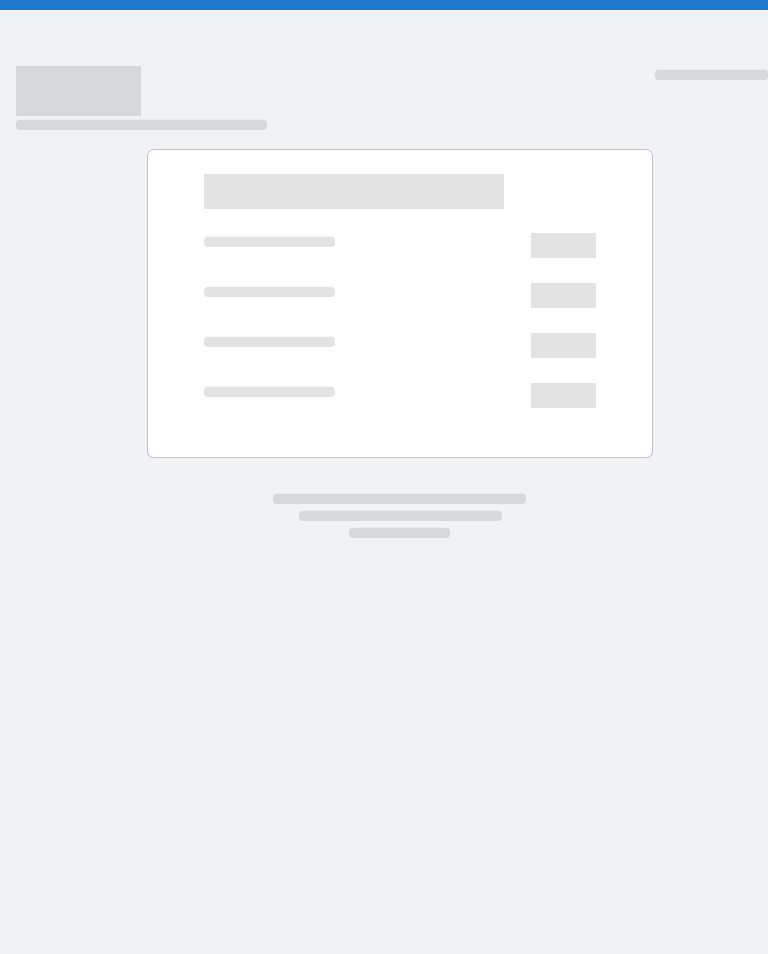scroll, scrollTop: 0, scrollLeft: 0, axis: both 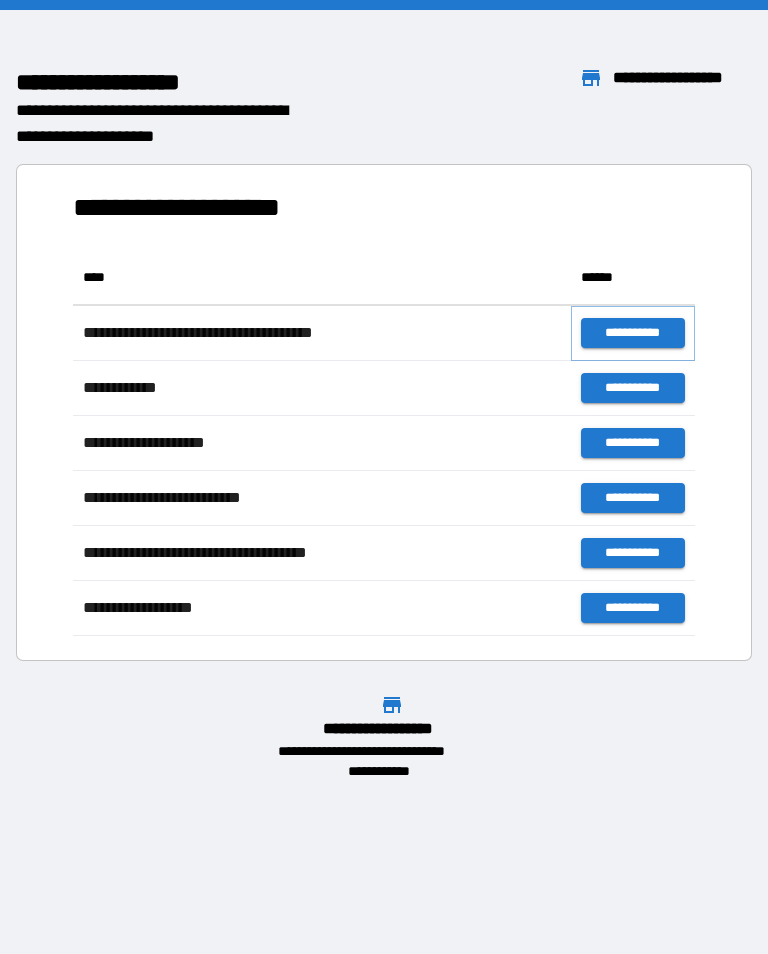 click on "**********" at bounding box center (633, 333) 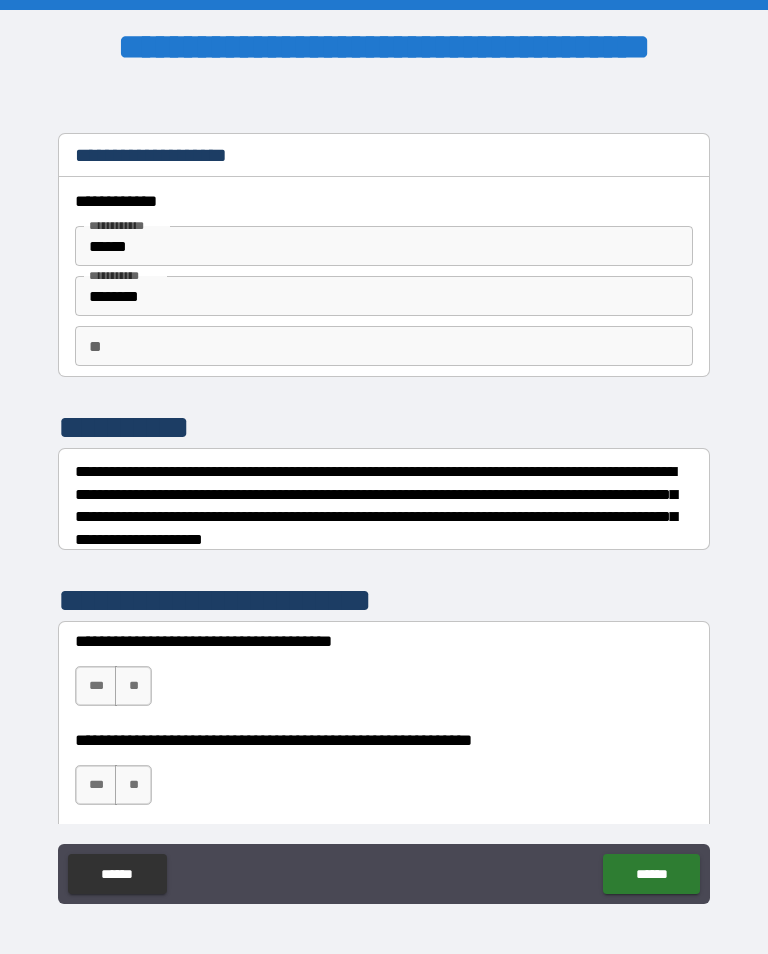 click on "**" at bounding box center [384, 346] 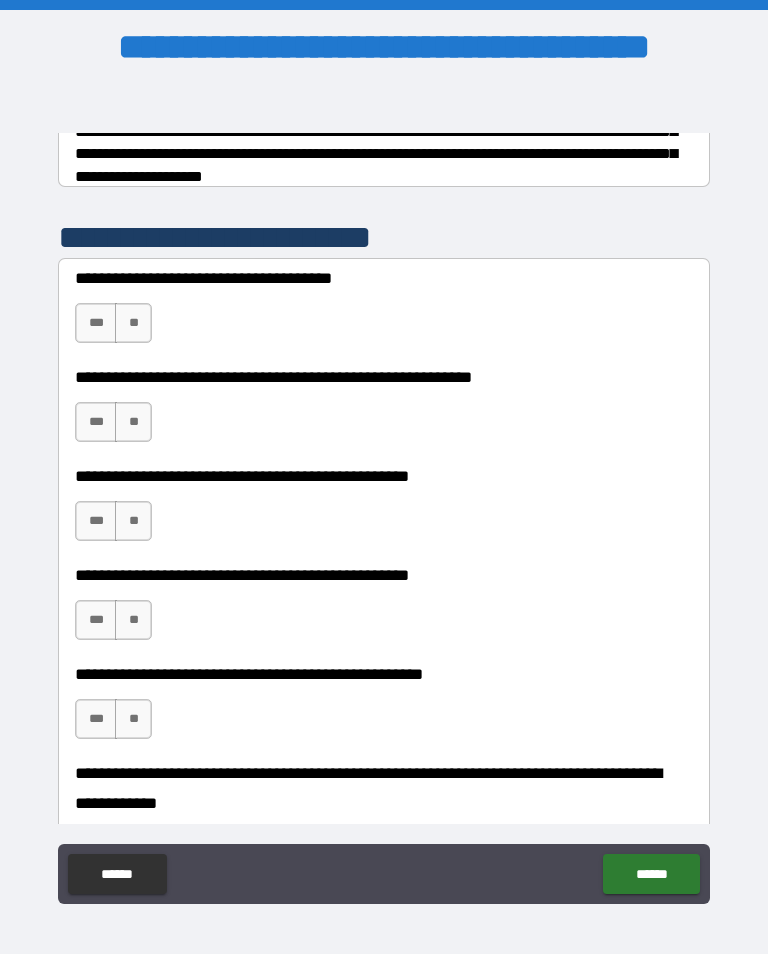 scroll, scrollTop: 383, scrollLeft: 0, axis: vertical 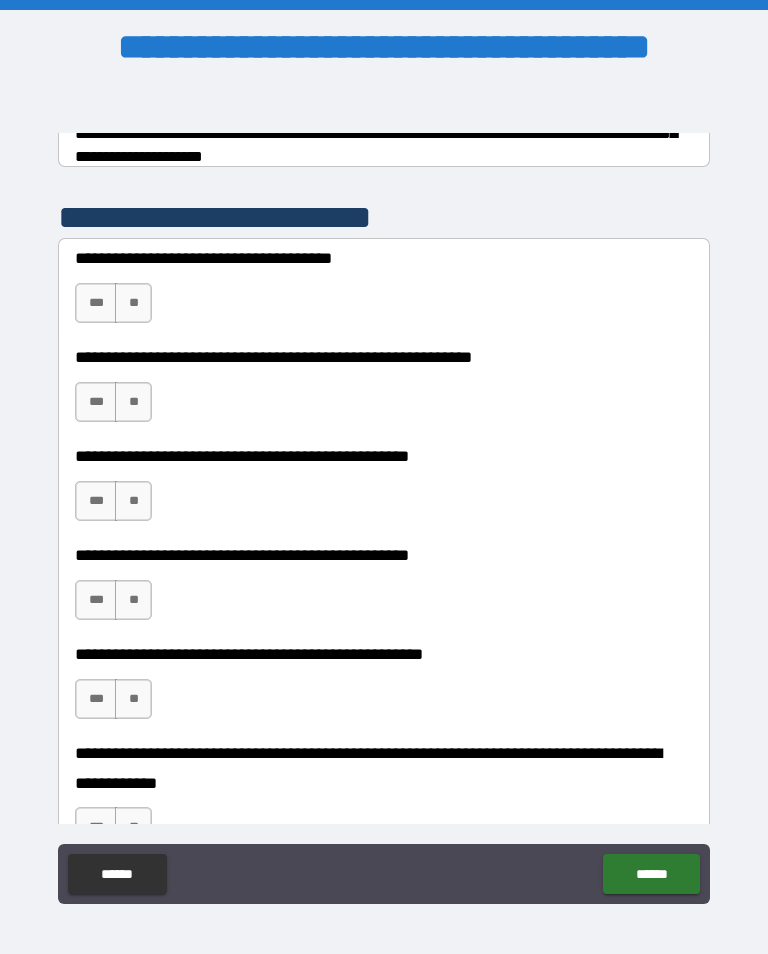 type on "*" 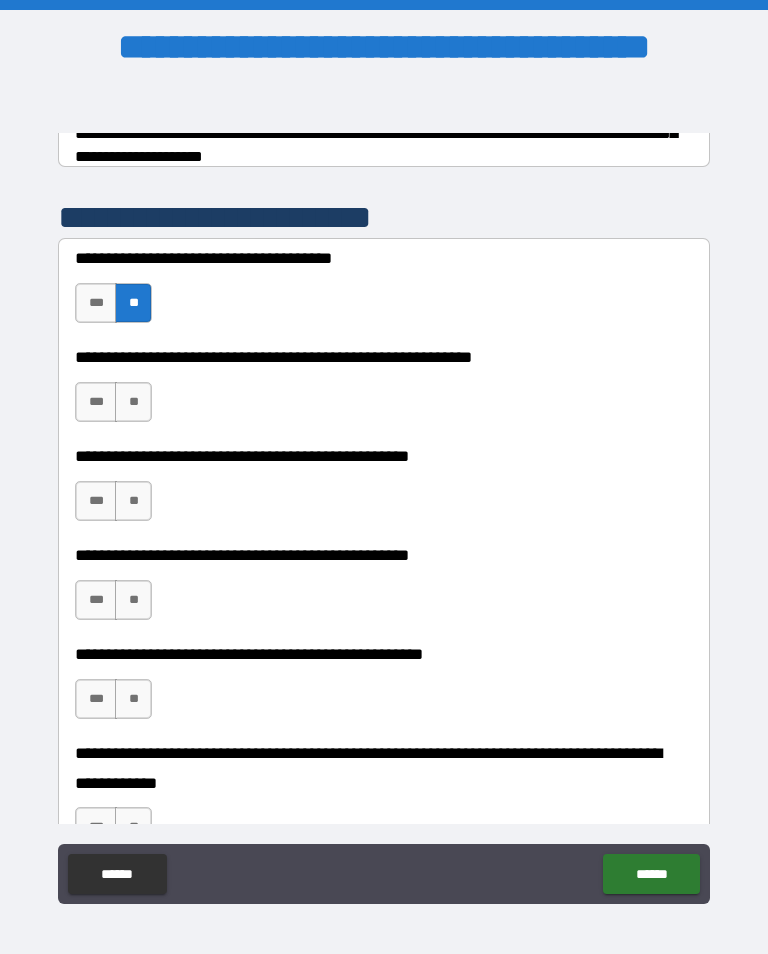 click on "**" at bounding box center [133, 501] 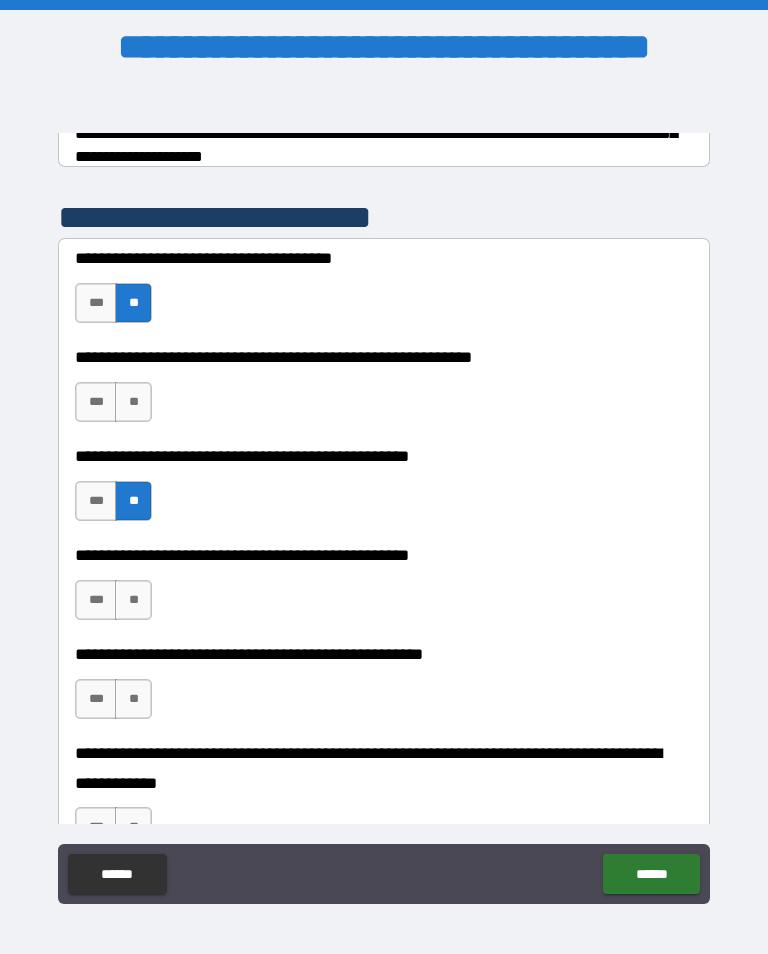 click on "**" at bounding box center (133, 402) 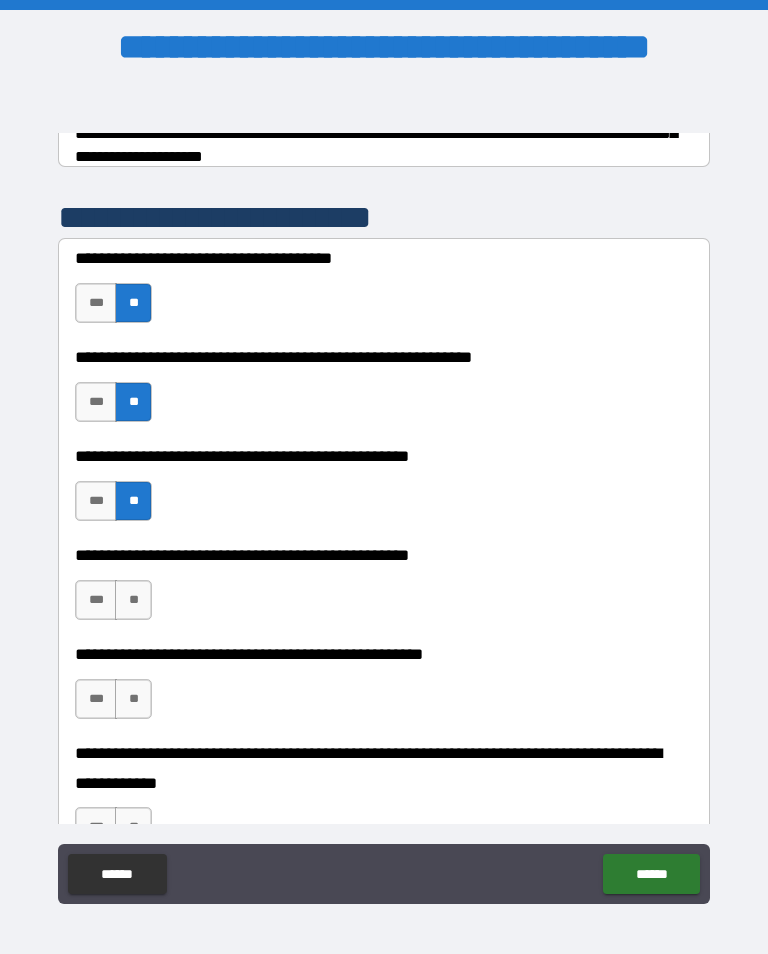 click on "**" at bounding box center (133, 600) 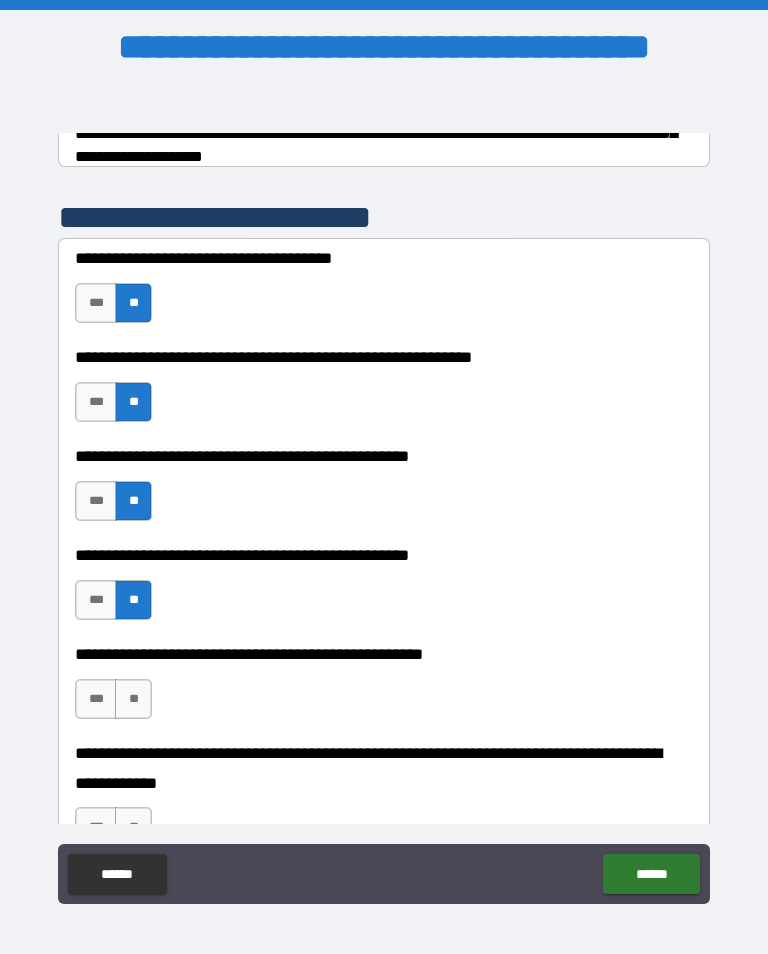 click on "**" at bounding box center [133, 699] 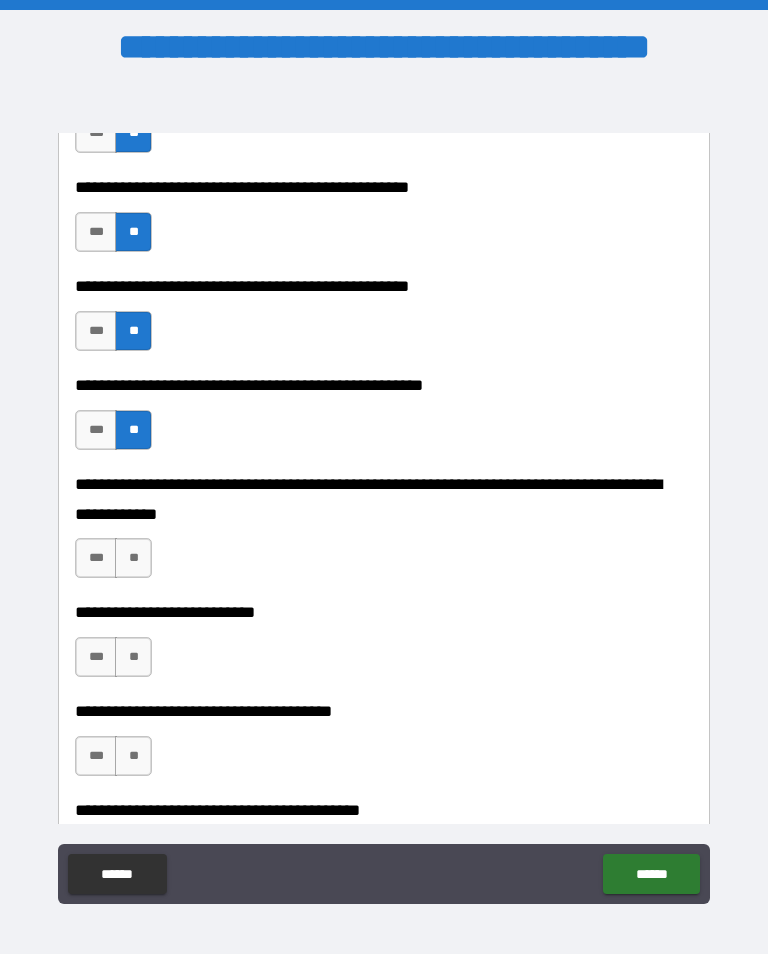 scroll, scrollTop: 678, scrollLeft: 0, axis: vertical 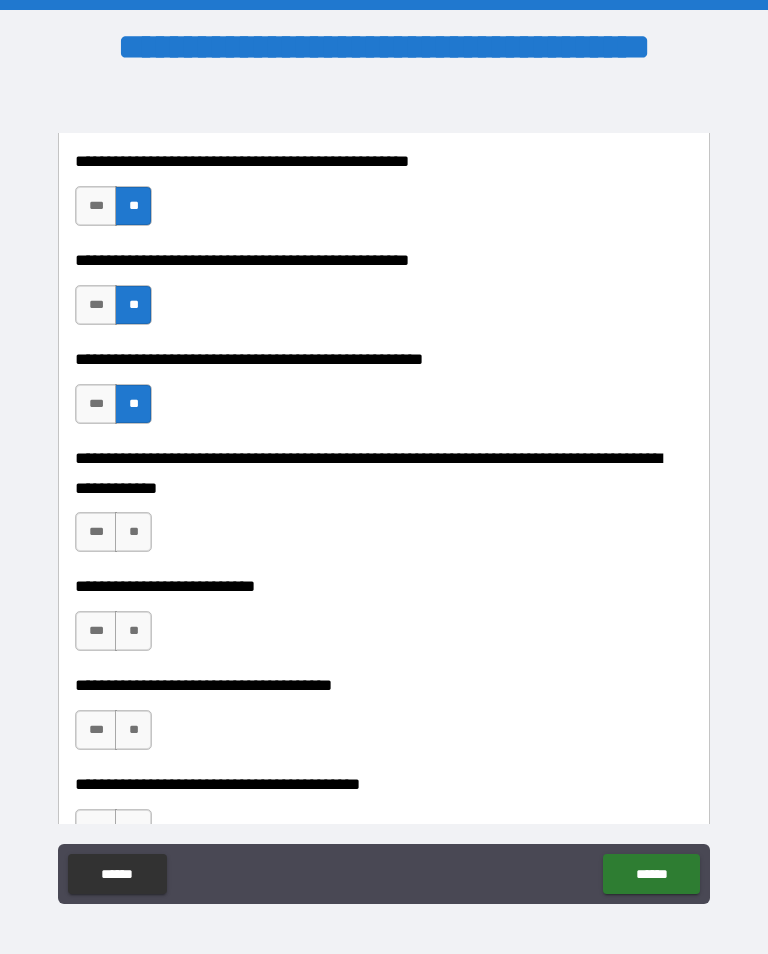 click on "**" at bounding box center (133, 532) 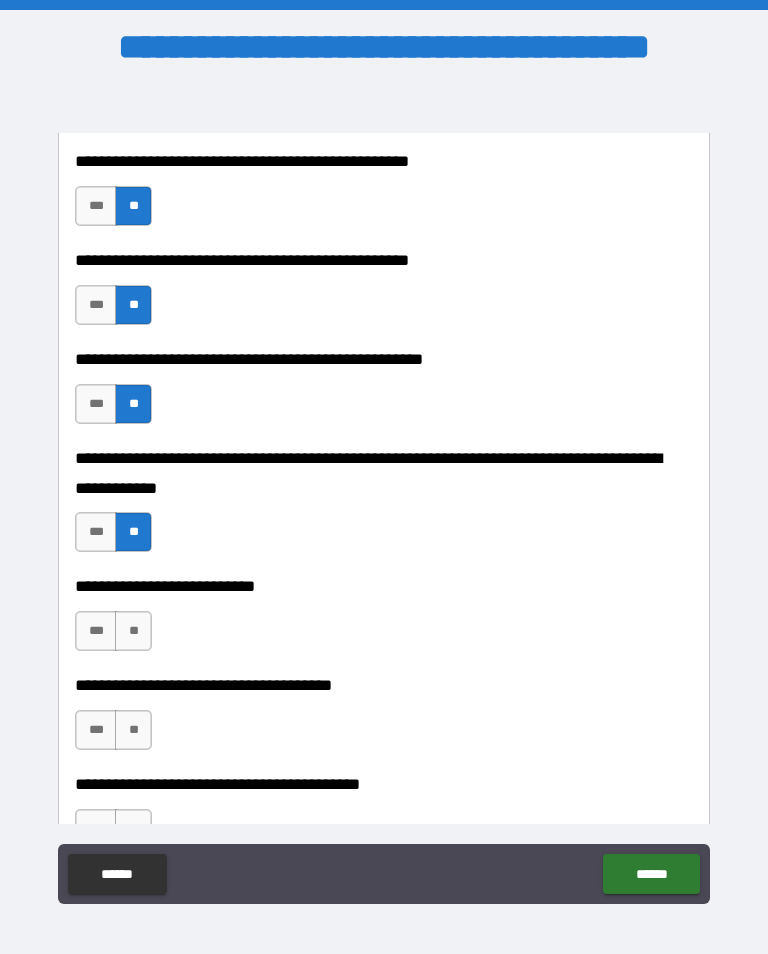 click on "**" at bounding box center [133, 631] 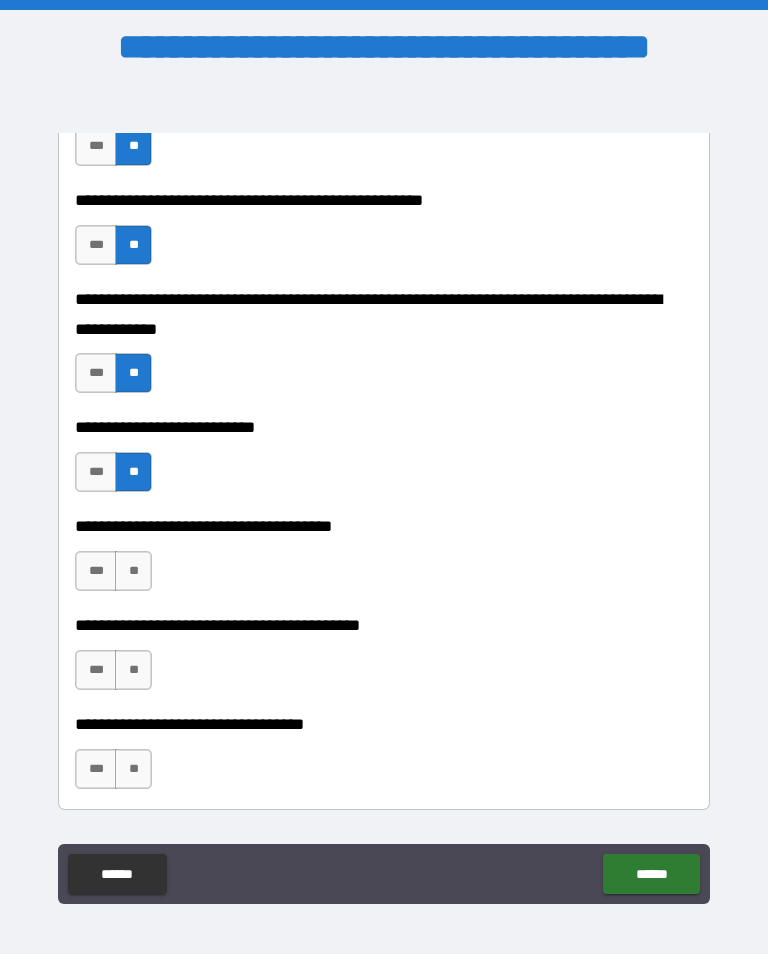 scroll, scrollTop: 839, scrollLeft: 0, axis: vertical 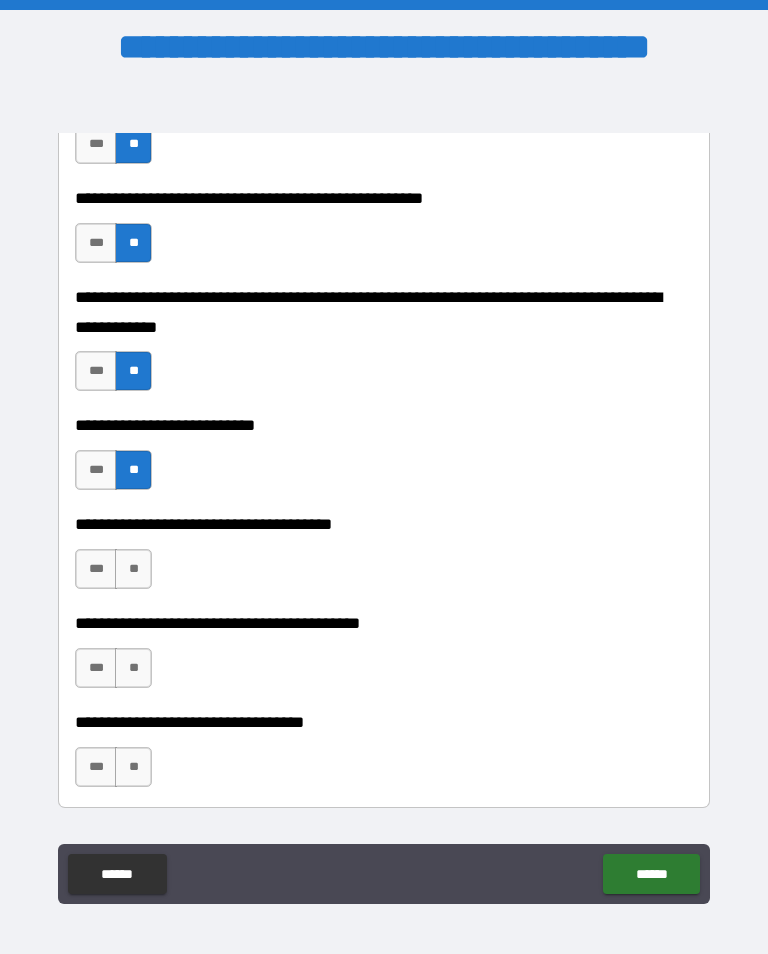 click on "***" at bounding box center (96, 569) 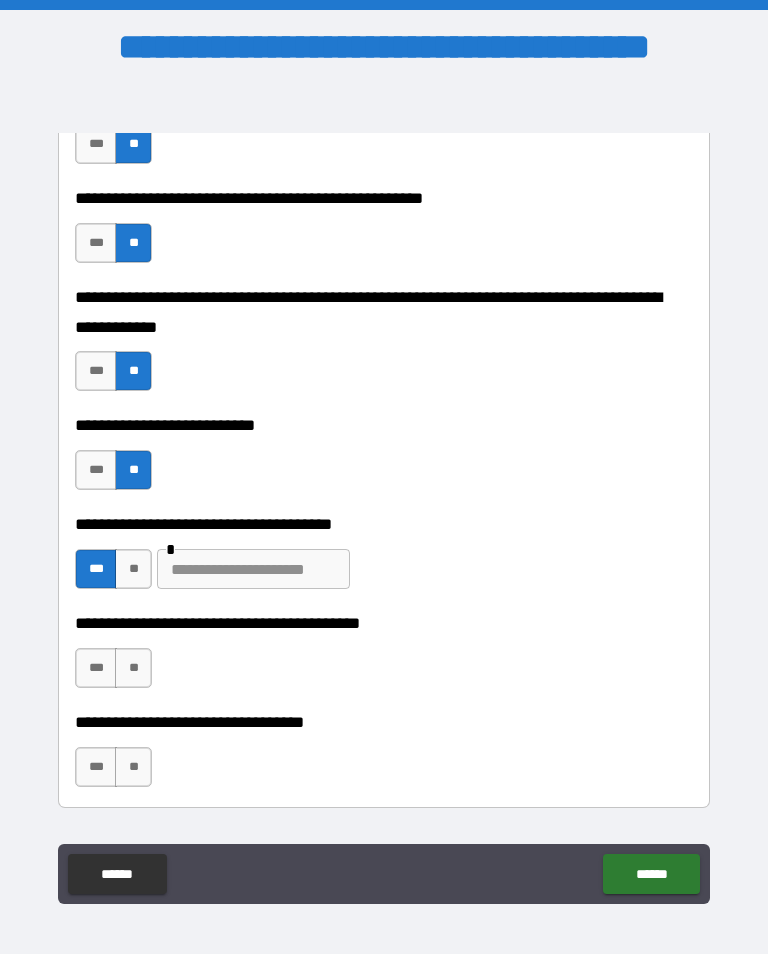 click at bounding box center [253, 569] 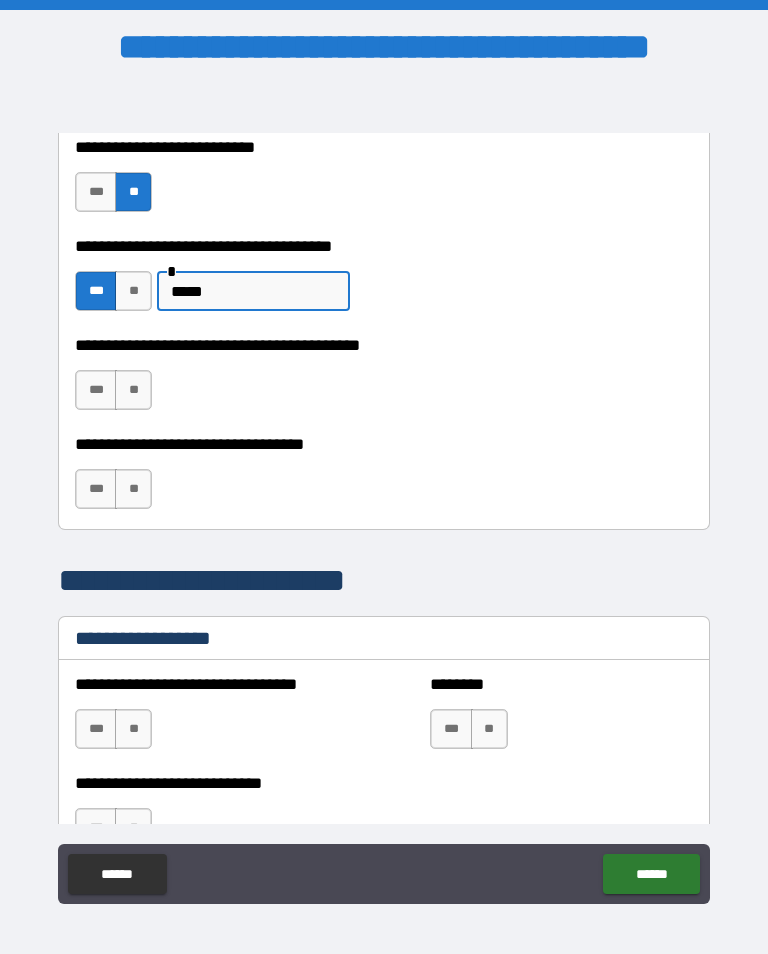 scroll, scrollTop: 1127, scrollLeft: 0, axis: vertical 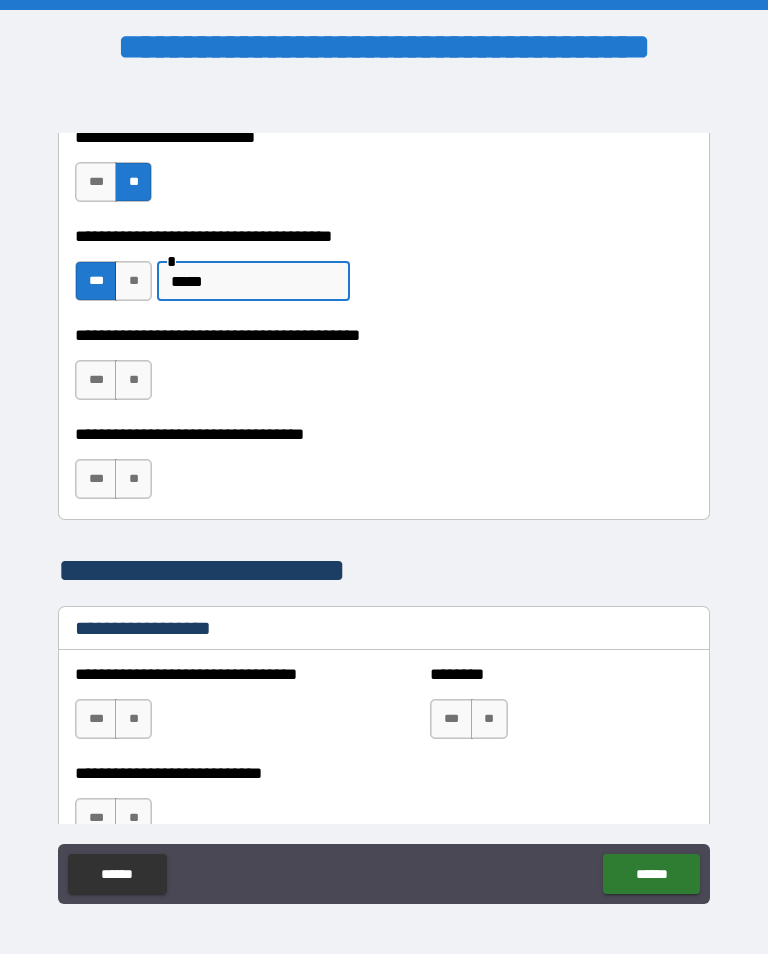 type on "*****" 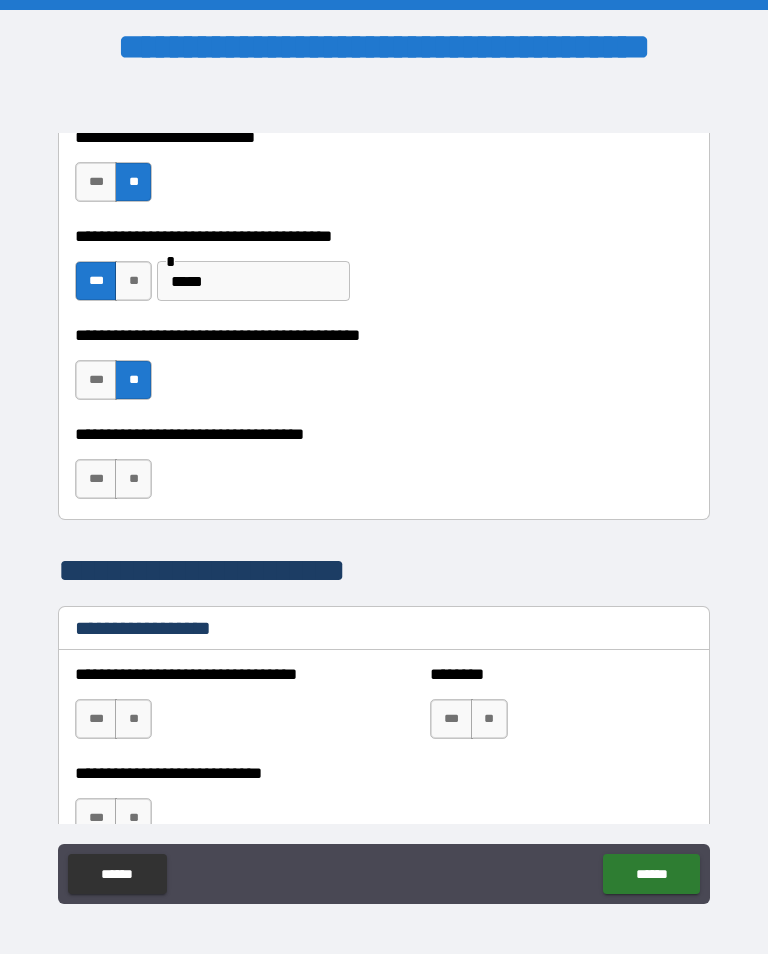 click on "**" at bounding box center (133, 479) 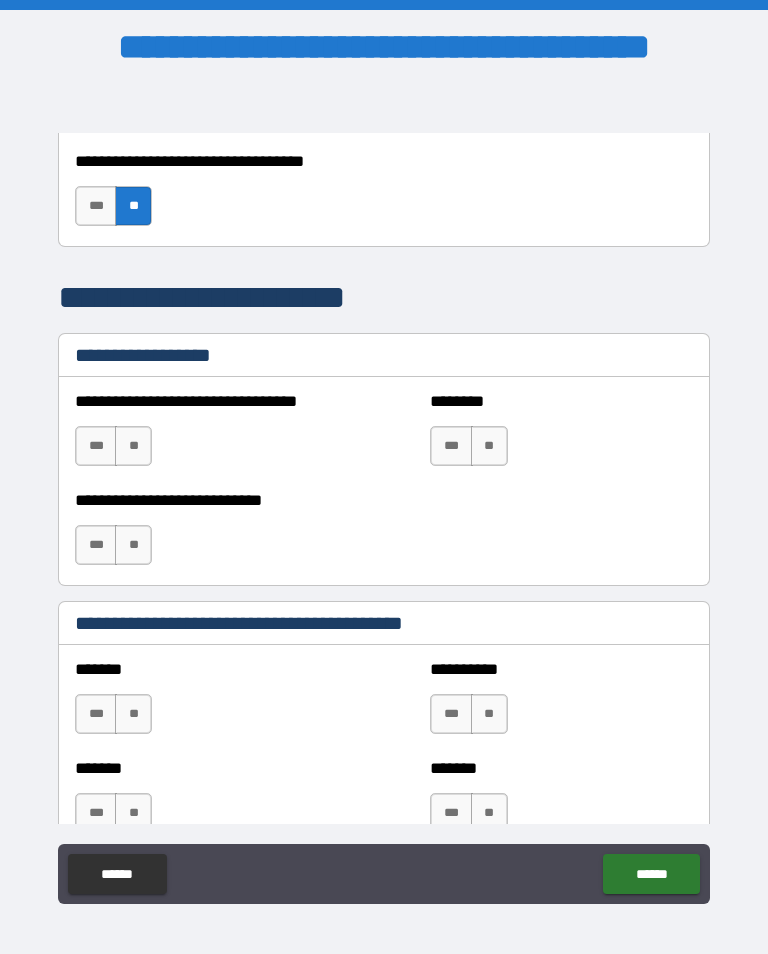 scroll, scrollTop: 1417, scrollLeft: 0, axis: vertical 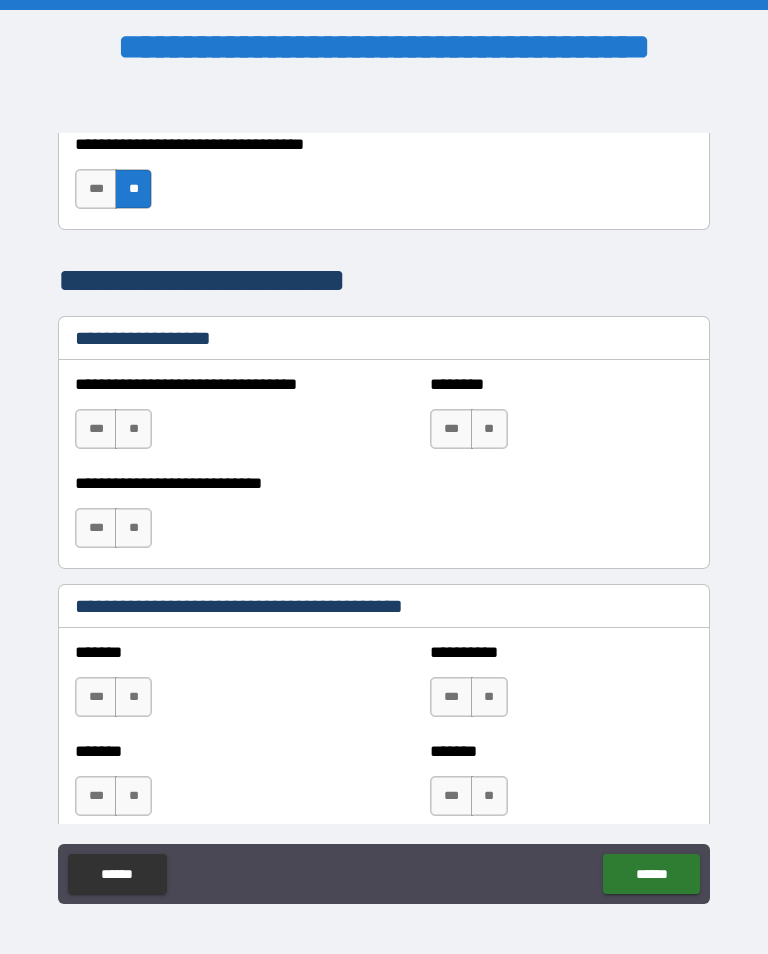 click on "**" at bounding box center (133, 429) 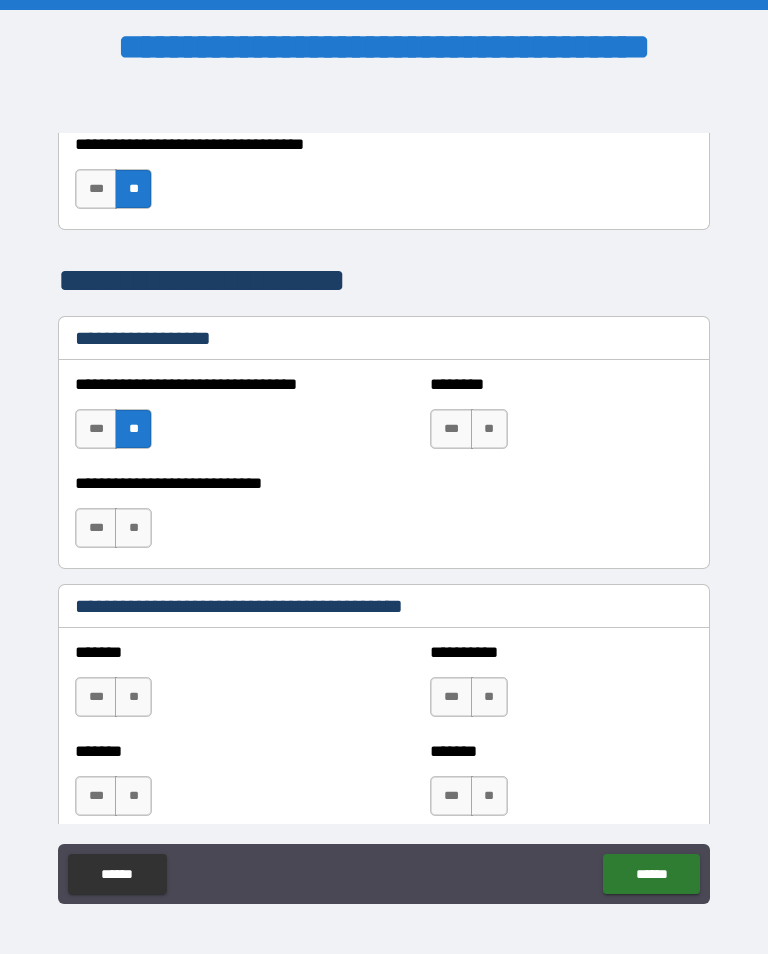 click on "**" at bounding box center [489, 429] 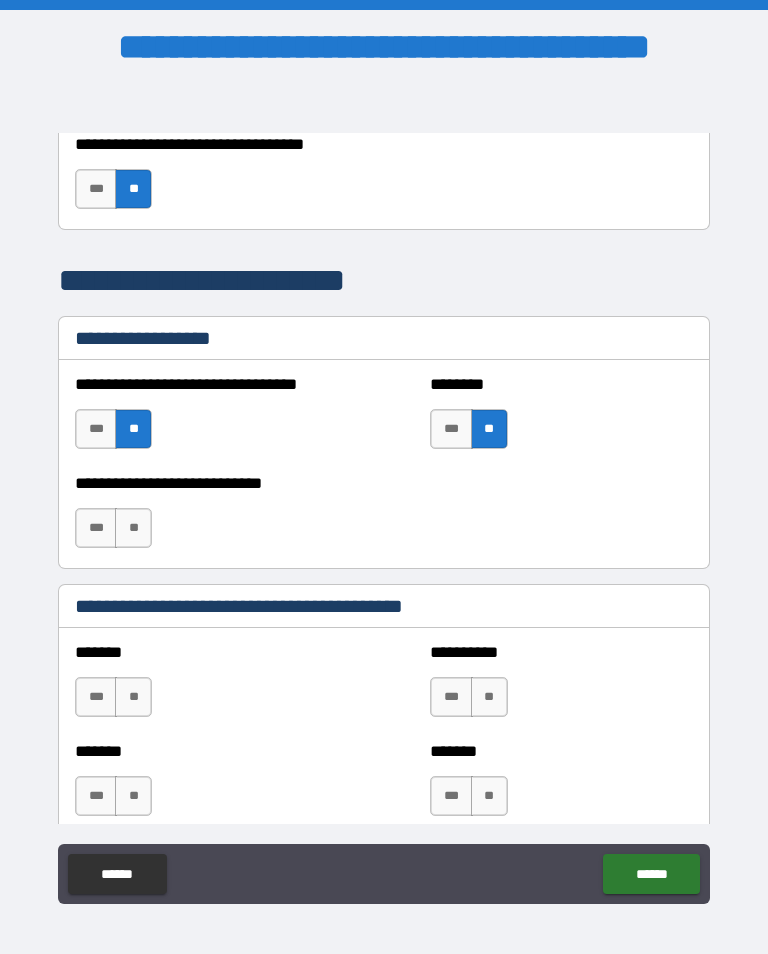 click on "**" at bounding box center [133, 528] 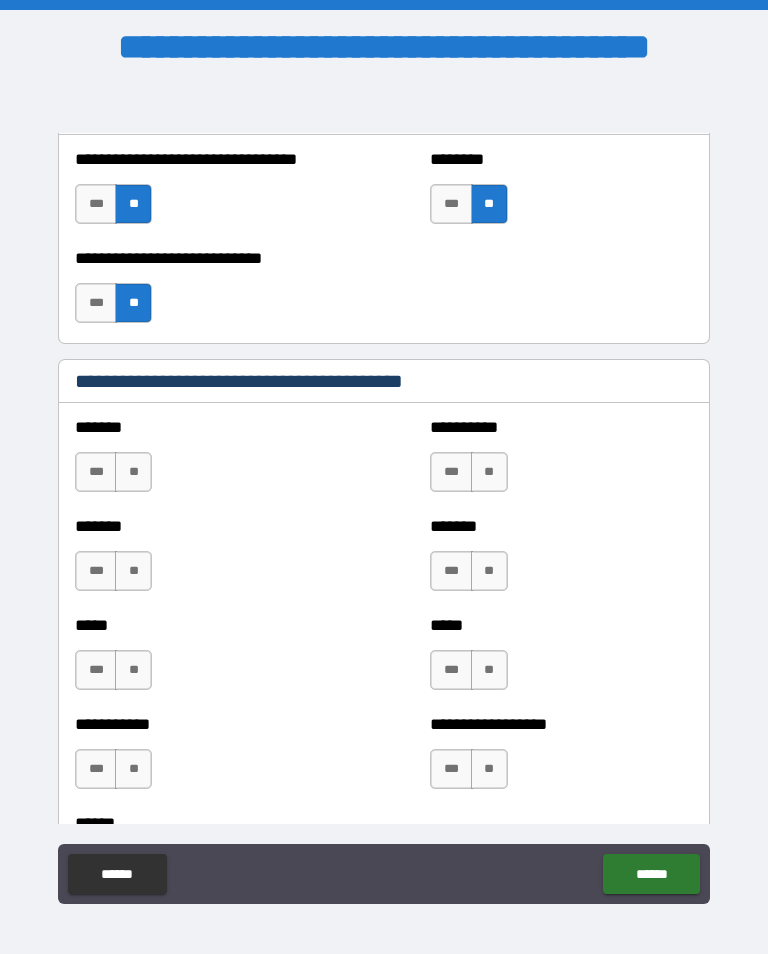 scroll, scrollTop: 1657, scrollLeft: 0, axis: vertical 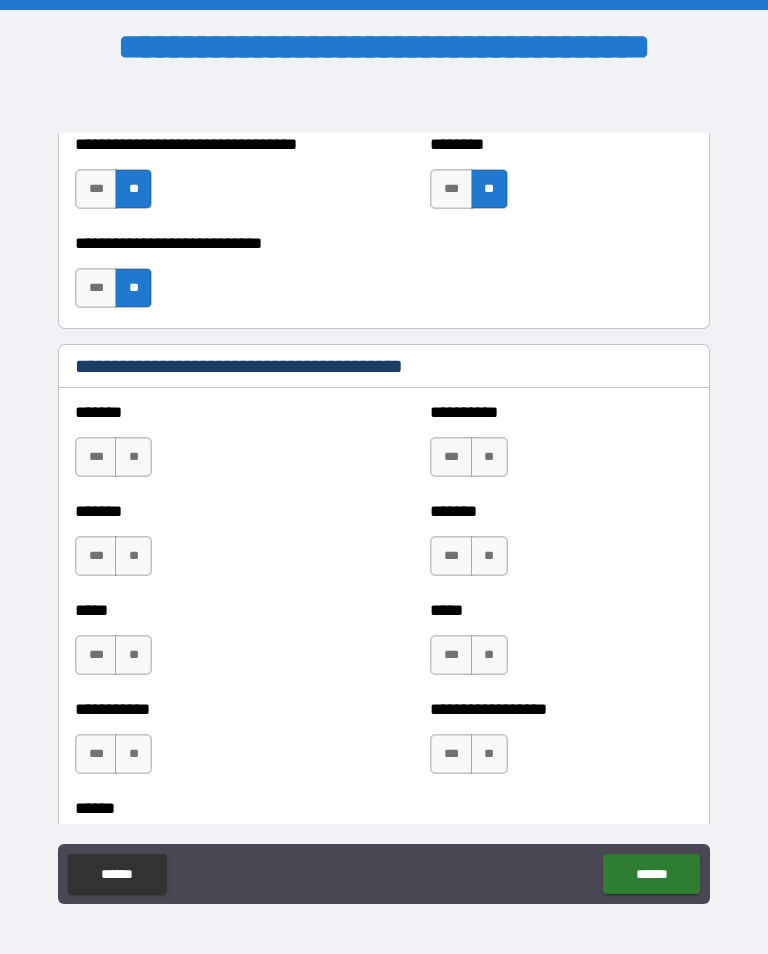click on "**" at bounding box center (133, 457) 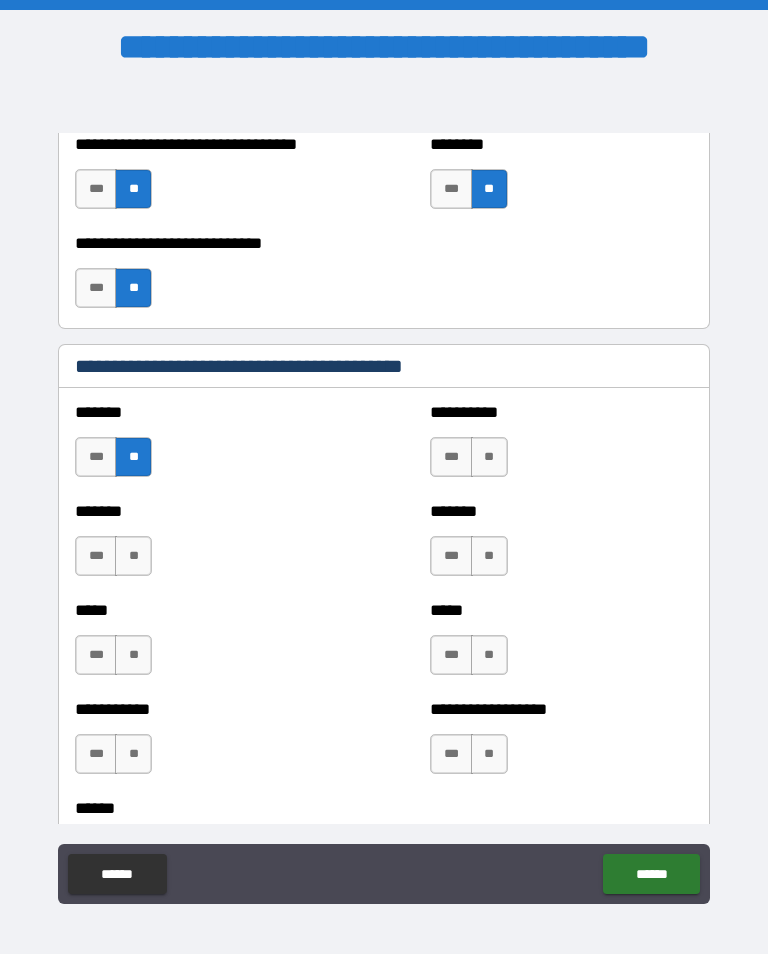 click on "**" at bounding box center (489, 457) 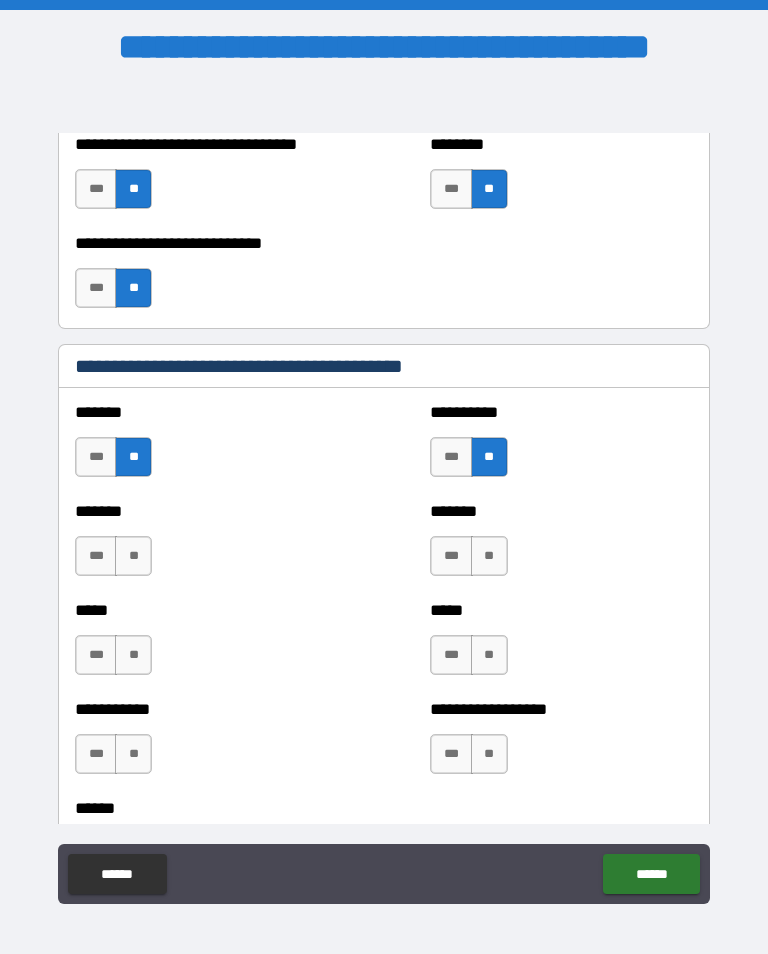 click on "**" at bounding box center [133, 556] 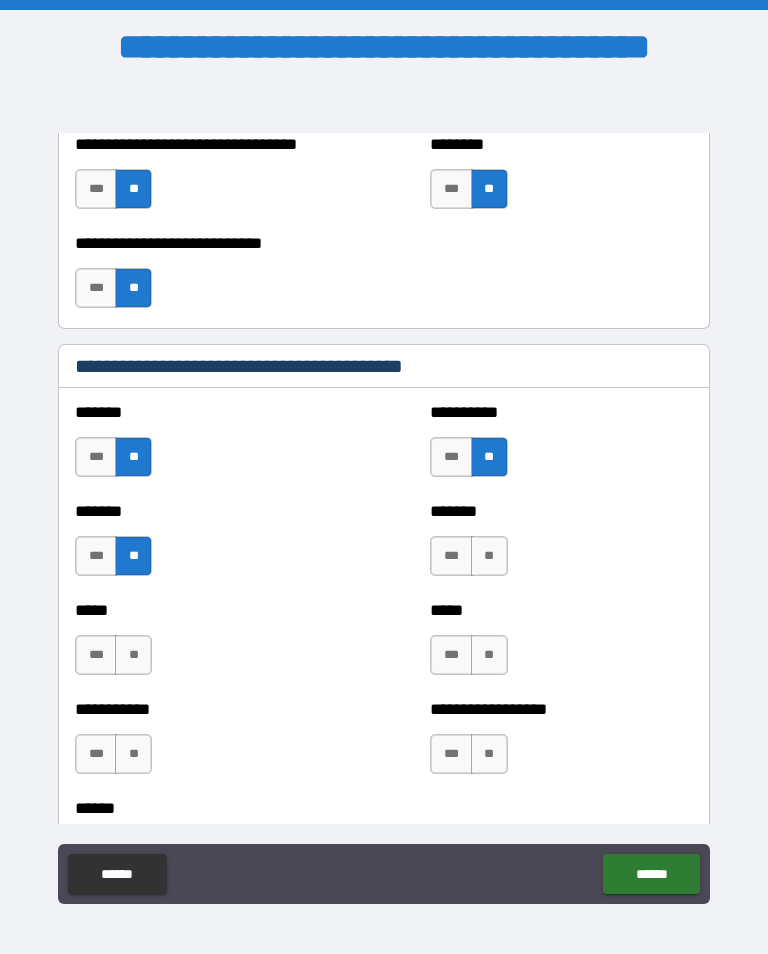 click on "**" at bounding box center [489, 556] 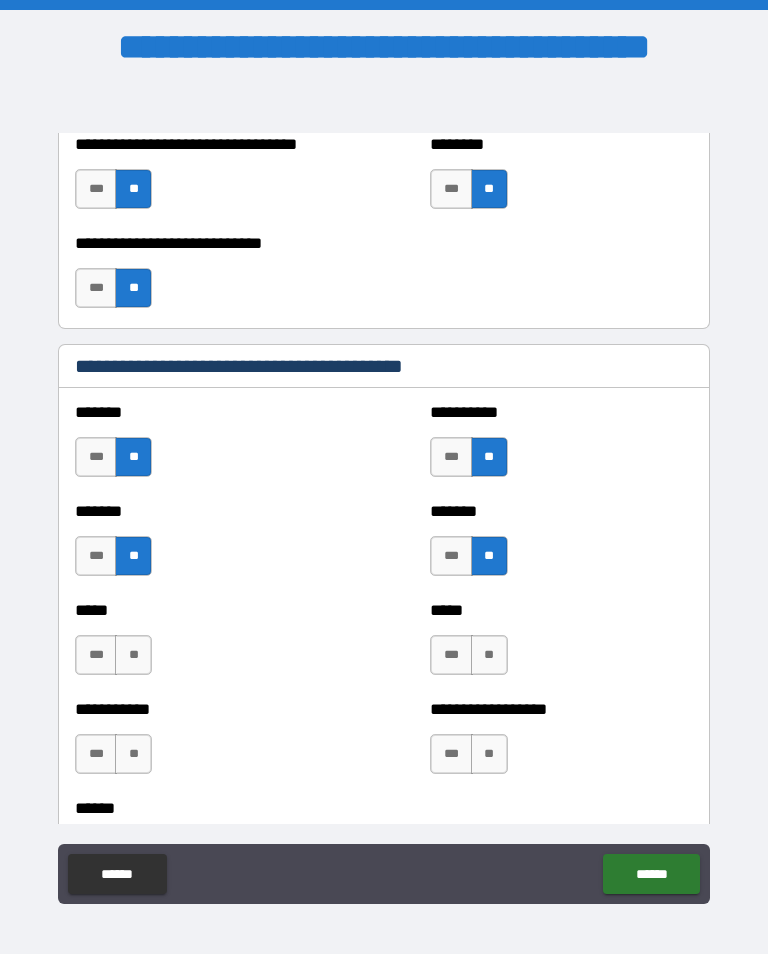 click on "**" at bounding box center [133, 655] 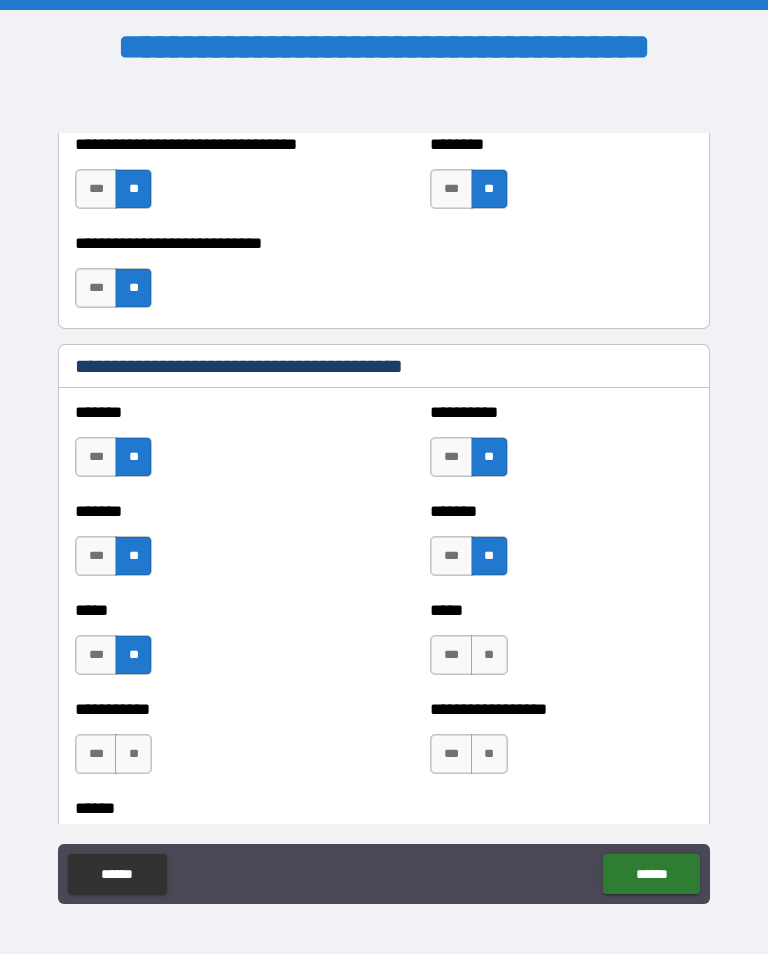 click on "**" at bounding box center (489, 655) 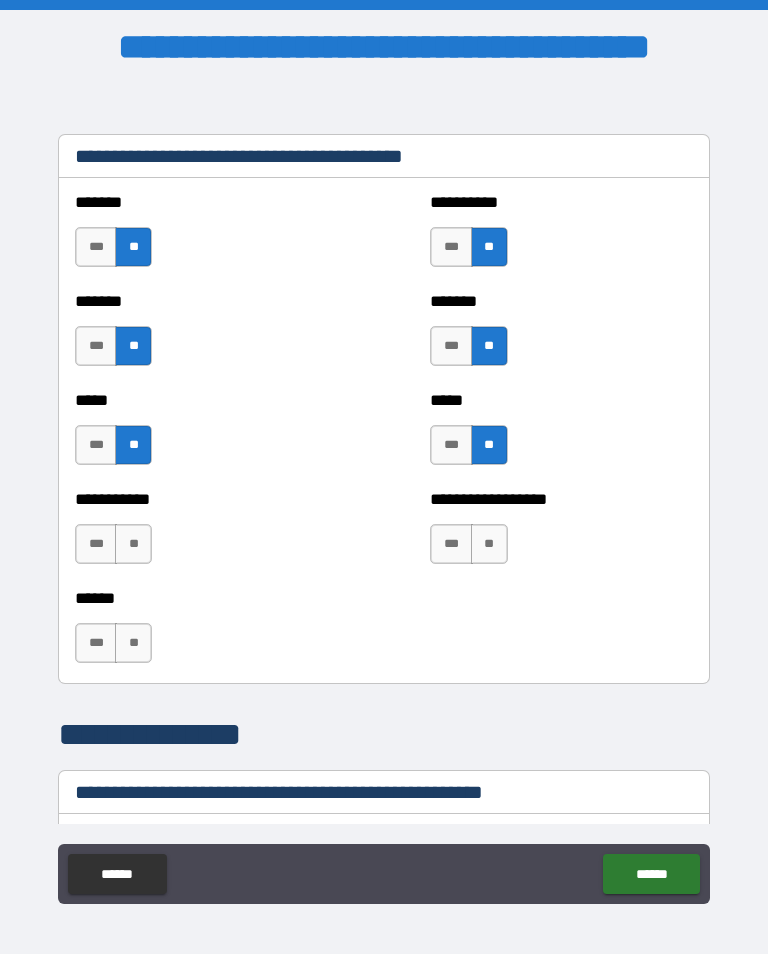 scroll, scrollTop: 1893, scrollLeft: 0, axis: vertical 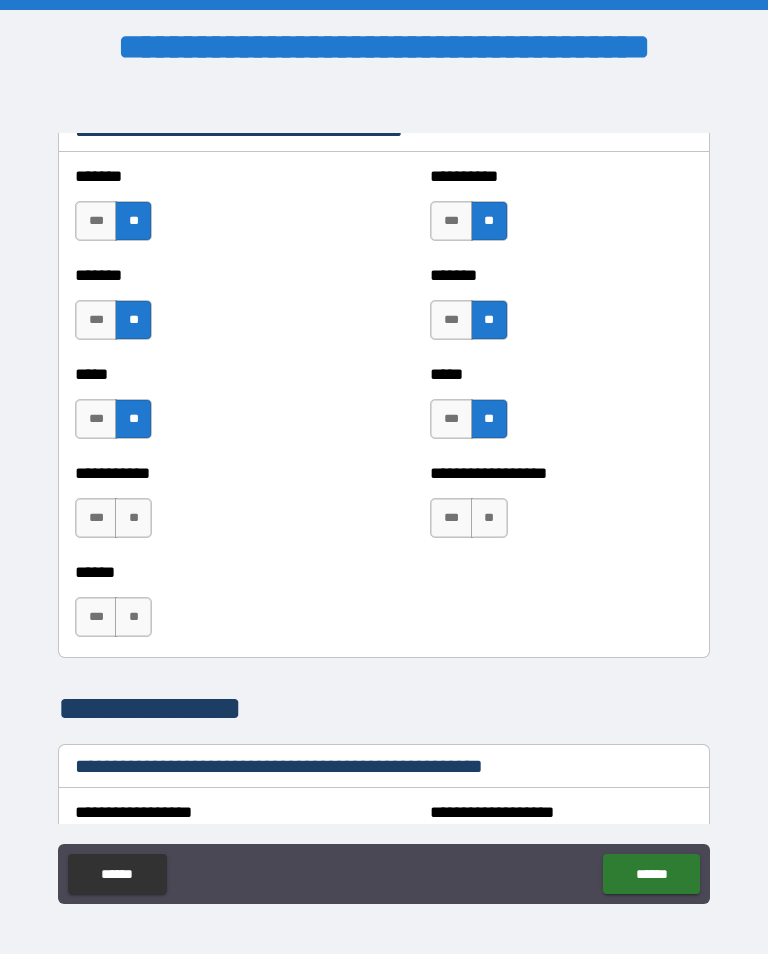 click on "**" at bounding box center (133, 518) 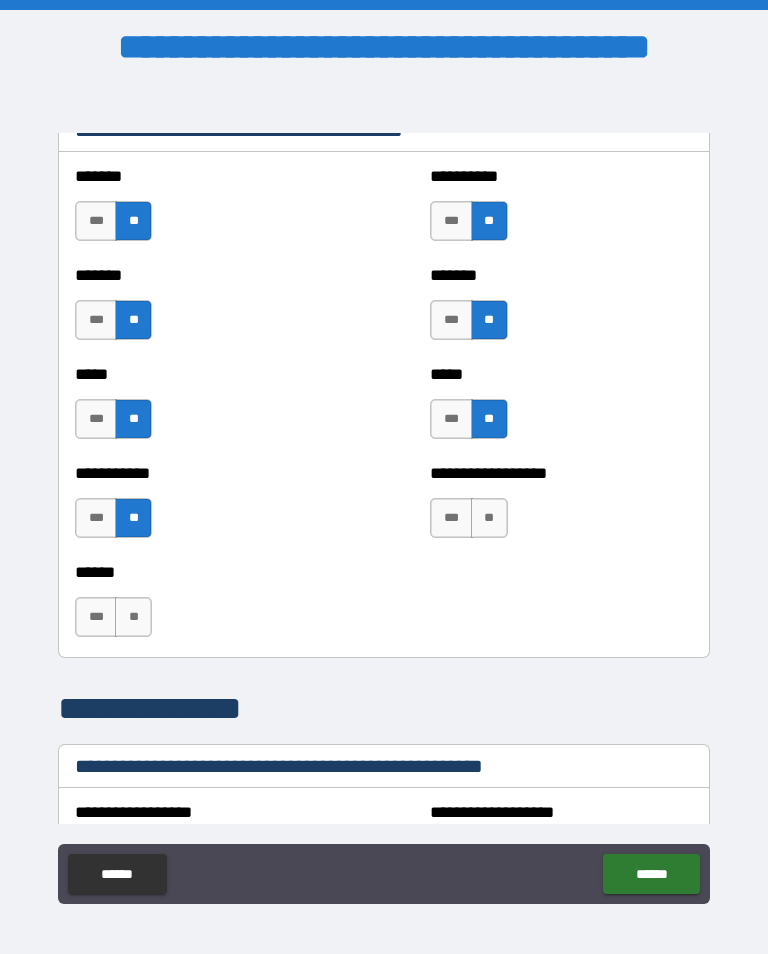 click on "**" at bounding box center (489, 518) 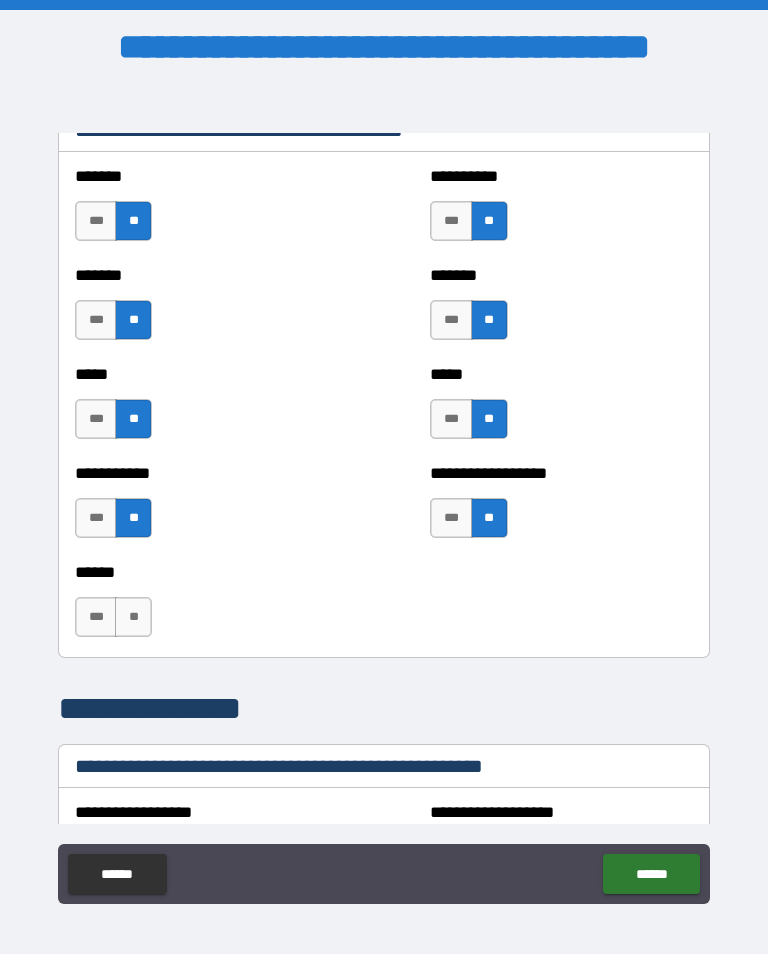 click on "**" at bounding box center [133, 617] 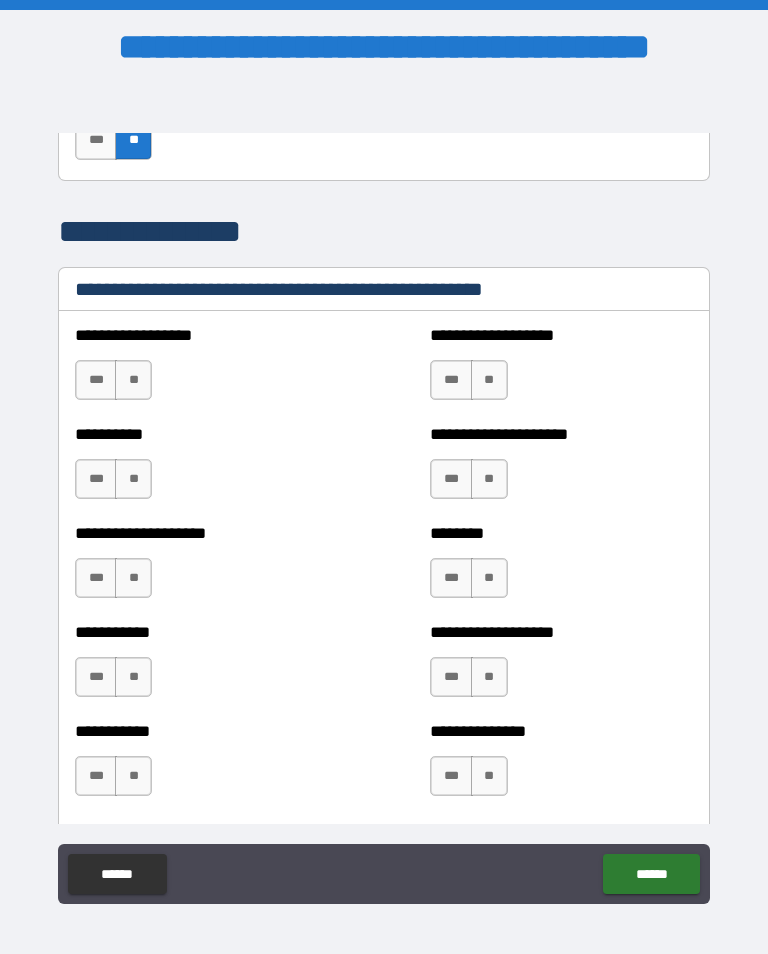 scroll, scrollTop: 2373, scrollLeft: 0, axis: vertical 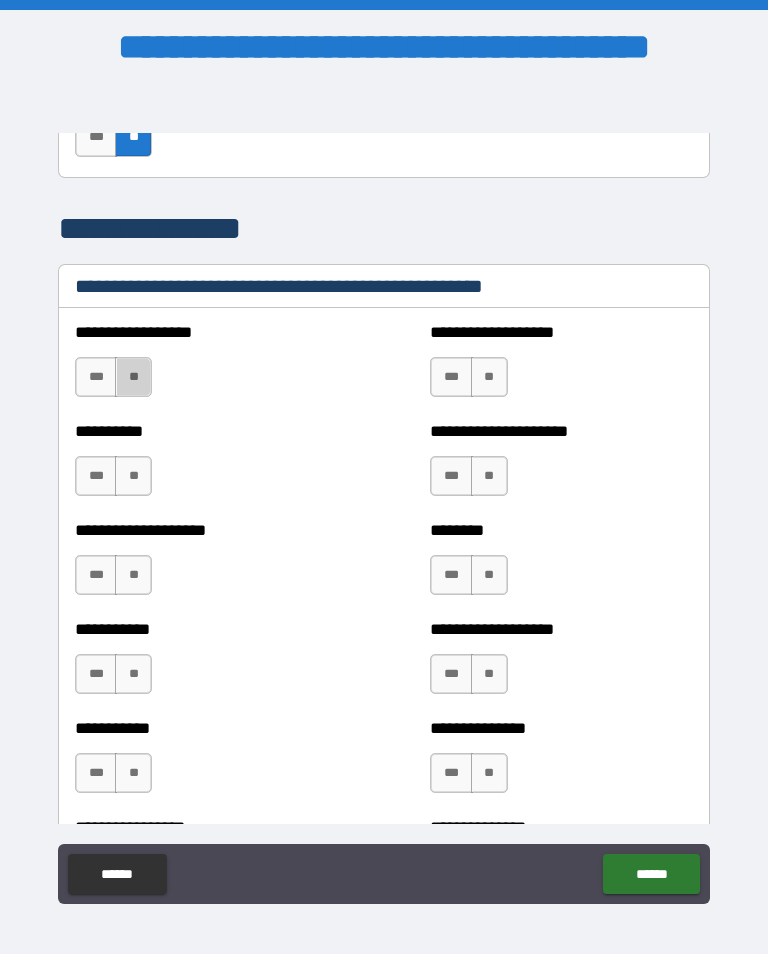 click on "**" at bounding box center [133, 377] 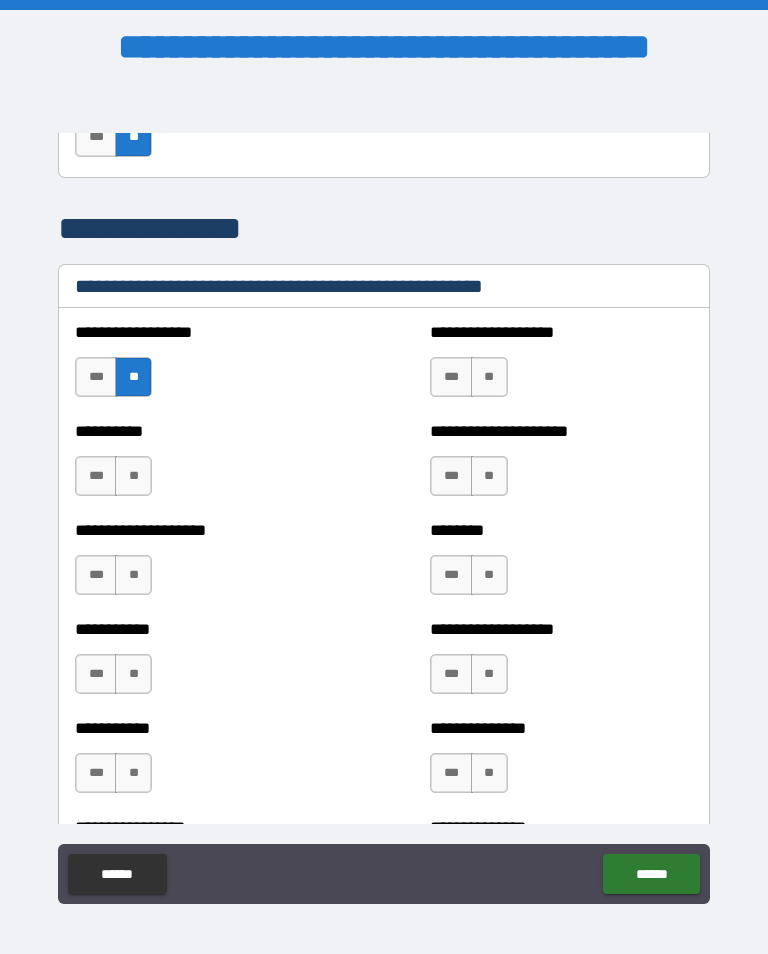 click on "**" at bounding box center (489, 377) 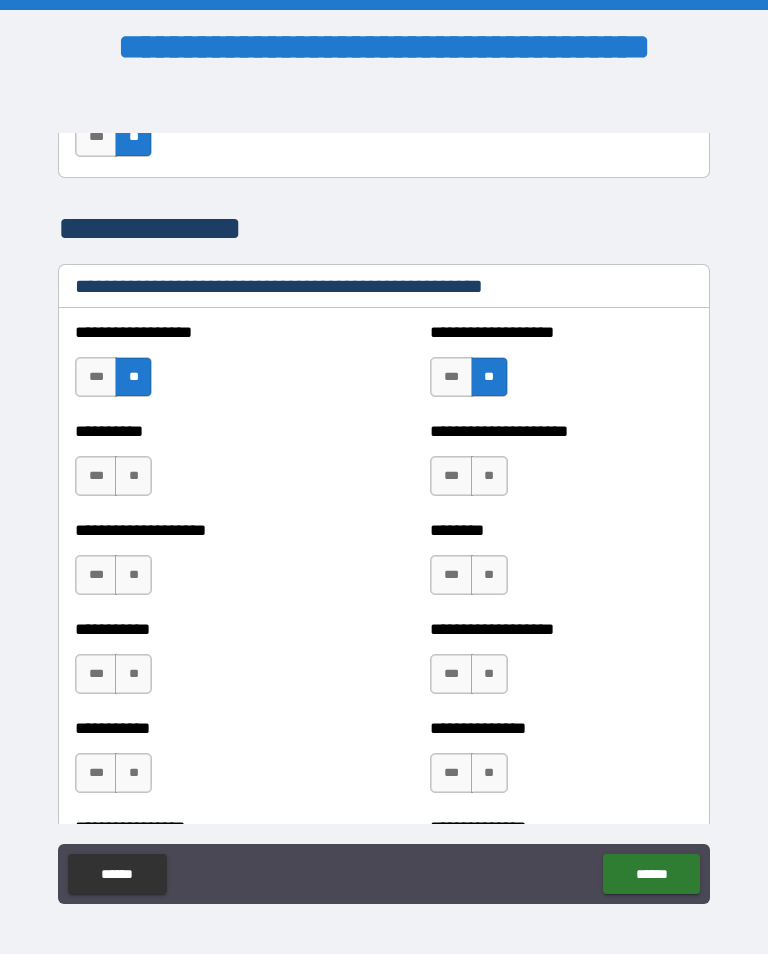 click on "**" at bounding box center [489, 476] 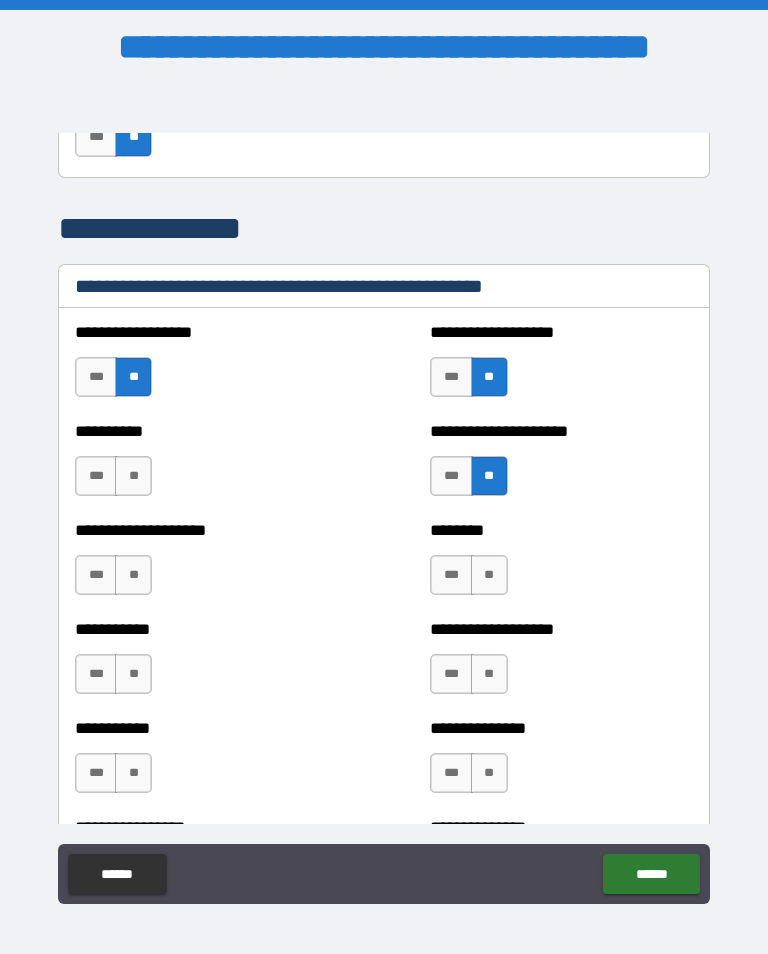 click on "**" at bounding box center (489, 575) 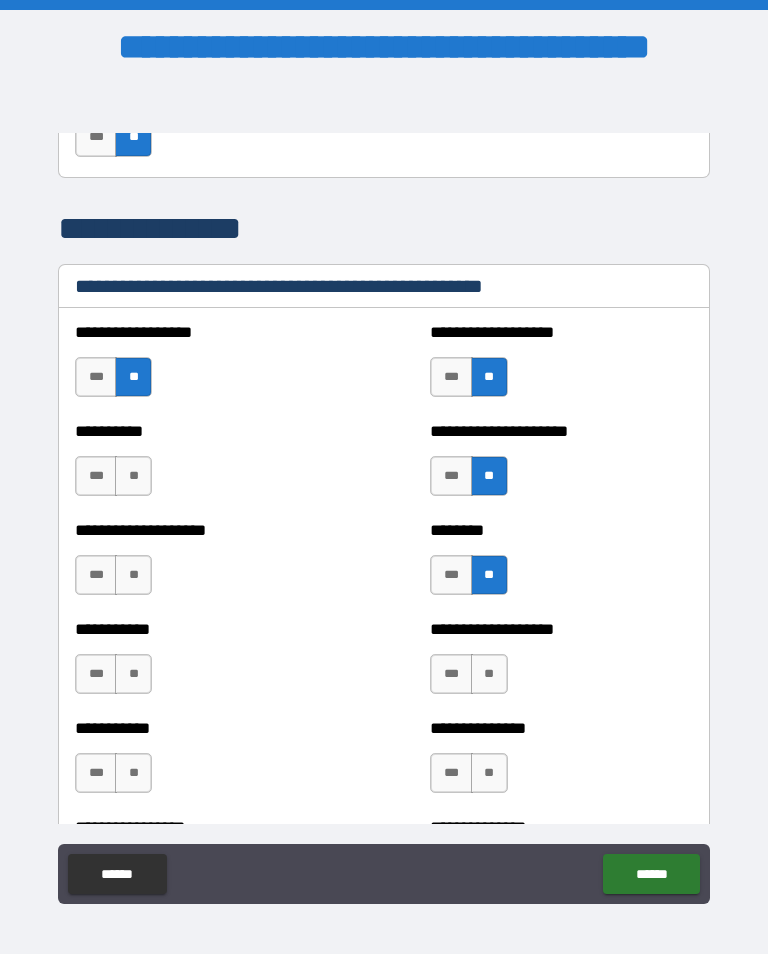 click on "**" at bounding box center (489, 674) 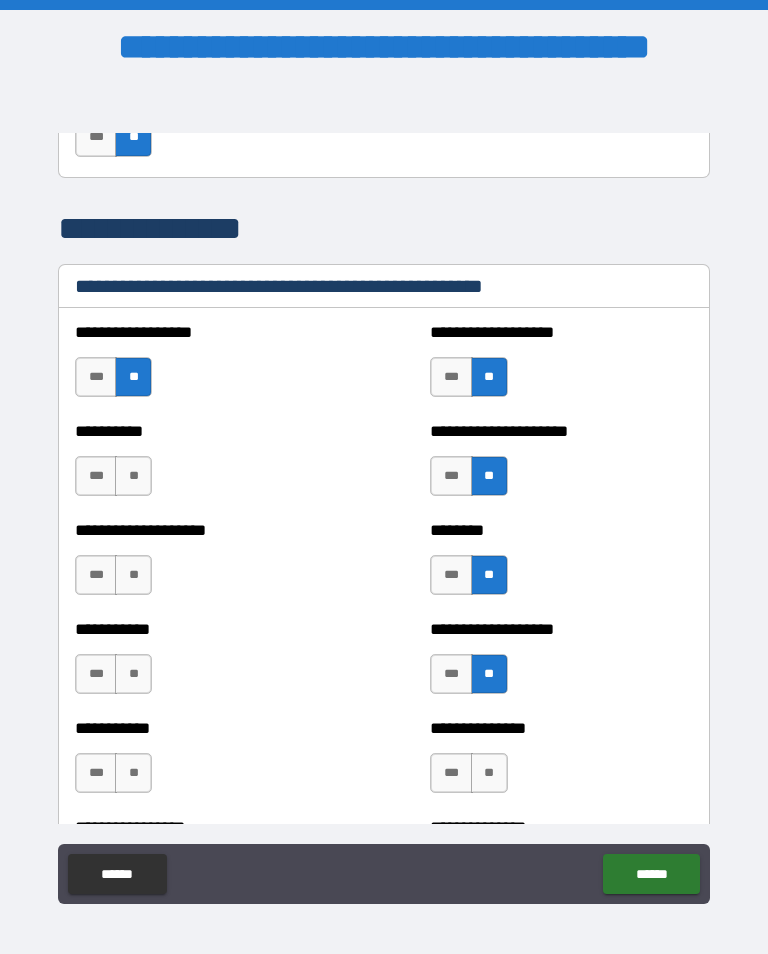 click on "**" at bounding box center (489, 773) 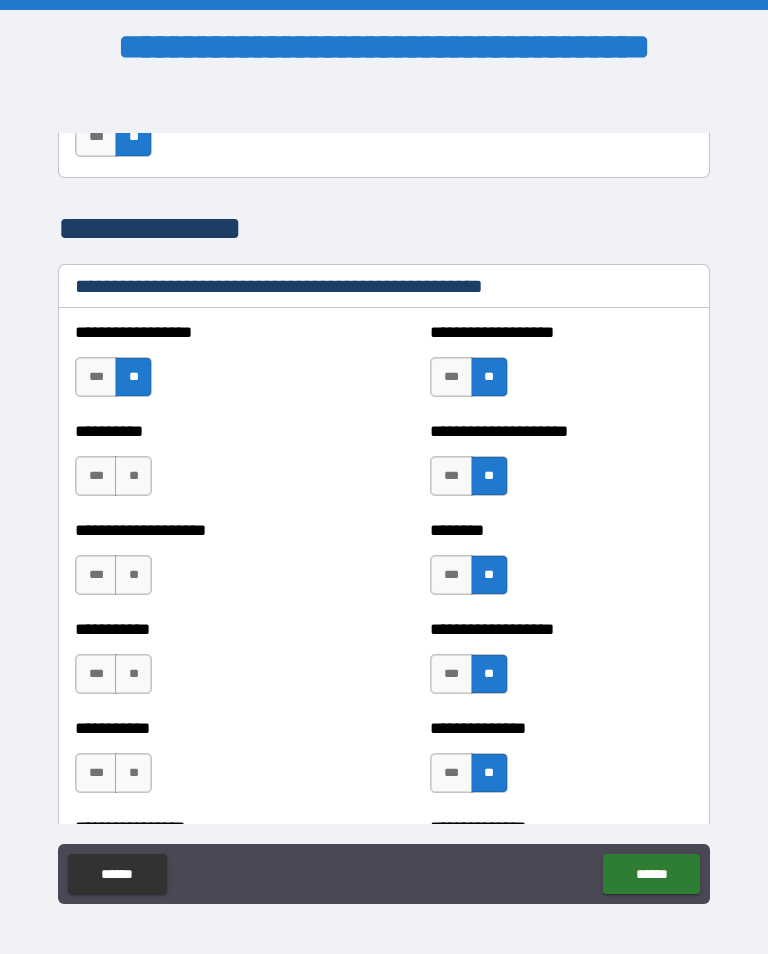 click on "**" at bounding box center [133, 674] 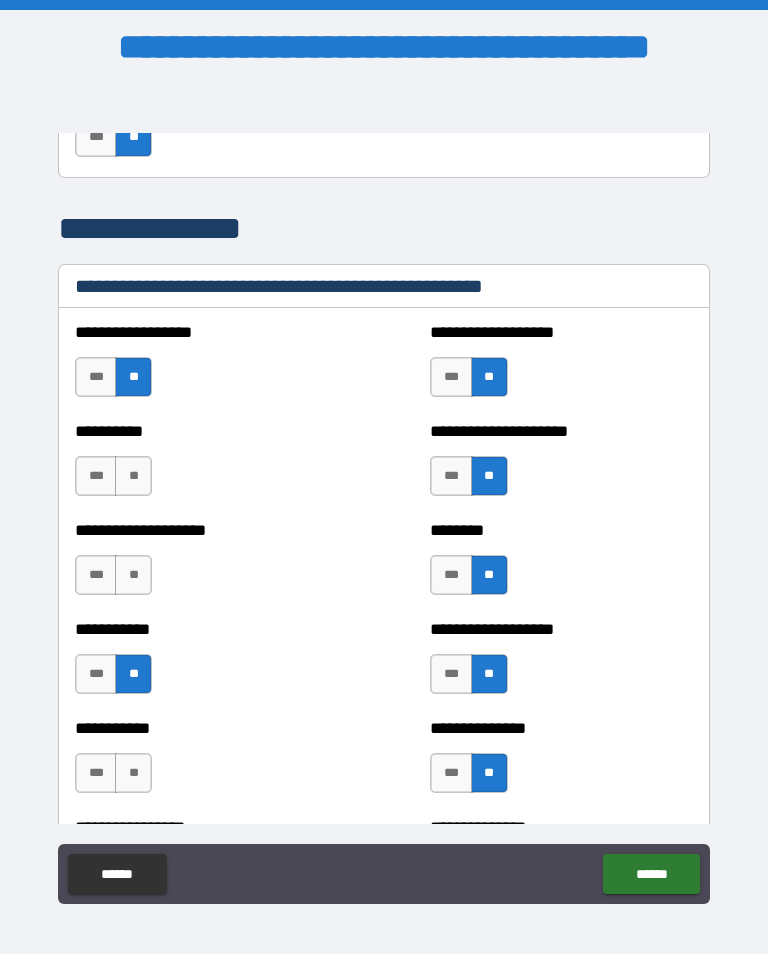 click on "**" at bounding box center [133, 575] 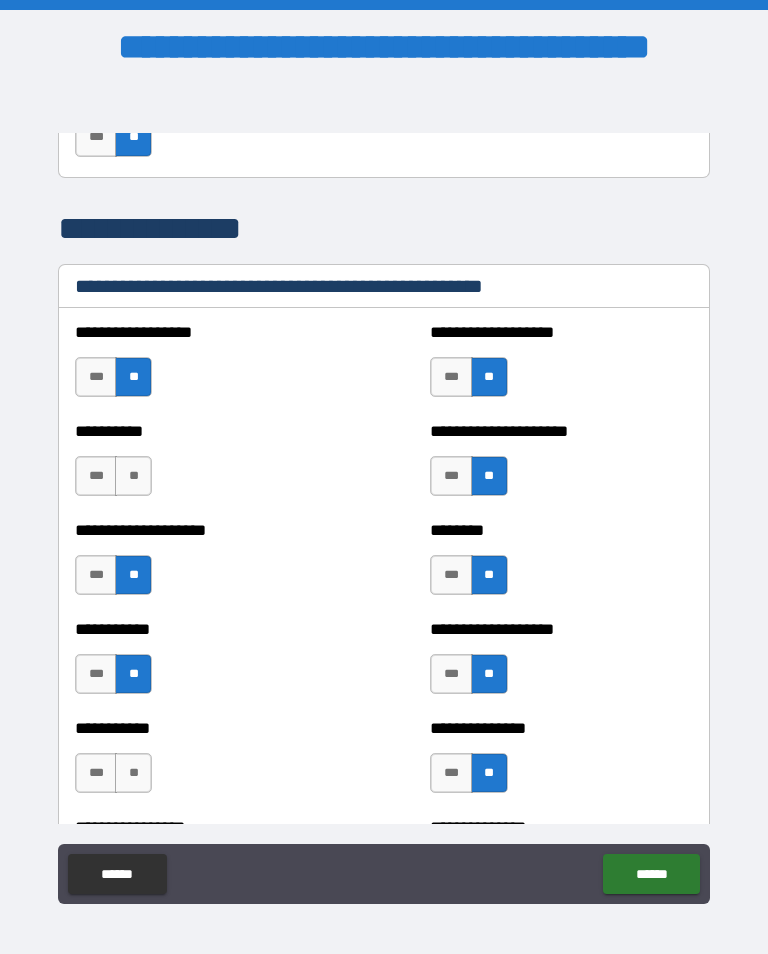 click on "**" at bounding box center [133, 476] 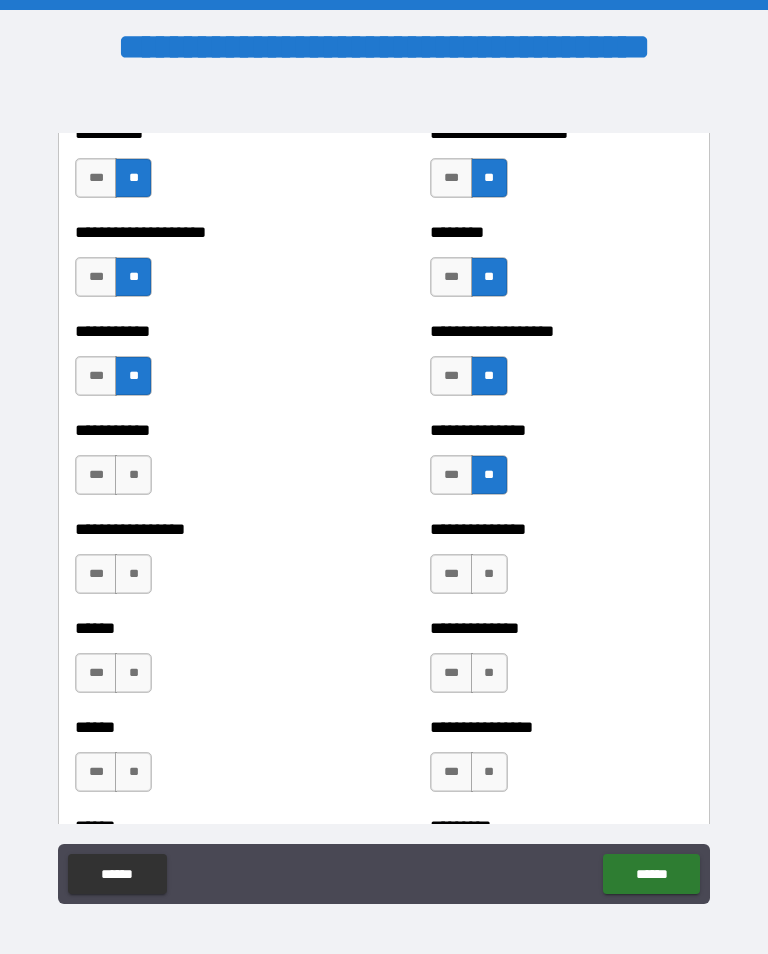 scroll, scrollTop: 2675, scrollLeft: 0, axis: vertical 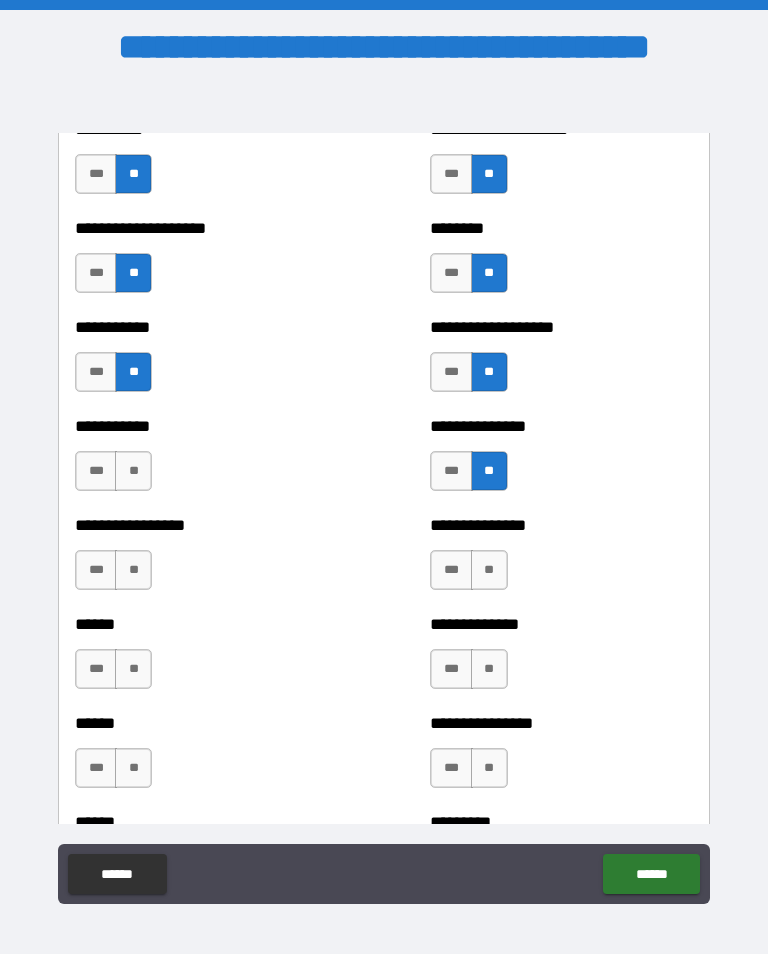 click on "**" at bounding box center (133, 471) 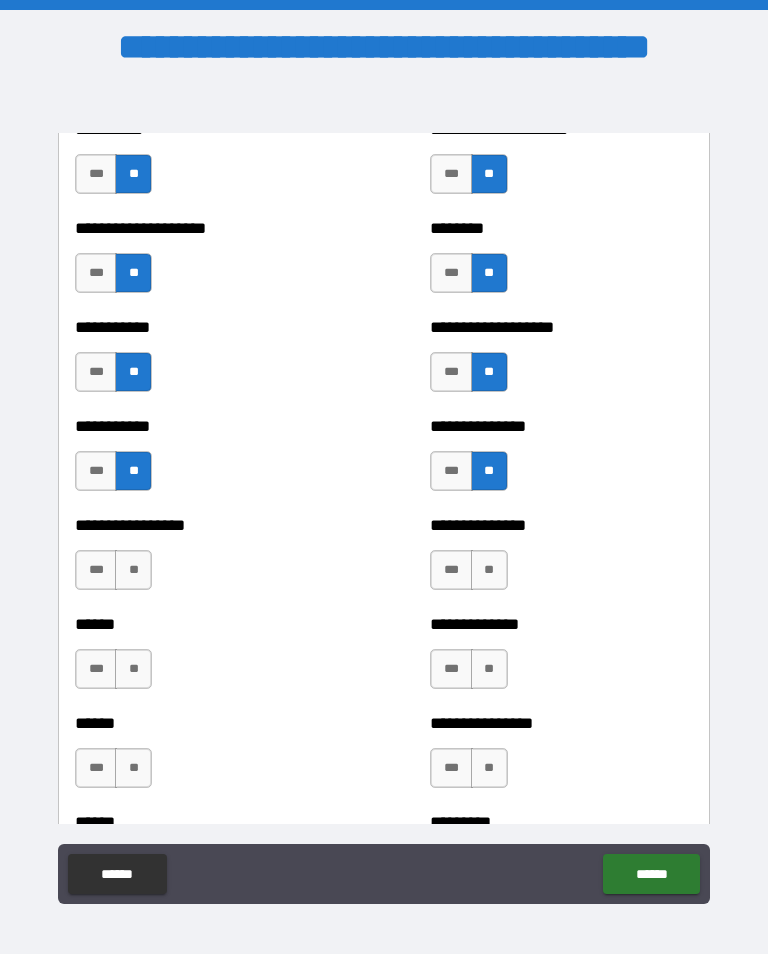 click on "**" at bounding box center [133, 570] 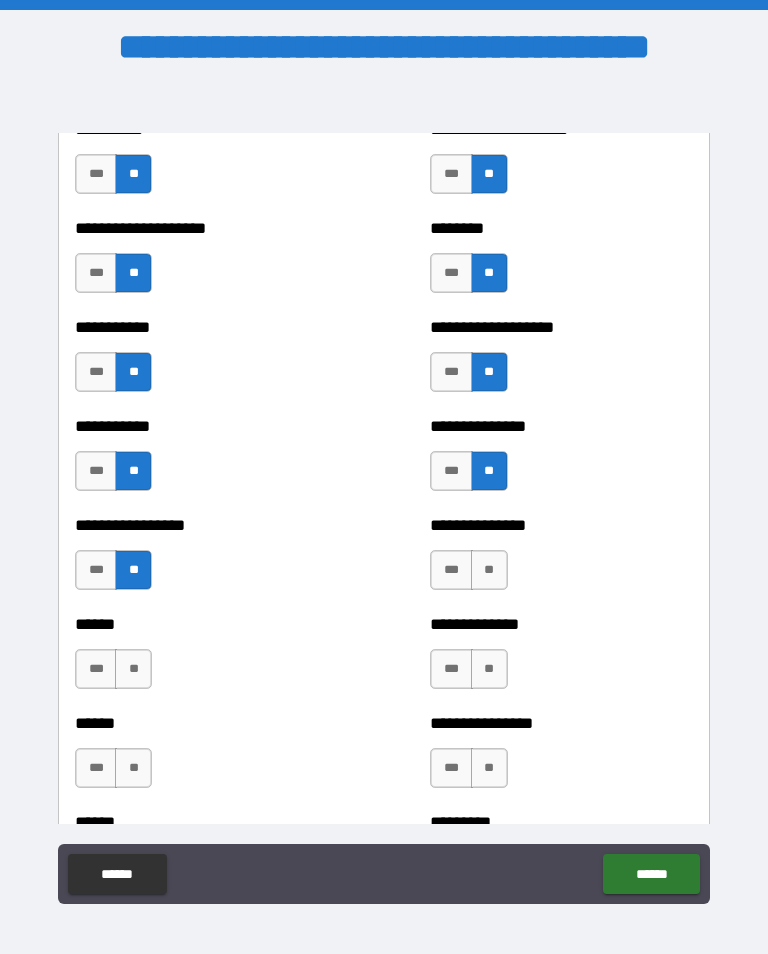 click on "**" at bounding box center (133, 669) 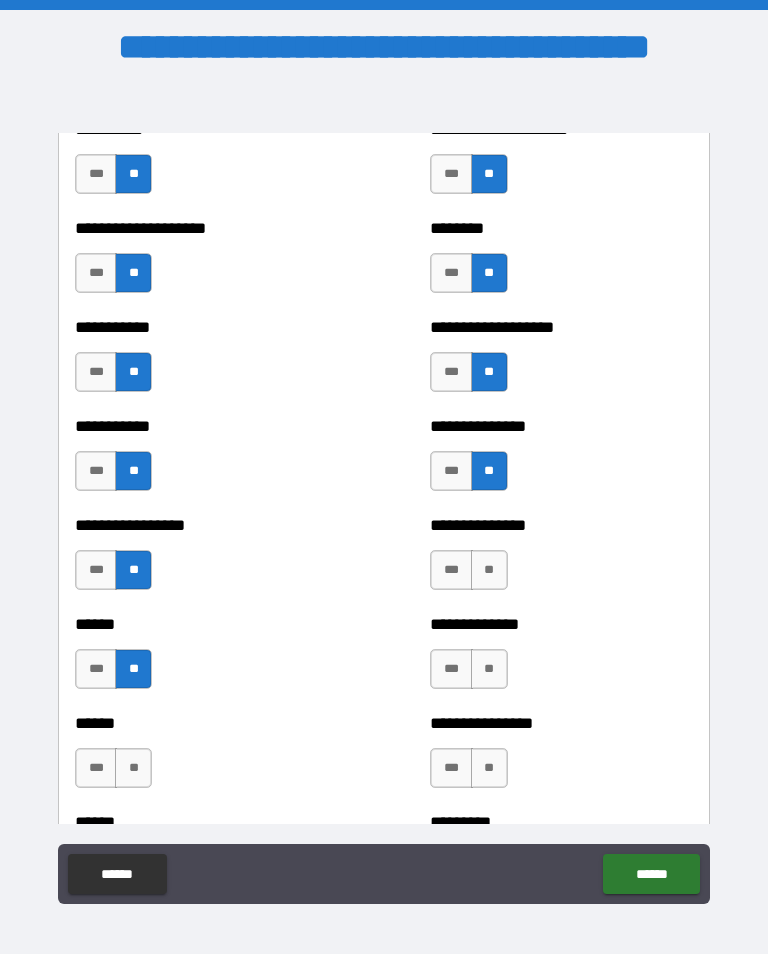 click on "***" at bounding box center (96, 669) 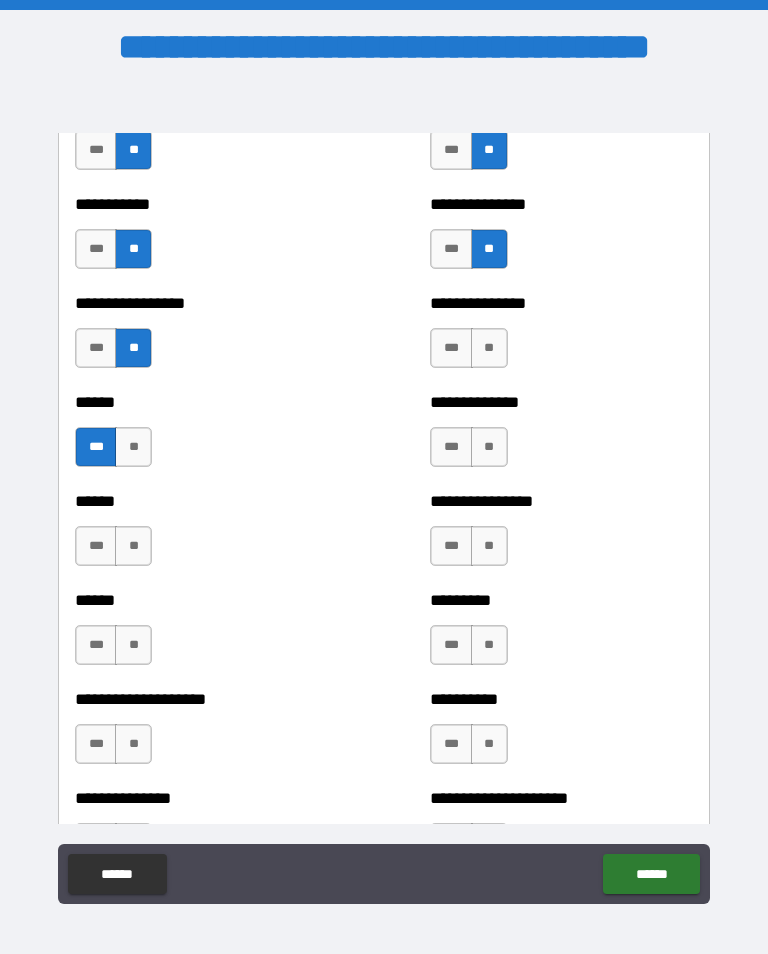 scroll, scrollTop: 2906, scrollLeft: 0, axis: vertical 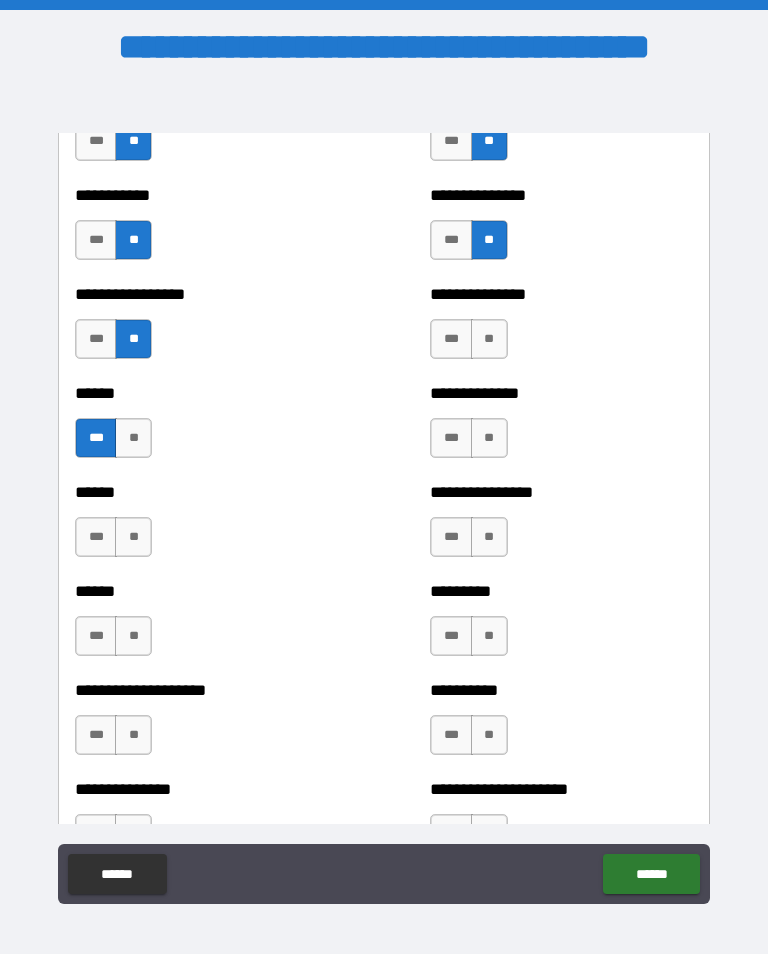 click on "**" at bounding box center [133, 537] 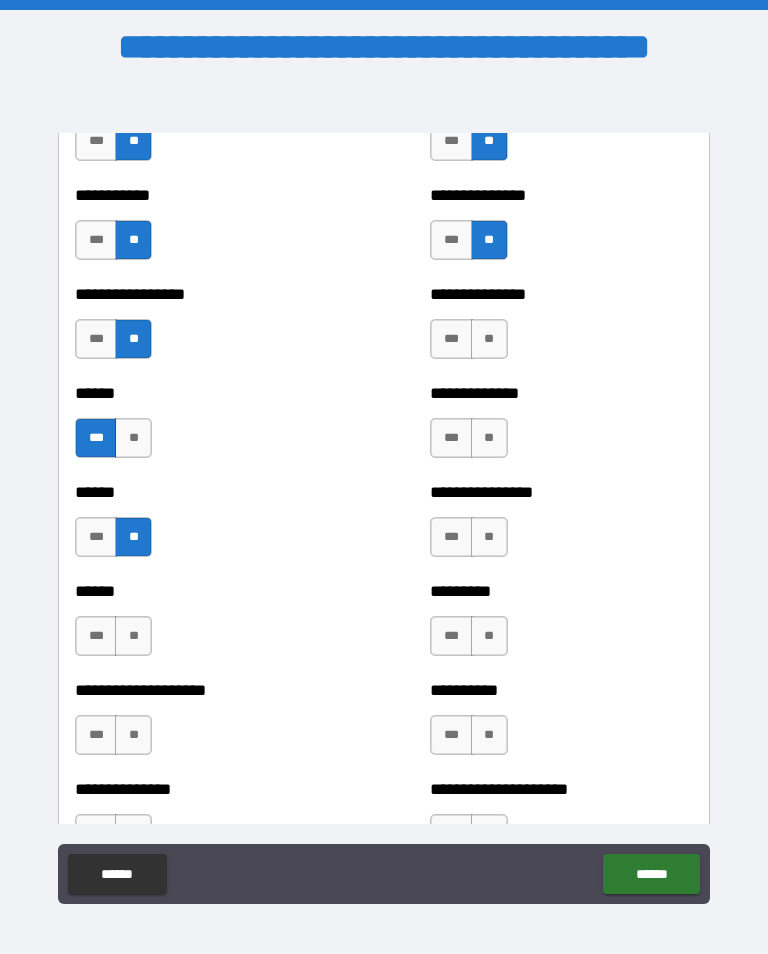 click on "**" at bounding box center (133, 636) 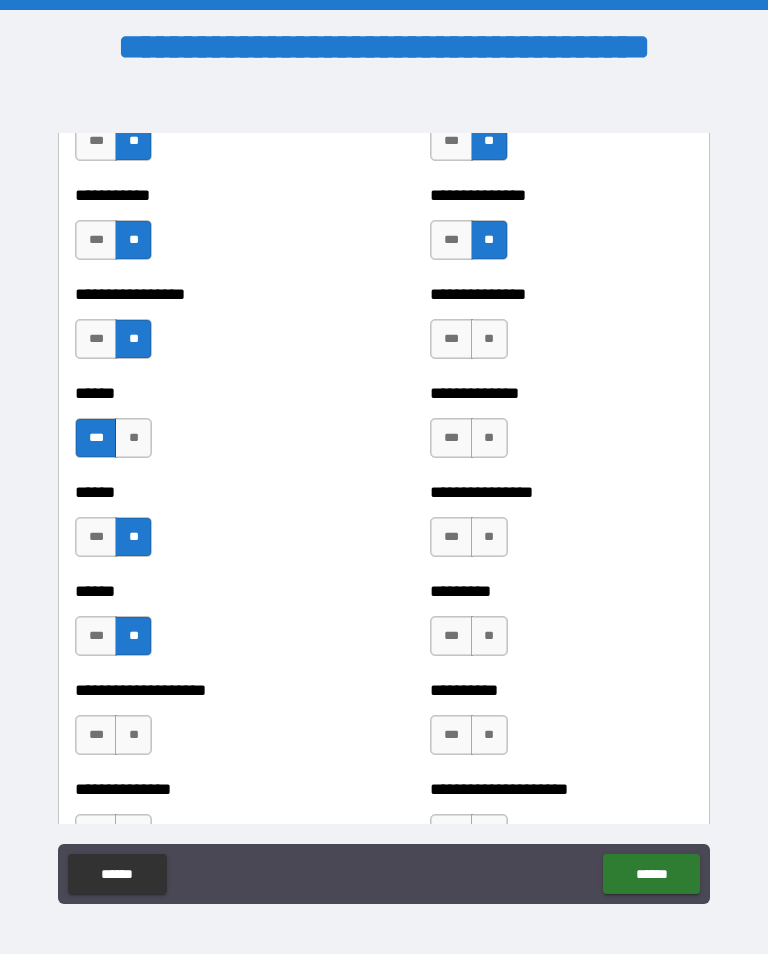 click on "**" at bounding box center [133, 735] 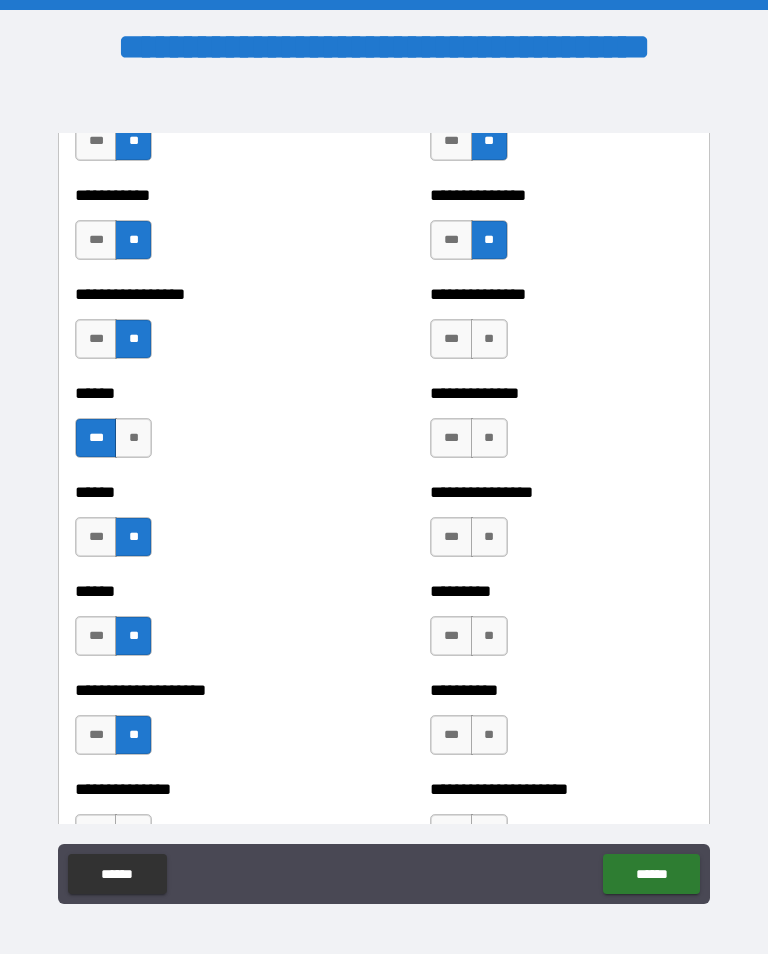 click on "**" at bounding box center [489, 339] 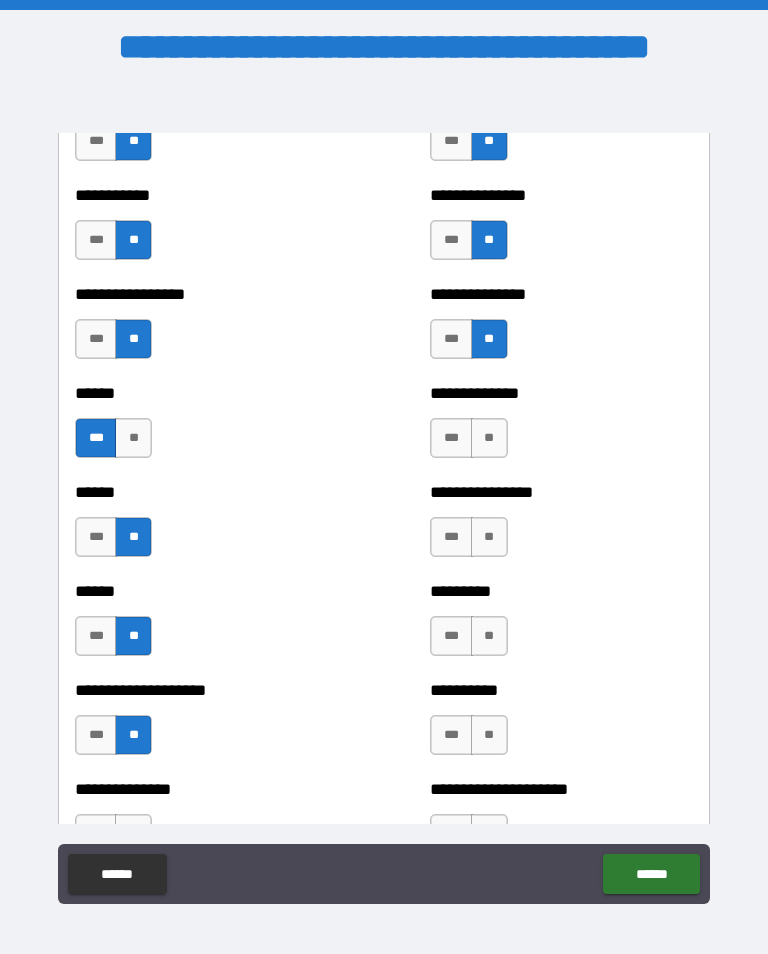 click on "**" at bounding box center (489, 438) 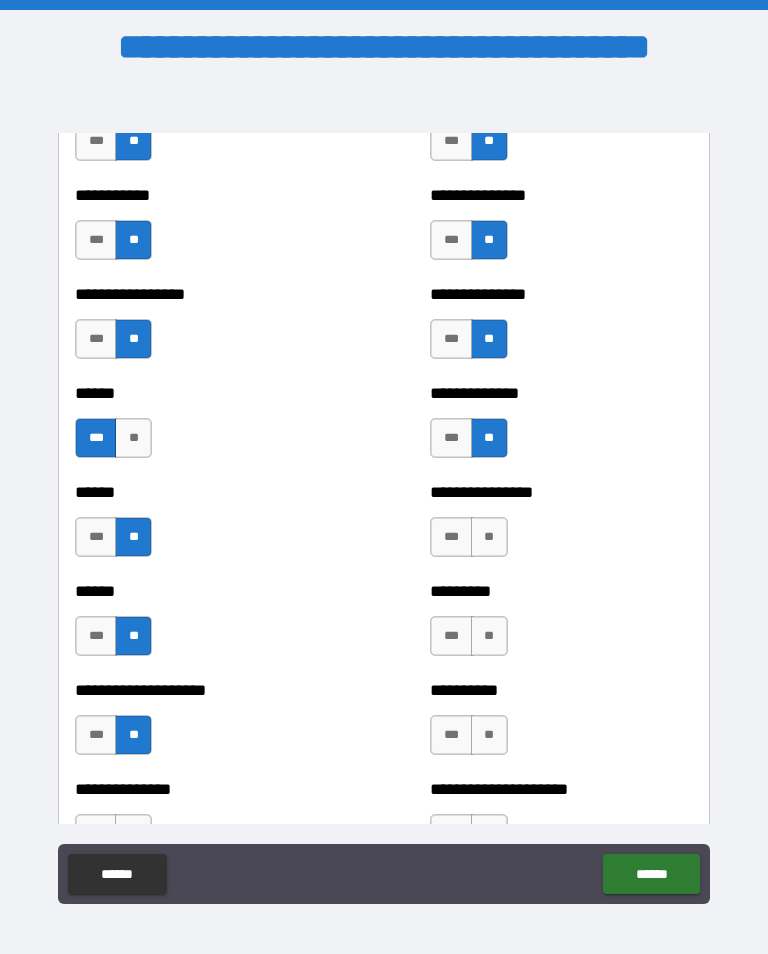 click on "**" at bounding box center (489, 537) 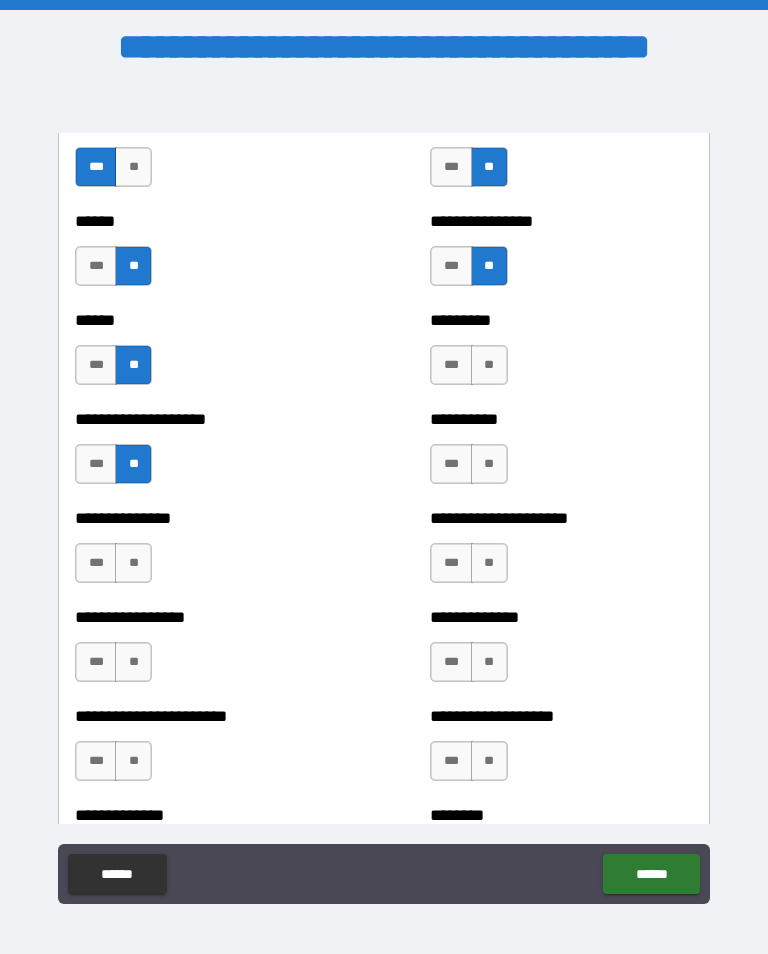 scroll, scrollTop: 3183, scrollLeft: 0, axis: vertical 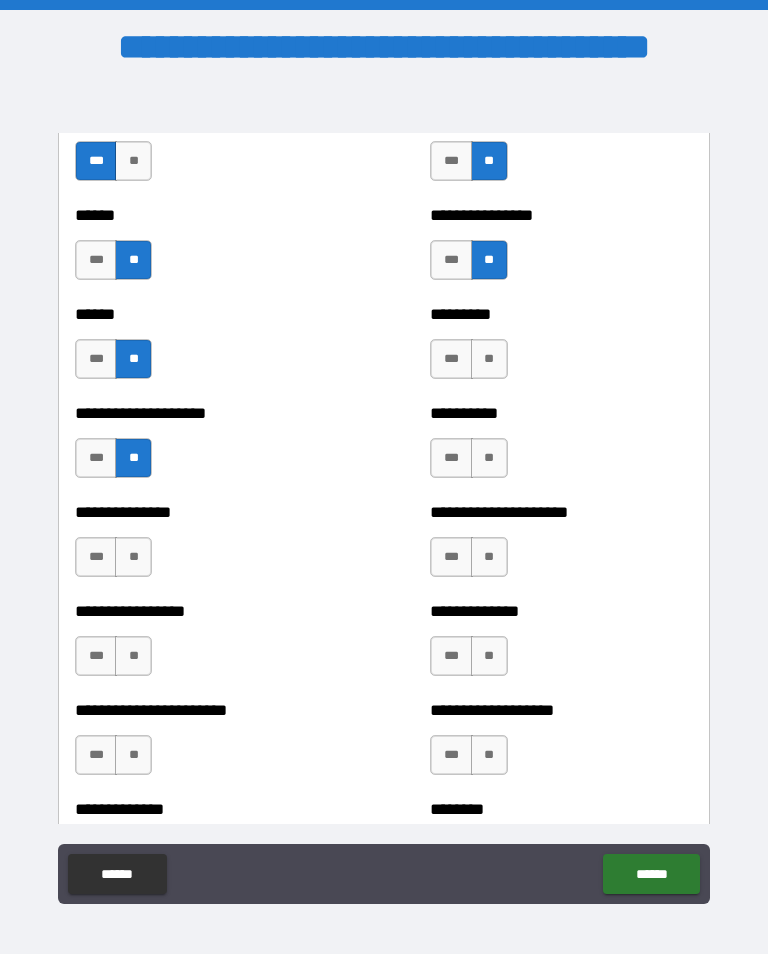 click on "**" at bounding box center (489, 359) 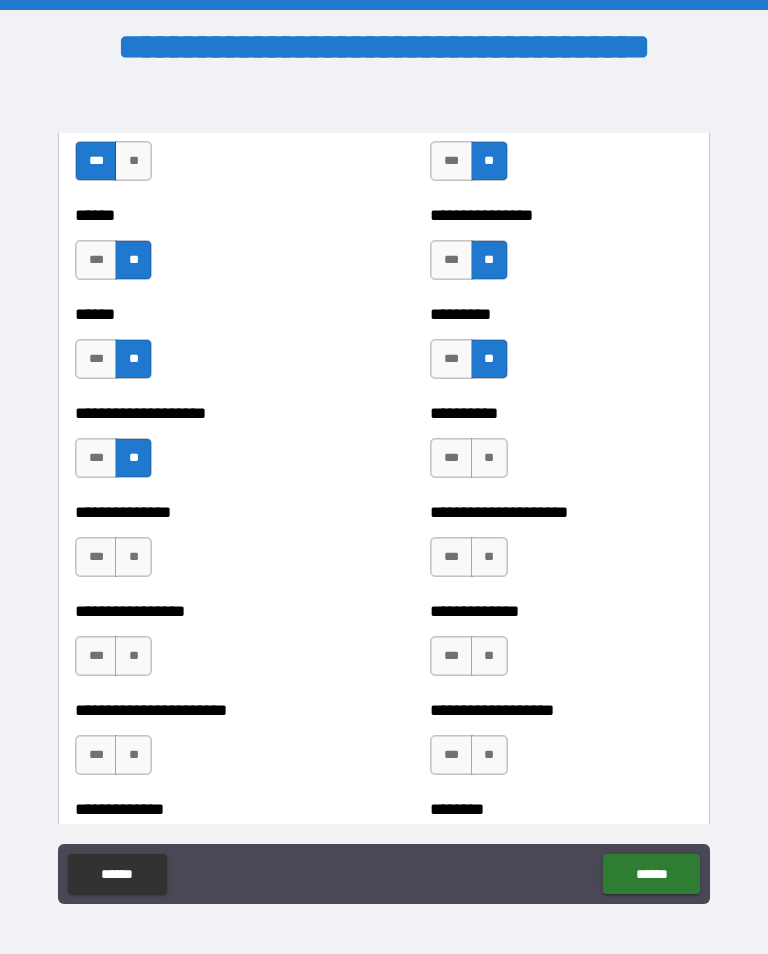 click on "**" at bounding box center [489, 458] 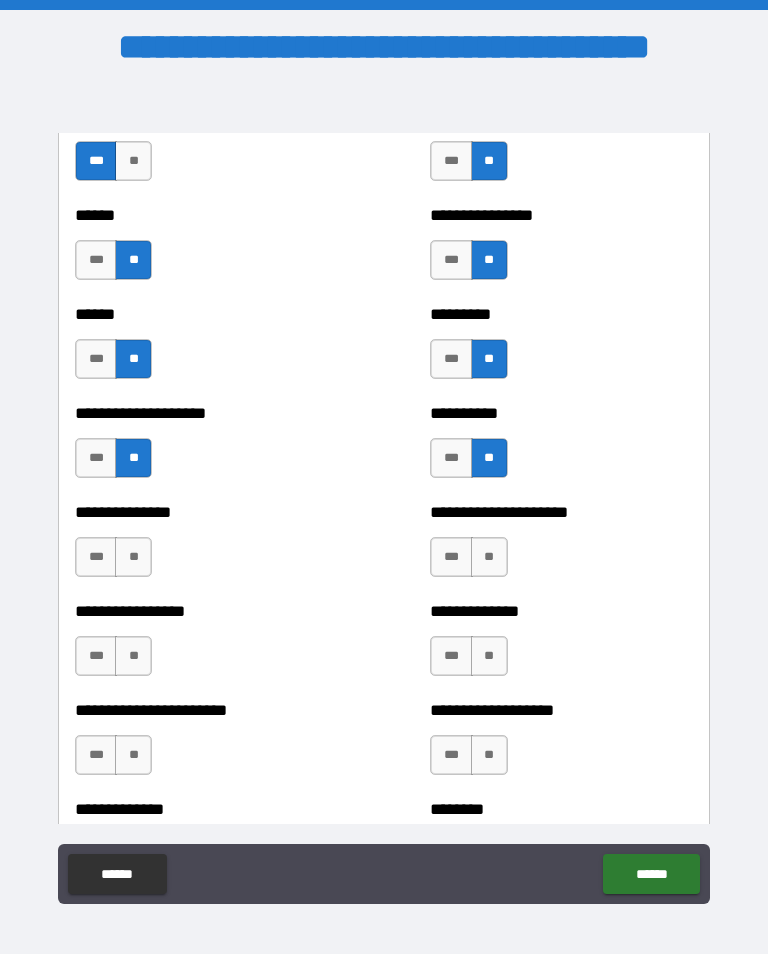 click on "**" at bounding box center (489, 557) 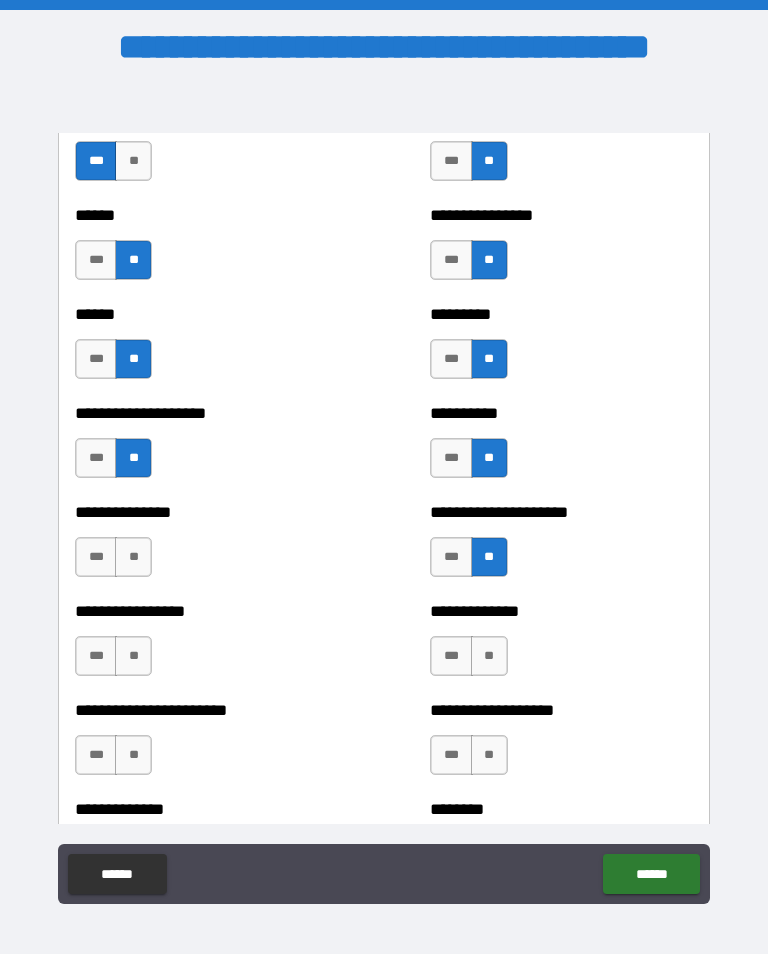 click on "**" at bounding box center [133, 557] 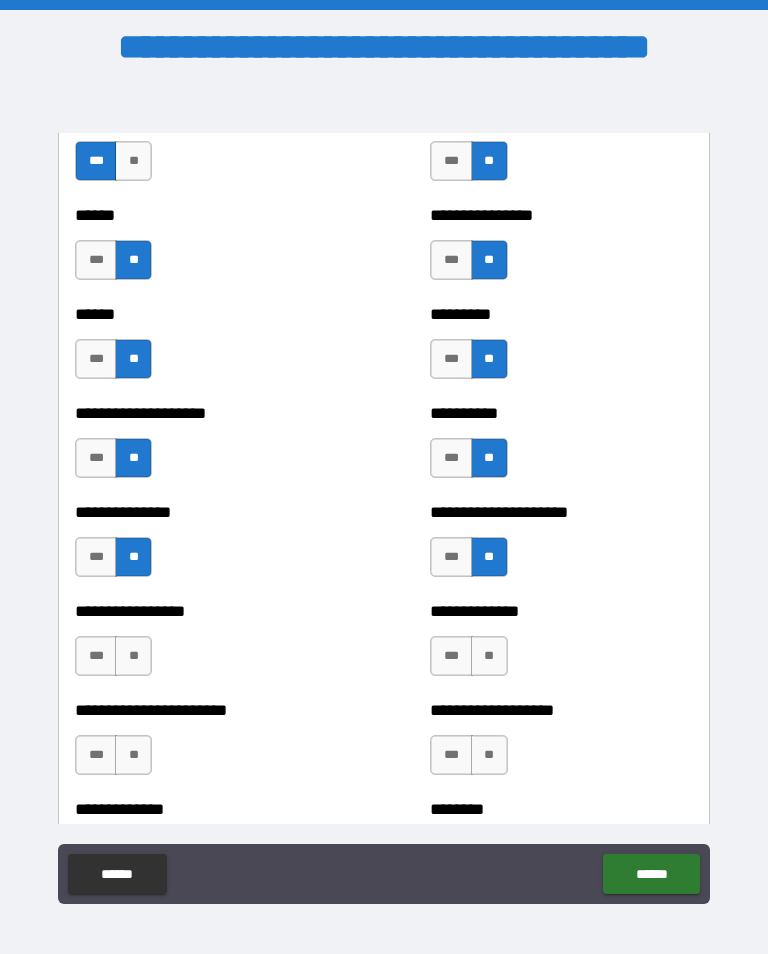 click on "**" at bounding box center (133, 656) 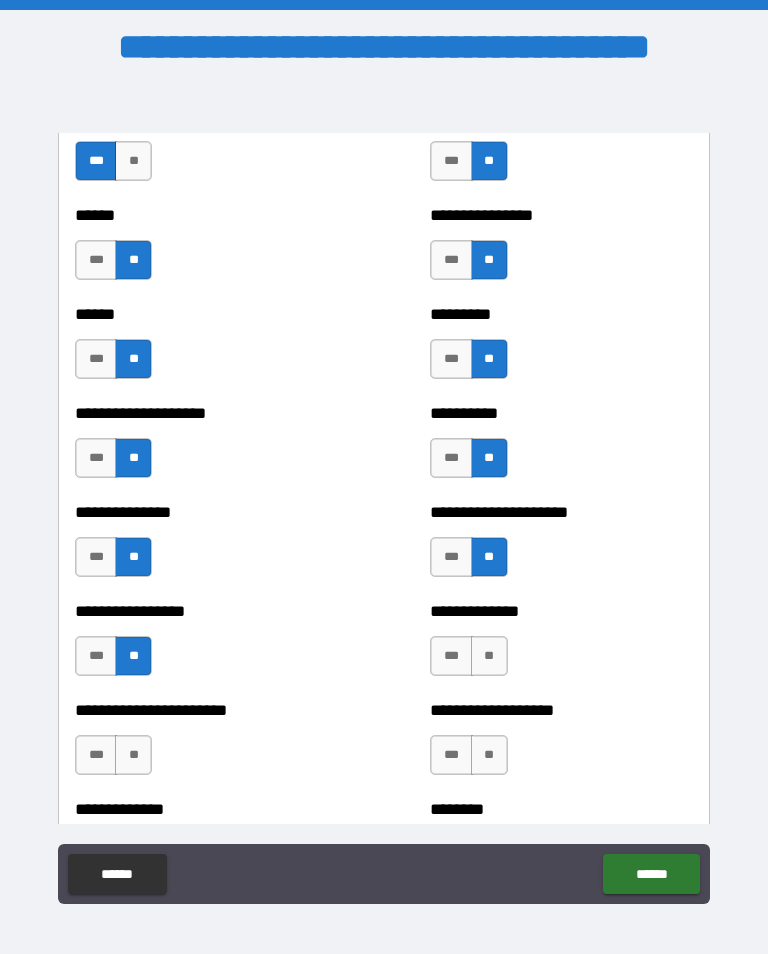 click on "**" at bounding box center (489, 656) 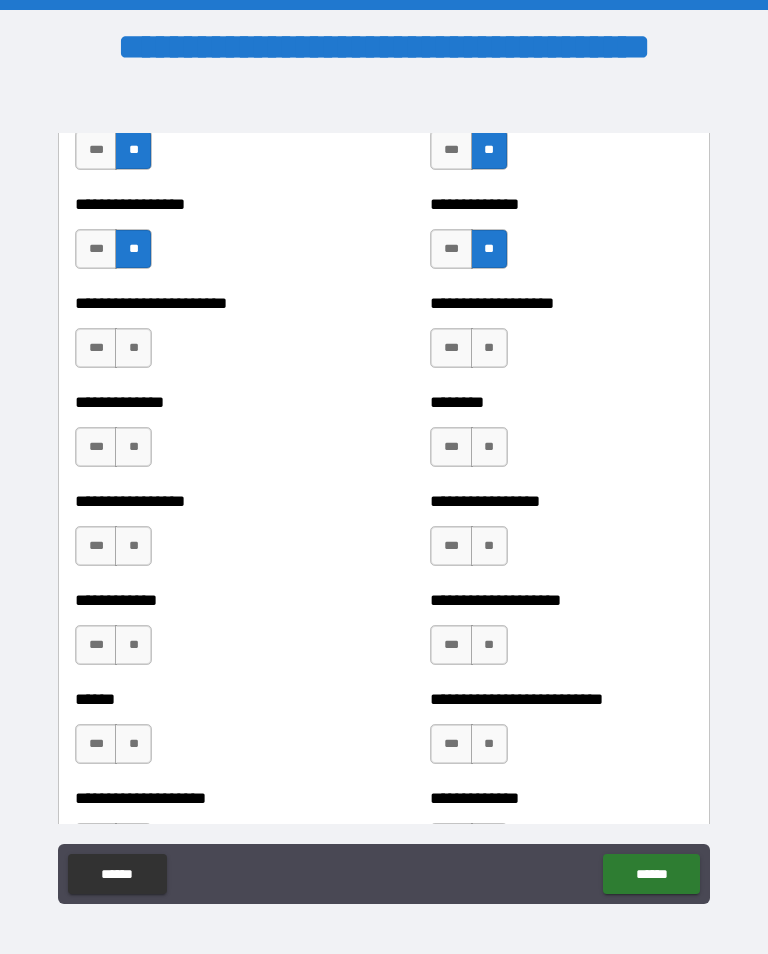 scroll, scrollTop: 3592, scrollLeft: 0, axis: vertical 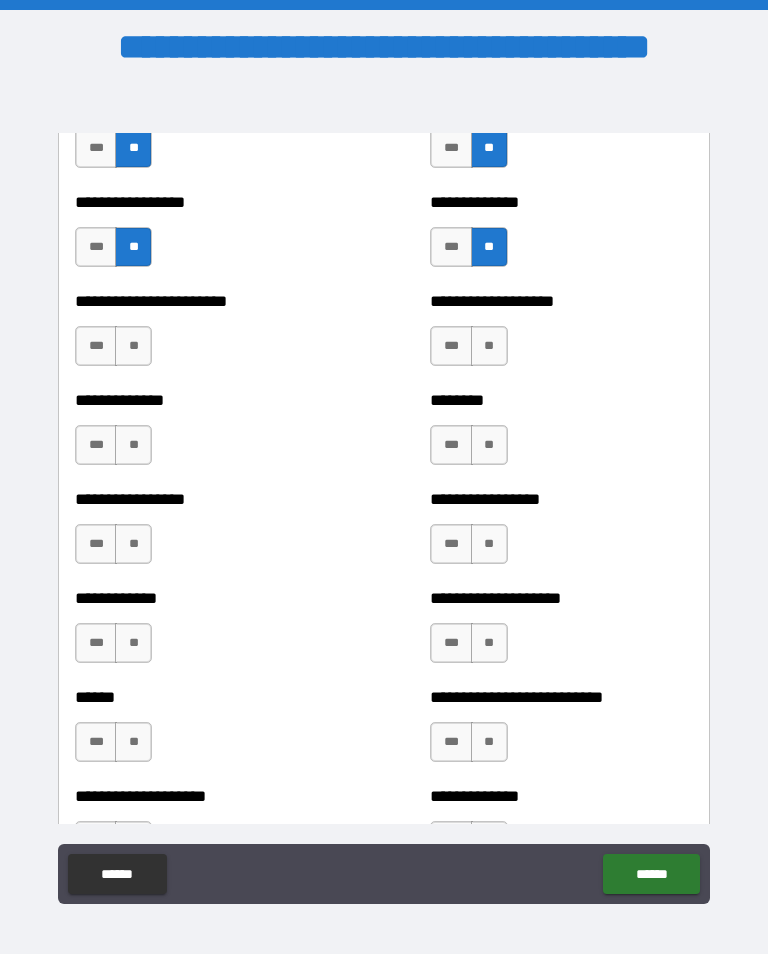 click on "**" at bounding box center (133, 346) 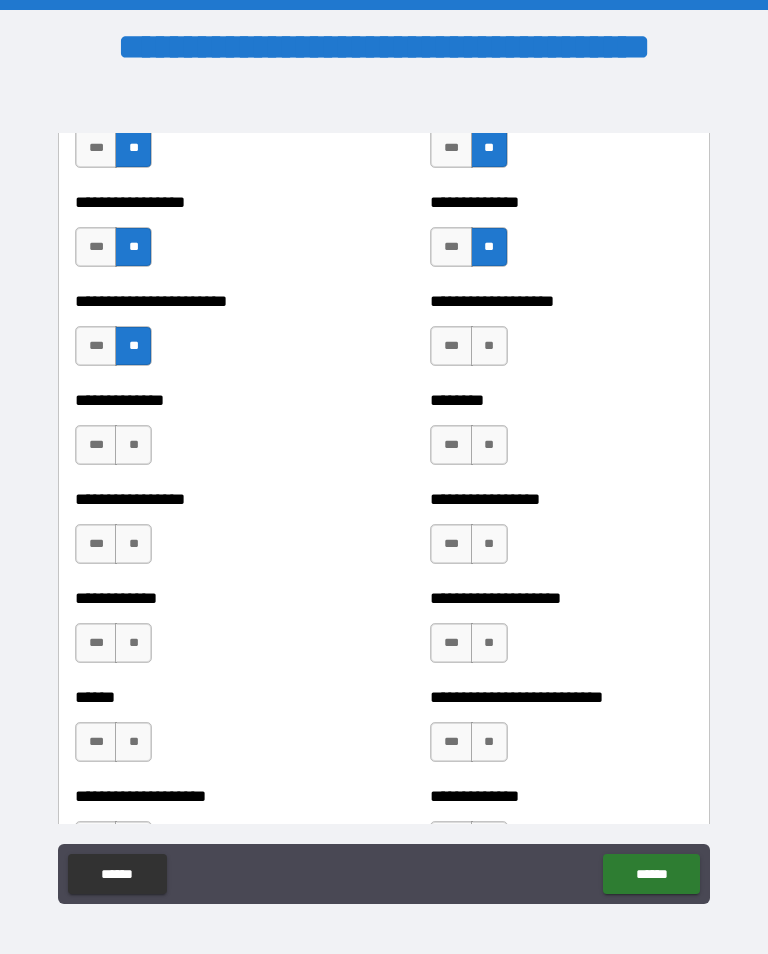 click on "**" at bounding box center (489, 346) 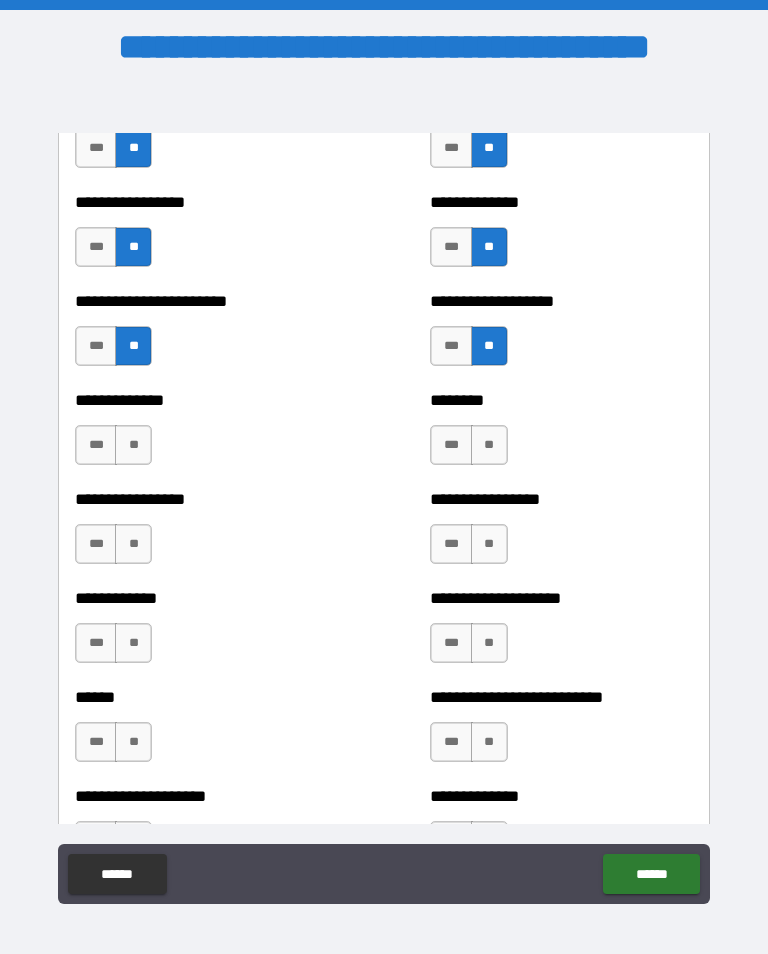 click on "**" at bounding box center [489, 445] 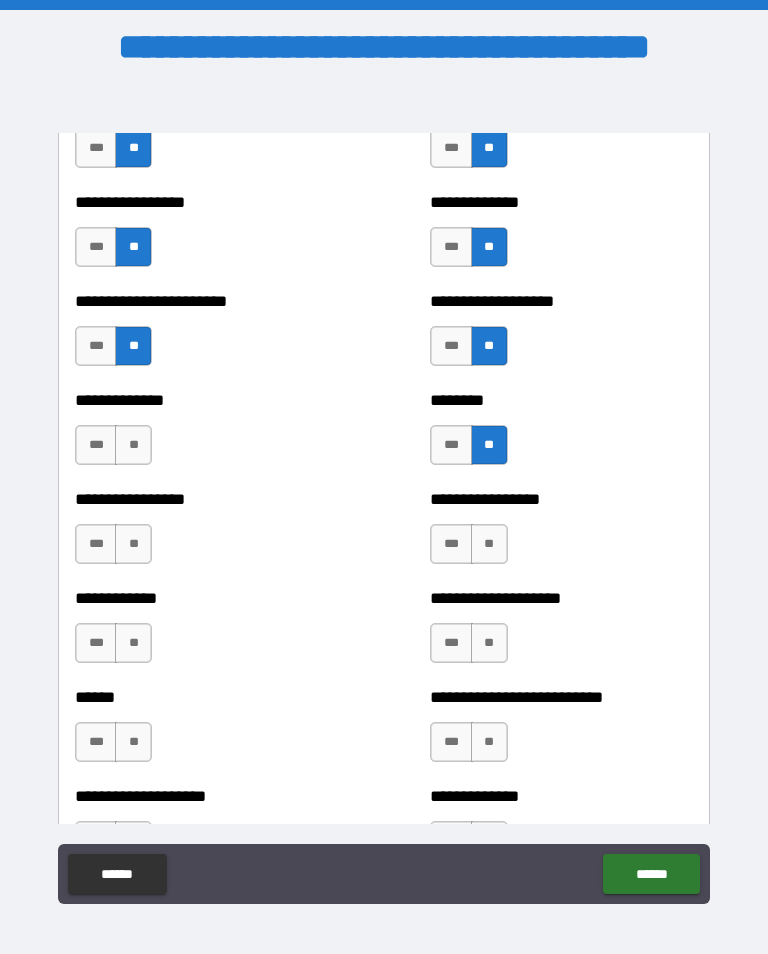 click on "**" at bounding box center [489, 544] 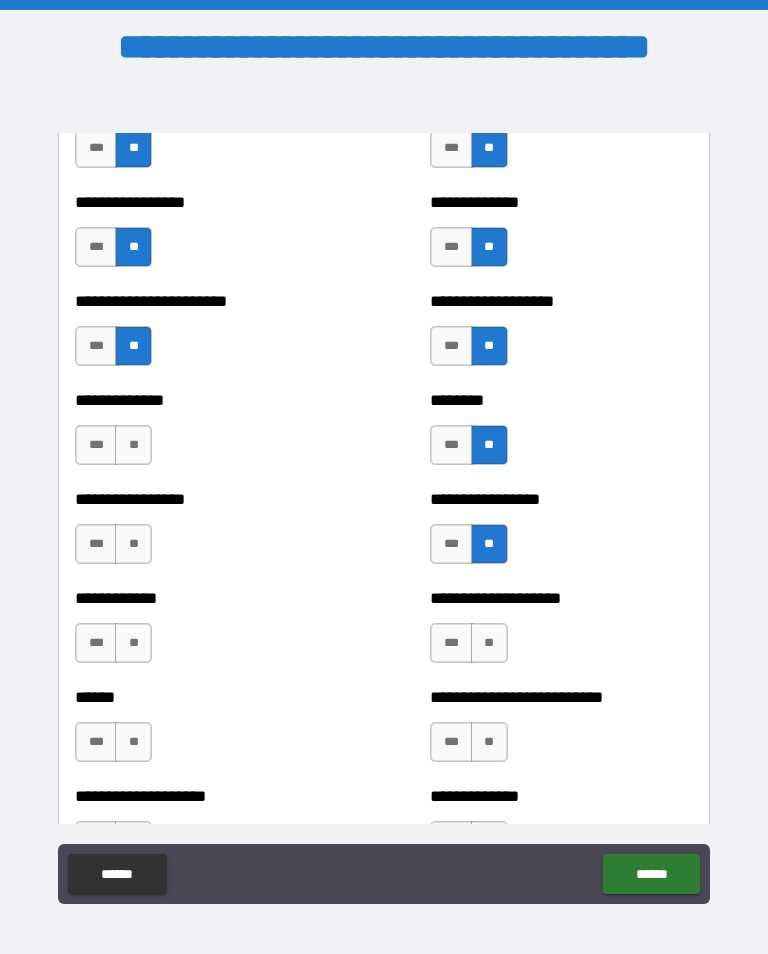 click on "**" at bounding box center [133, 445] 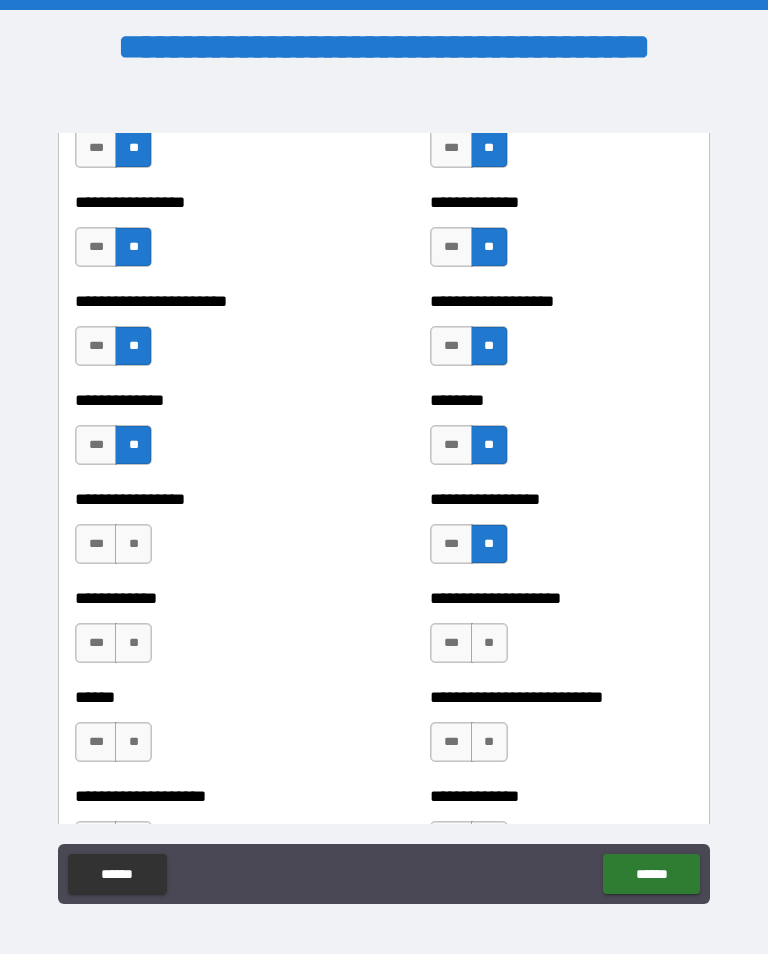 click on "**" at bounding box center [133, 544] 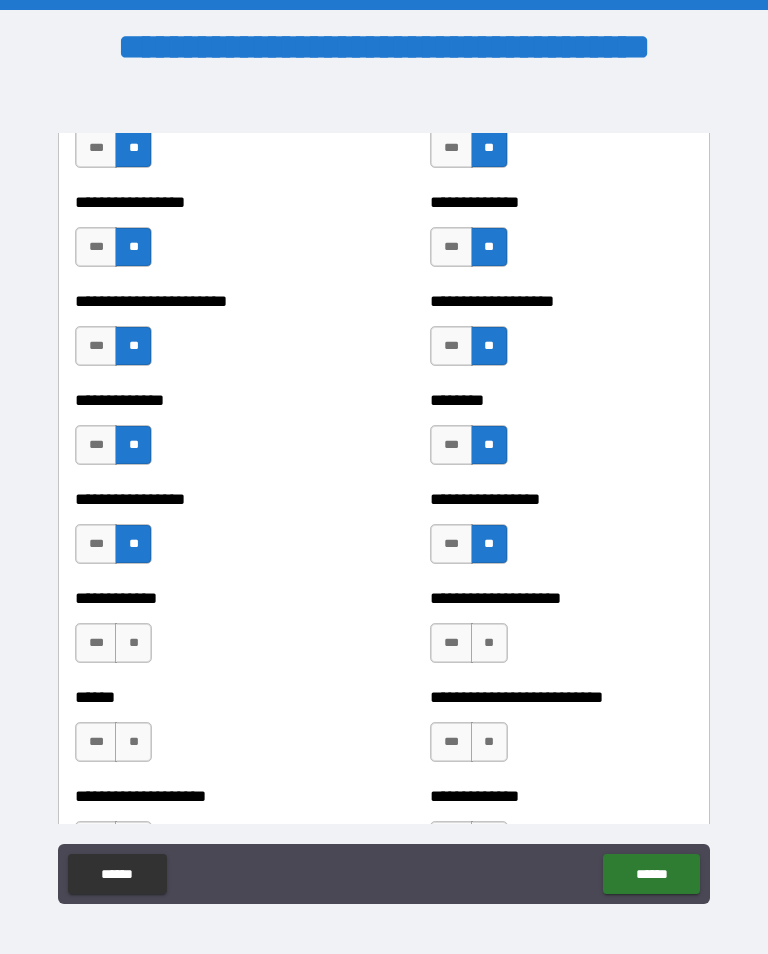 click on "**" at bounding box center (133, 643) 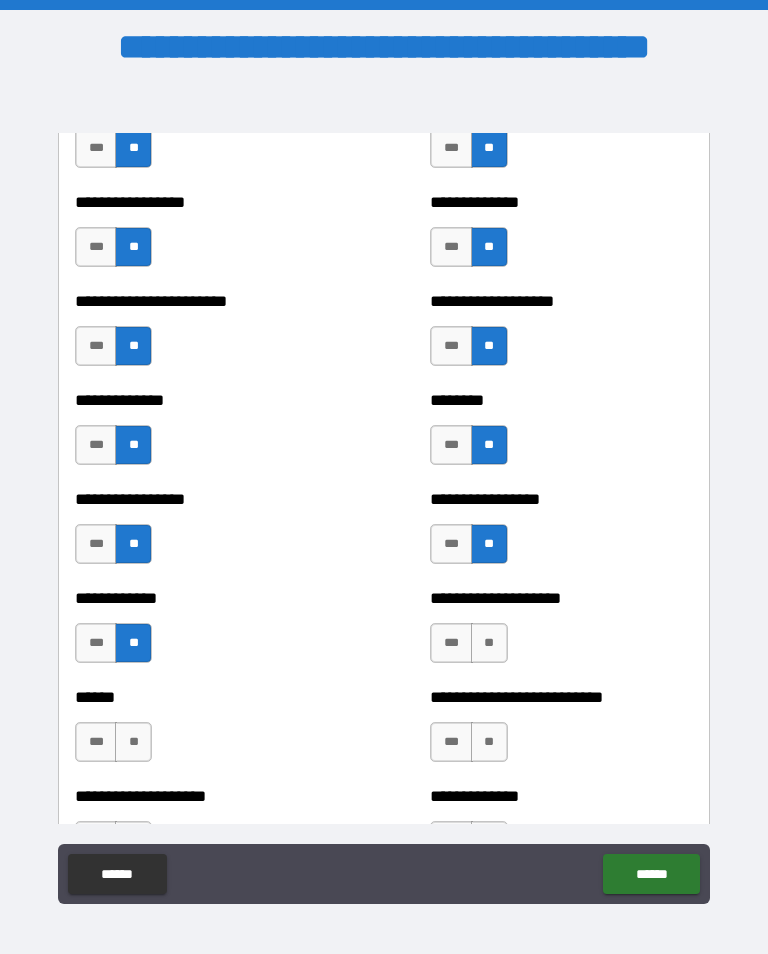 click on "**" at bounding box center (133, 742) 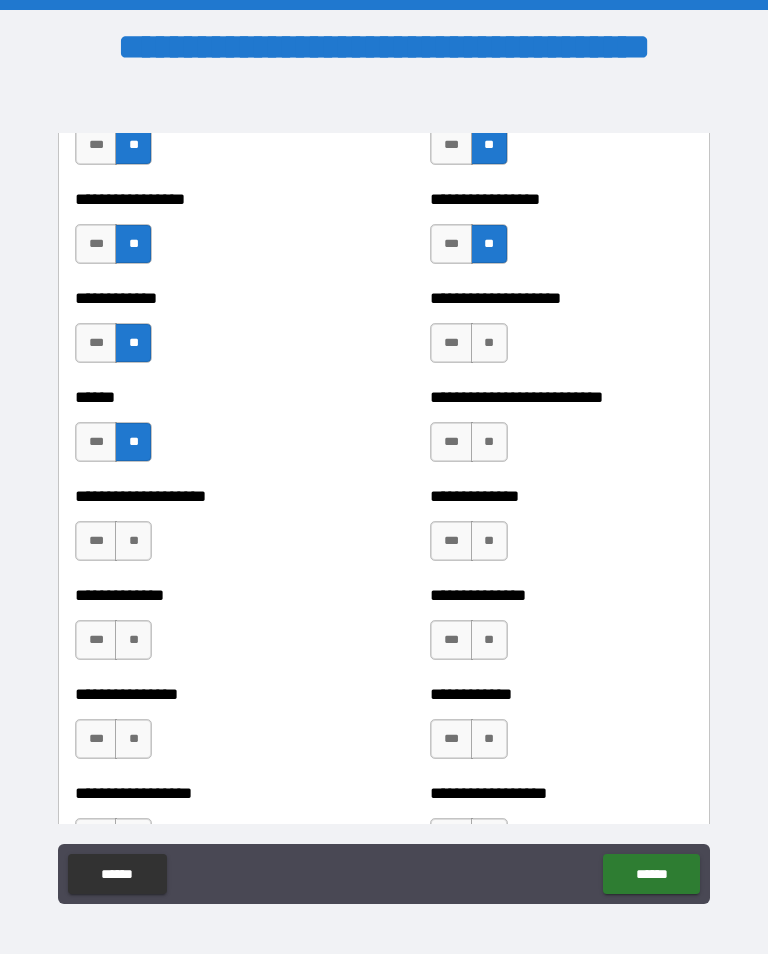 scroll, scrollTop: 3898, scrollLeft: 0, axis: vertical 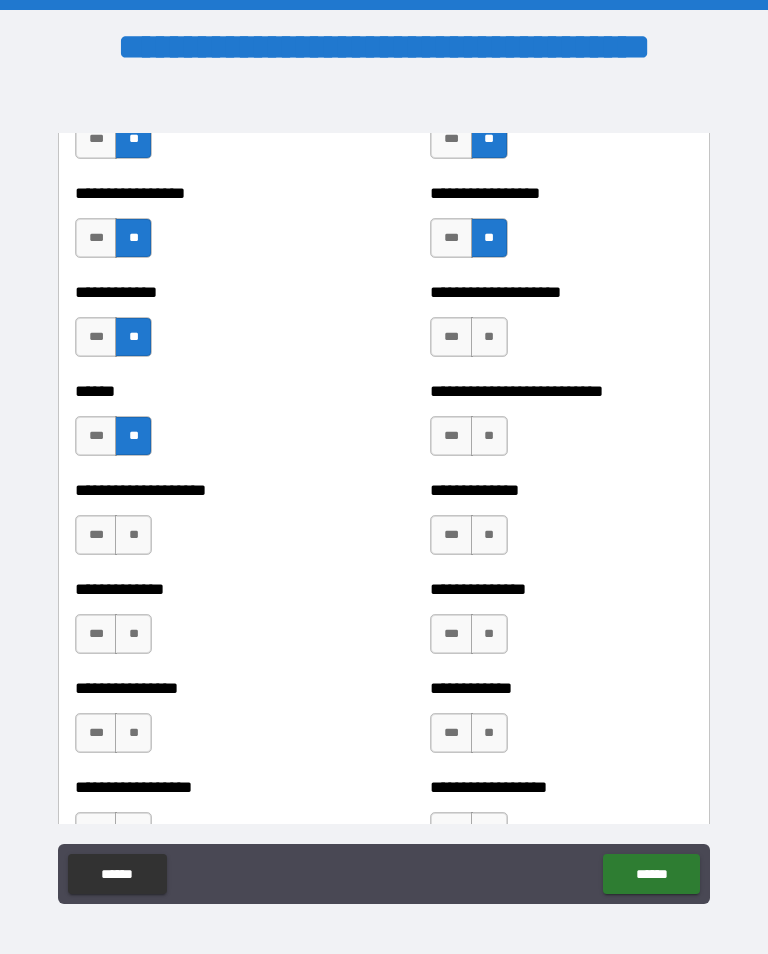 click on "**" at bounding box center [489, 337] 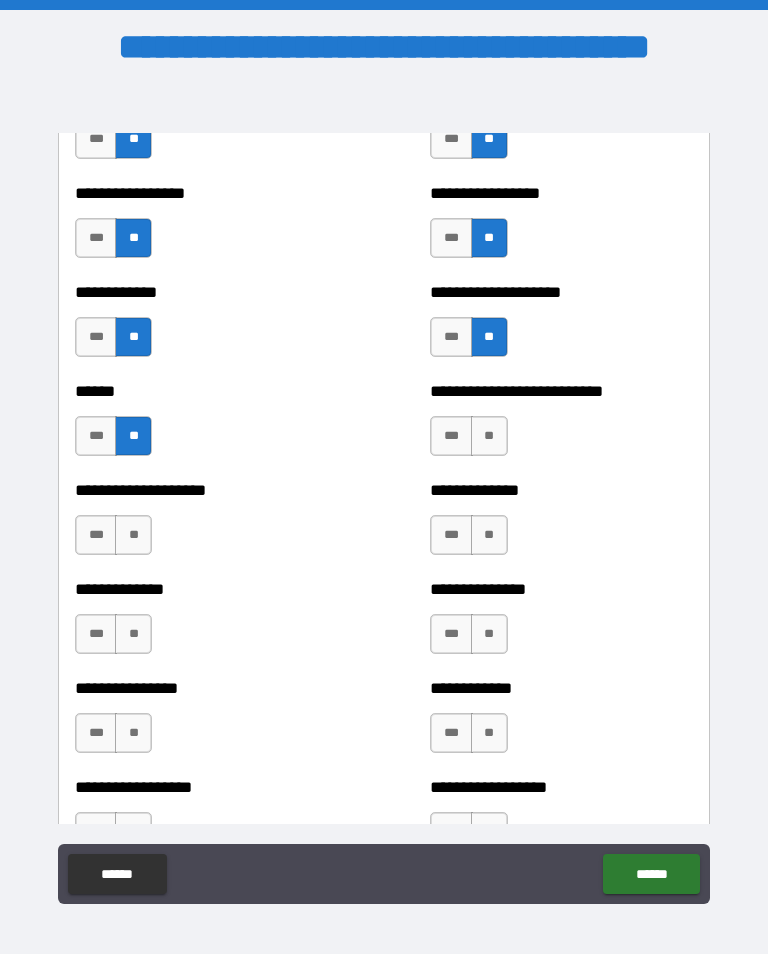 click on "**" at bounding box center (489, 436) 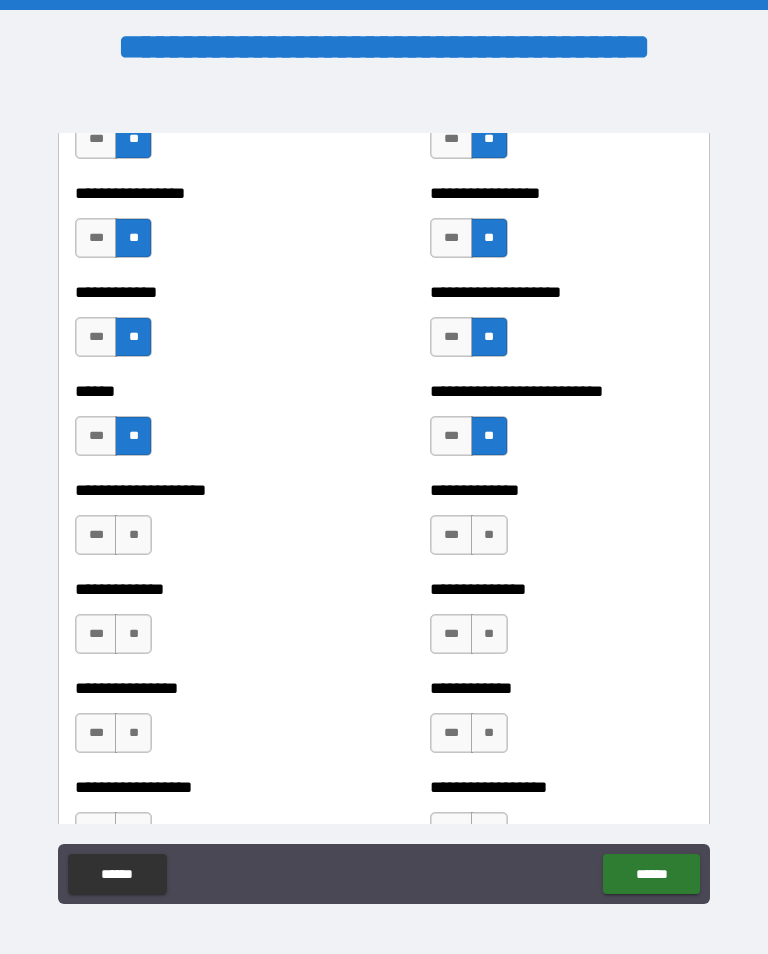 click on "**" at bounding box center (489, 535) 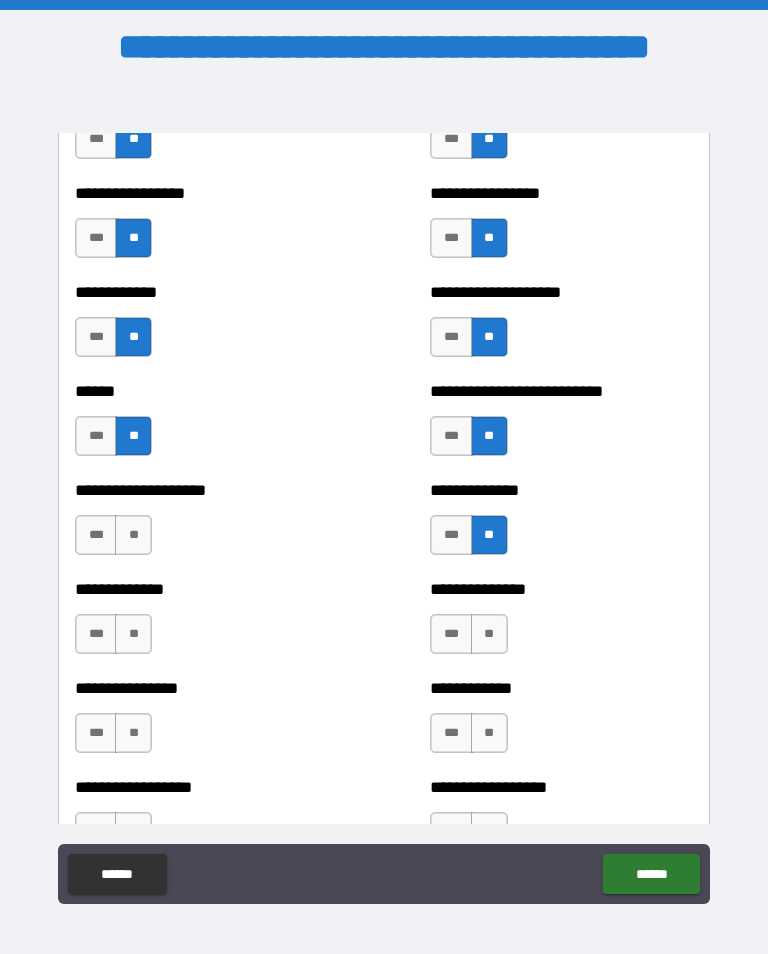 click on "**" at bounding box center [133, 535] 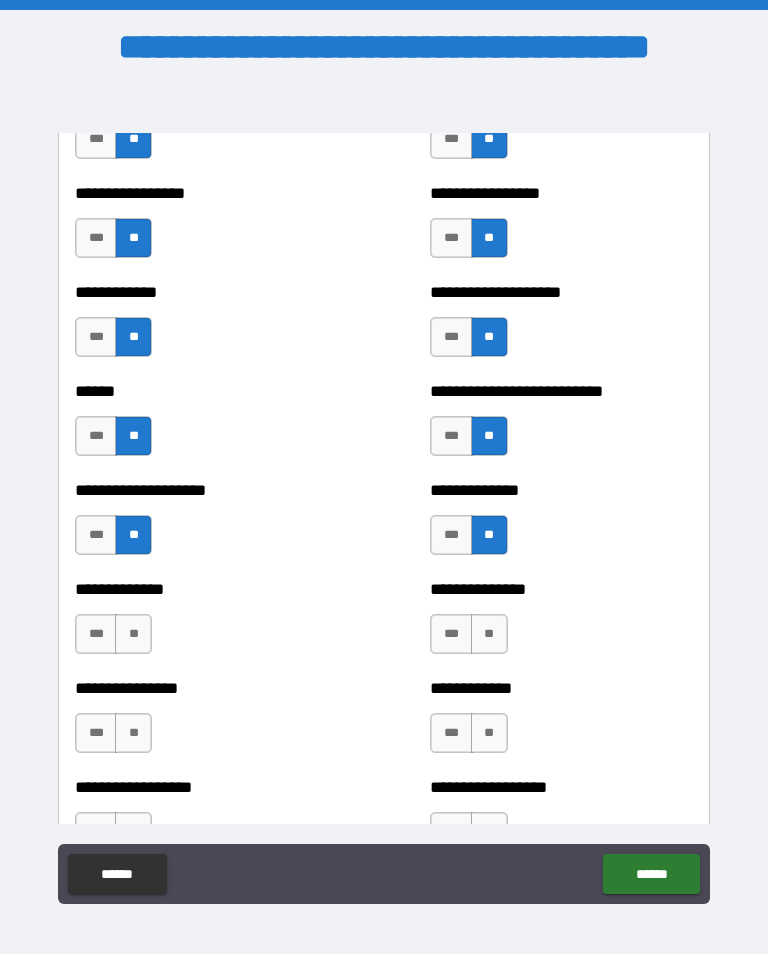 click on "**" at bounding box center (133, 634) 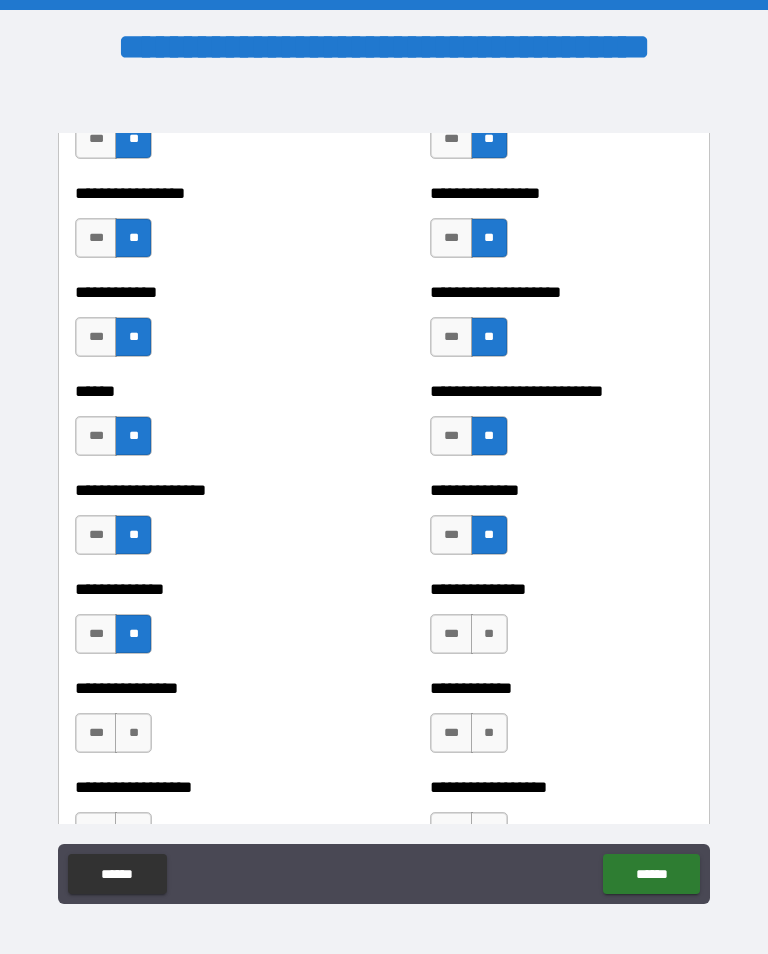 click on "**" at bounding box center (489, 634) 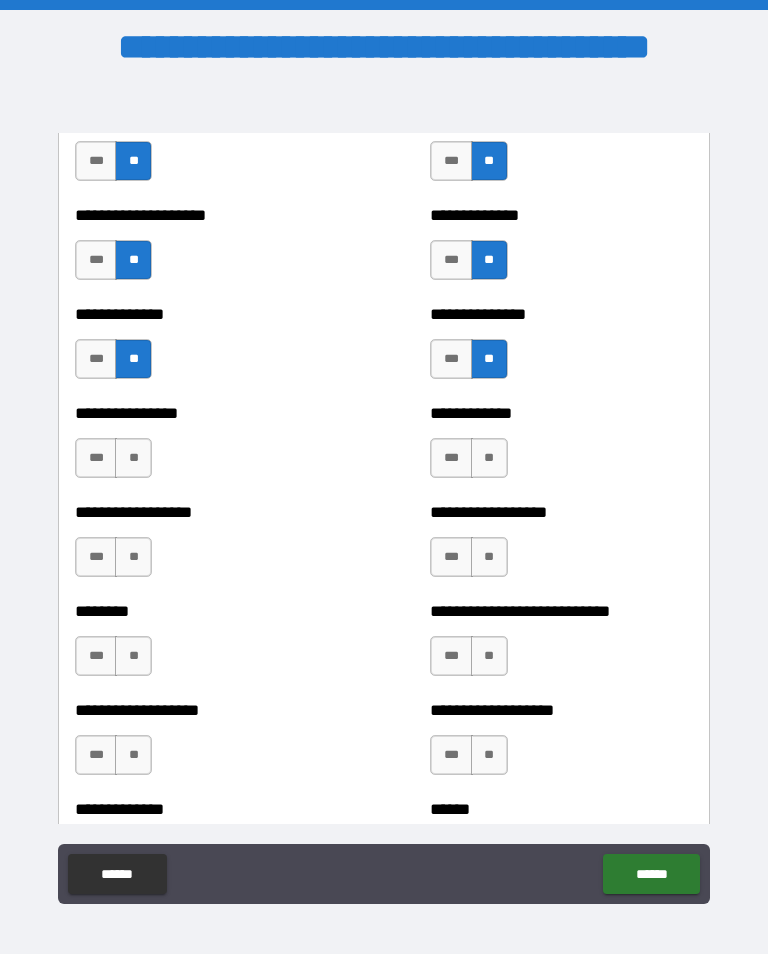 scroll, scrollTop: 4177, scrollLeft: 0, axis: vertical 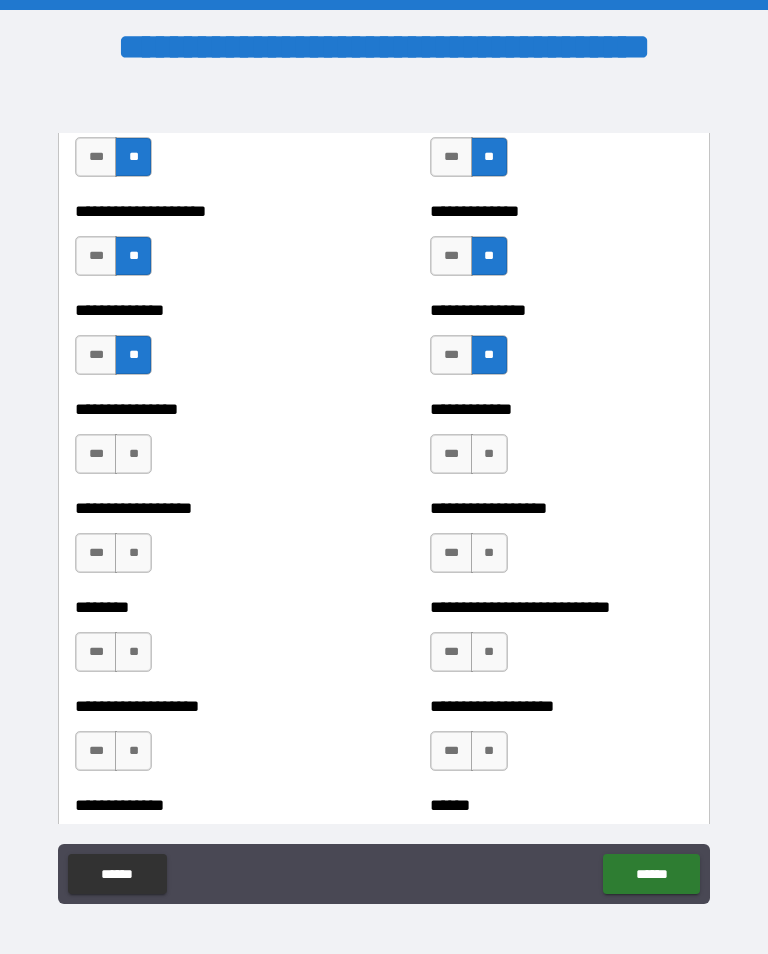 click on "**" at bounding box center (133, 454) 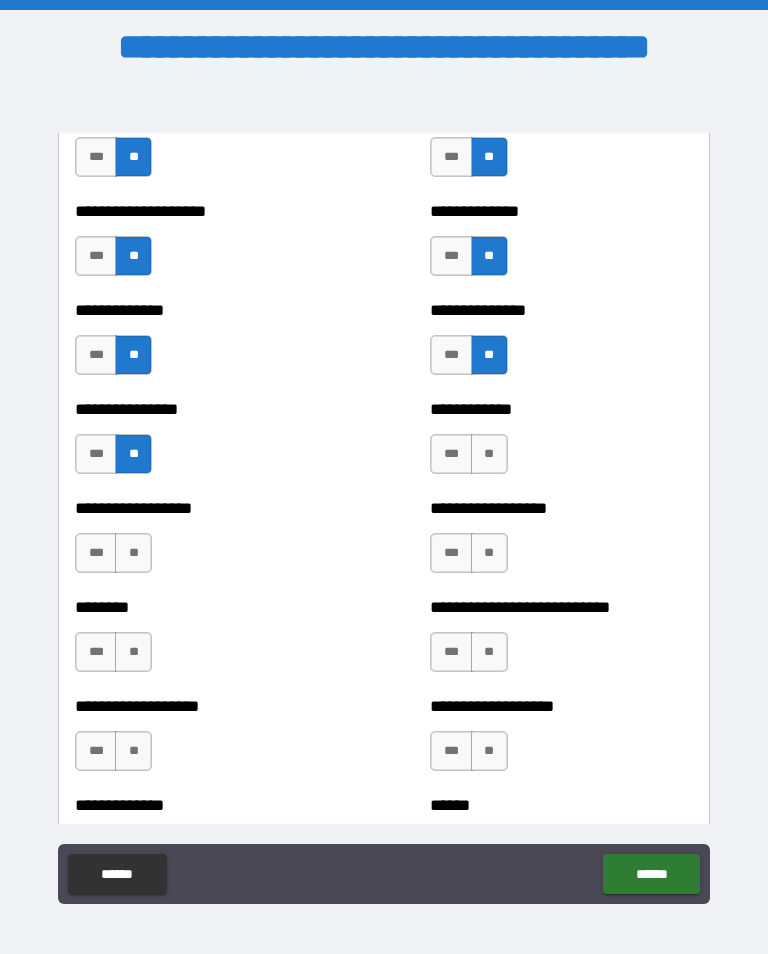 click on "**" at bounding box center [133, 553] 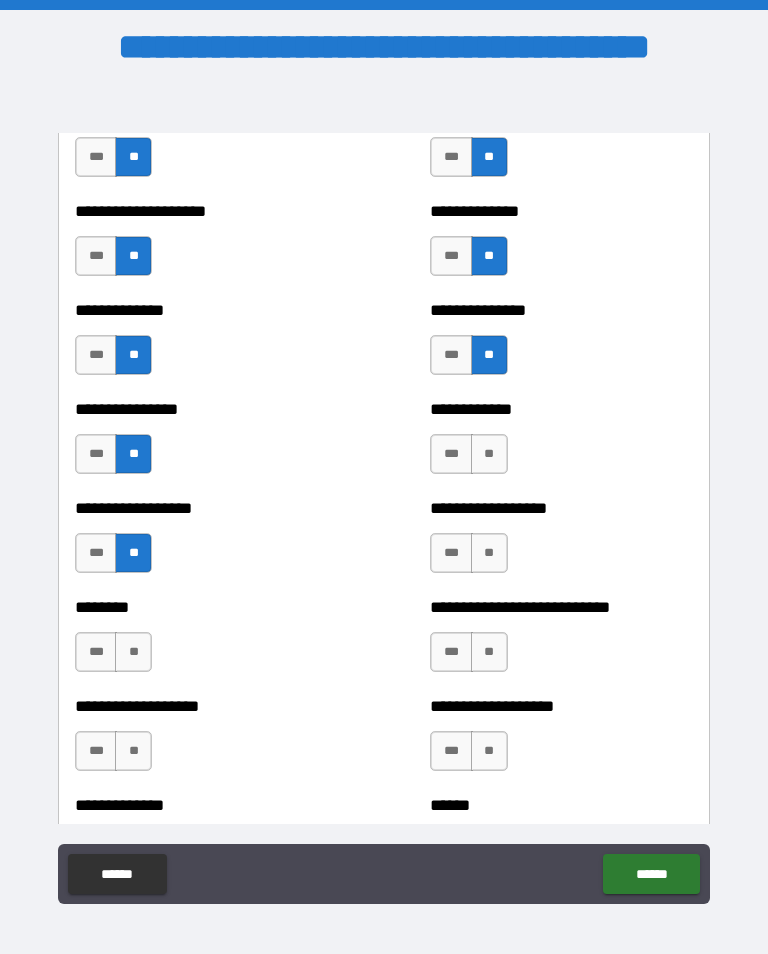 click on "**" at bounding box center (133, 652) 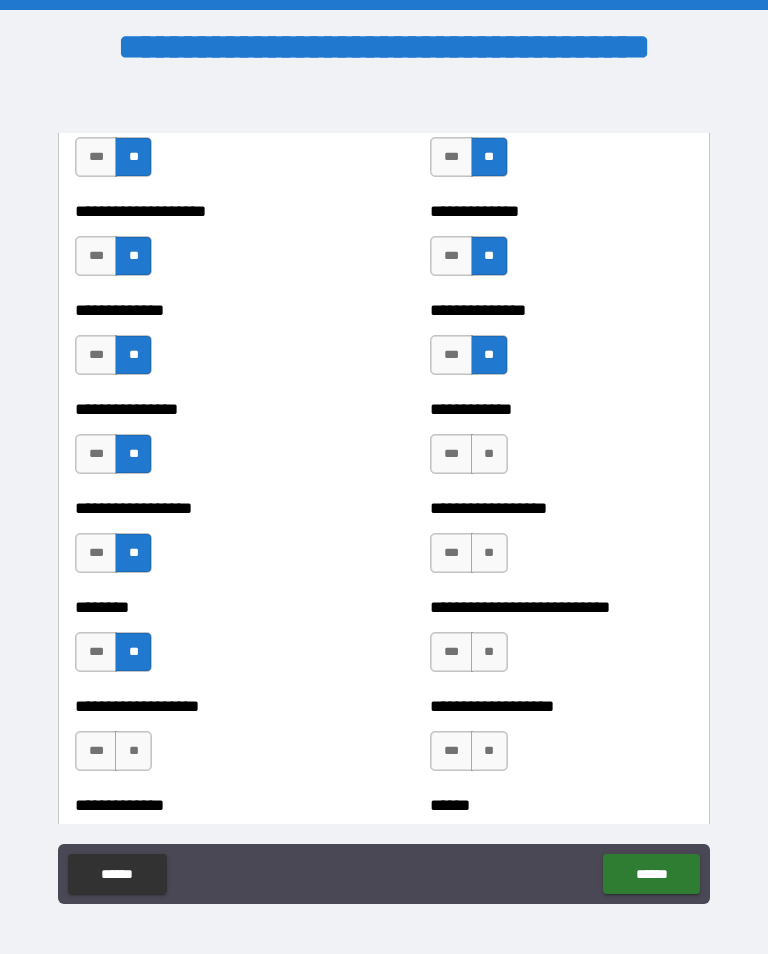 click on "**" at bounding box center (133, 751) 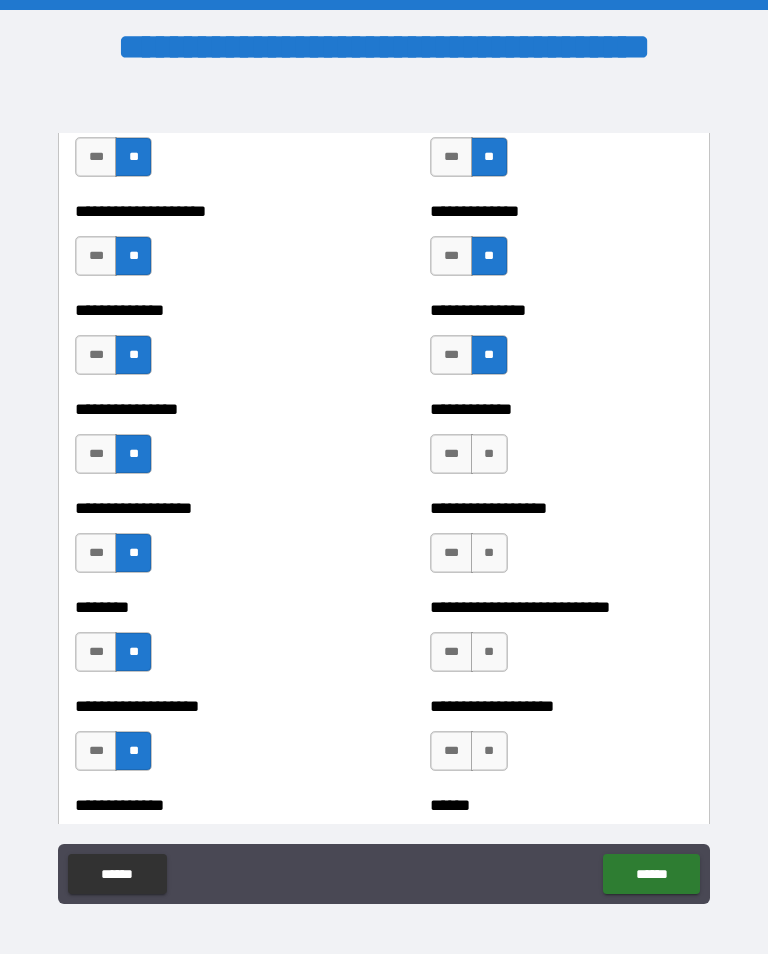 click on "**" at bounding box center (489, 751) 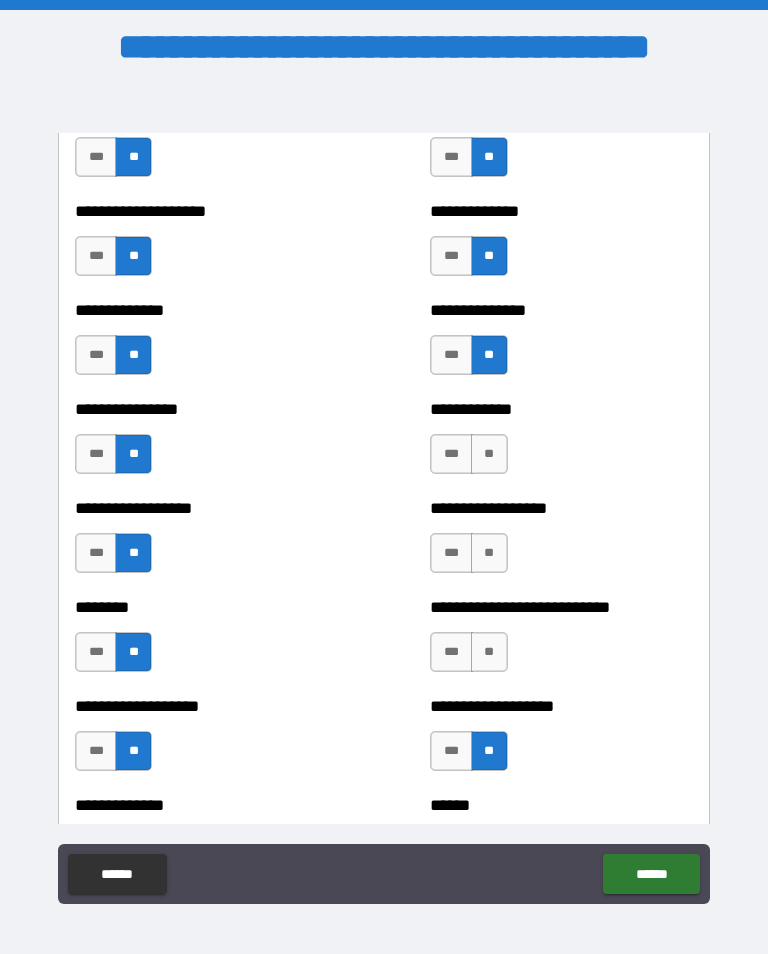 click on "**" at bounding box center [489, 652] 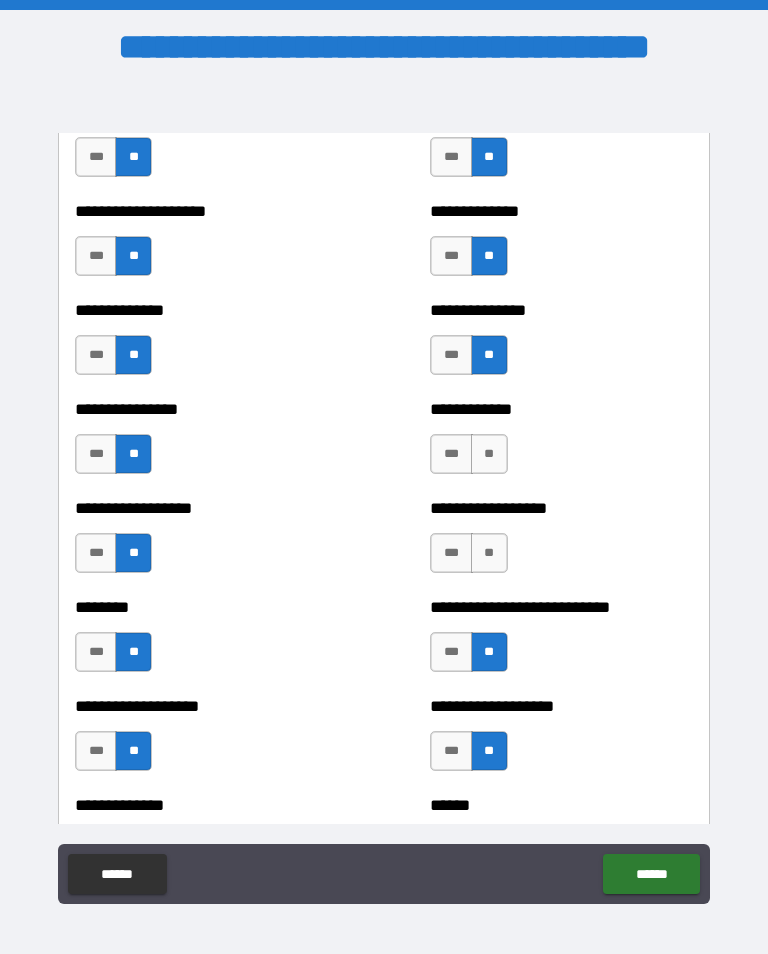 click on "**" at bounding box center [489, 553] 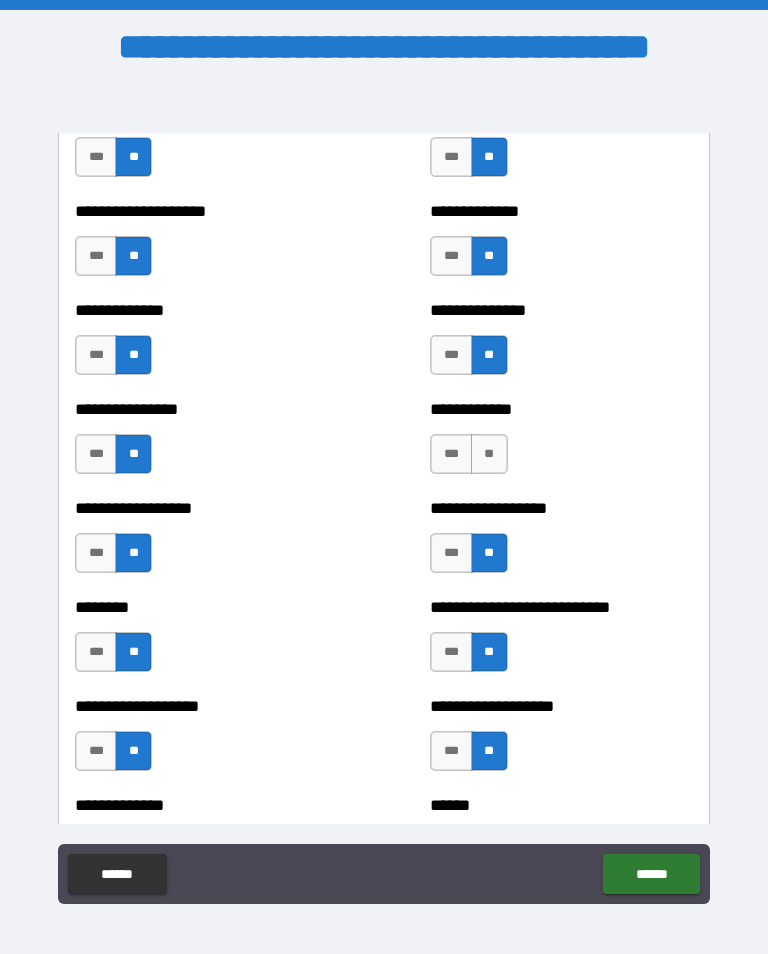 click on "**" at bounding box center [489, 454] 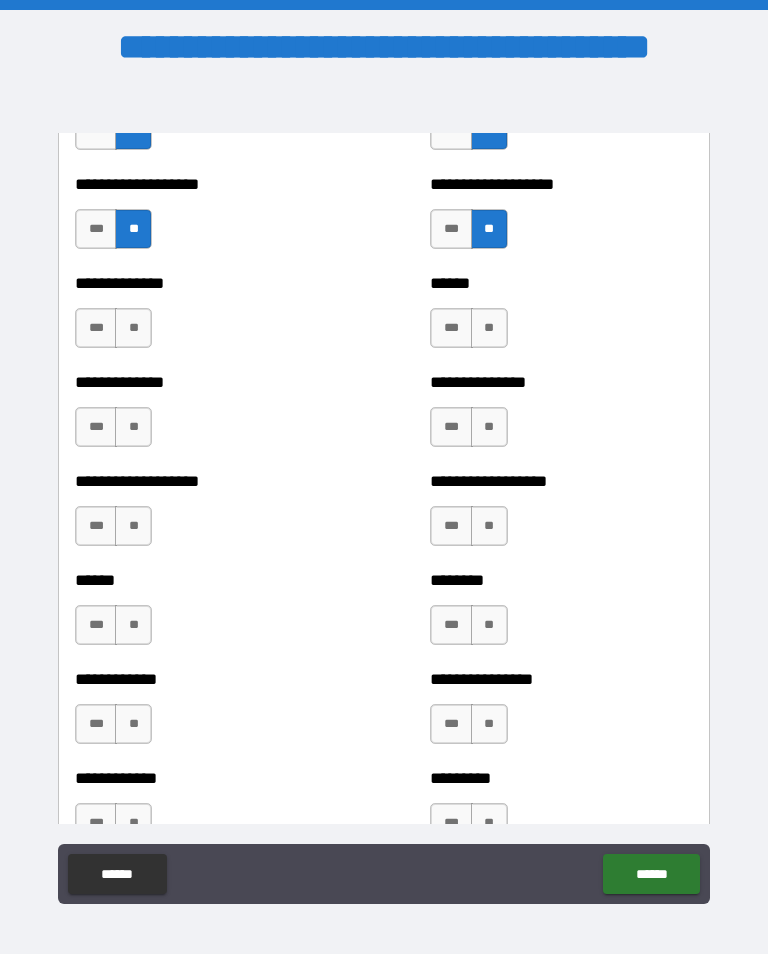 scroll, scrollTop: 4701, scrollLeft: 0, axis: vertical 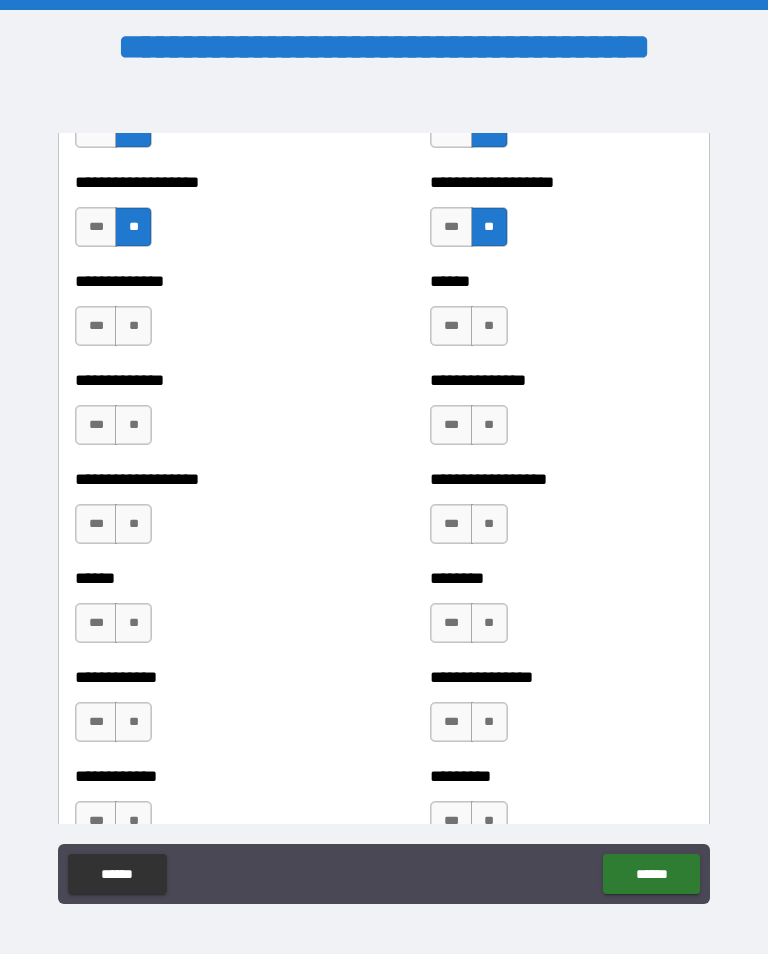 click on "**" at bounding box center [133, 326] 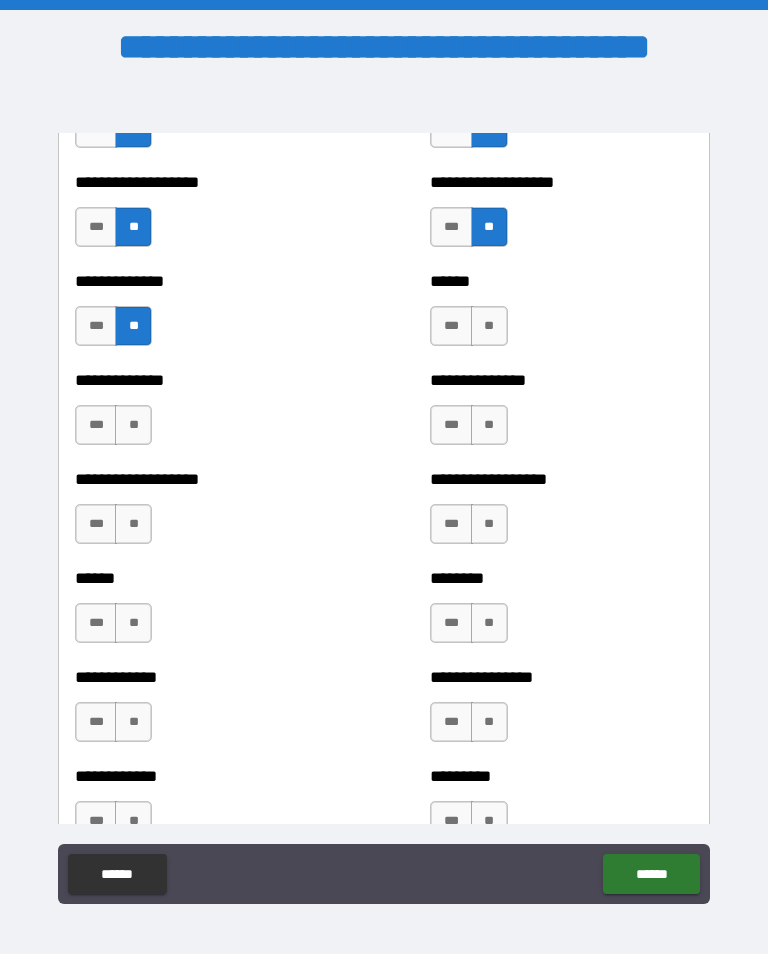 click on "**" at bounding box center [133, 425] 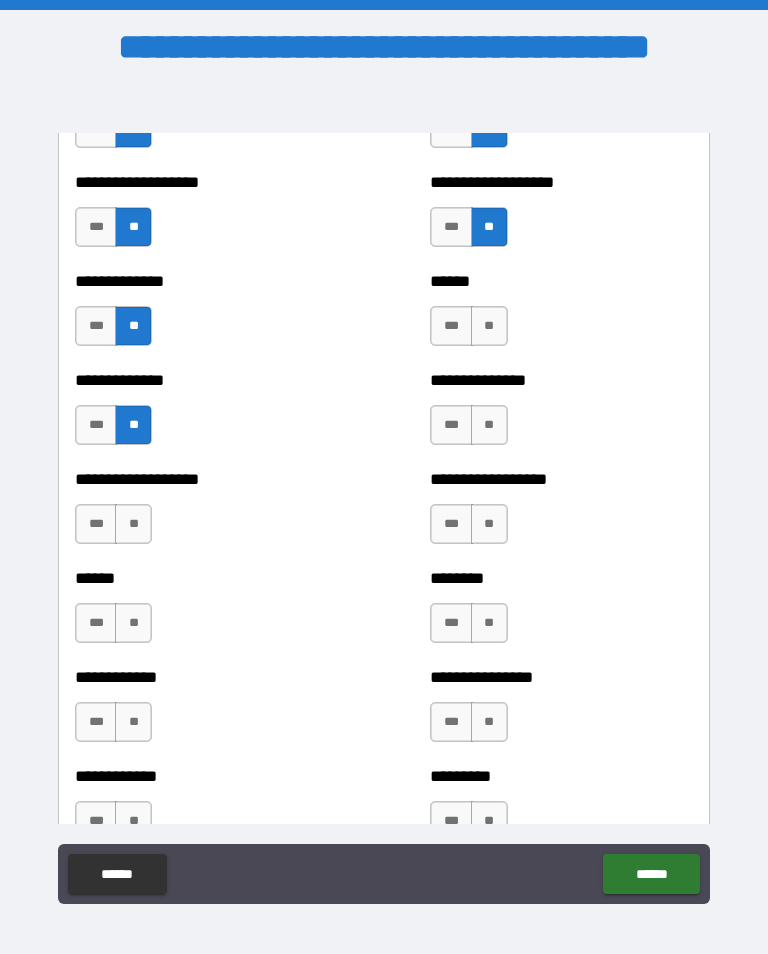 click on "***" at bounding box center (96, 425) 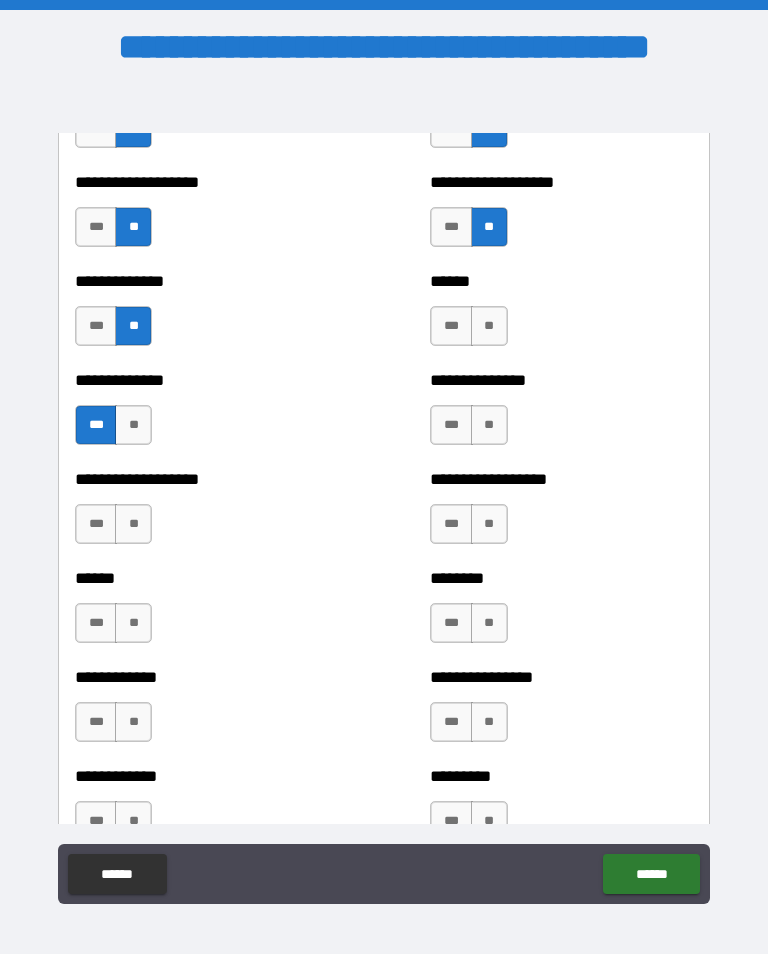 click on "**" at bounding box center [133, 524] 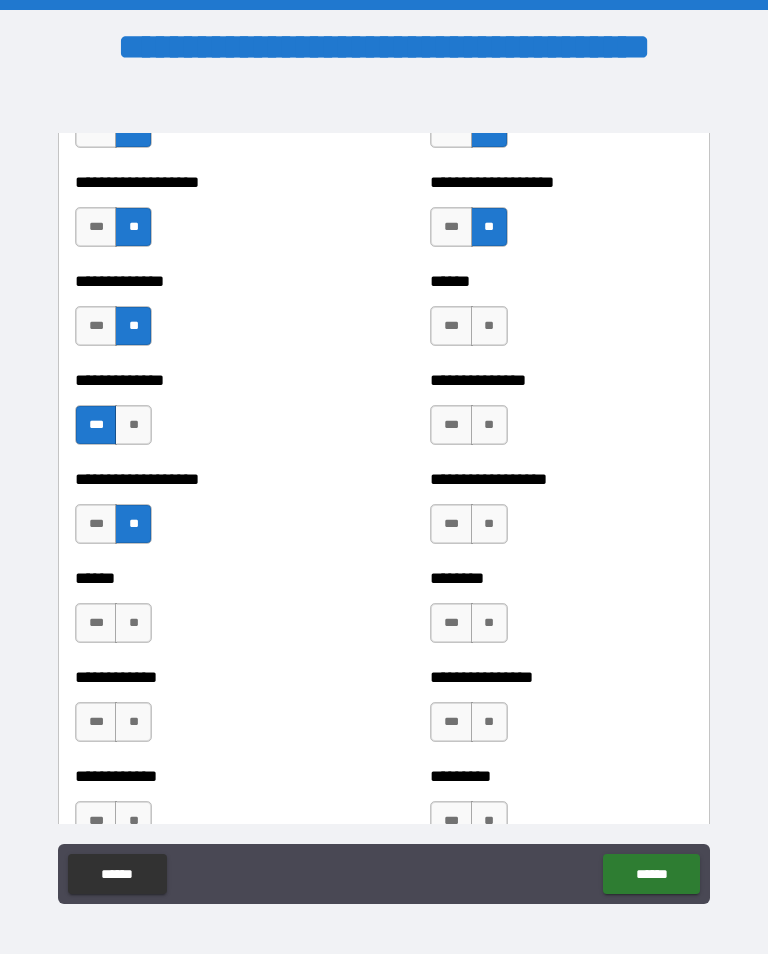 click on "**" at bounding box center [133, 623] 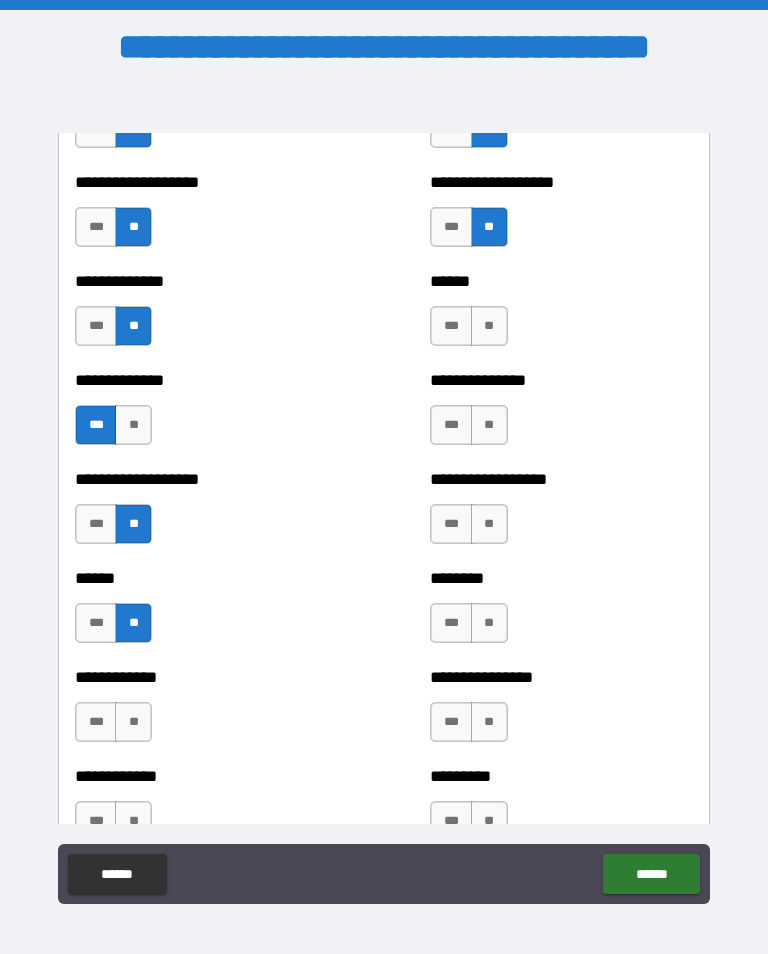 click on "**" at bounding box center [489, 425] 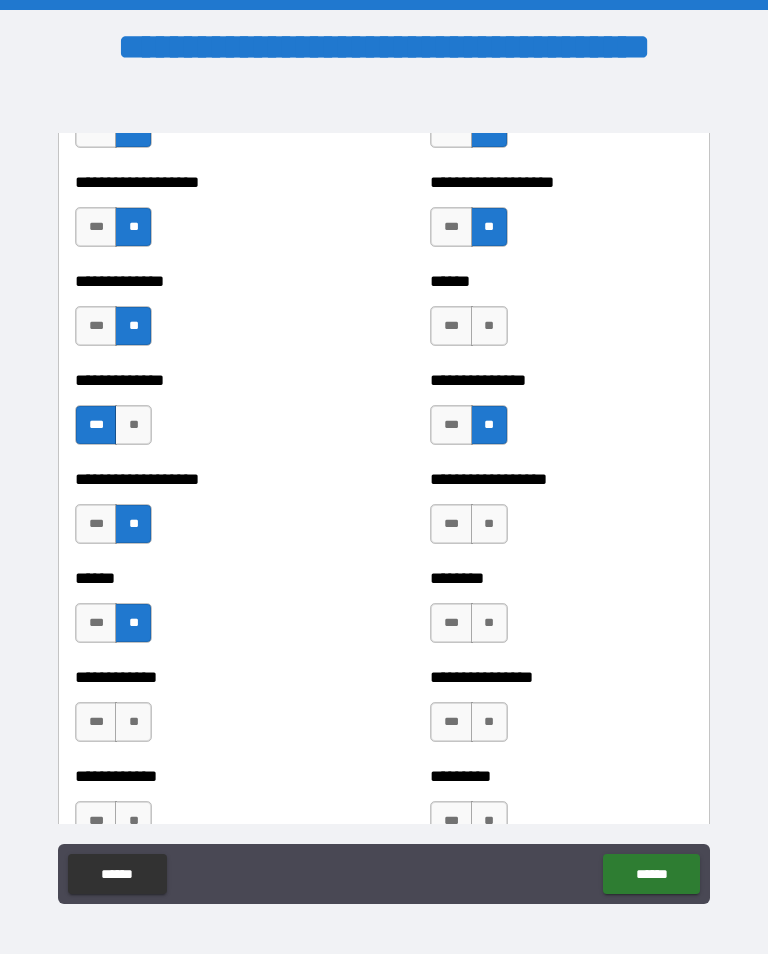 click on "**" at bounding box center [489, 326] 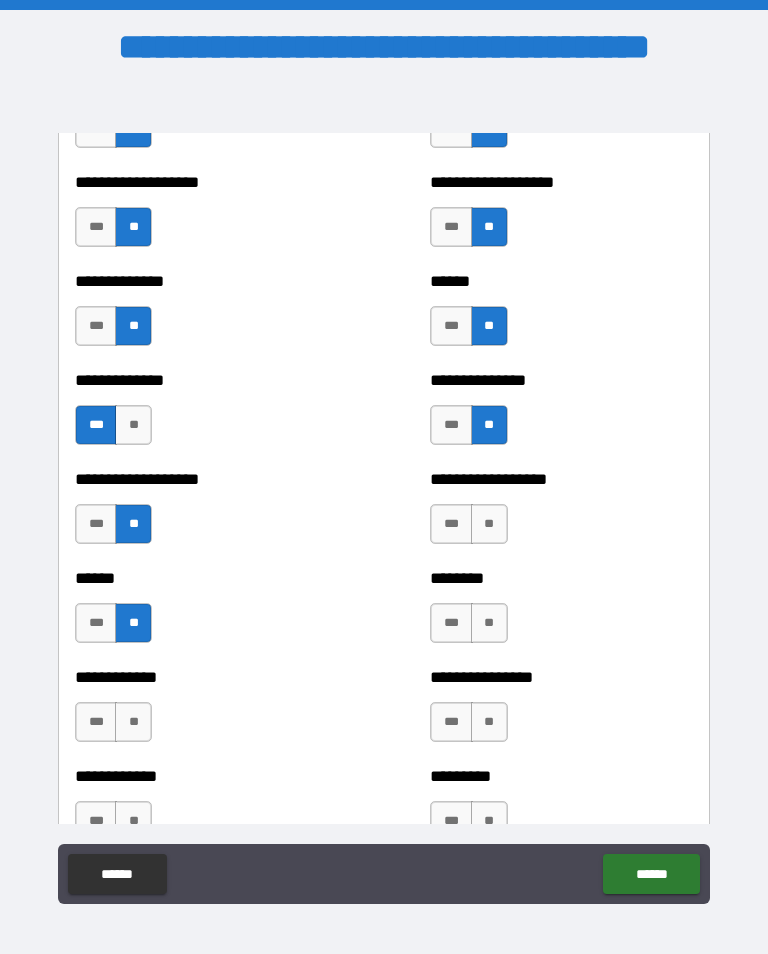 click on "**" at bounding box center (489, 524) 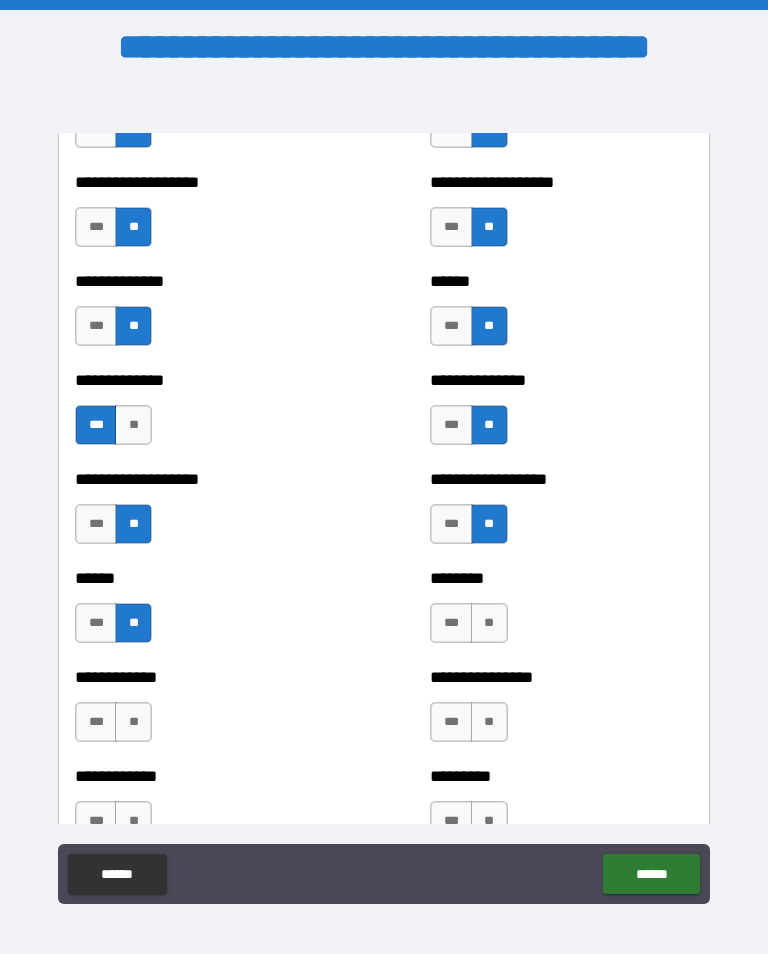 click on "**" at bounding box center (489, 623) 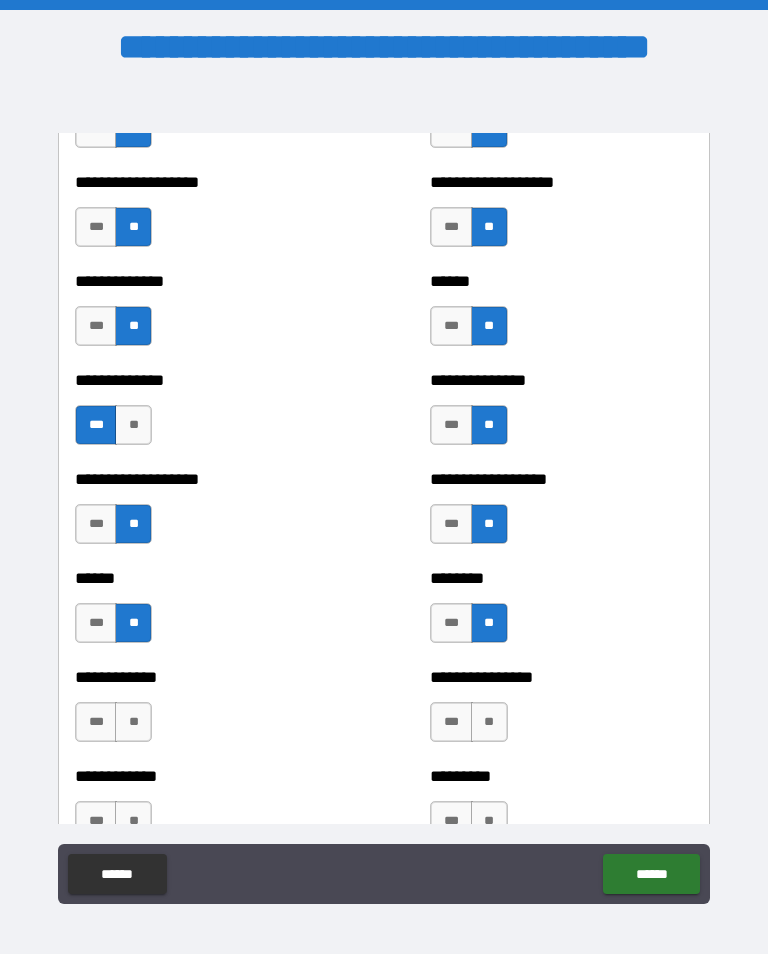 click on "**" at bounding box center [489, 722] 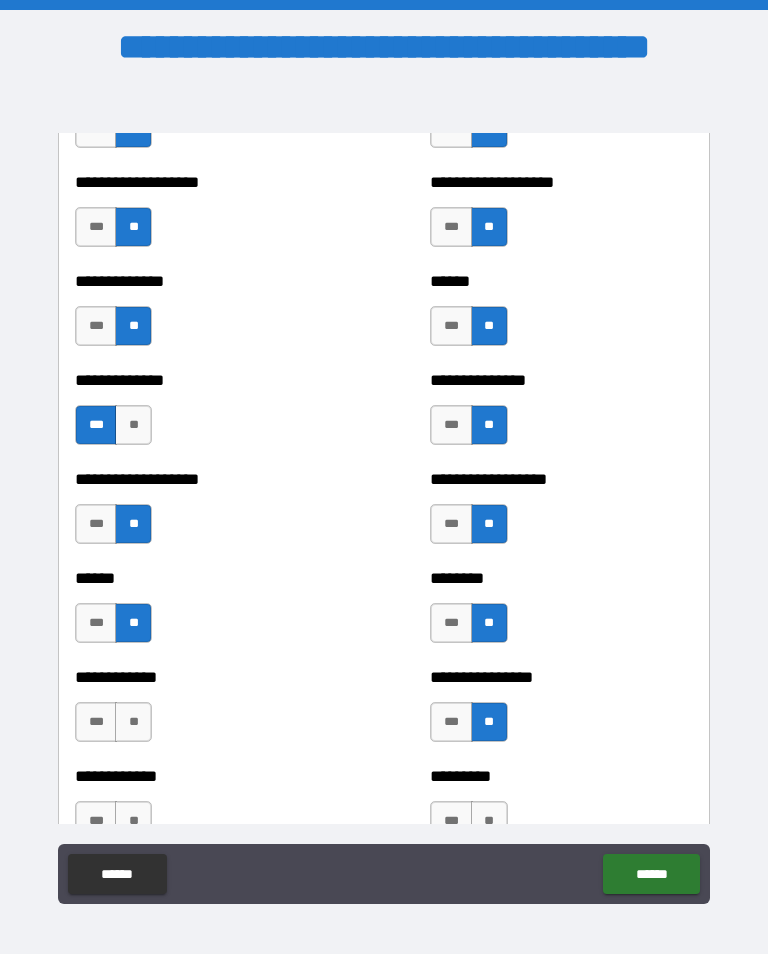 click on "**" at bounding box center [133, 722] 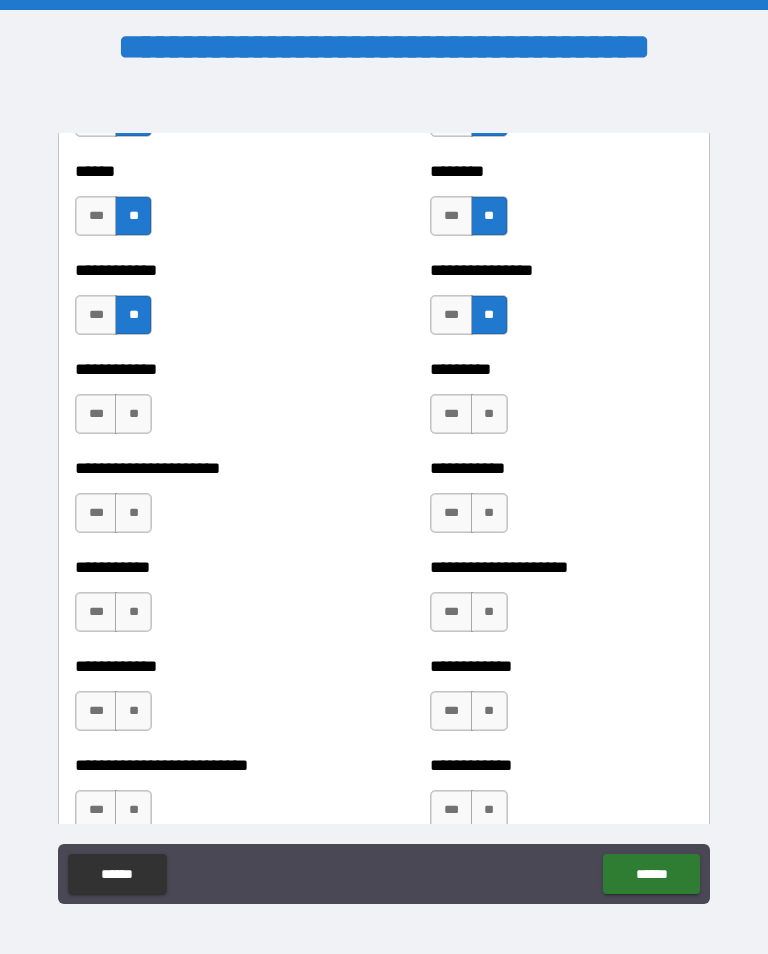 scroll, scrollTop: 5160, scrollLeft: 0, axis: vertical 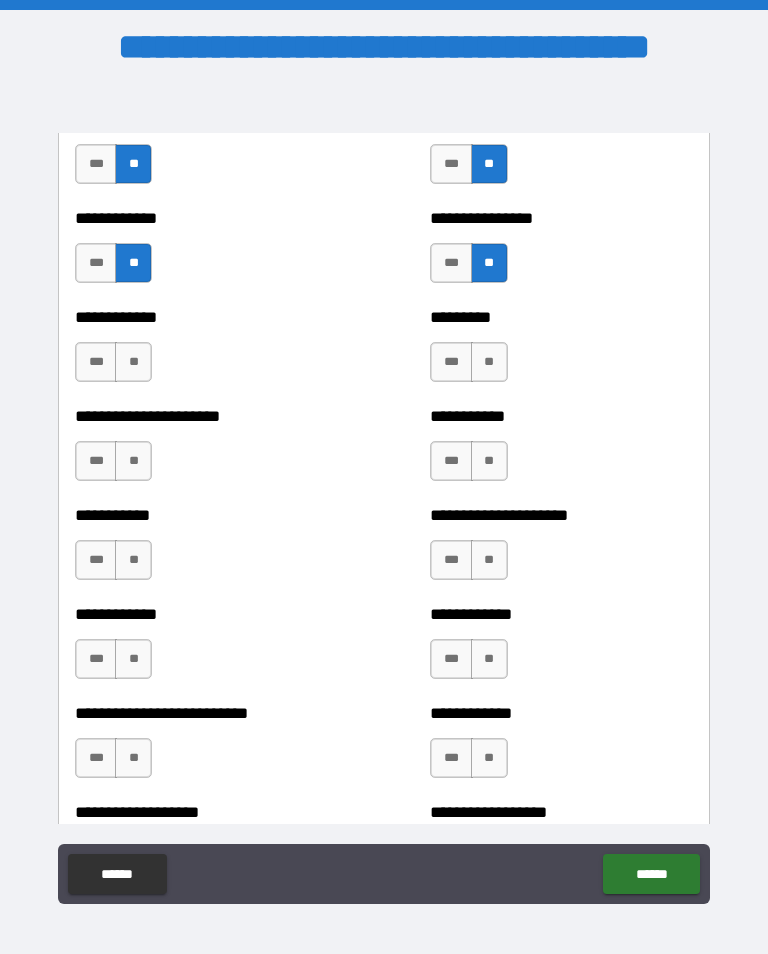click on "**" at bounding box center [133, 362] 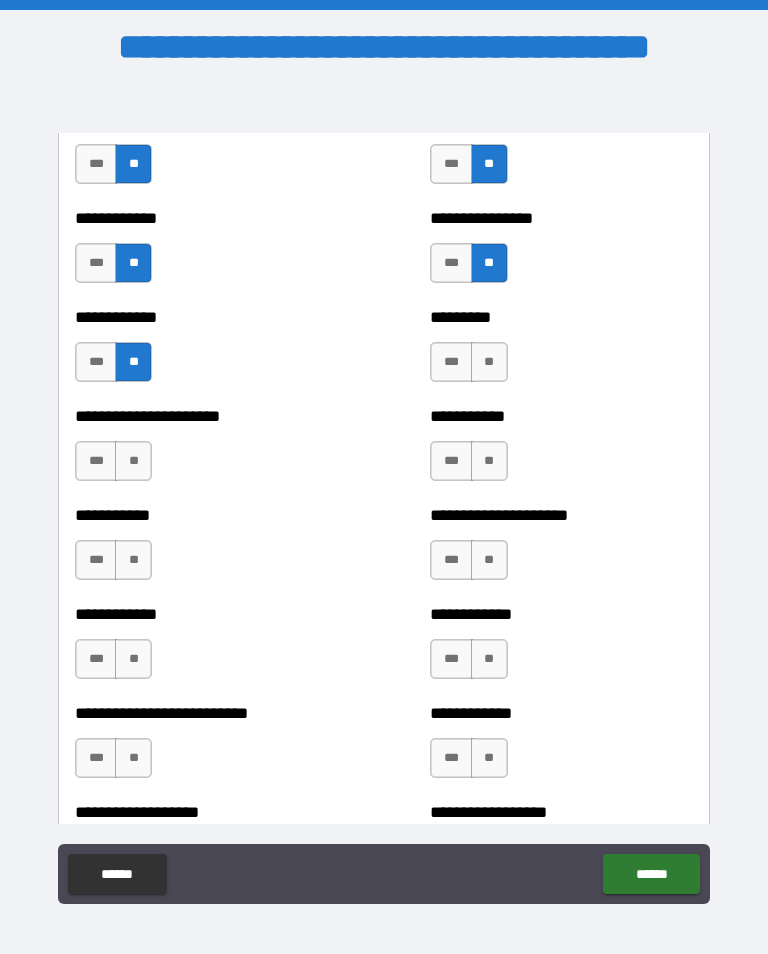 click on "**" at bounding box center [133, 461] 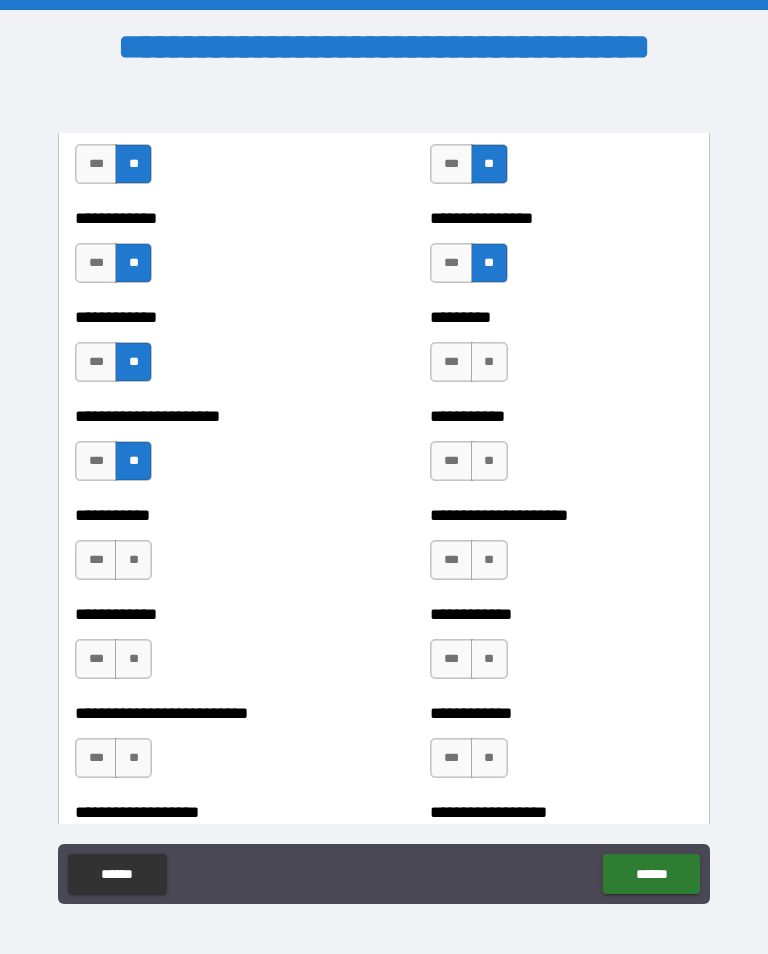 click on "**" at bounding box center (133, 560) 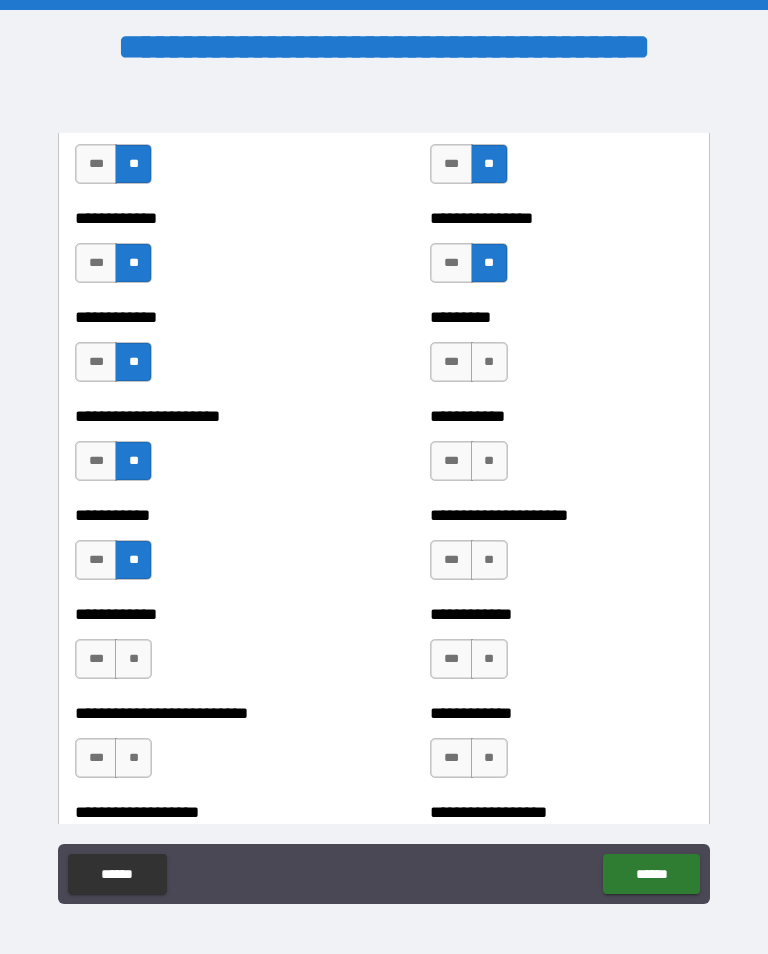 click on "**" at bounding box center [133, 659] 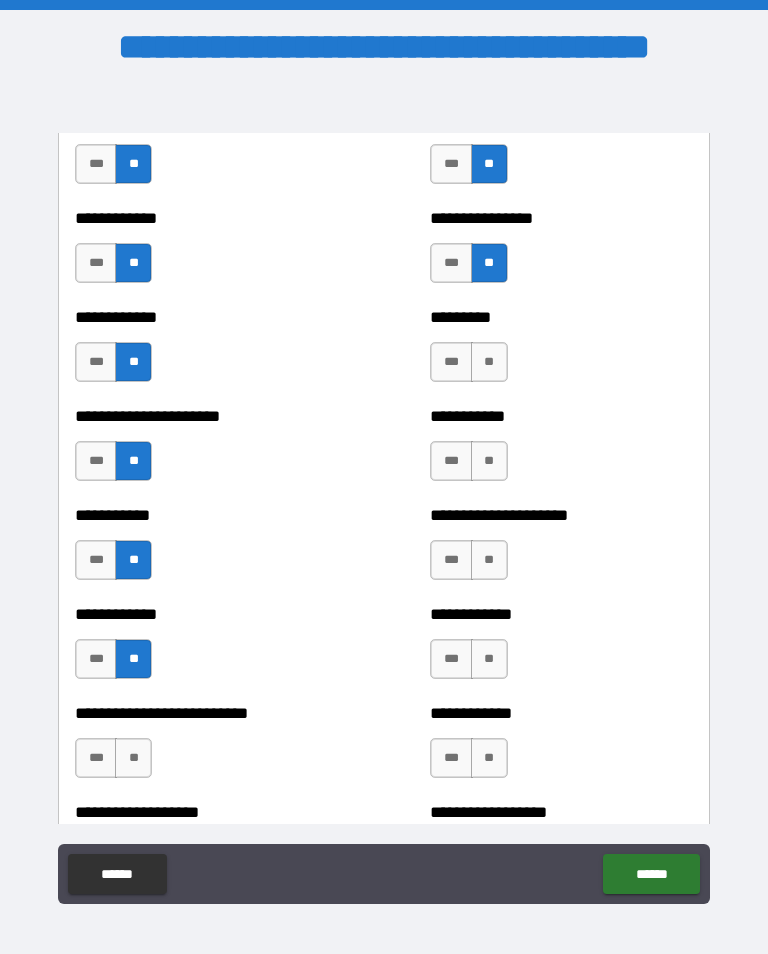 click on "**" at bounding box center (133, 758) 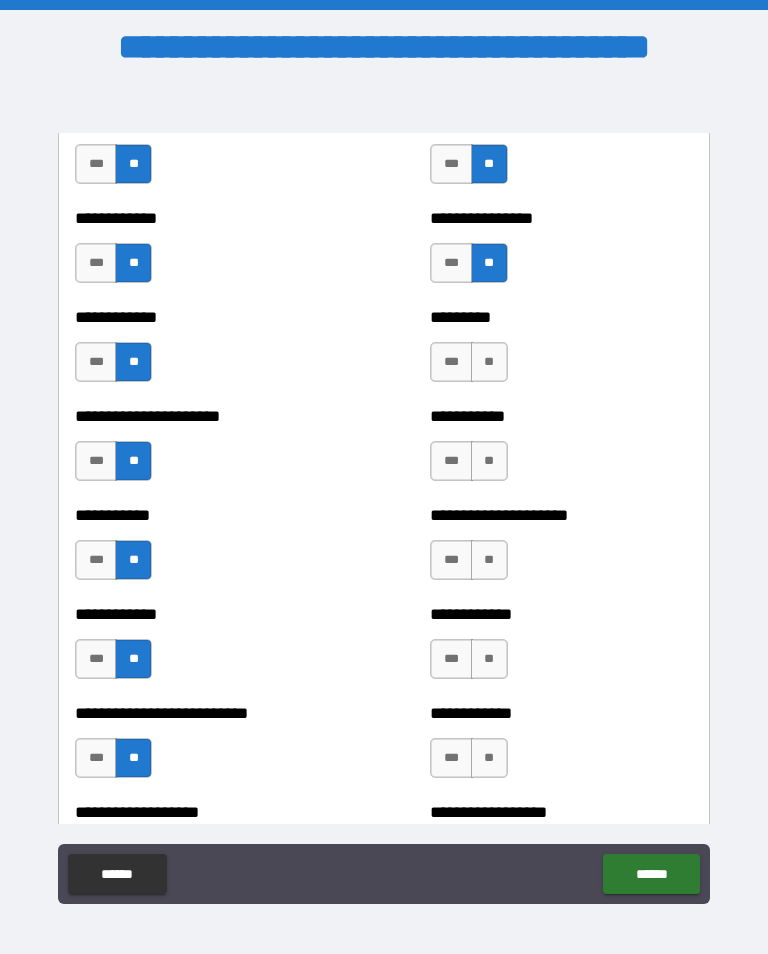 click on "**" at bounding box center [489, 758] 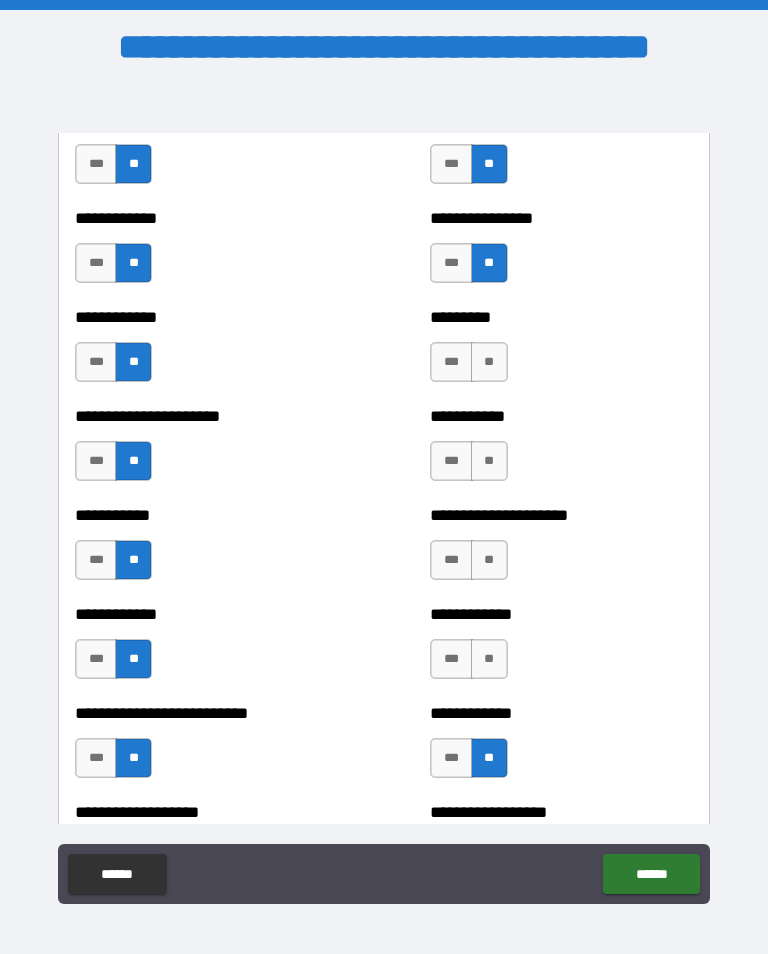 click on "**" at bounding box center [489, 659] 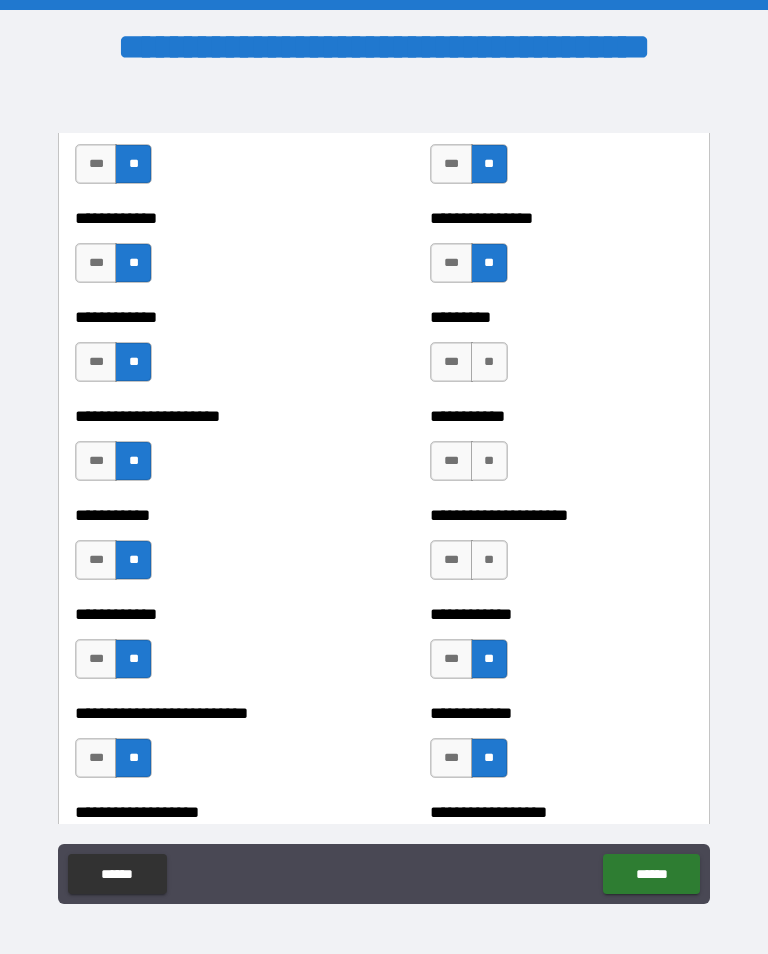 click on "**" at bounding box center (489, 560) 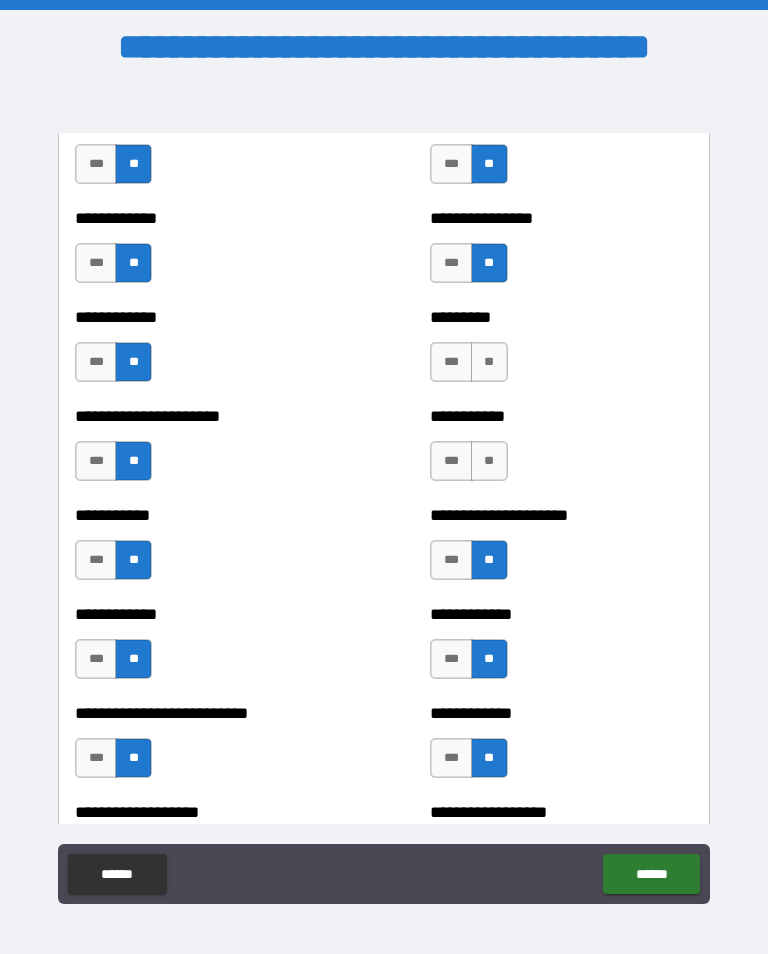 click on "**" at bounding box center [489, 461] 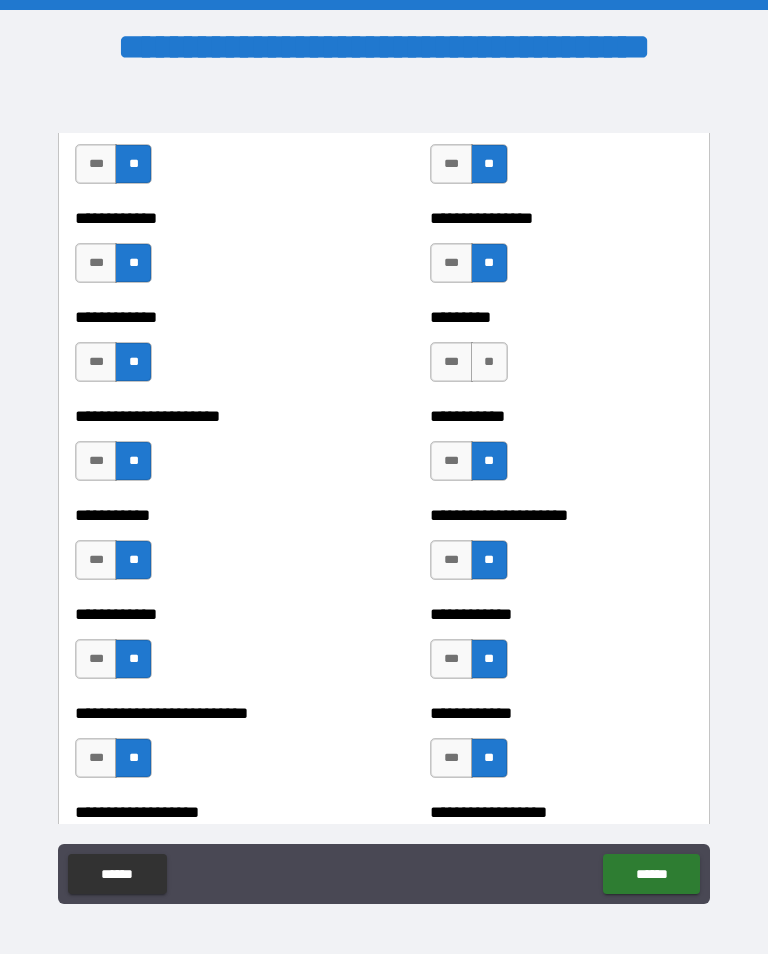 click on "**" at bounding box center [489, 362] 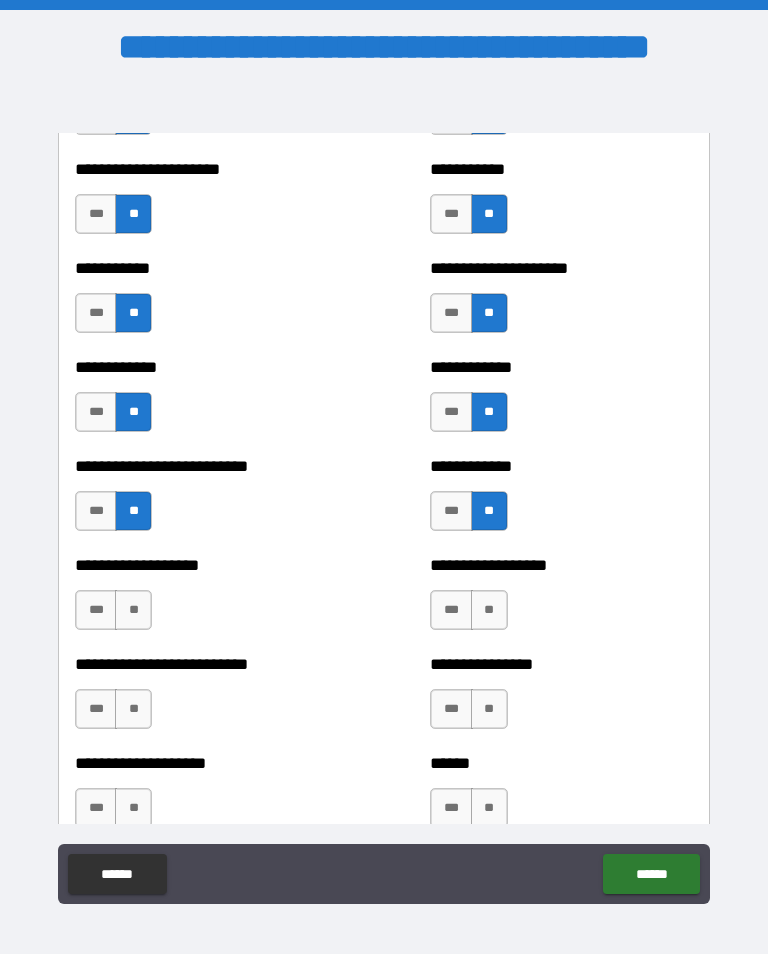 scroll, scrollTop: 5477, scrollLeft: 0, axis: vertical 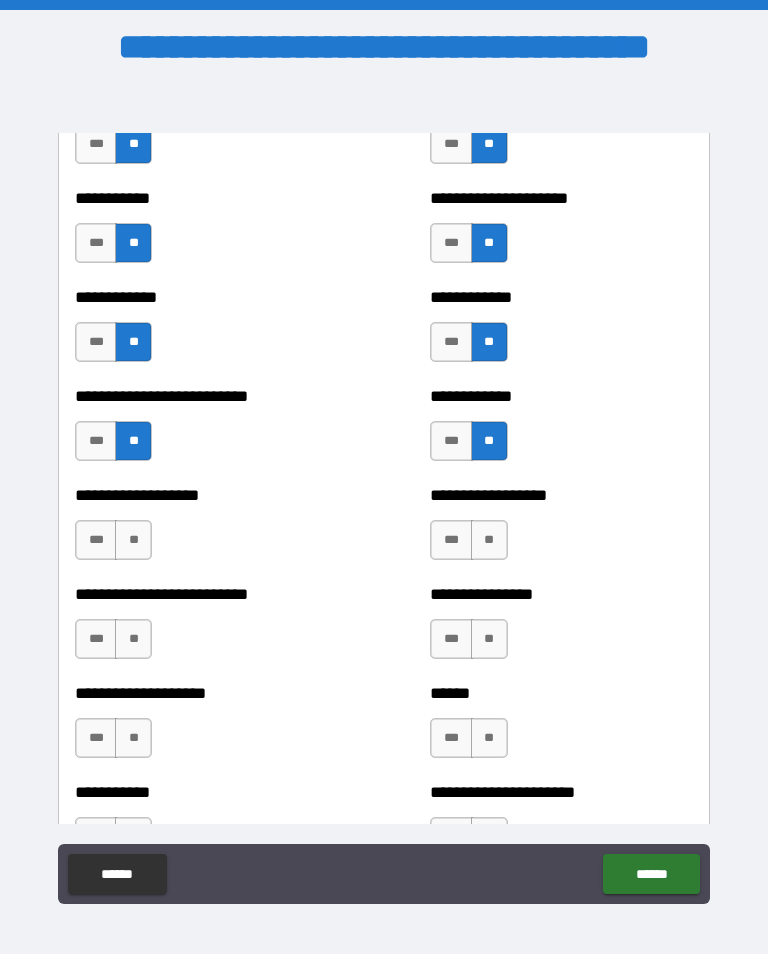 click on "**" at bounding box center (133, 540) 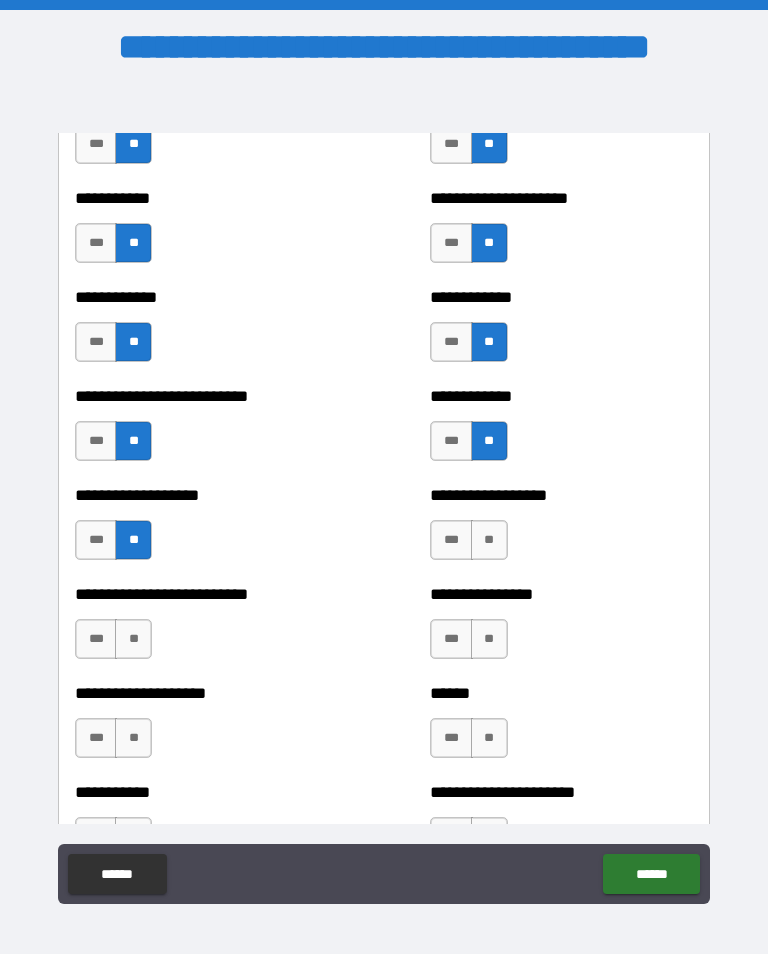 click on "**" at bounding box center [133, 639] 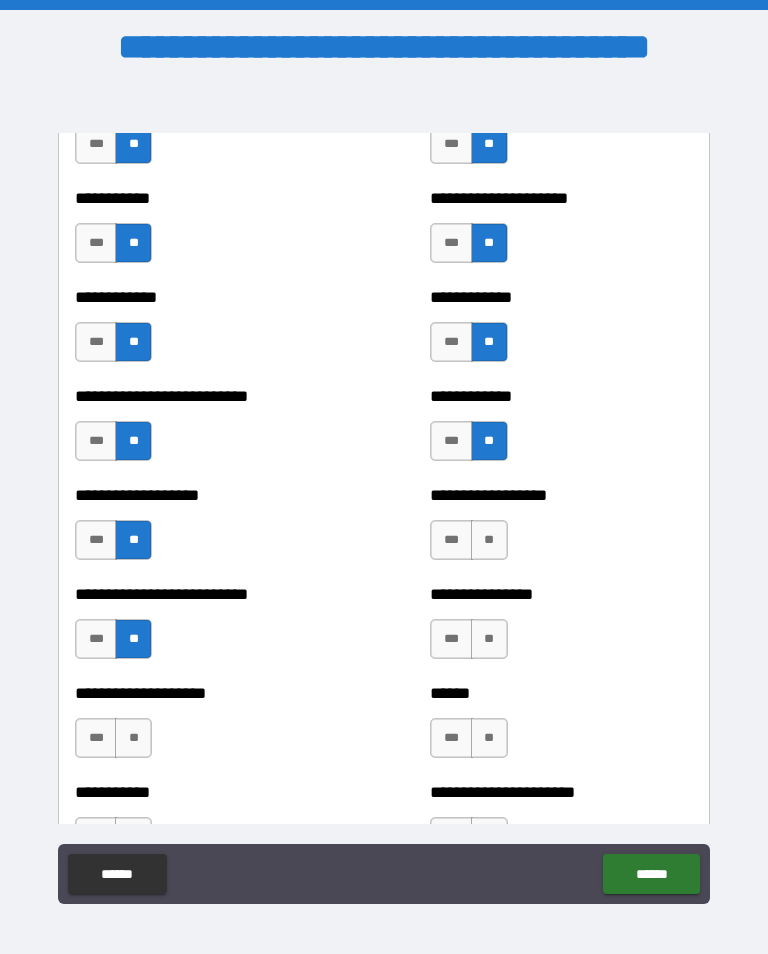 click on "**" at bounding box center [133, 738] 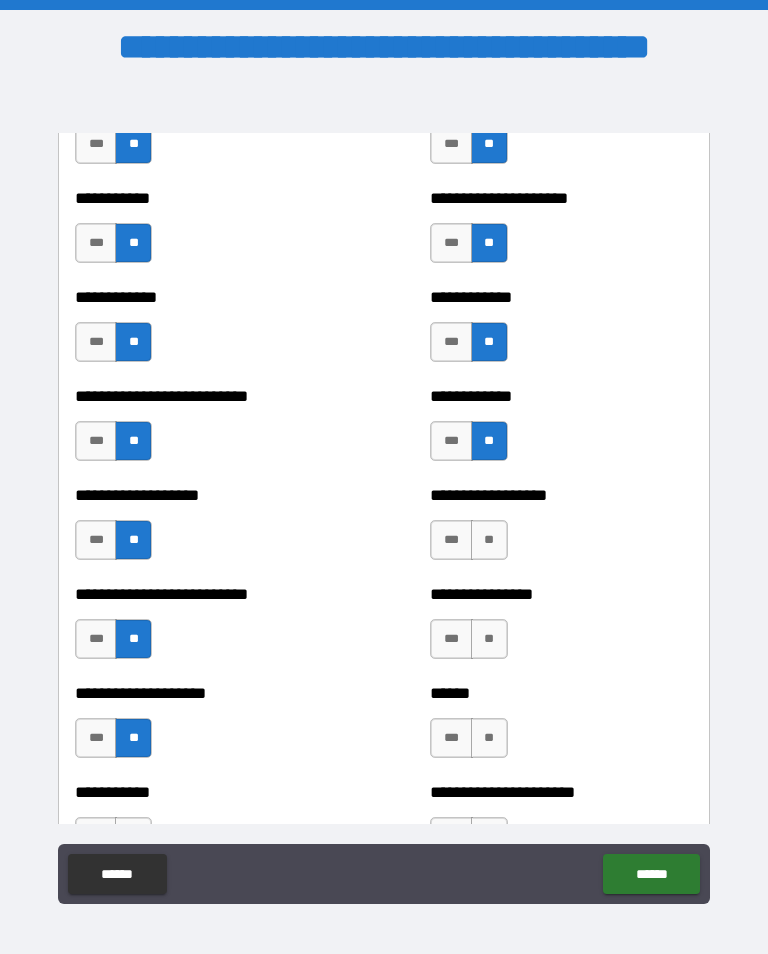 click on "**" at bounding box center (489, 738) 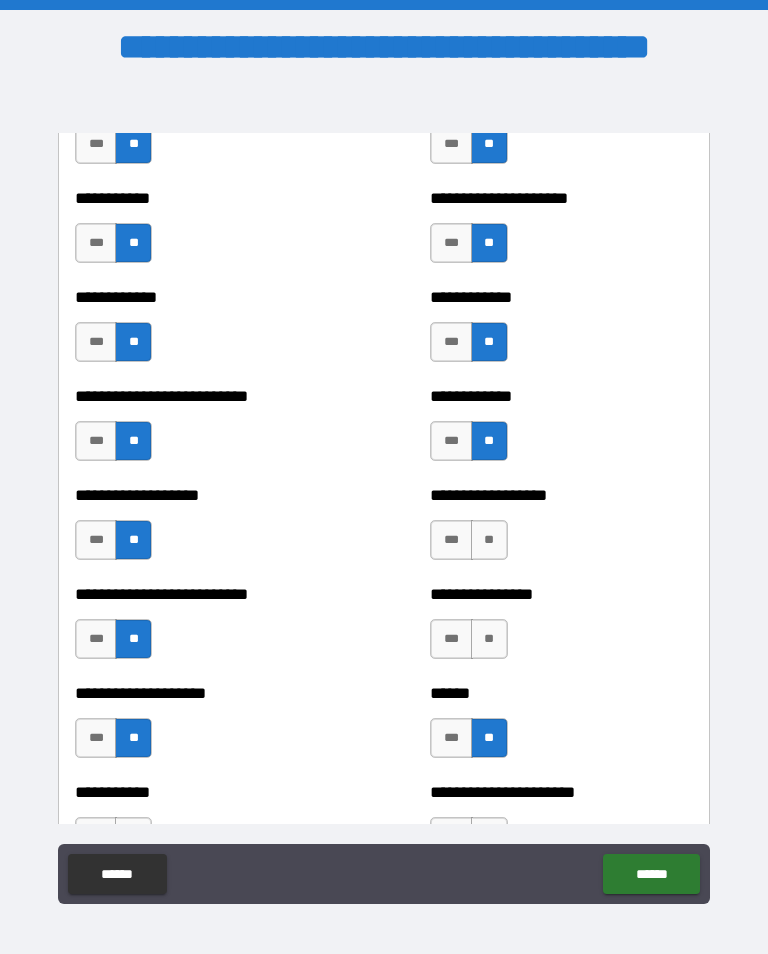 click on "**" at bounding box center (489, 639) 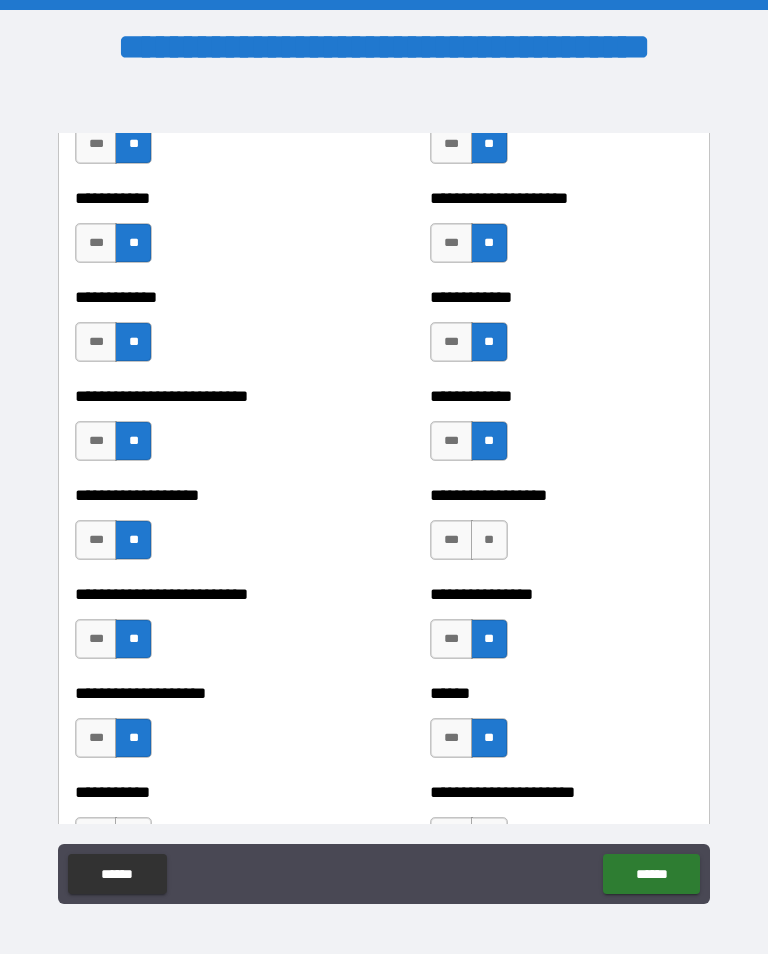 click on "**" at bounding box center (489, 540) 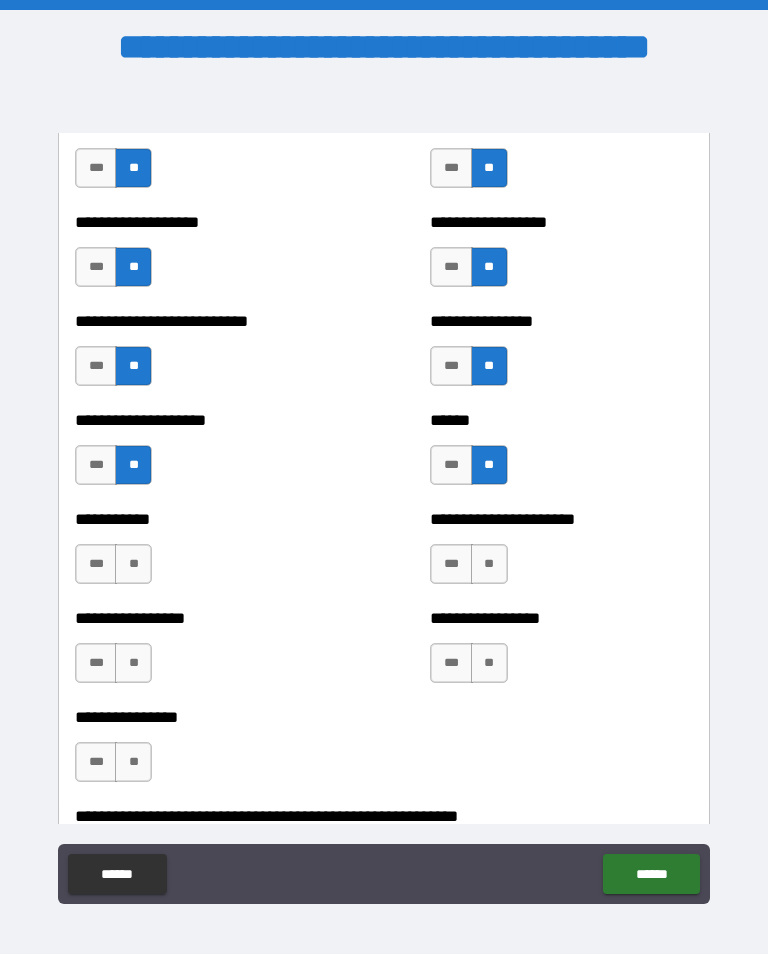 scroll, scrollTop: 5791, scrollLeft: 0, axis: vertical 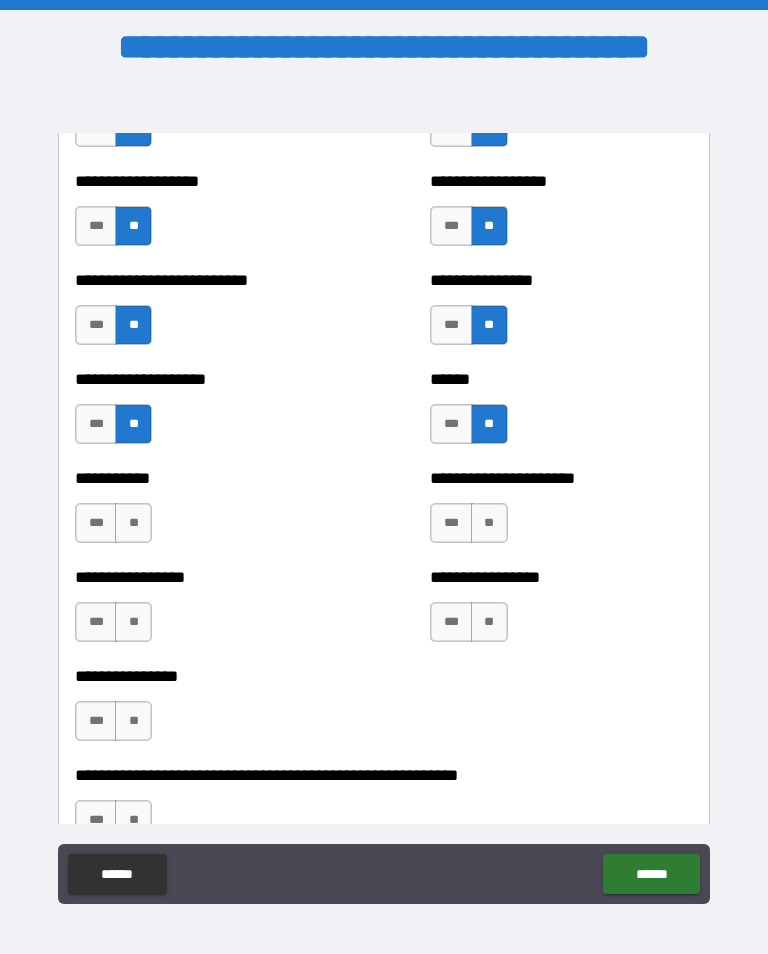 click on "**" at bounding box center (133, 523) 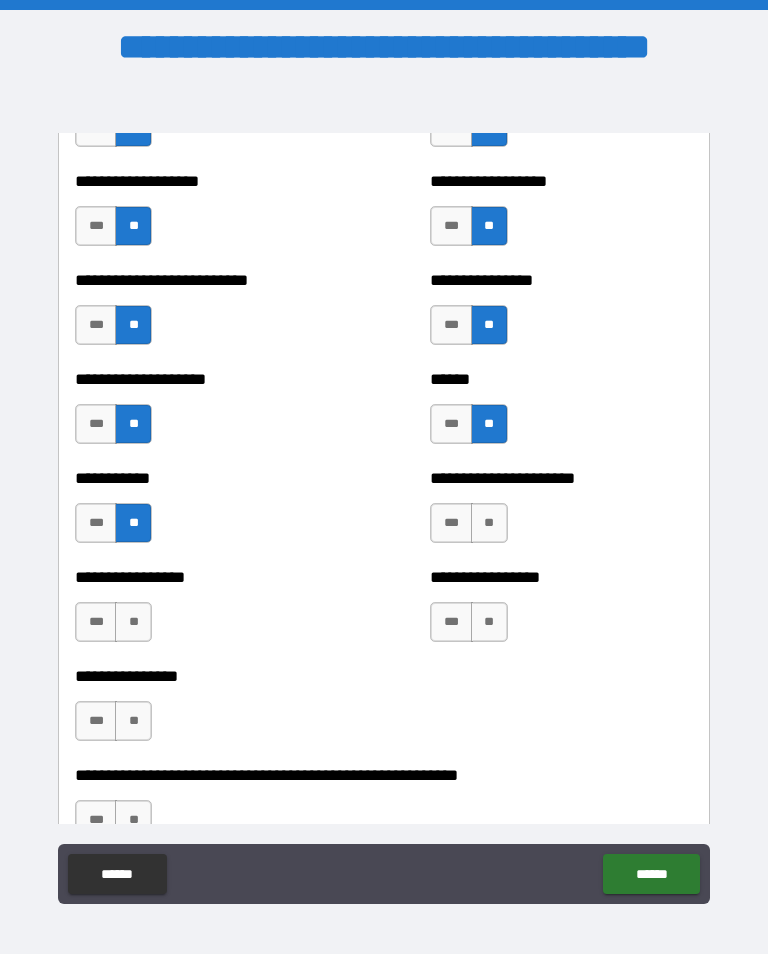 click on "**" at bounding box center [133, 622] 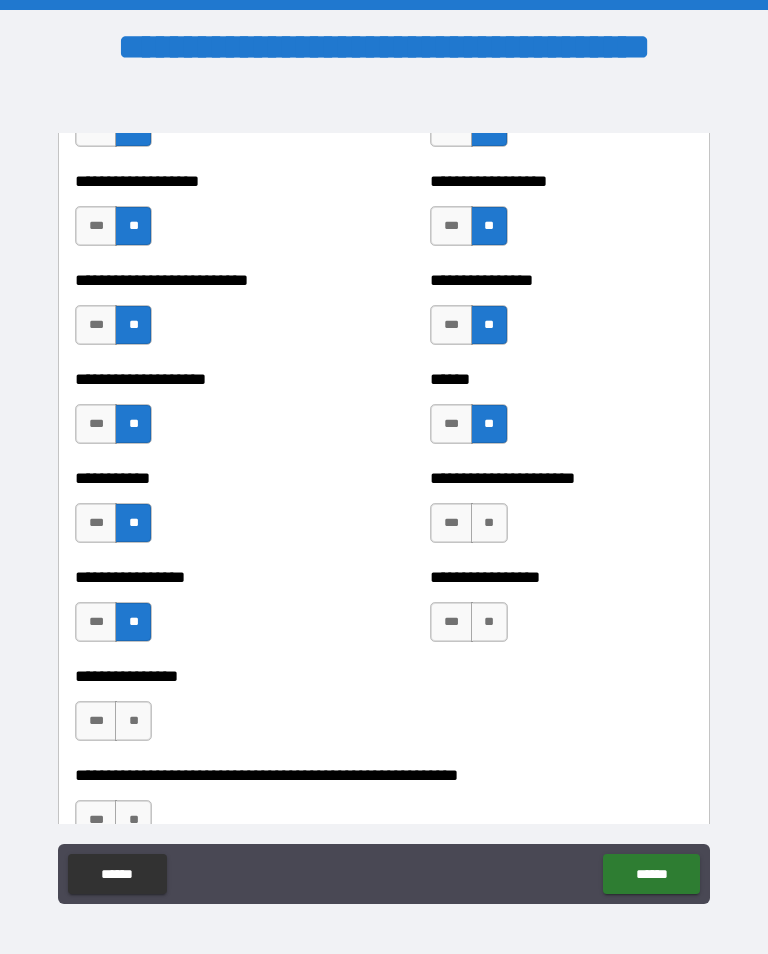 click on "**" at bounding box center (133, 721) 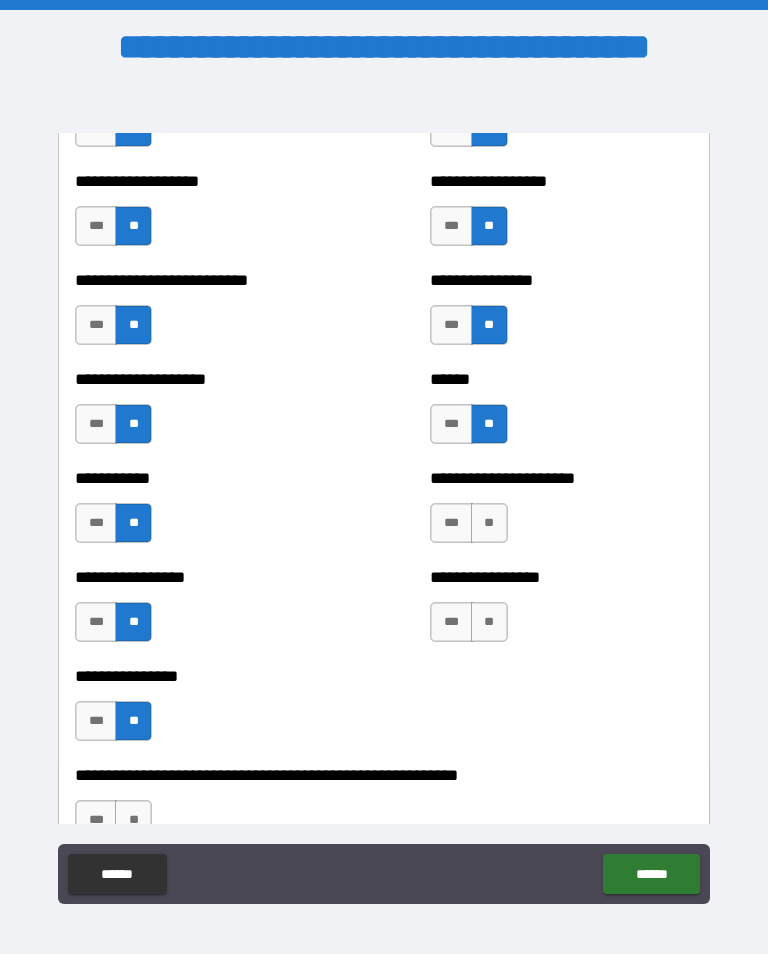 click on "**" at bounding box center (489, 622) 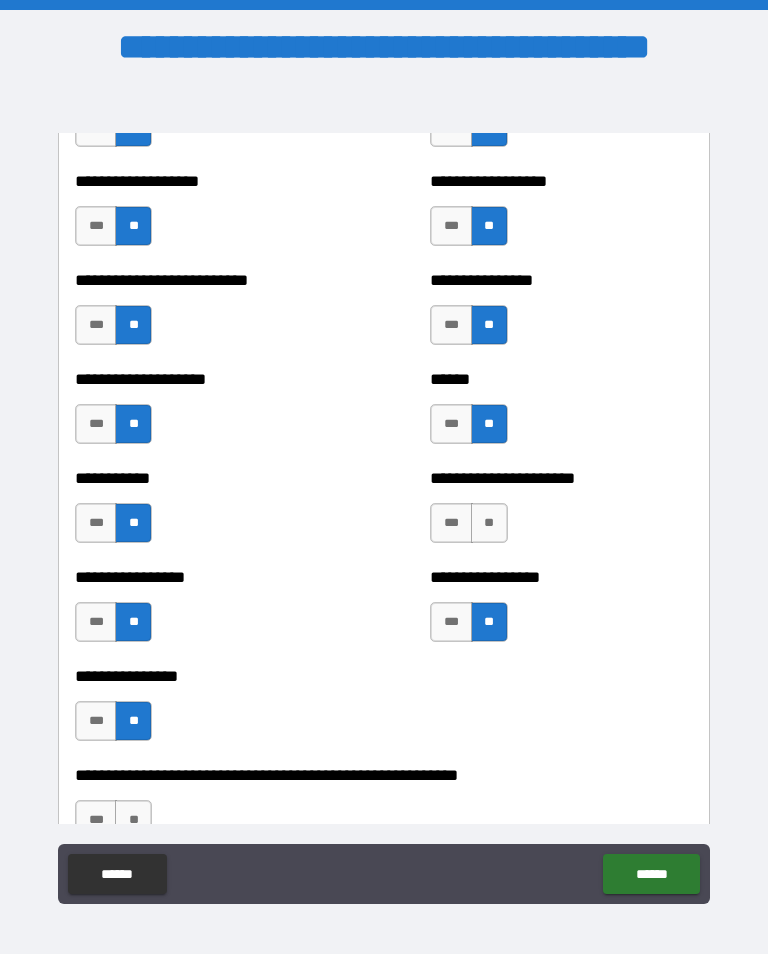 click on "**" at bounding box center (489, 523) 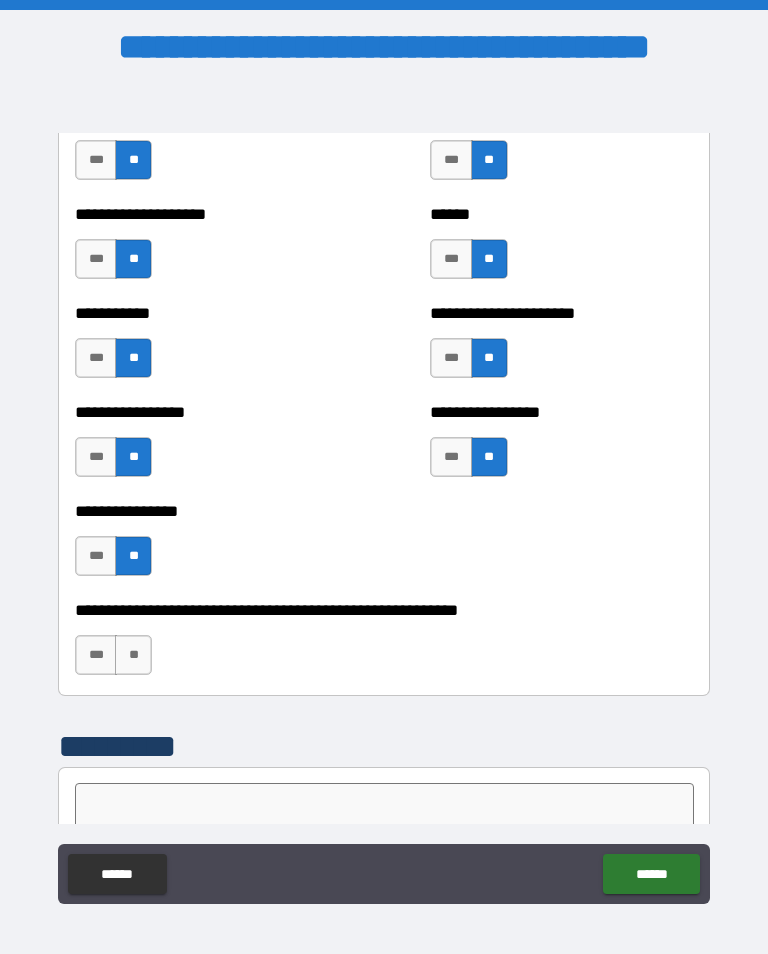 scroll, scrollTop: 5966, scrollLeft: 0, axis: vertical 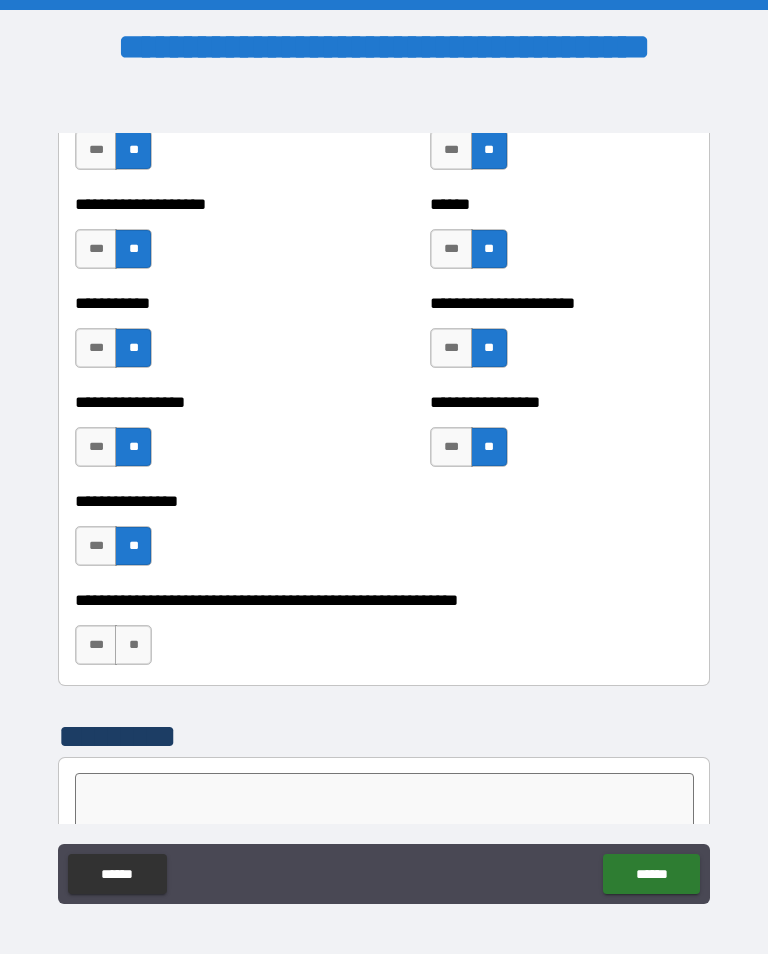 click on "**" at bounding box center (133, 645) 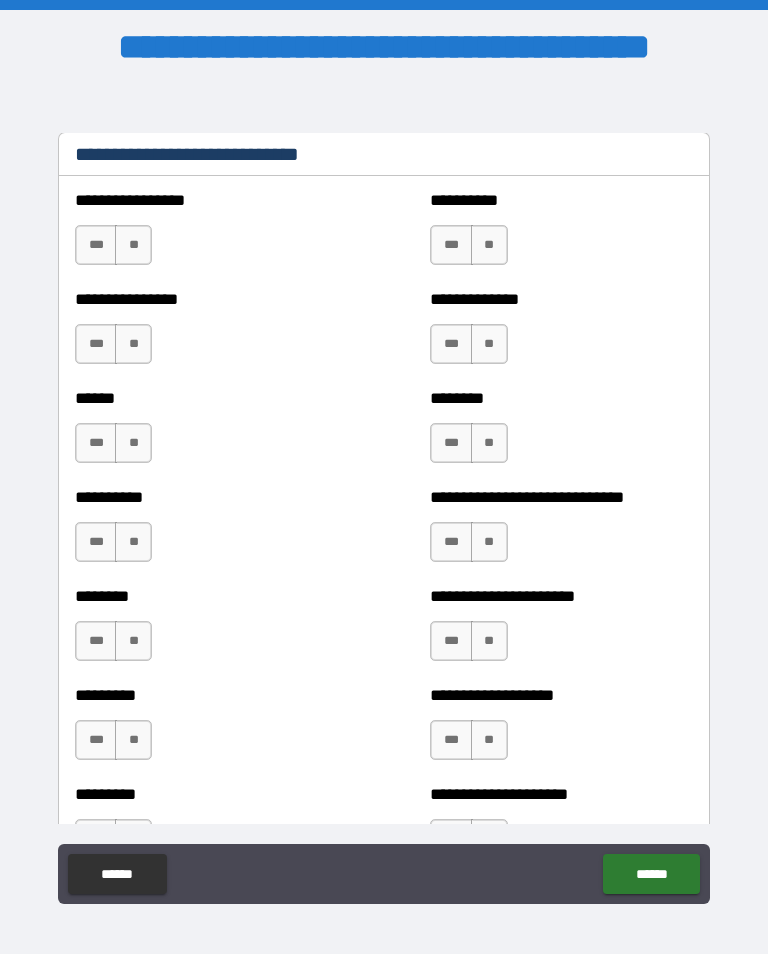 scroll, scrollTop: 6784, scrollLeft: 0, axis: vertical 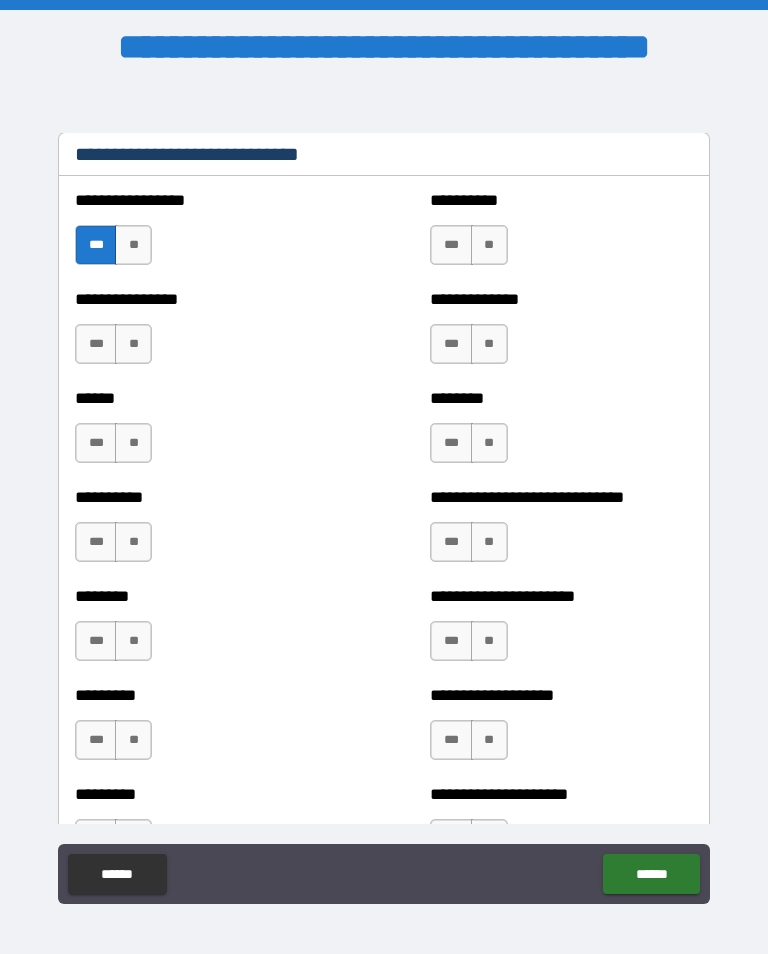 click on "***" at bounding box center [451, 245] 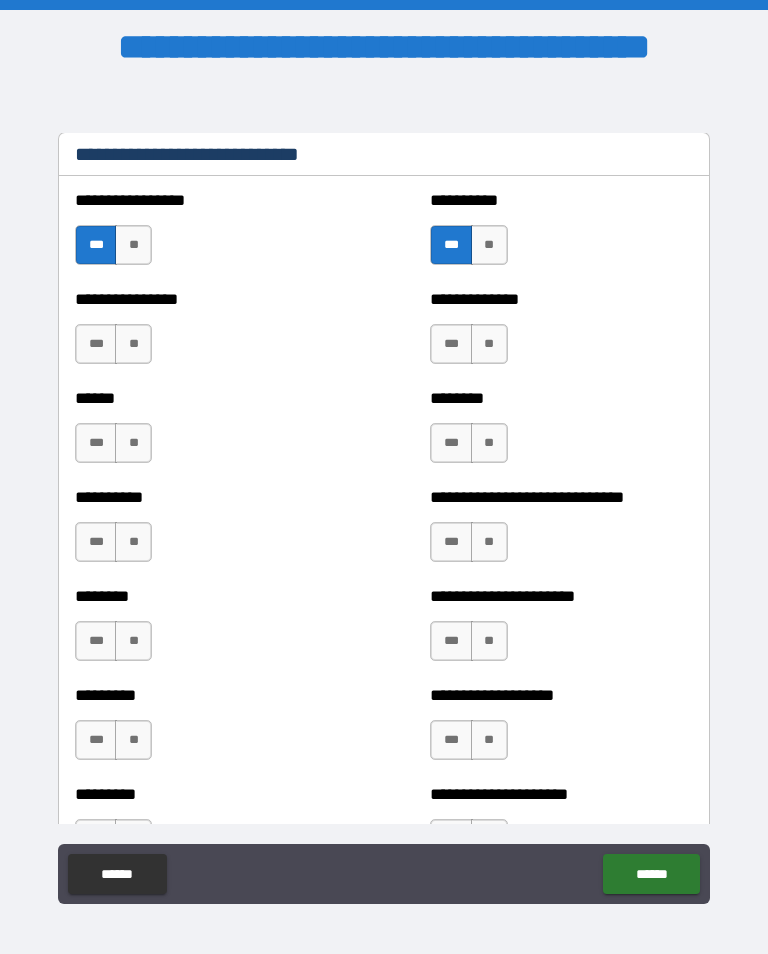 click on "***" at bounding box center (451, 344) 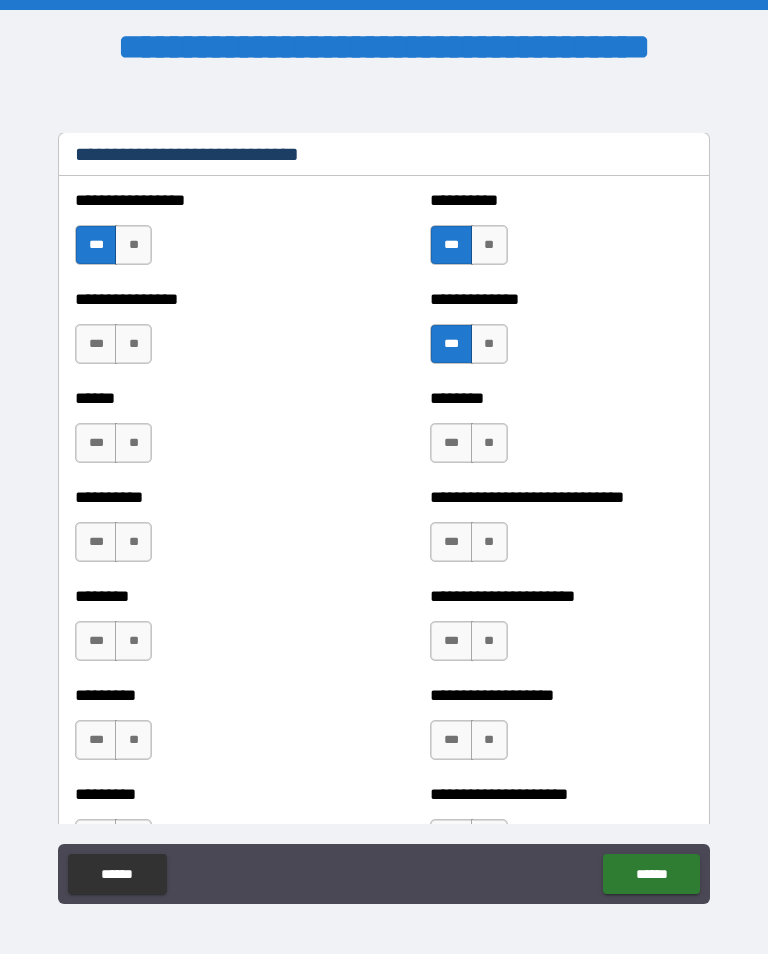 click on "***" at bounding box center [96, 344] 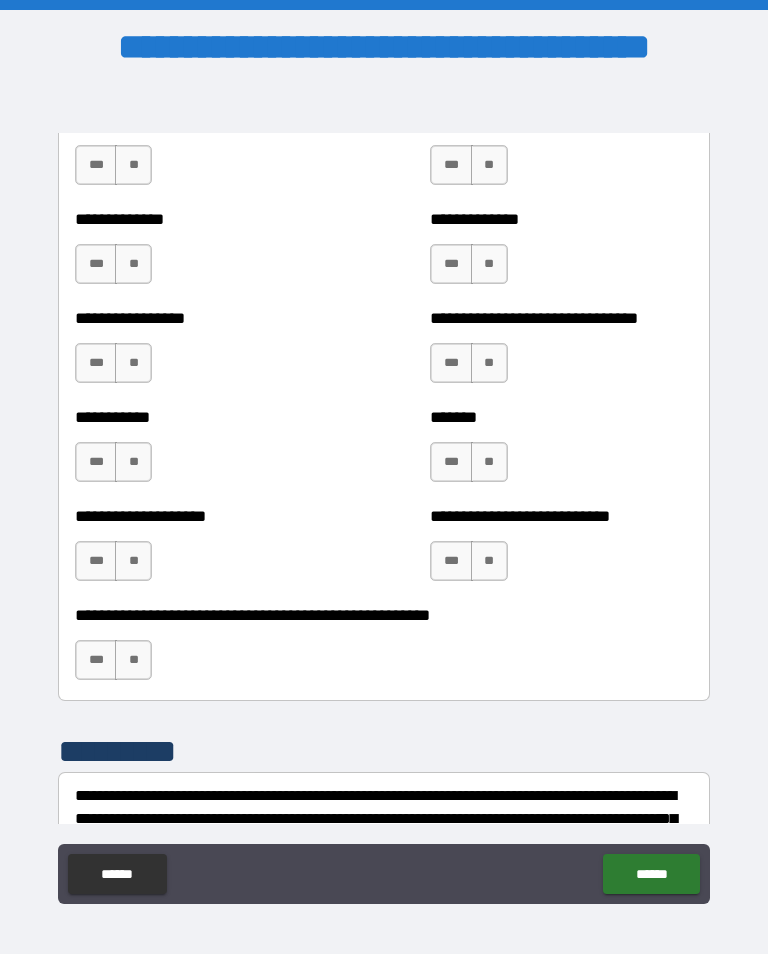 scroll, scrollTop: 7852, scrollLeft: 0, axis: vertical 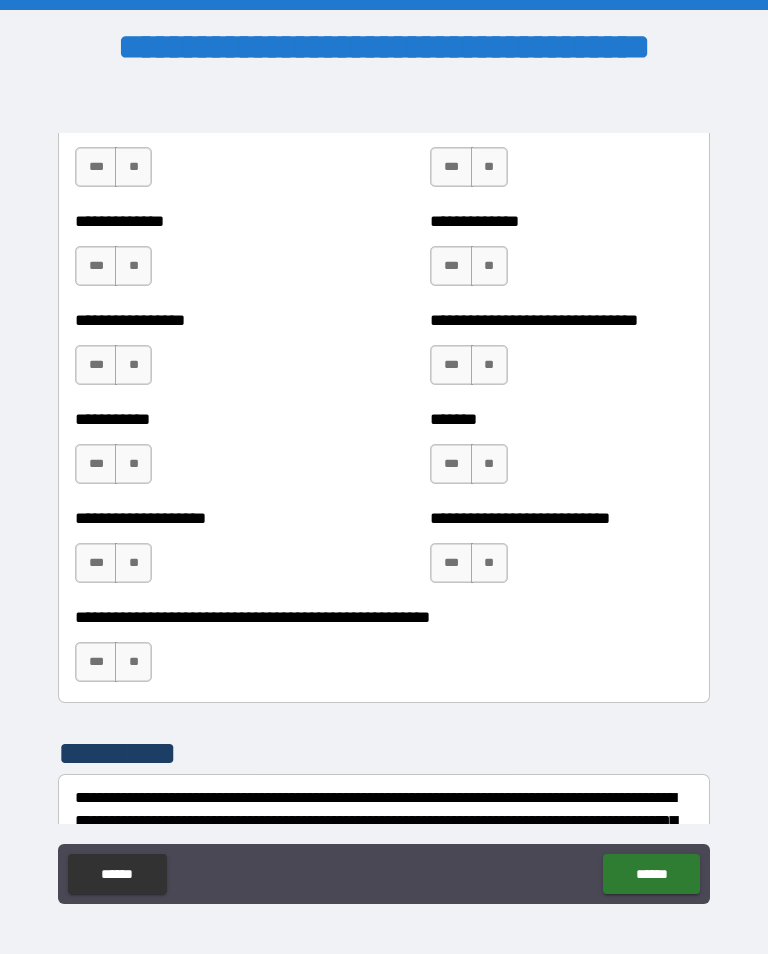 click on "**" at bounding box center [489, 563] 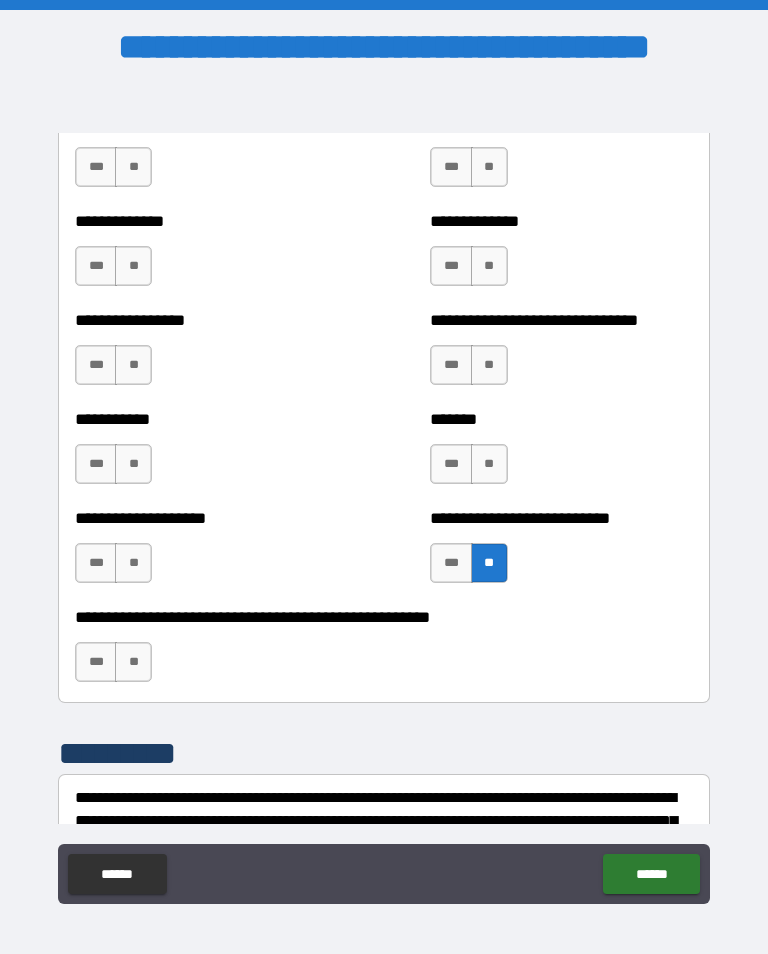 click on "**" at bounding box center (489, 464) 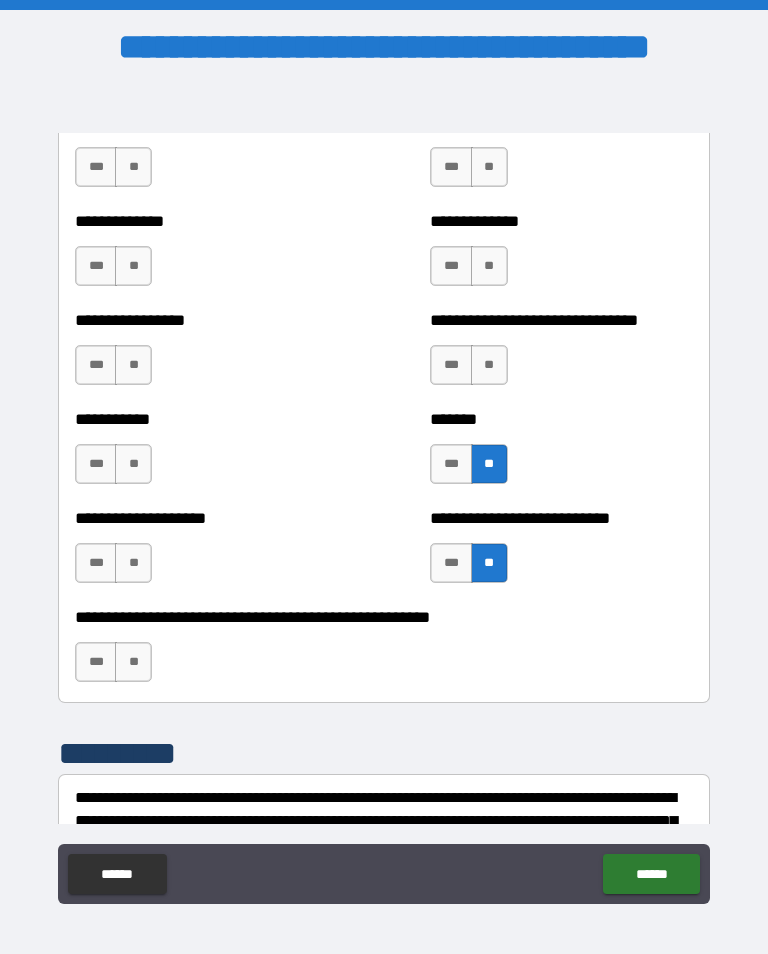 click on "**" at bounding box center (489, 365) 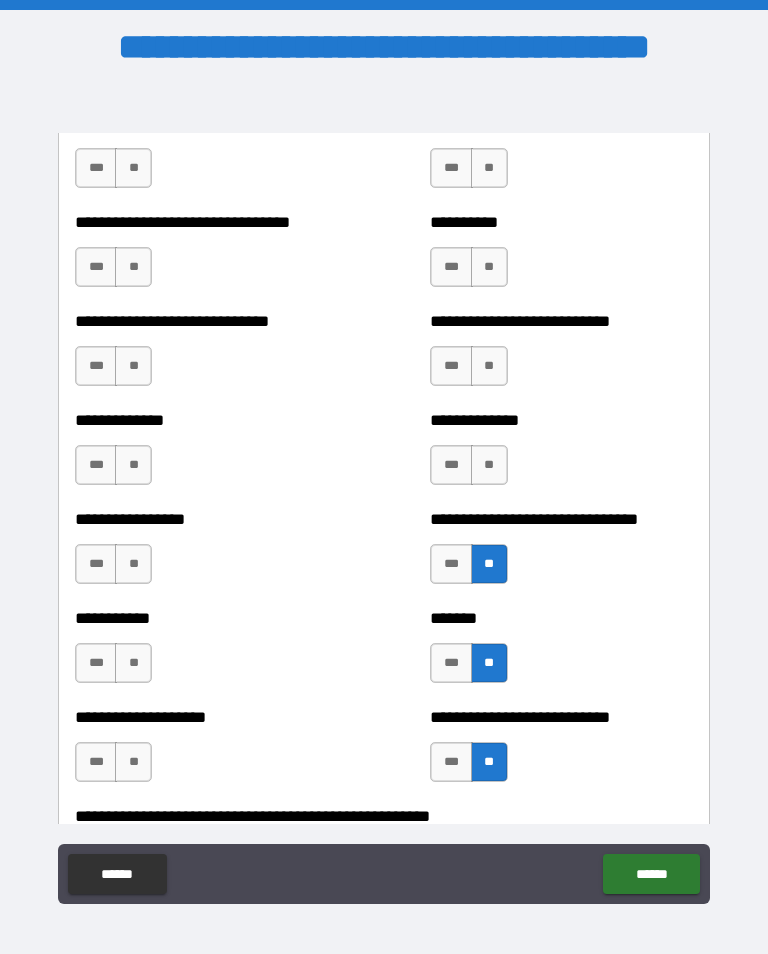 scroll, scrollTop: 7647, scrollLeft: 0, axis: vertical 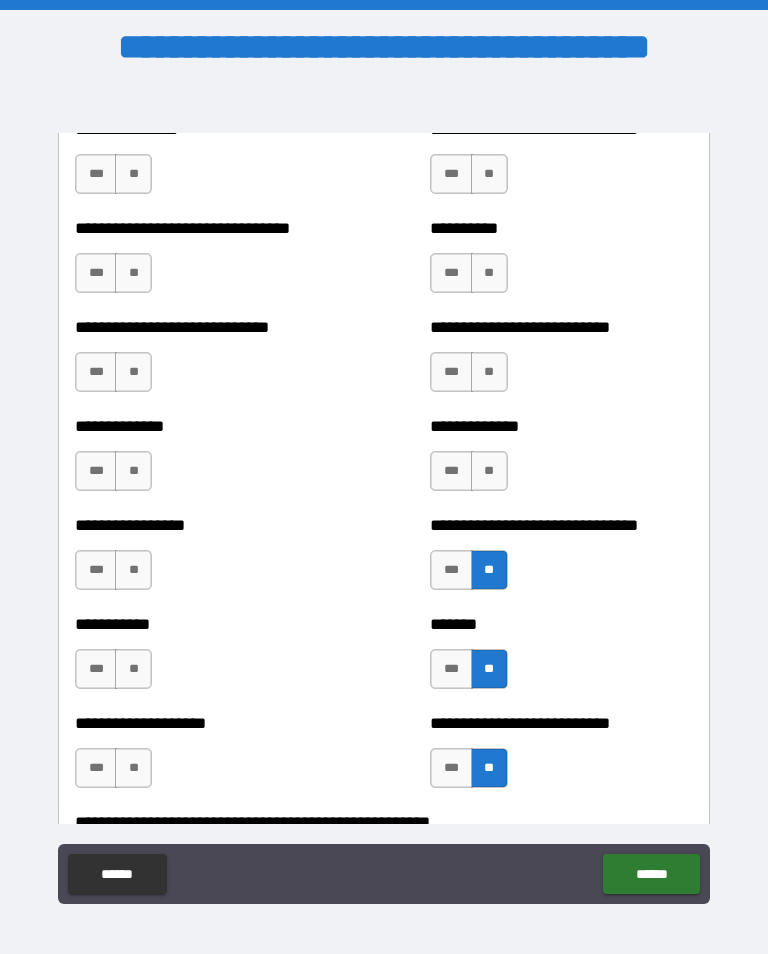 click on "***" at bounding box center (451, 471) 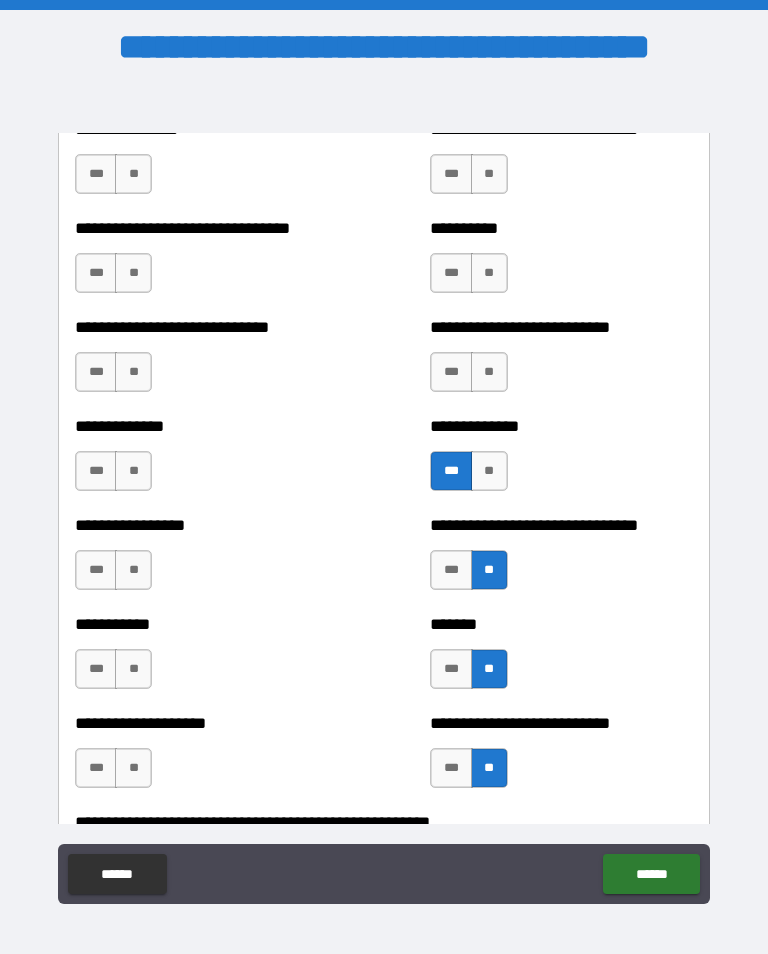 click on "**" at bounding box center [489, 372] 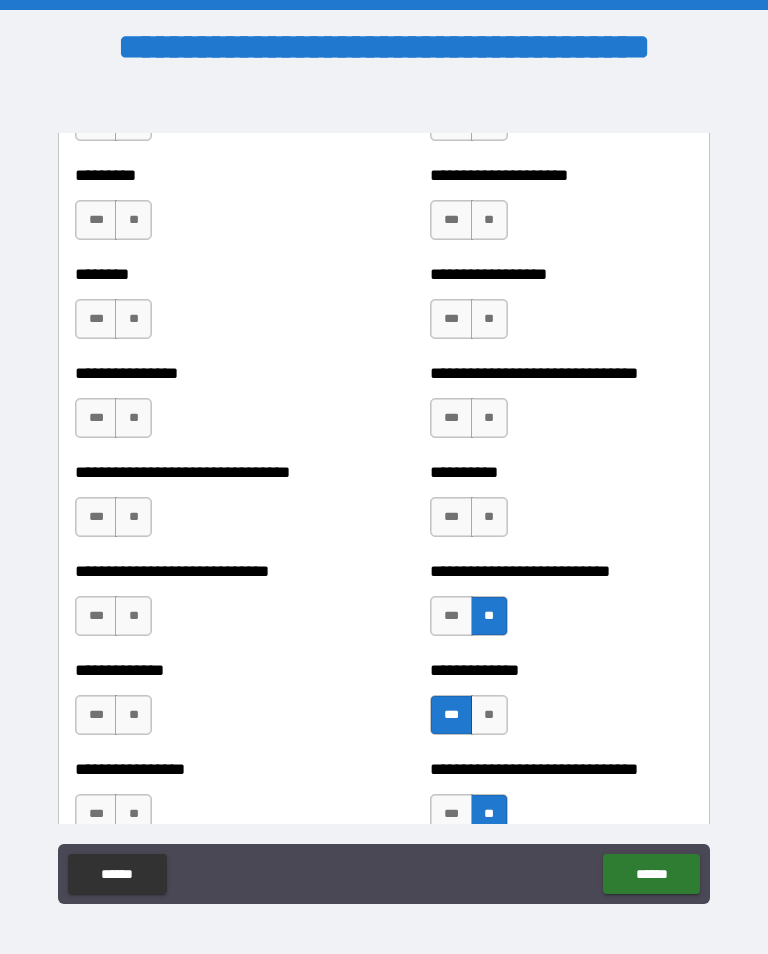 scroll, scrollTop: 7399, scrollLeft: 0, axis: vertical 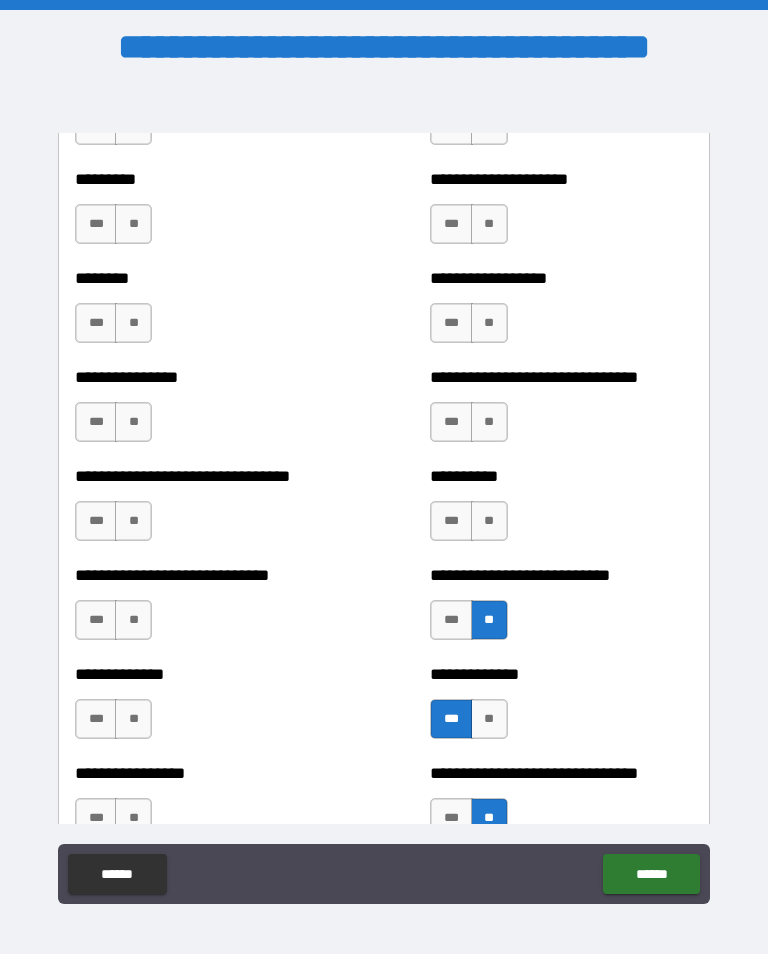 click on "***" at bounding box center (96, 323) 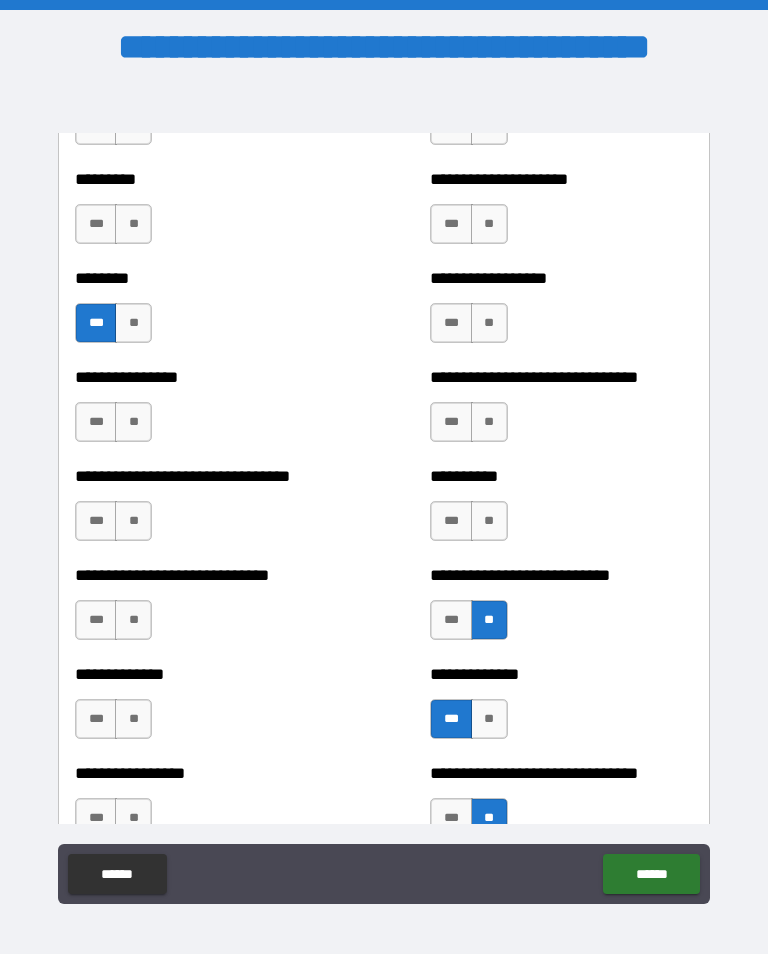 click on "**" at bounding box center [133, 422] 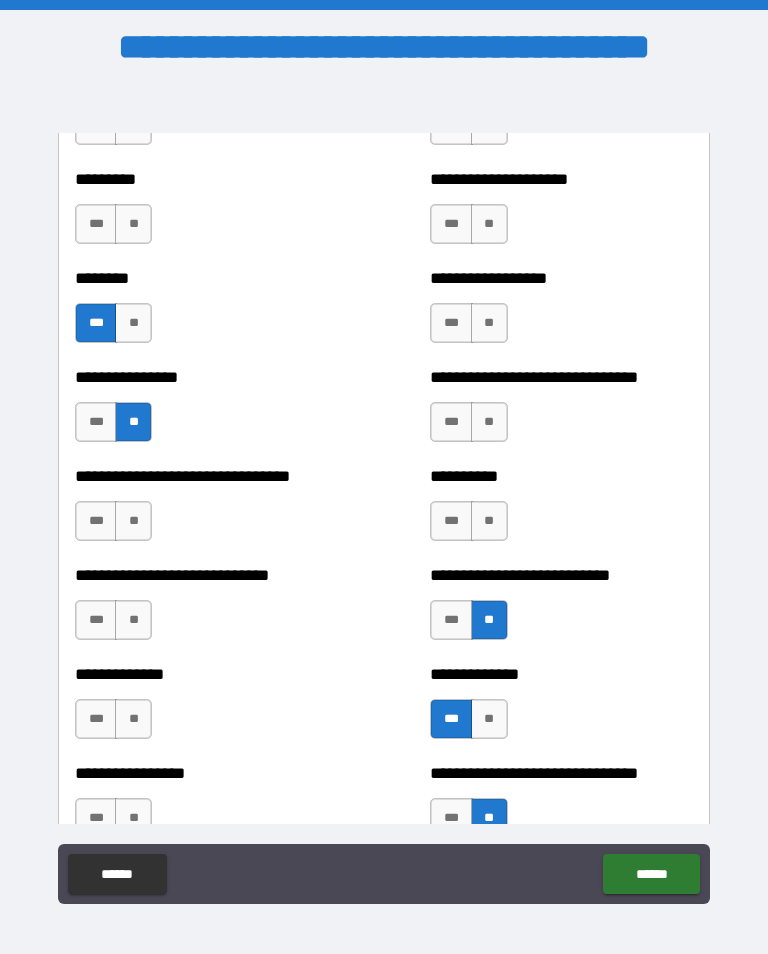 click on "***" at bounding box center [96, 521] 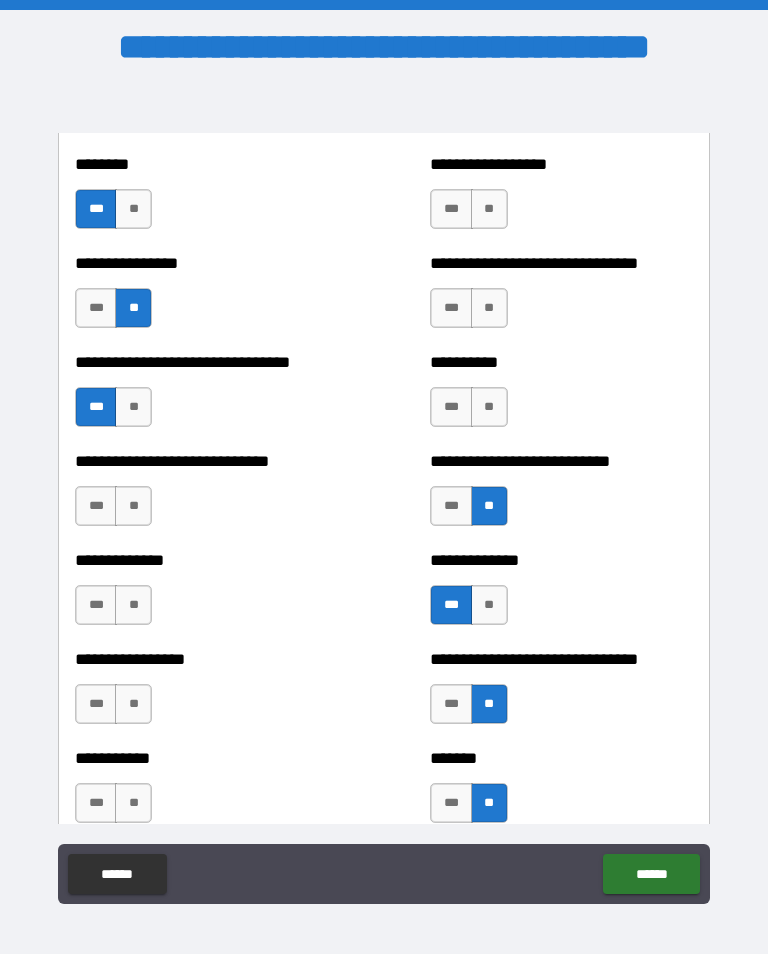 scroll, scrollTop: 7521, scrollLeft: 0, axis: vertical 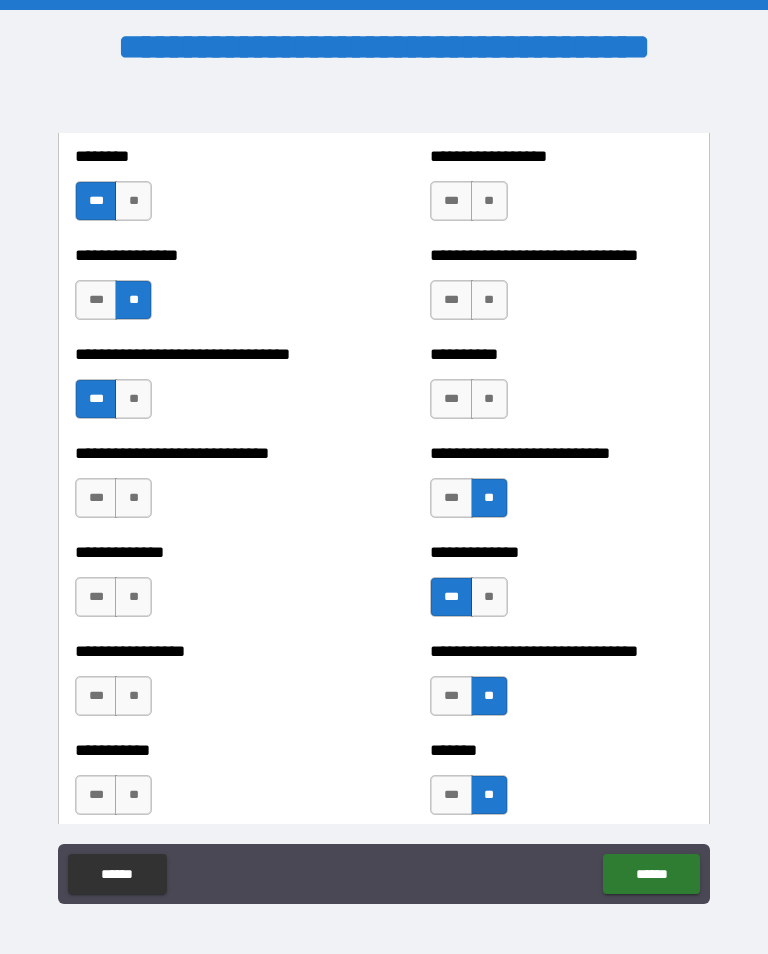 click on "***" at bounding box center [96, 498] 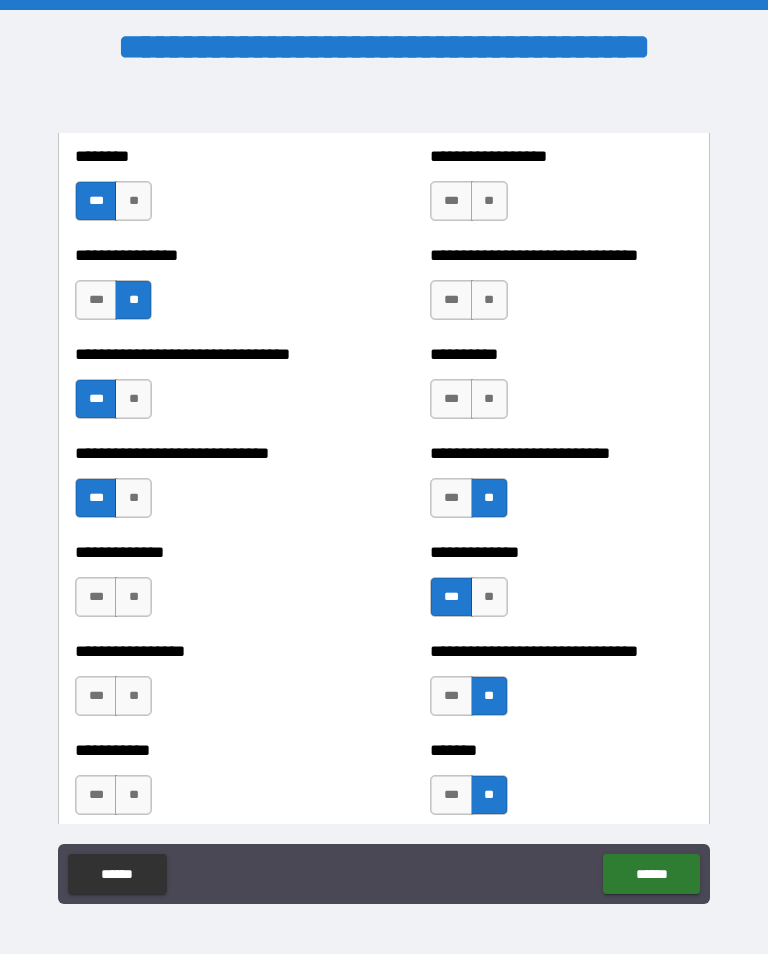 click on "**" at bounding box center (133, 597) 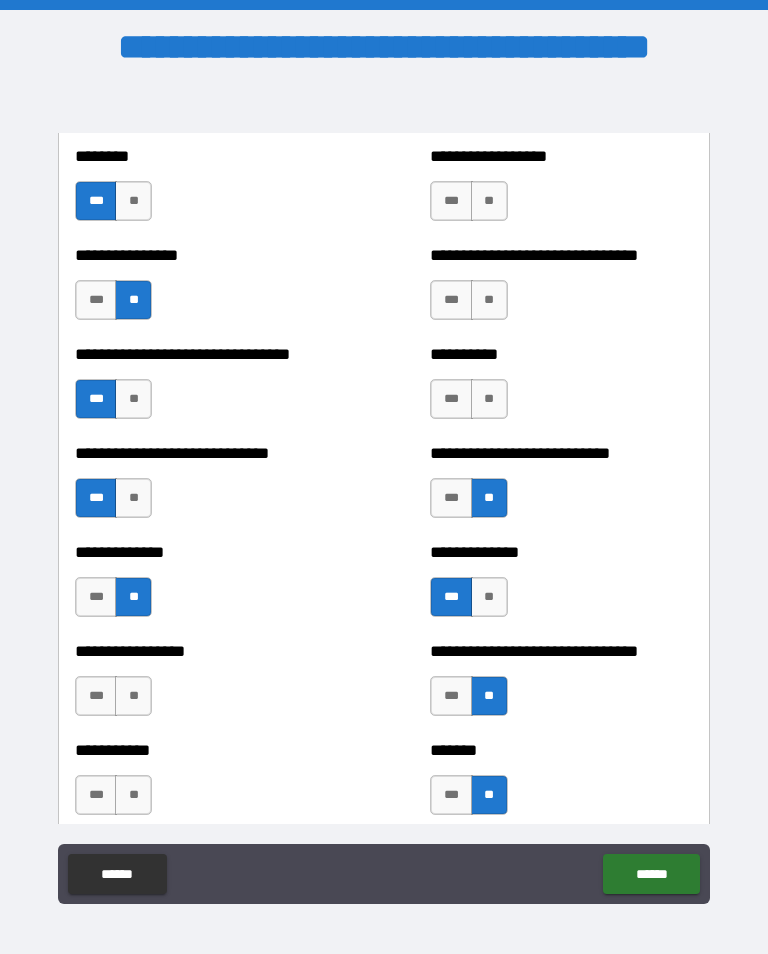 click on "**" at bounding box center (133, 696) 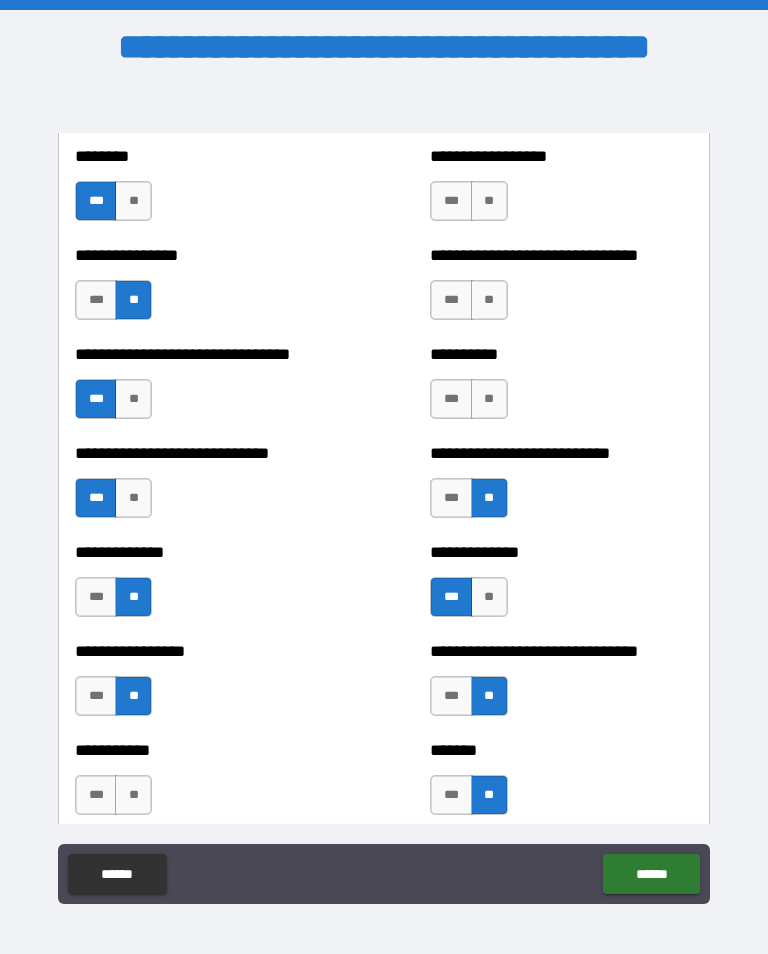click on "**" at bounding box center (133, 795) 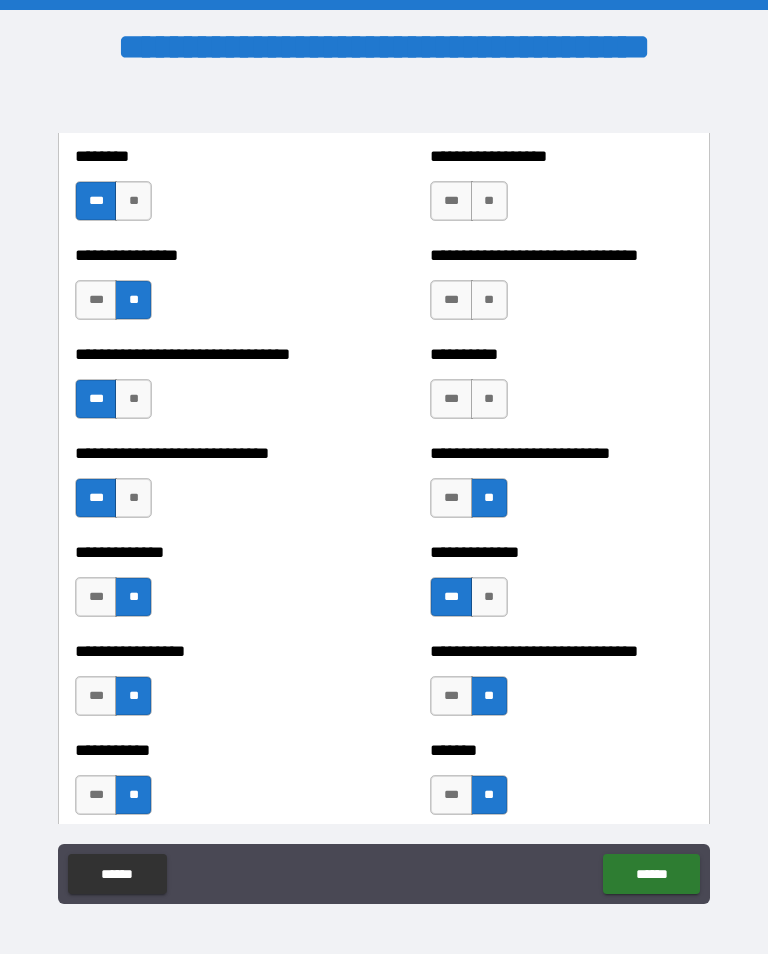 click on "**" at bounding box center [489, 399] 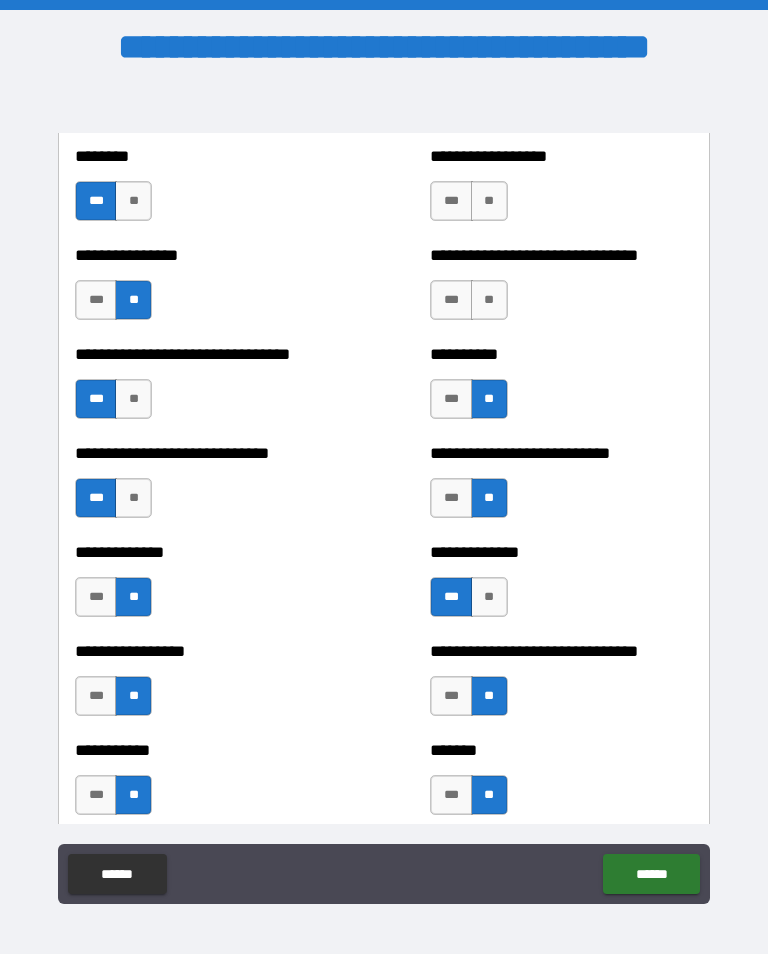 click on "**" at bounding box center [489, 300] 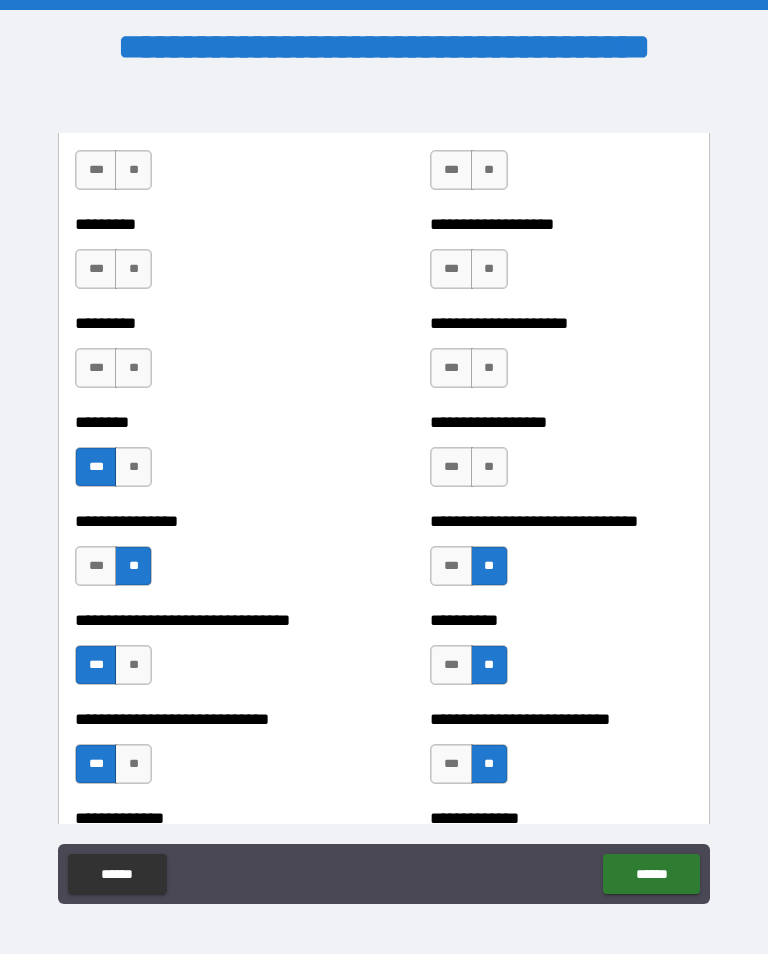 scroll, scrollTop: 7255, scrollLeft: 0, axis: vertical 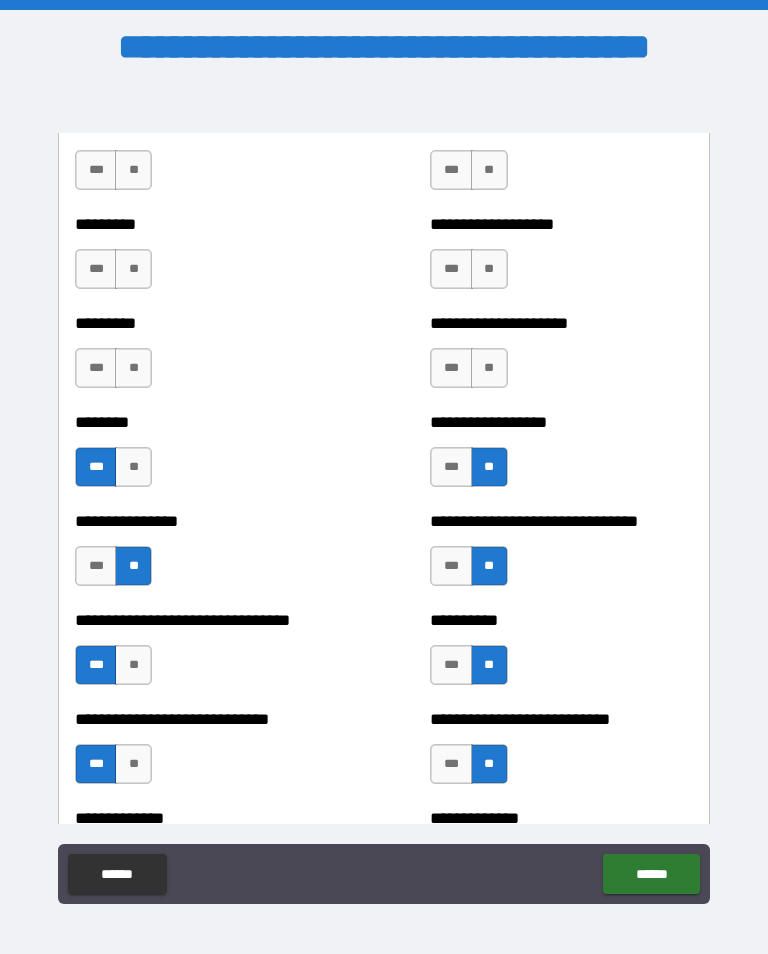 click on "**" at bounding box center (489, 368) 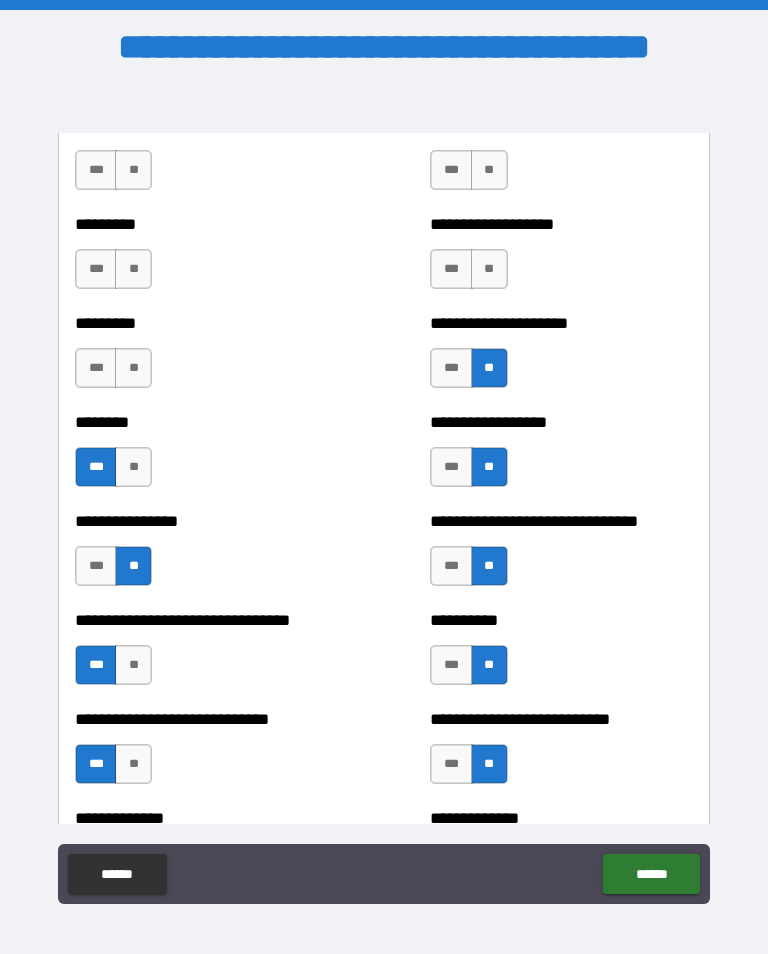 click on "**" at bounding box center (489, 269) 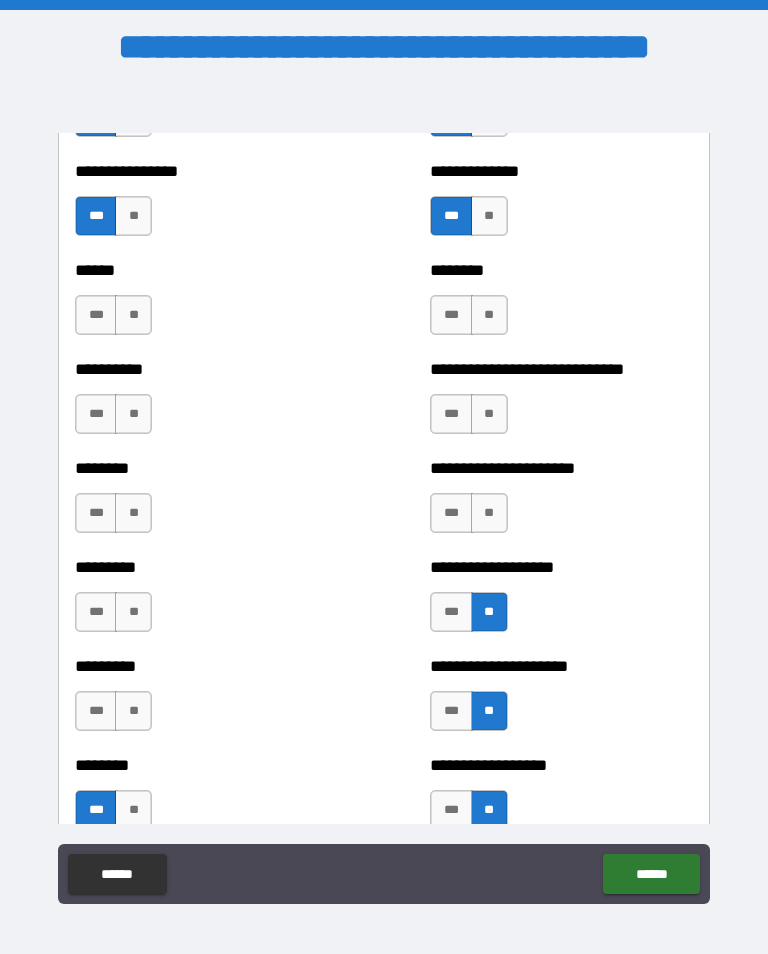 scroll, scrollTop: 6888, scrollLeft: 0, axis: vertical 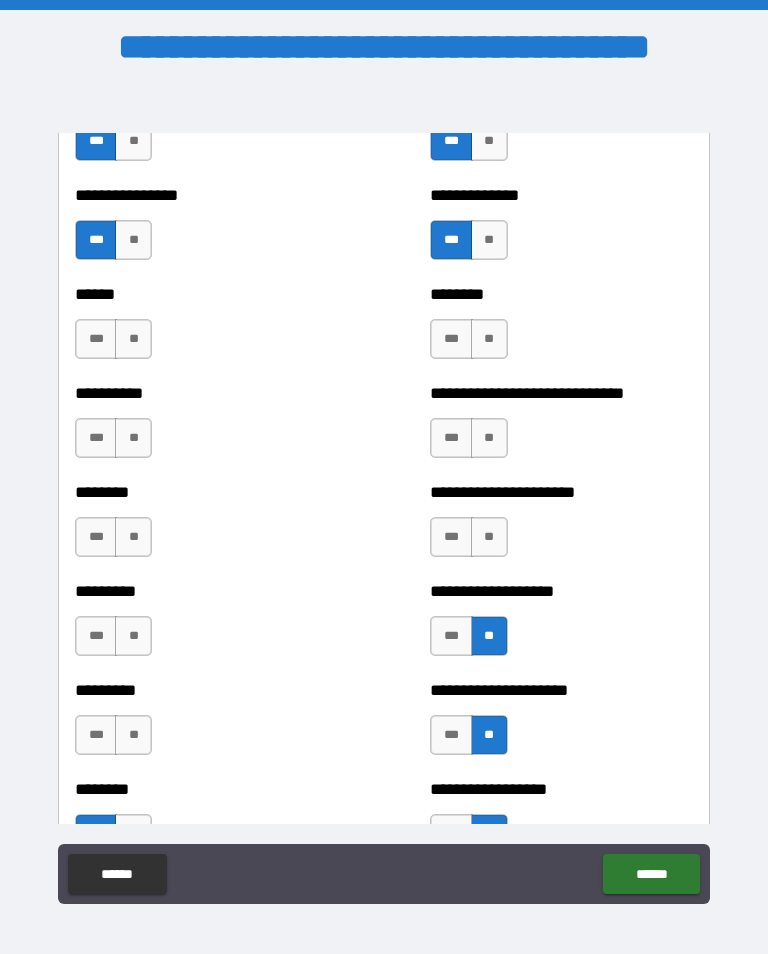 click on "***" at bounding box center [451, 537] 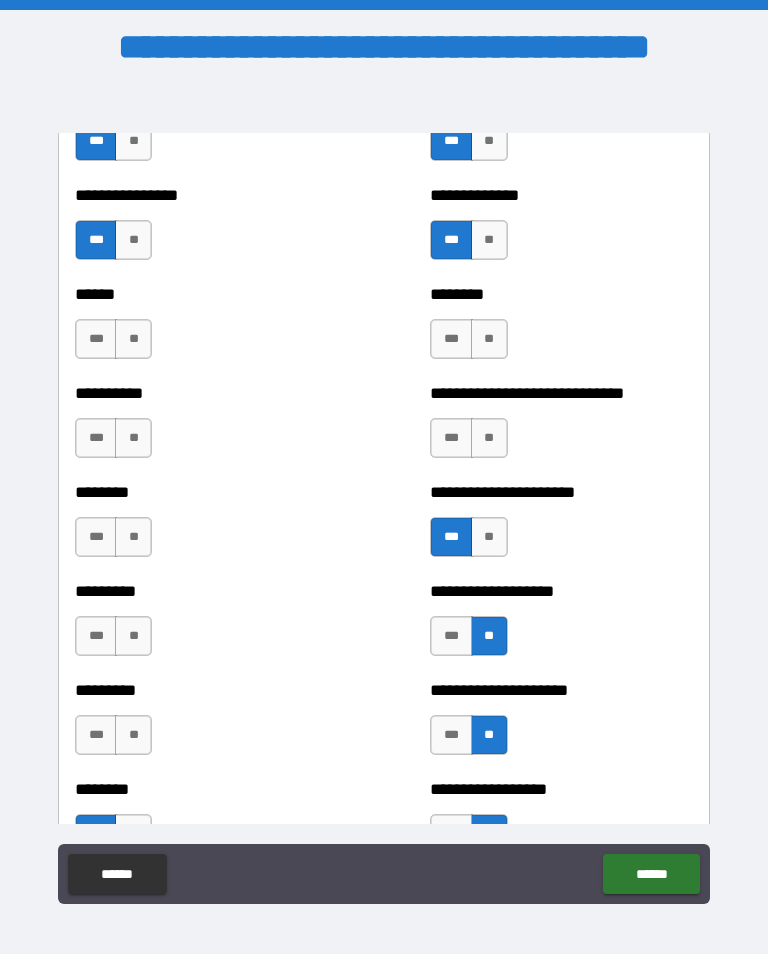 click on "***" at bounding box center (451, 438) 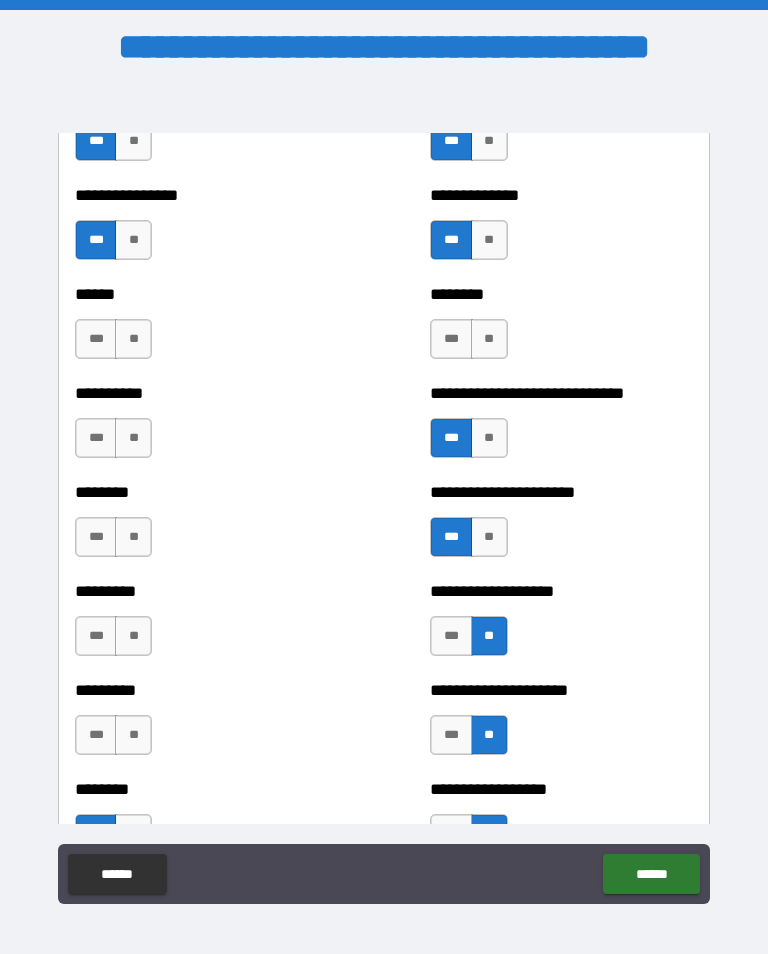 click on "**" at bounding box center (489, 339) 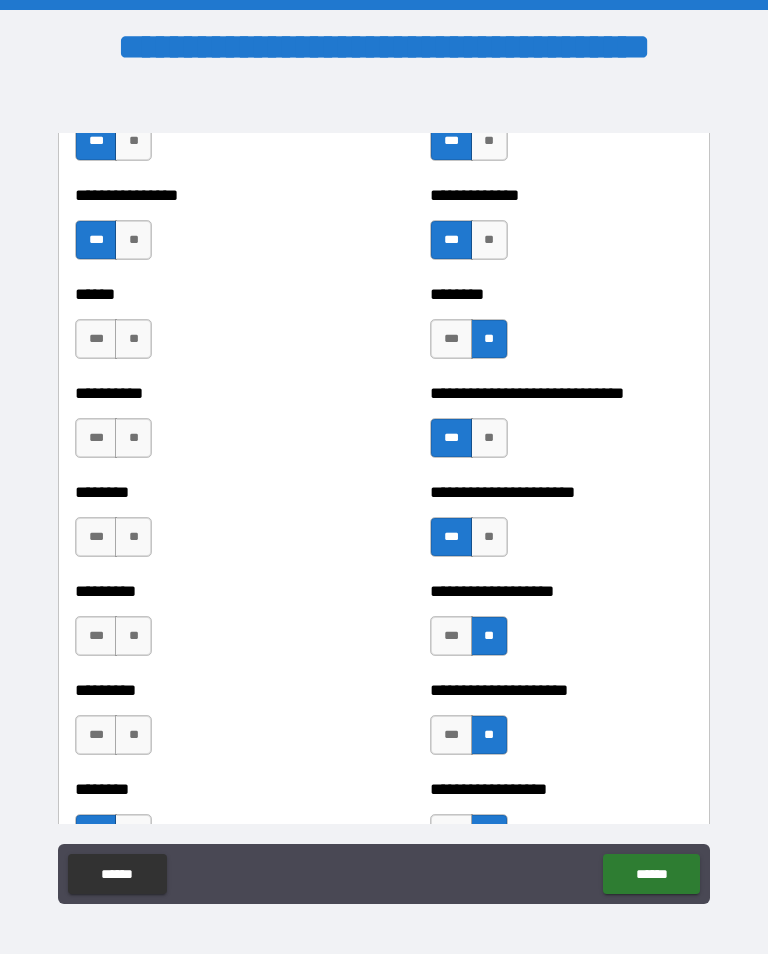 click on "**" at bounding box center [133, 339] 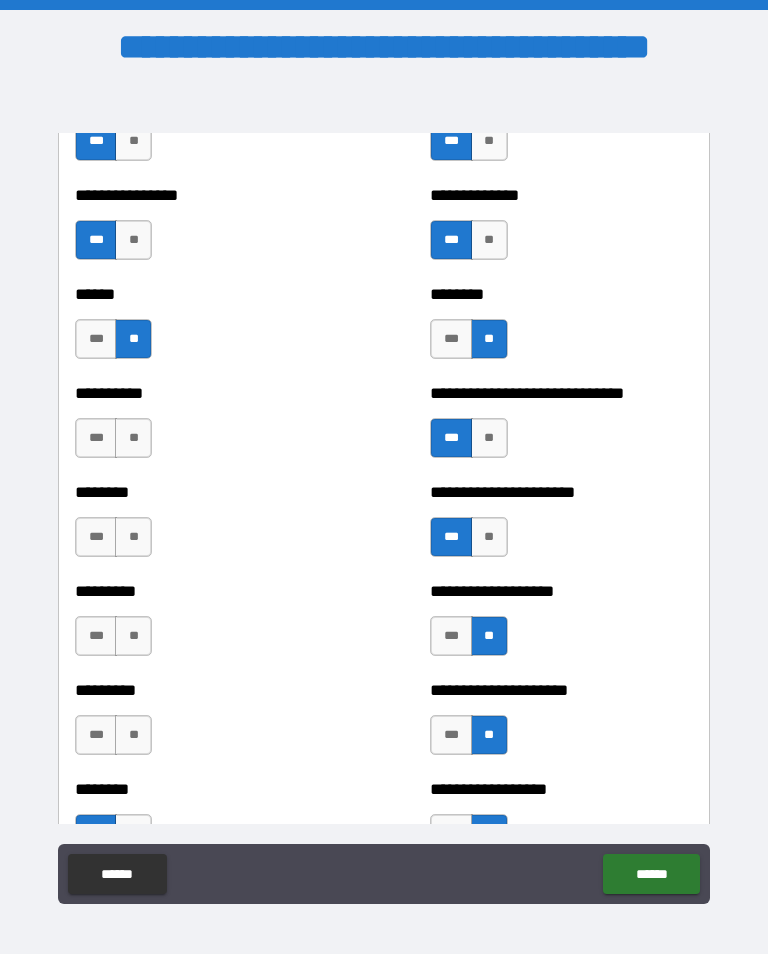 click on "**" at bounding box center (133, 438) 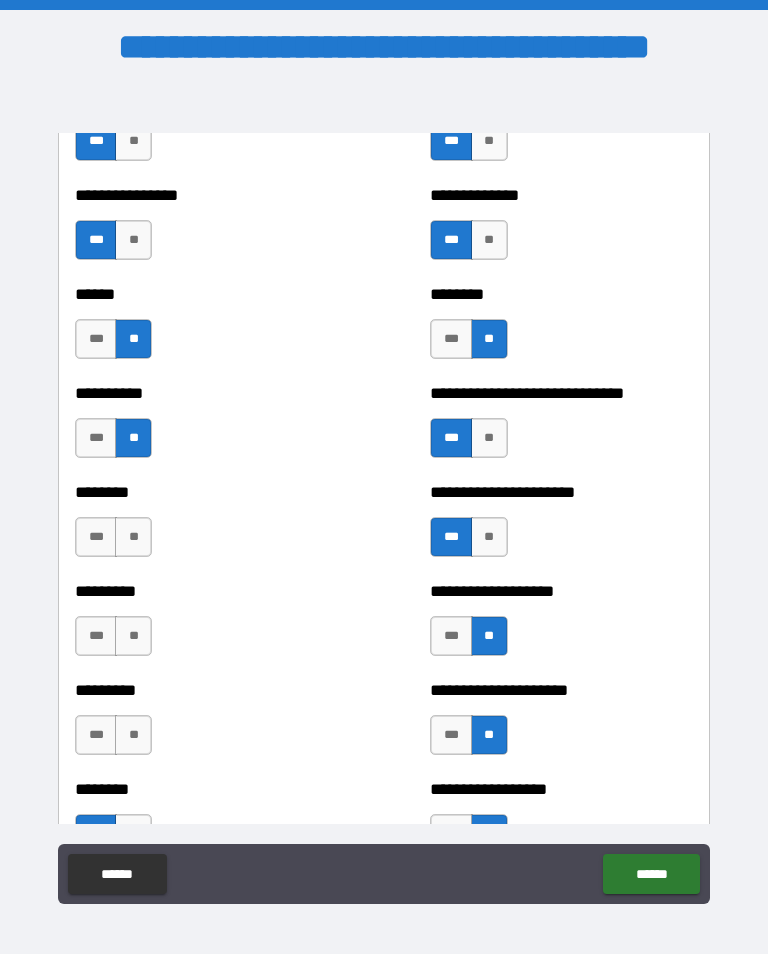 click on "**" at bounding box center [133, 537] 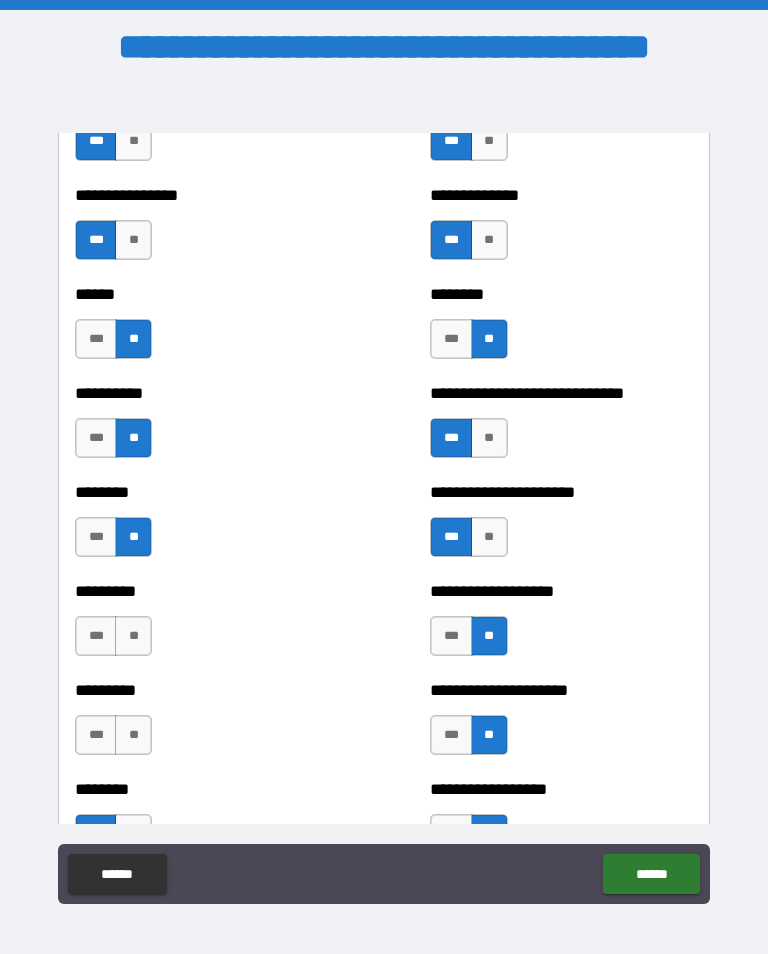 click on "**" at bounding box center [133, 636] 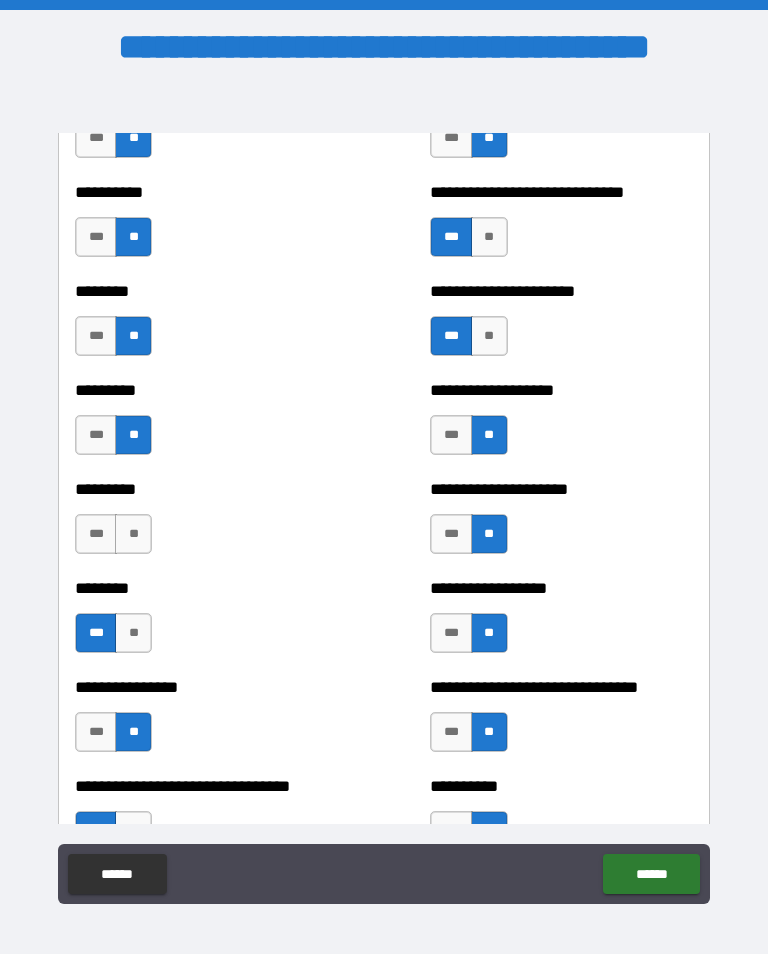 scroll, scrollTop: 7134, scrollLeft: 0, axis: vertical 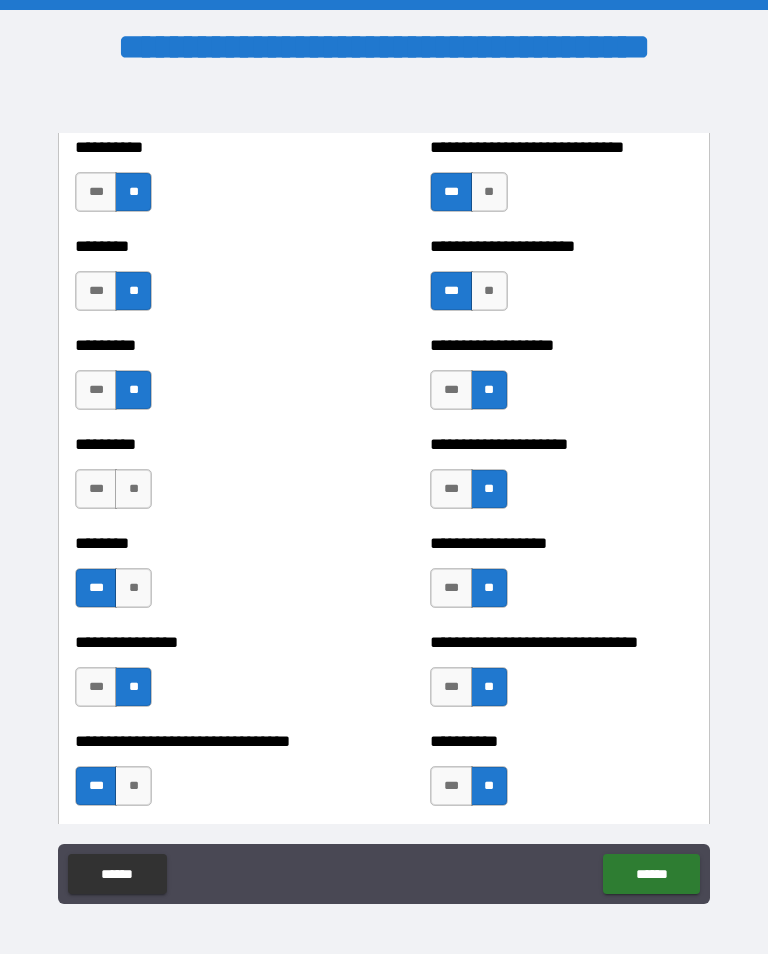 click on "**" at bounding box center (133, 489) 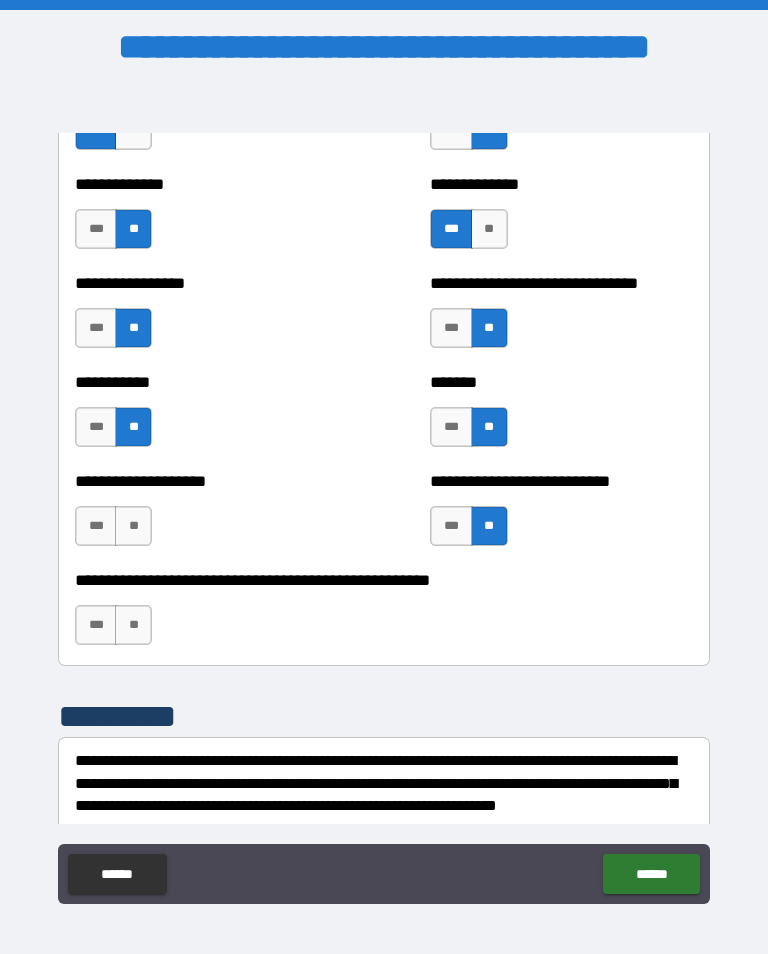 scroll, scrollTop: 7894, scrollLeft: 0, axis: vertical 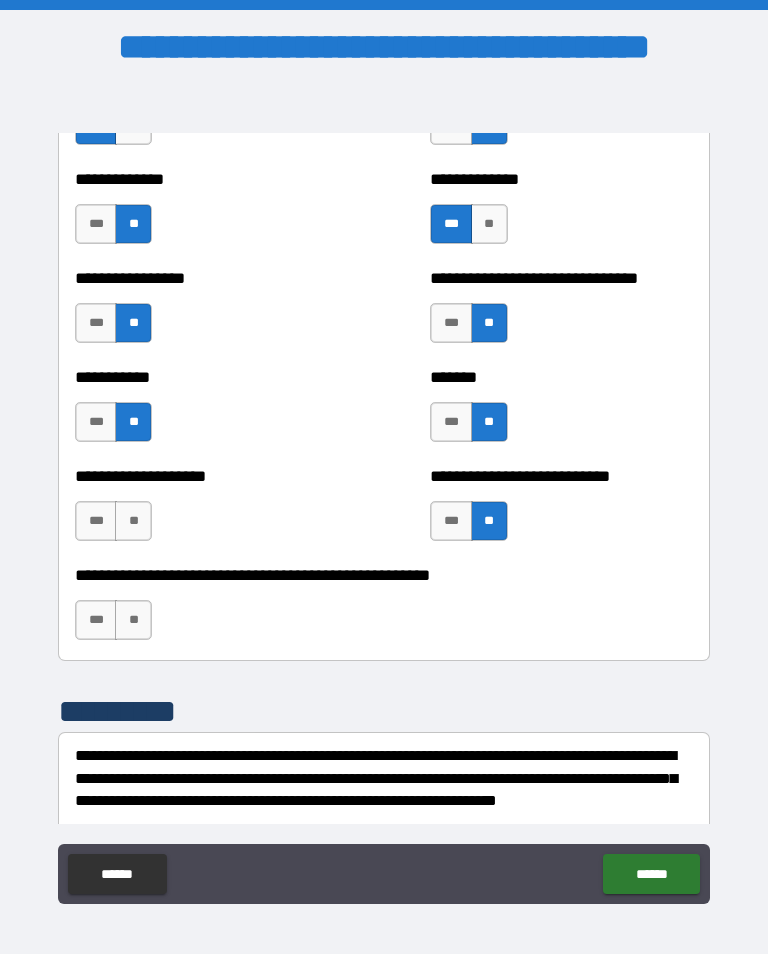 click on "**" at bounding box center (133, 521) 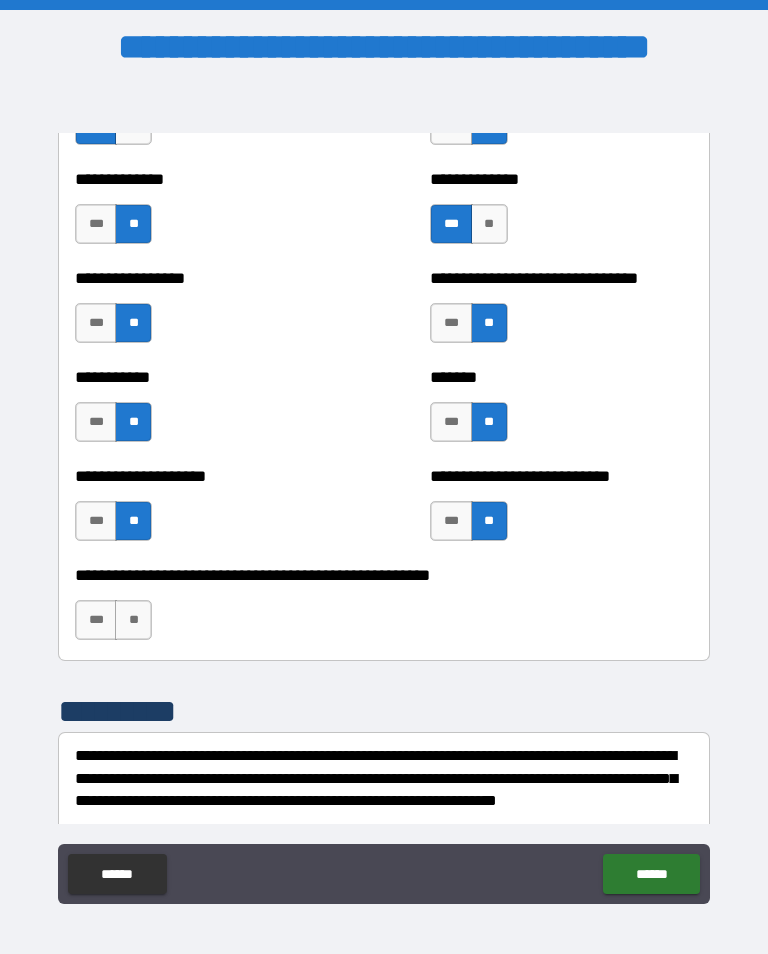 click on "**" at bounding box center (133, 620) 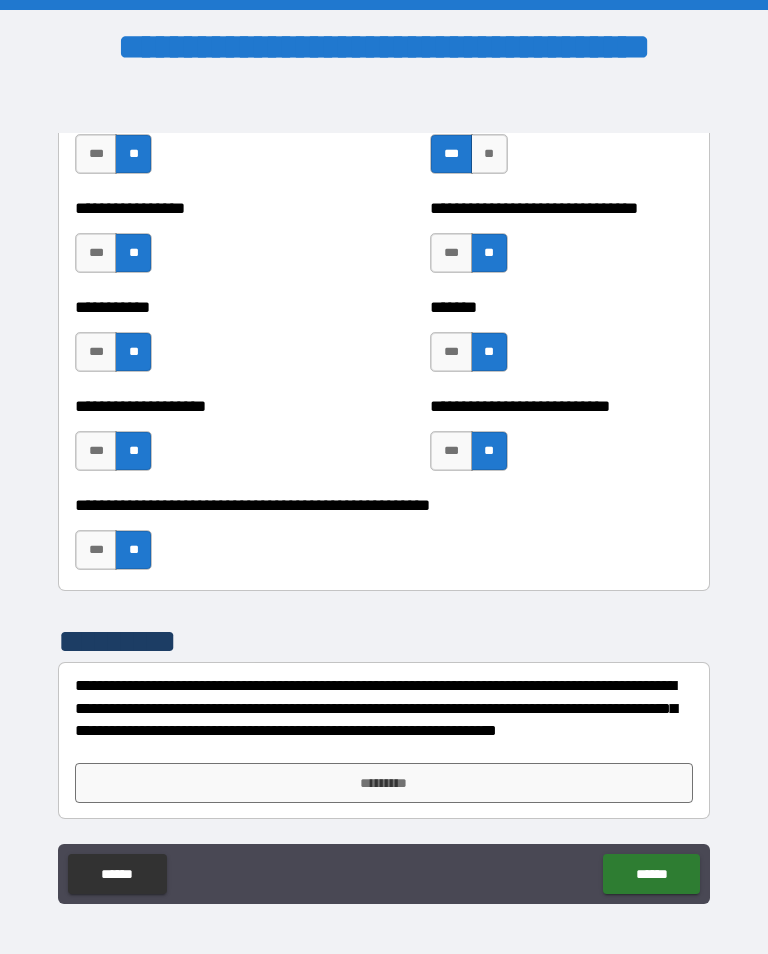 scroll, scrollTop: 7964, scrollLeft: 0, axis: vertical 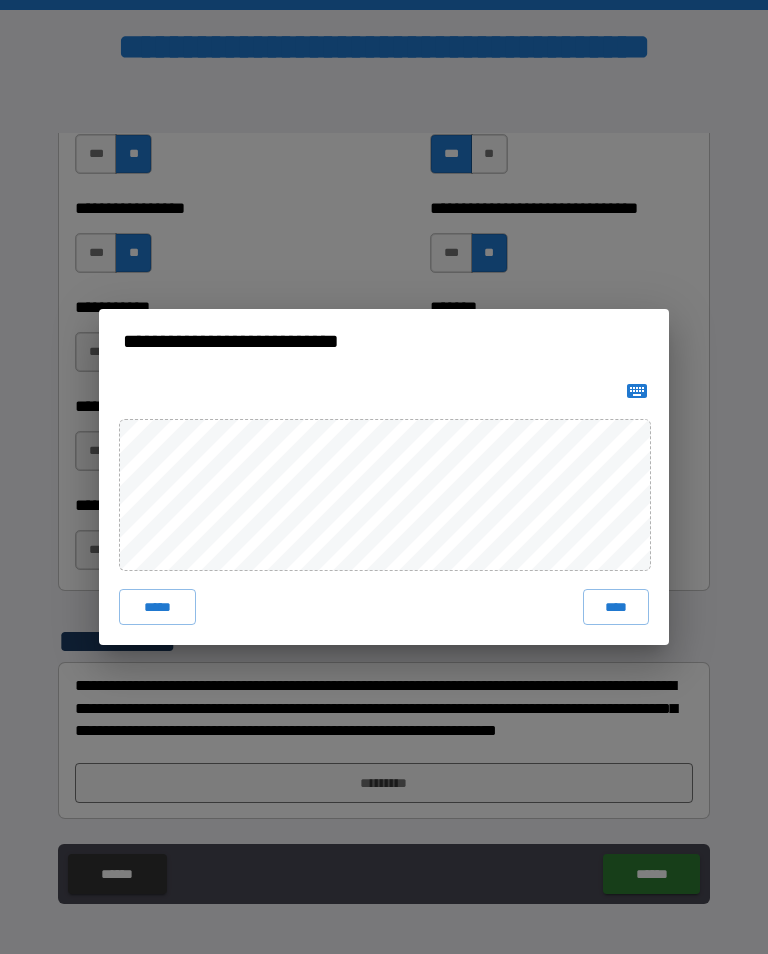 click 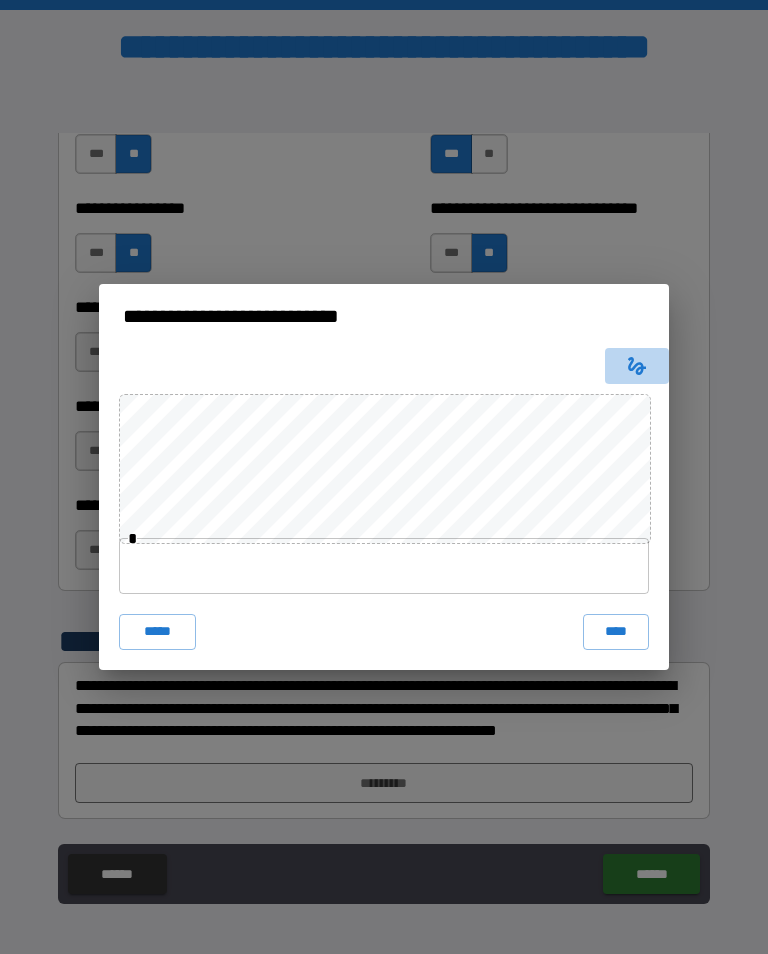 click 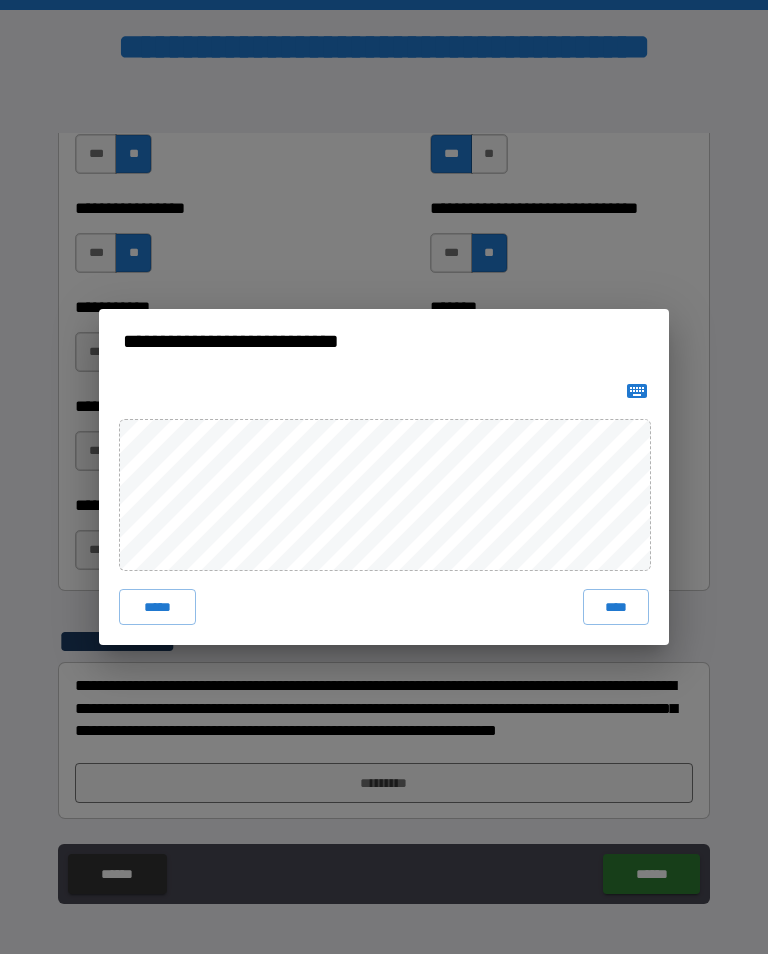click 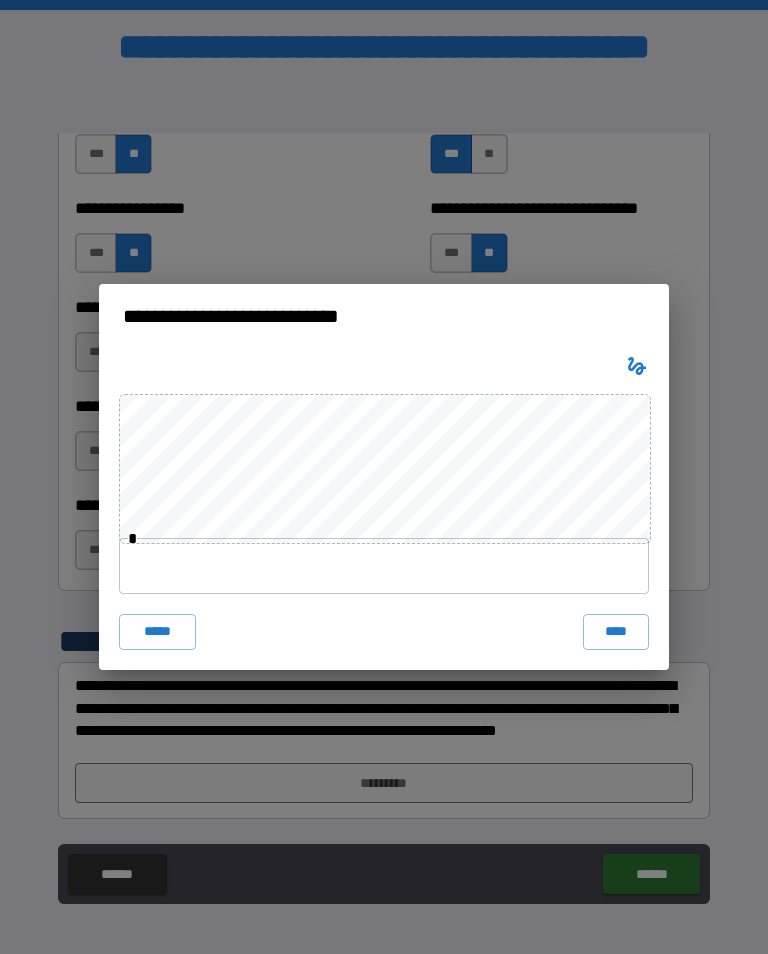 click 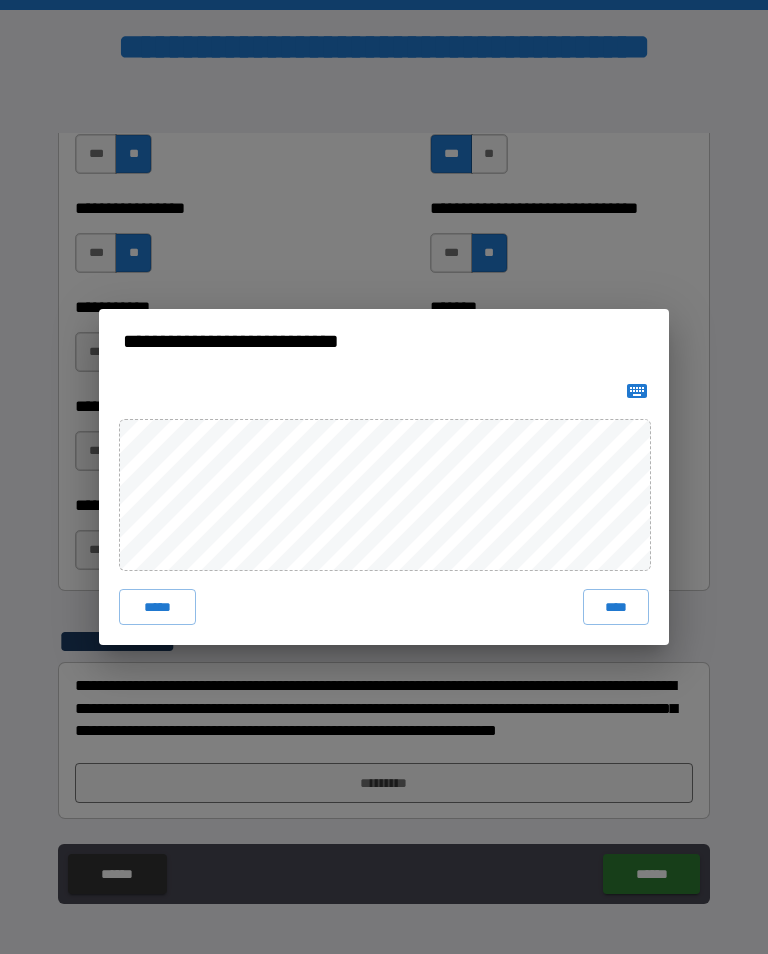 click 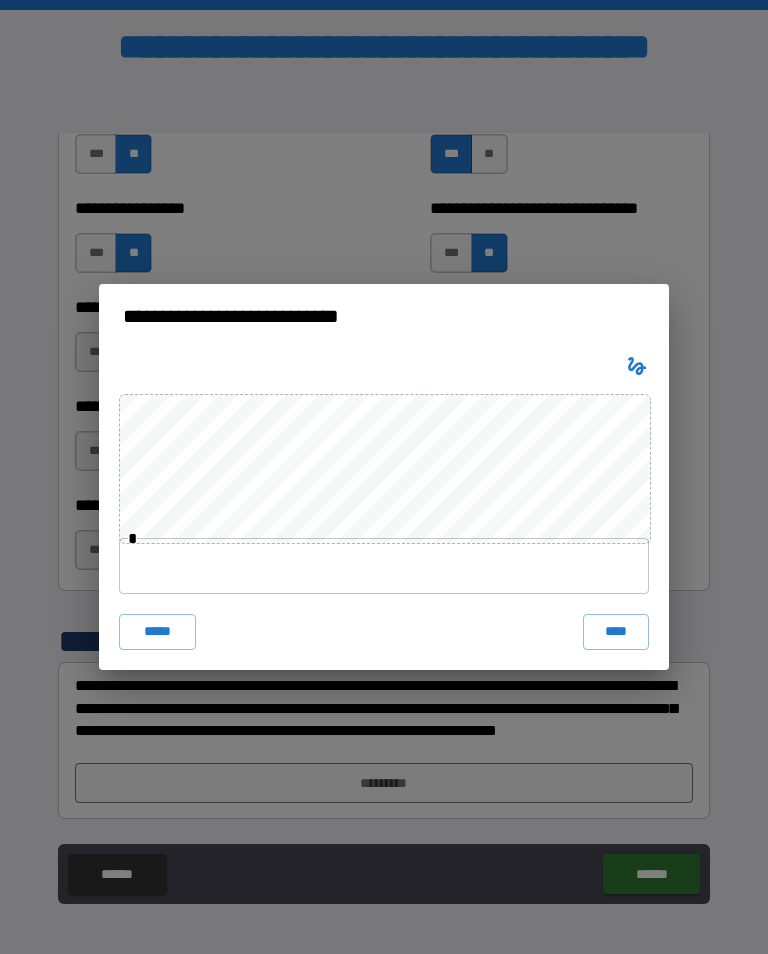 click on "****" at bounding box center [616, 632] 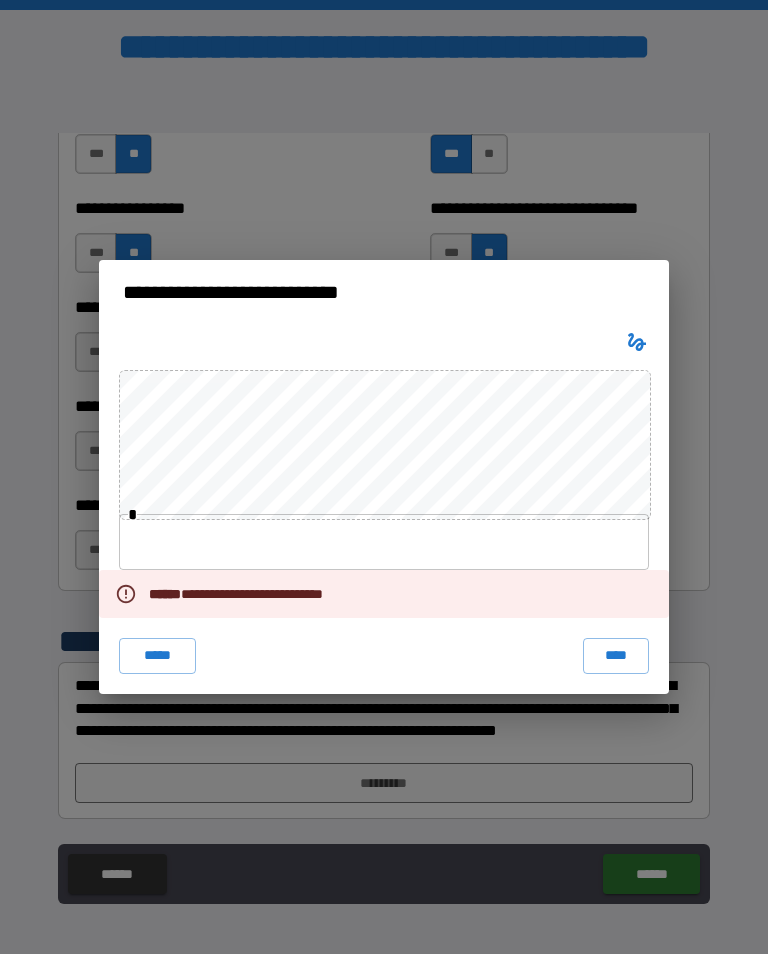 click on "****" at bounding box center (616, 656) 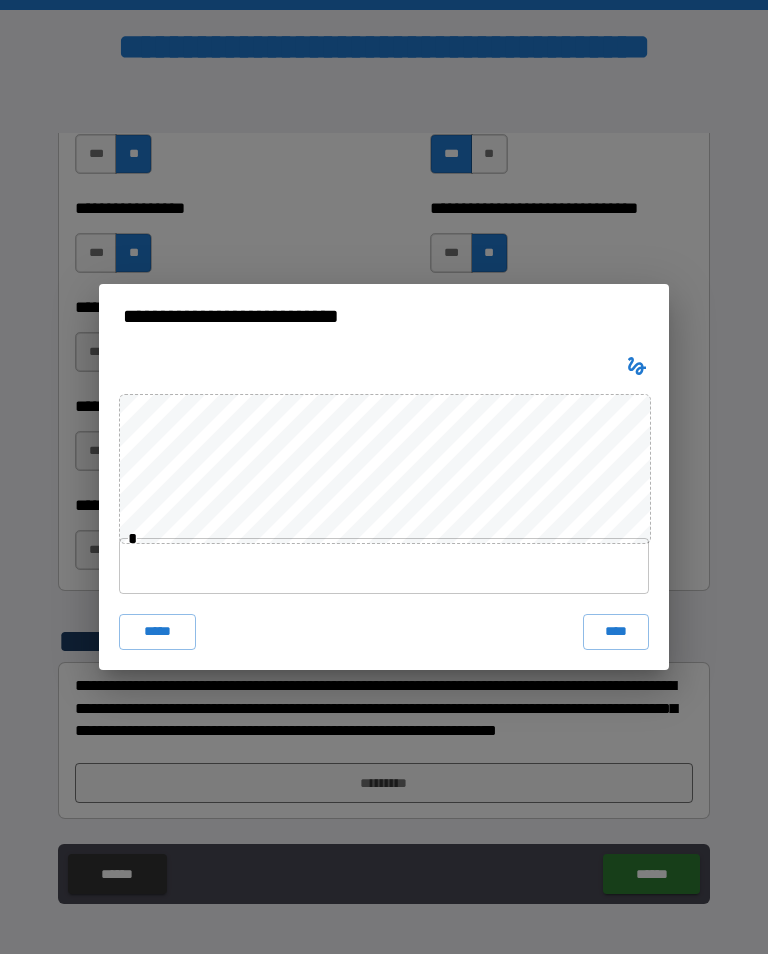 click on "*****" at bounding box center [157, 632] 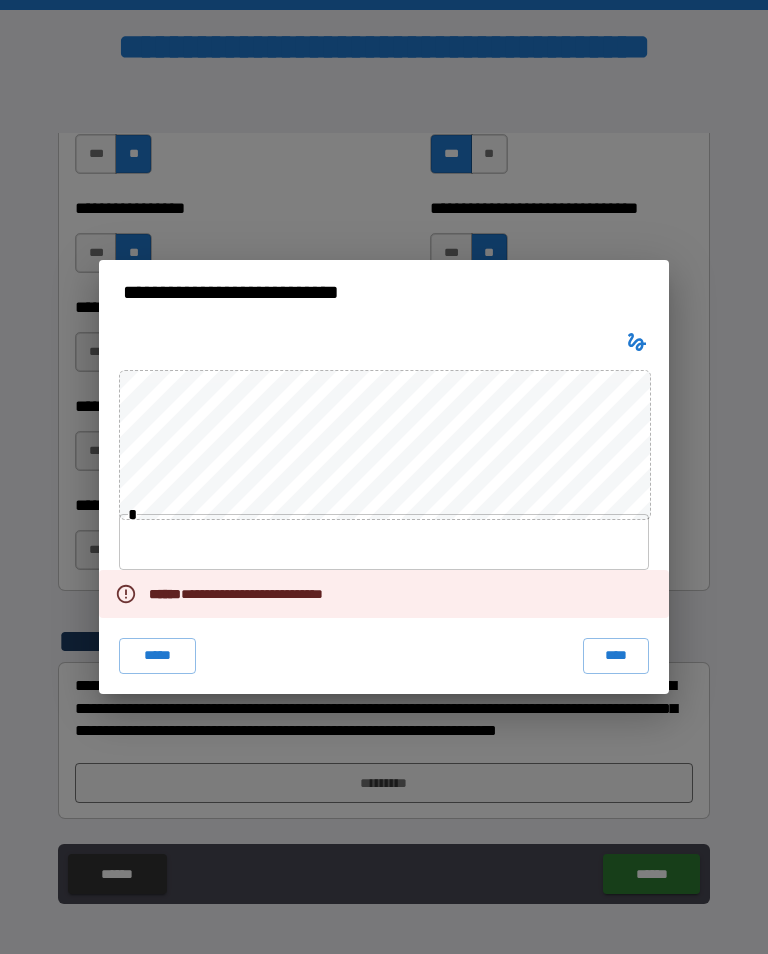 click 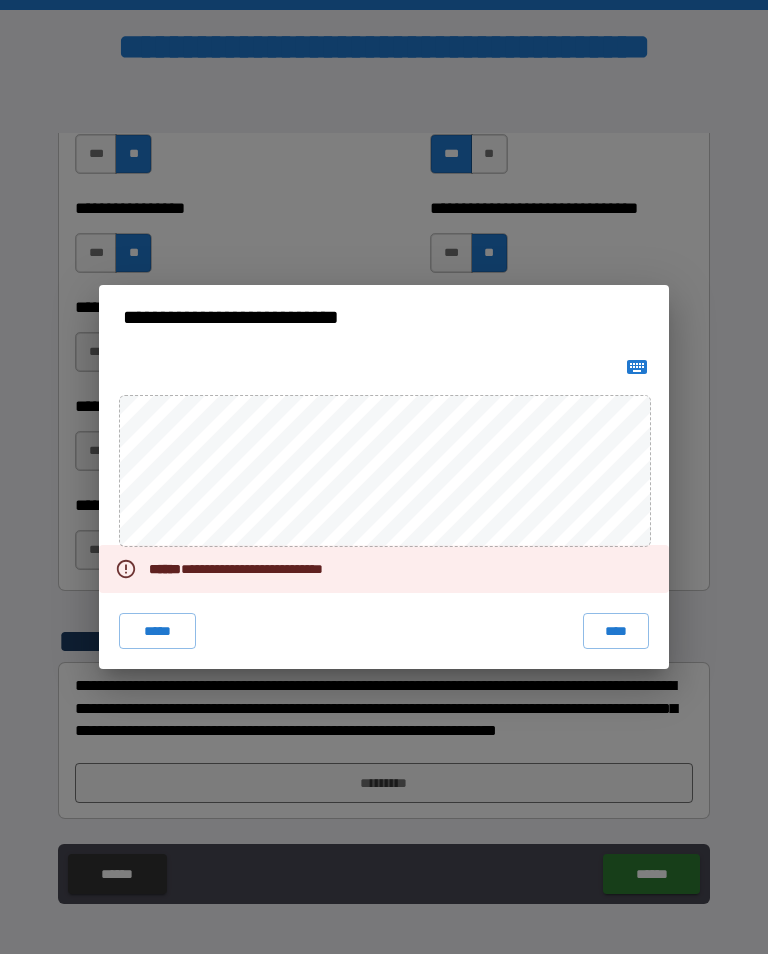 click on "****" at bounding box center (616, 631) 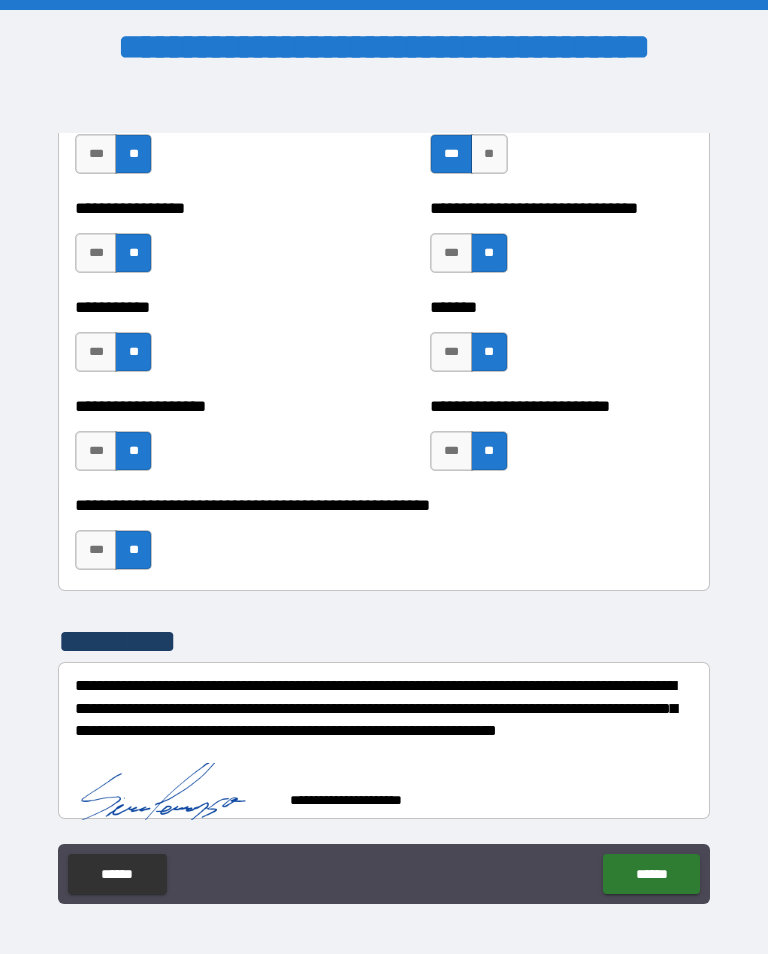 scroll, scrollTop: 7954, scrollLeft: 0, axis: vertical 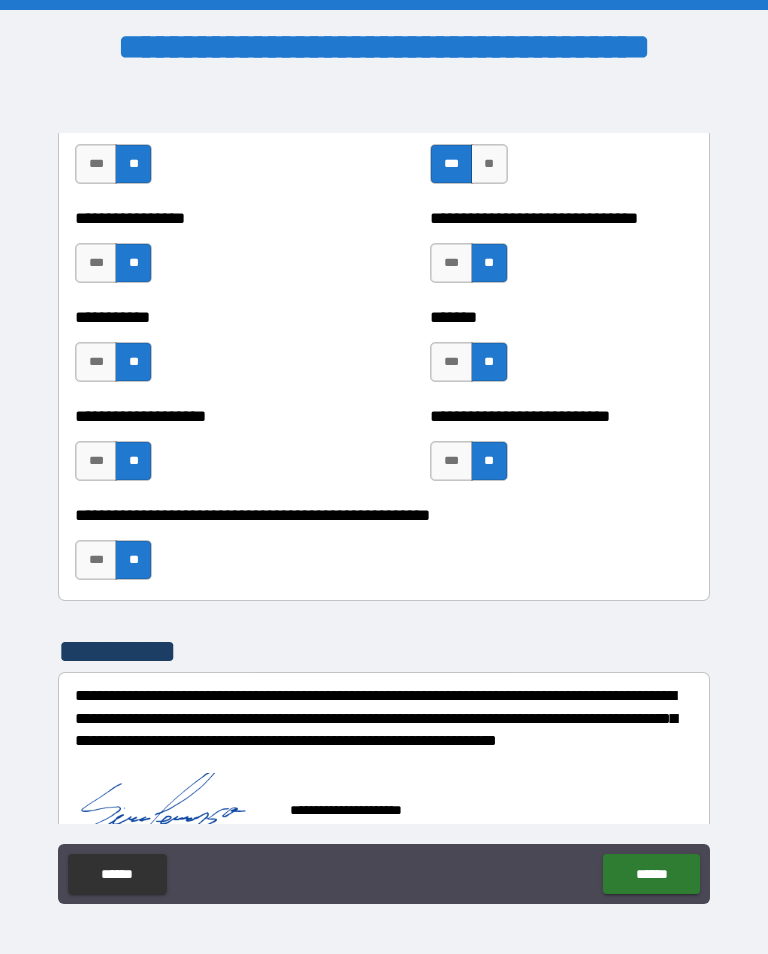 click on "******" at bounding box center [651, 874] 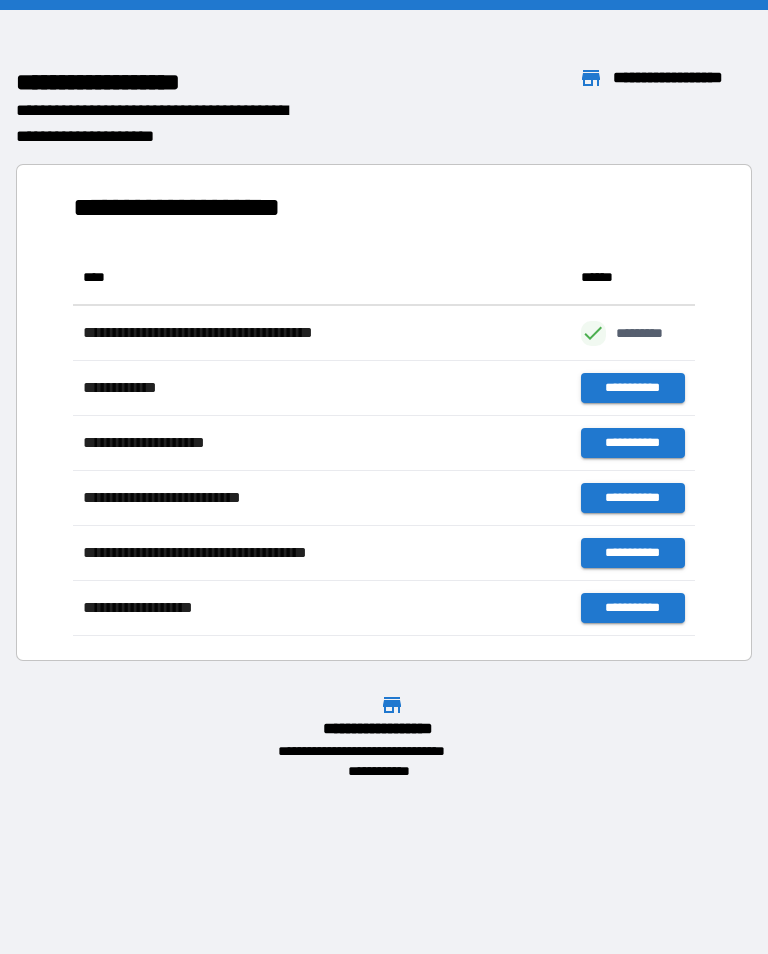 scroll, scrollTop: 386, scrollLeft: 622, axis: both 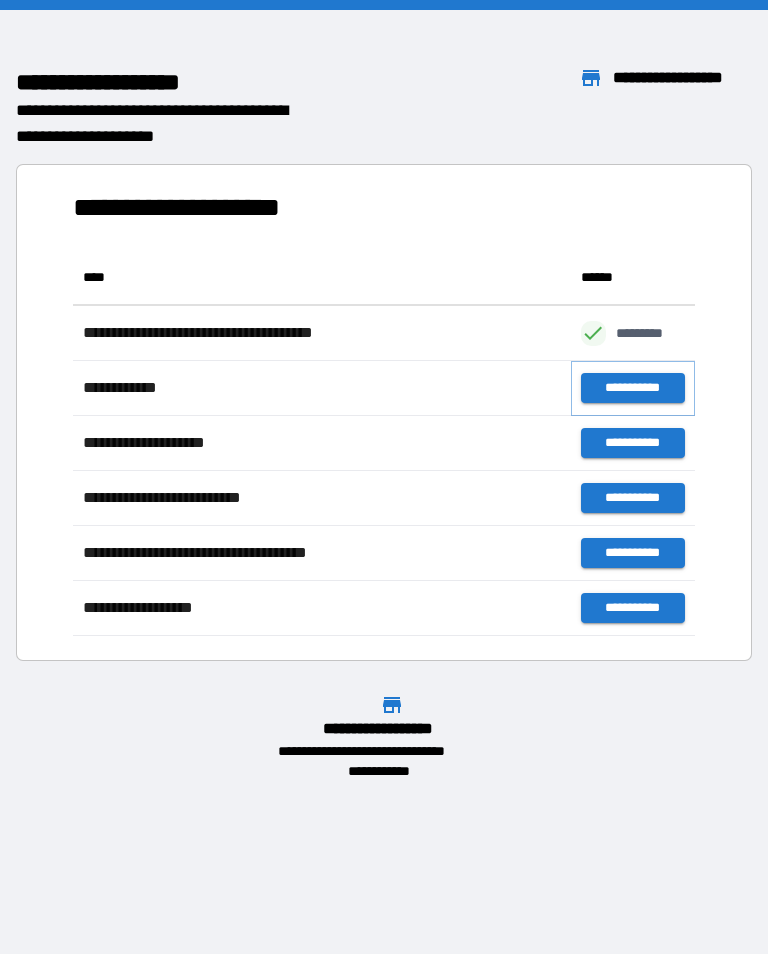 click on "**********" at bounding box center [633, 388] 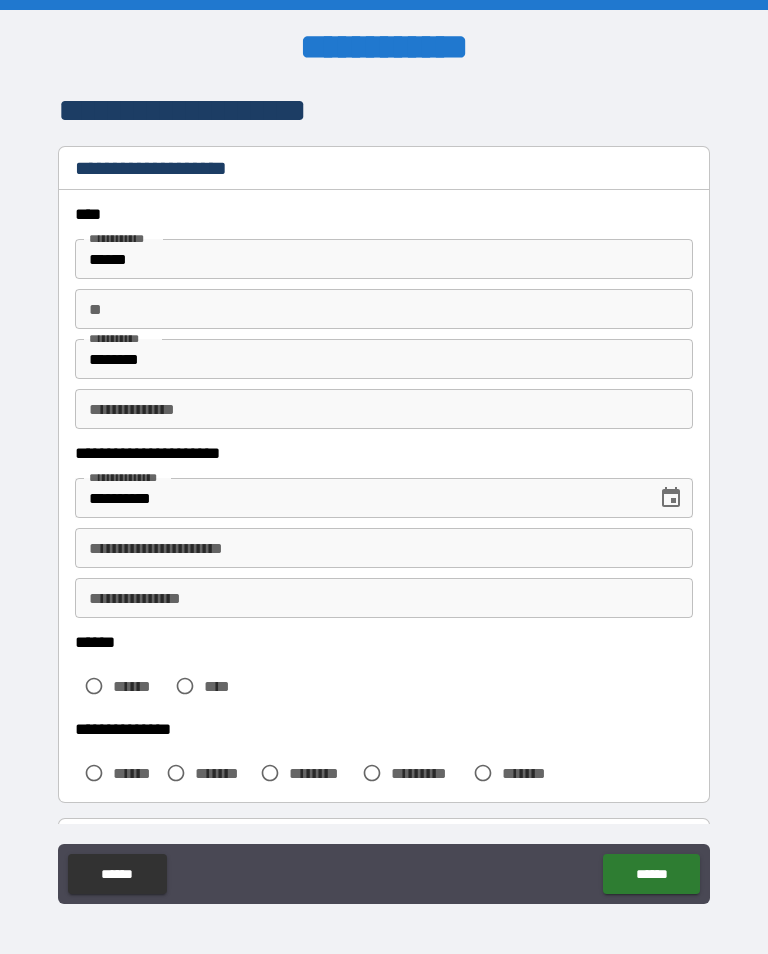 click on "**********" at bounding box center (384, 548) 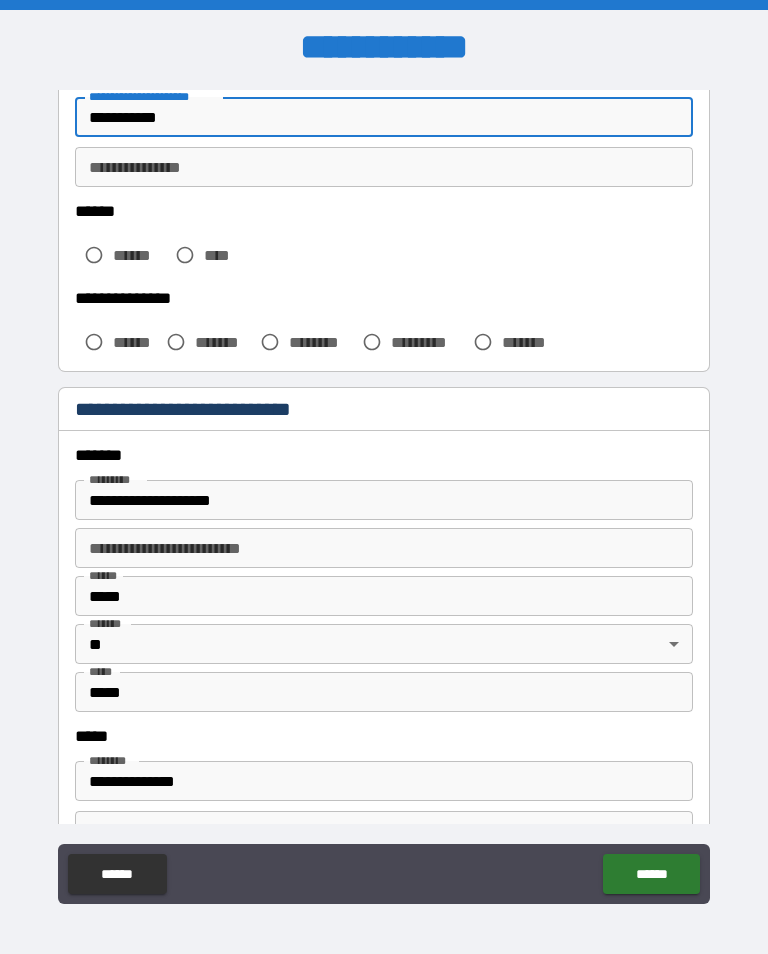 scroll, scrollTop: 434, scrollLeft: 0, axis: vertical 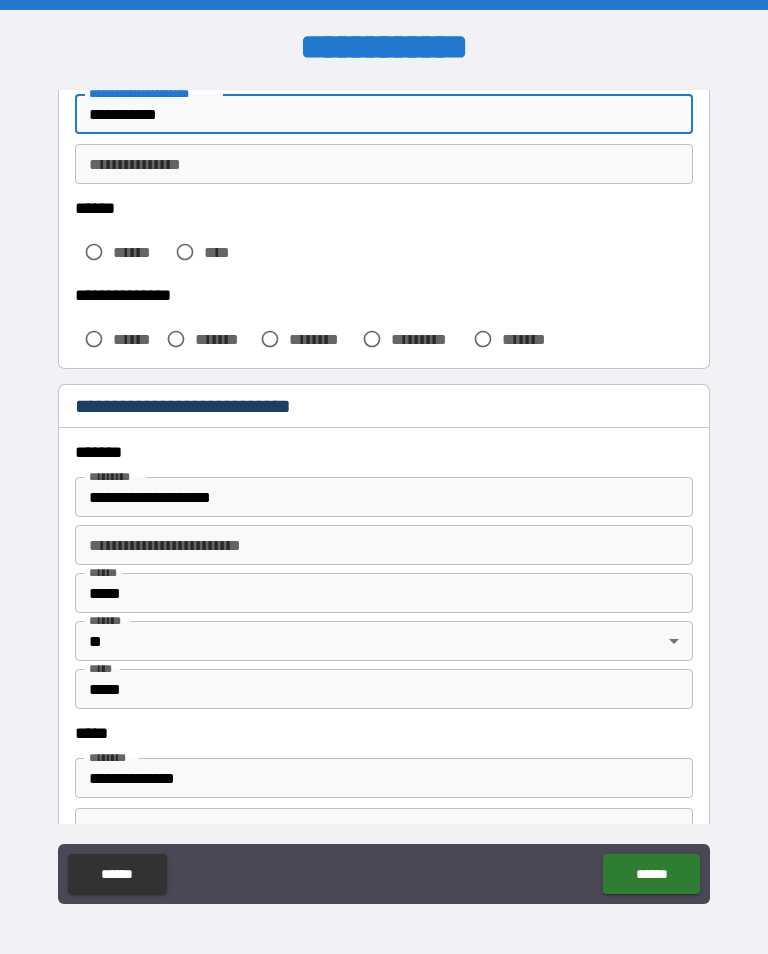 type on "**********" 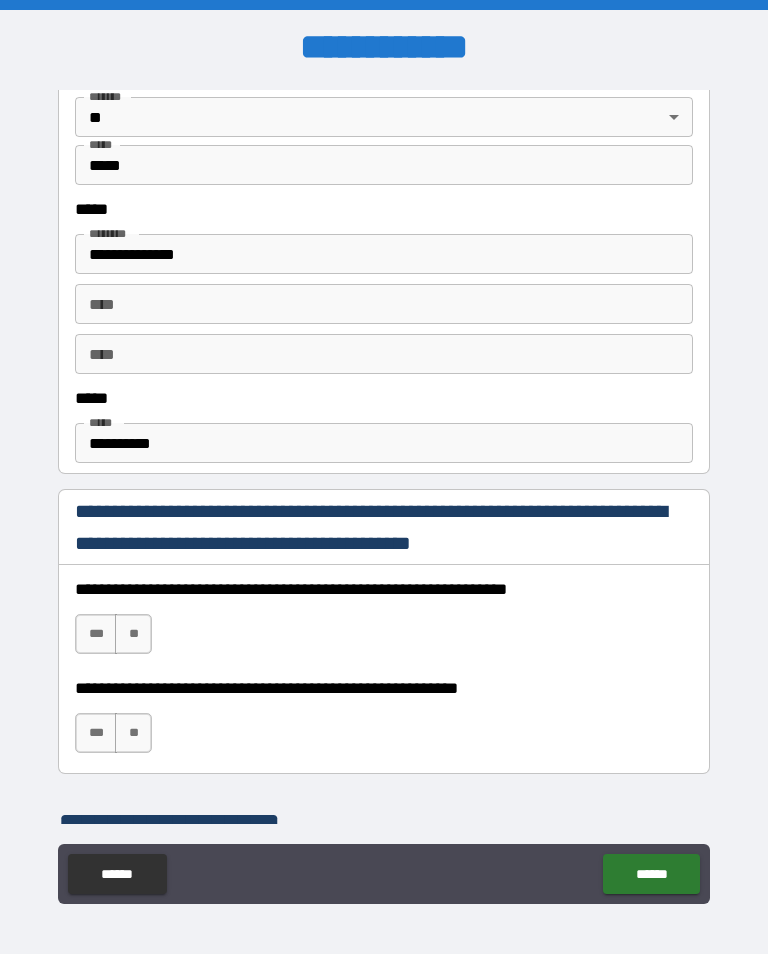scroll, scrollTop: 959, scrollLeft: 0, axis: vertical 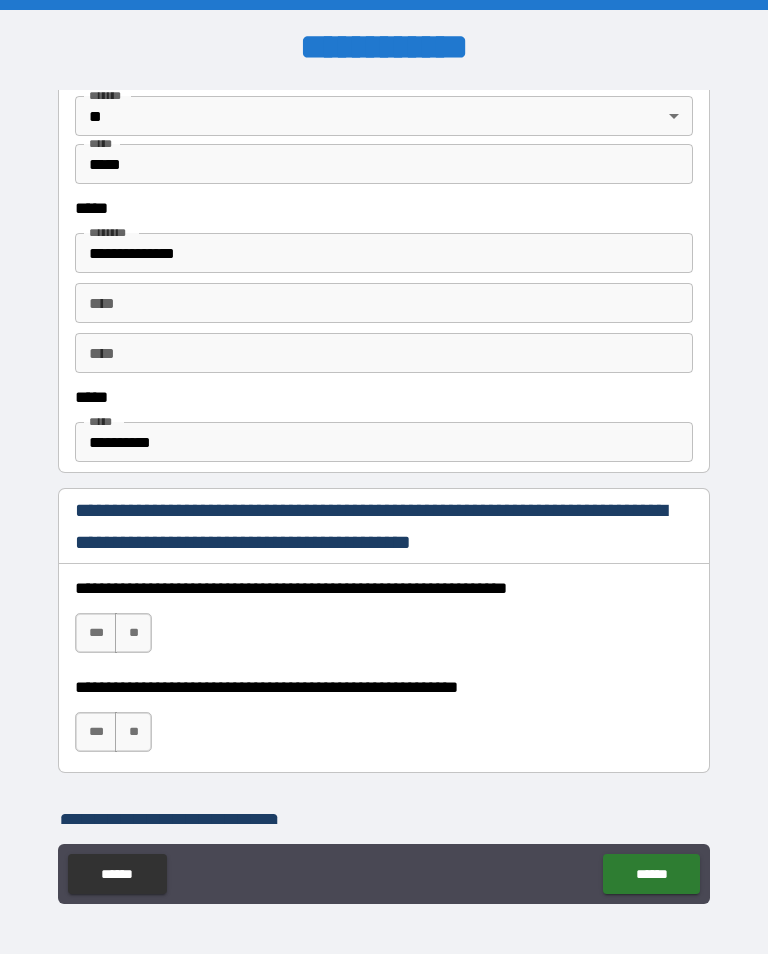 click on "***" at bounding box center [96, 633] 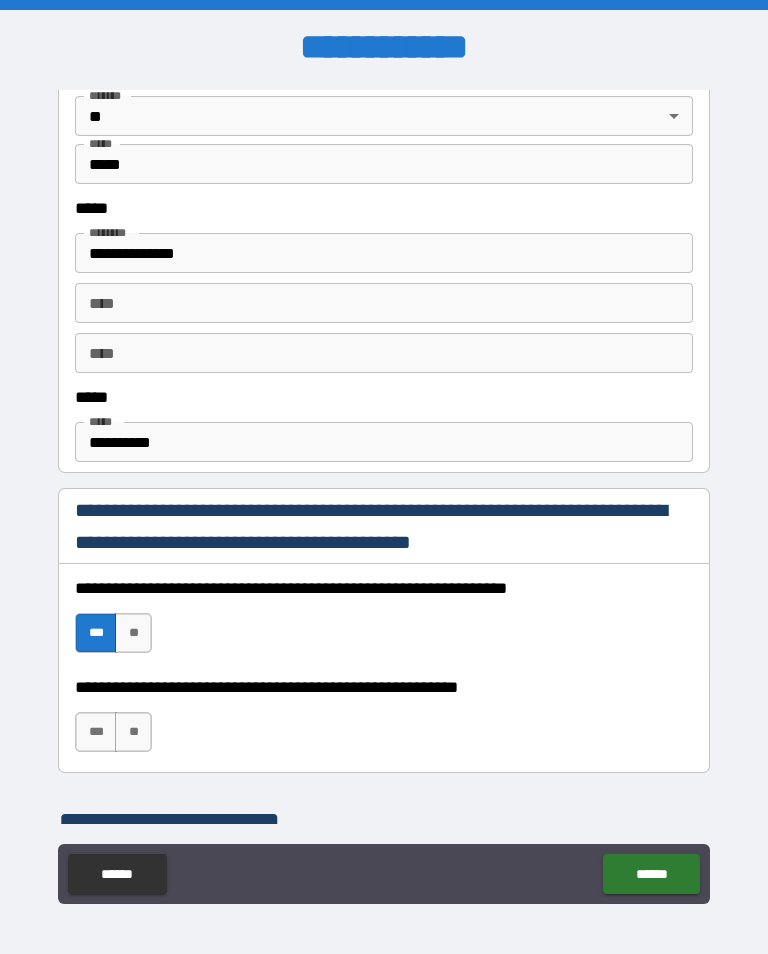 click on "***" at bounding box center [96, 732] 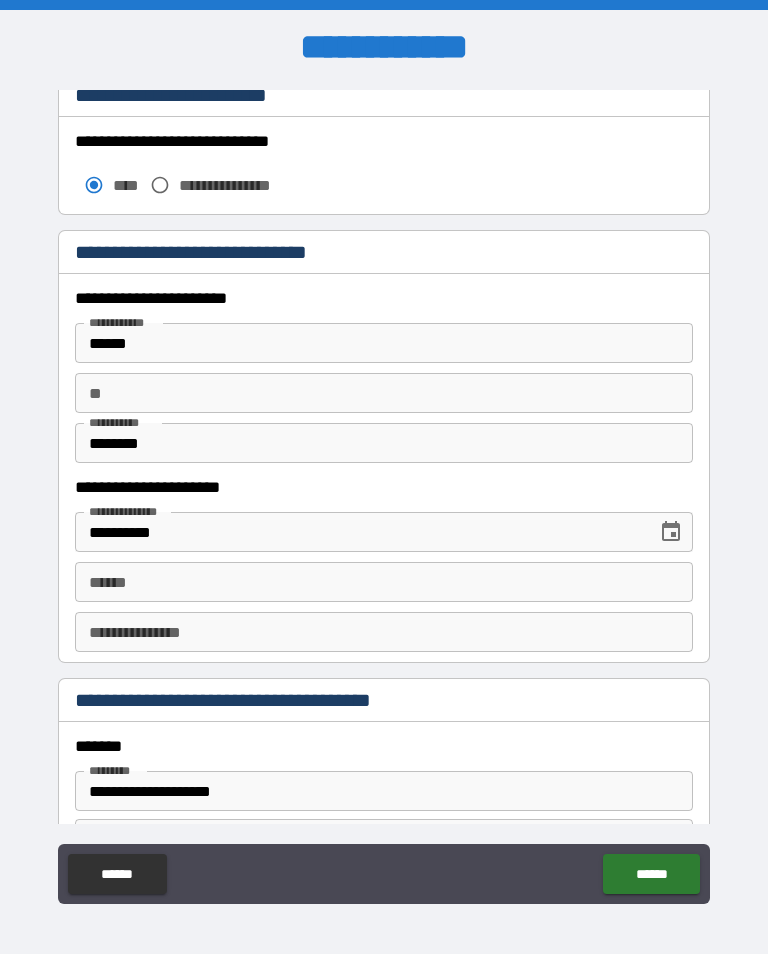 scroll, scrollTop: 1780, scrollLeft: 0, axis: vertical 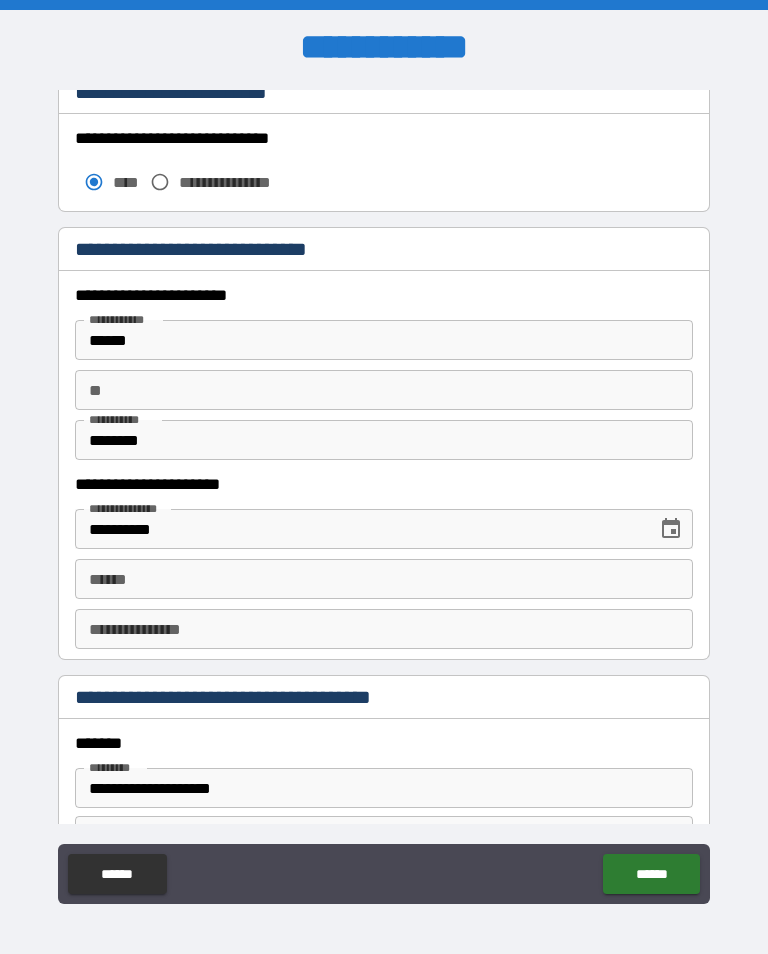 click on "****   *" at bounding box center (384, 579) 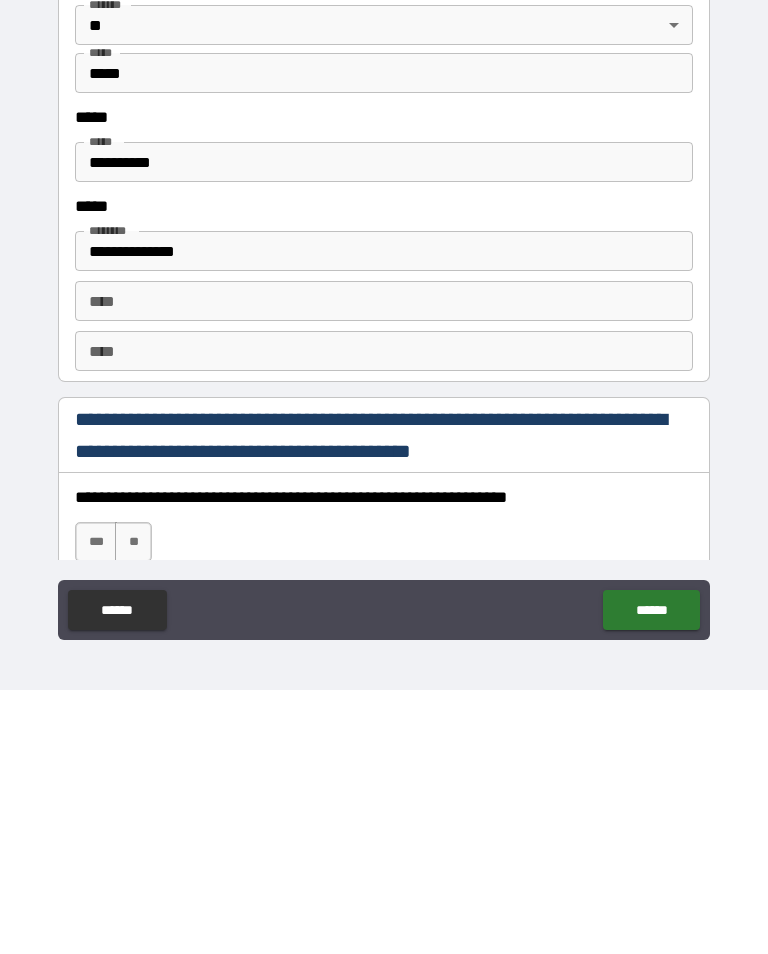 scroll, scrollTop: 2430, scrollLeft: 0, axis: vertical 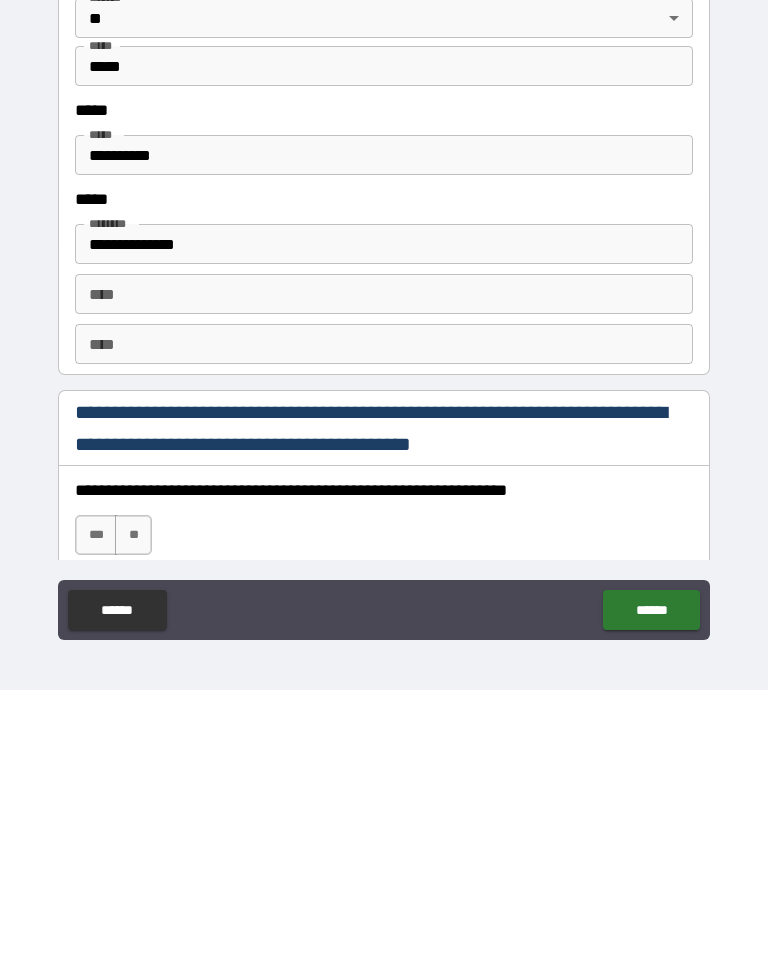 type on "**********" 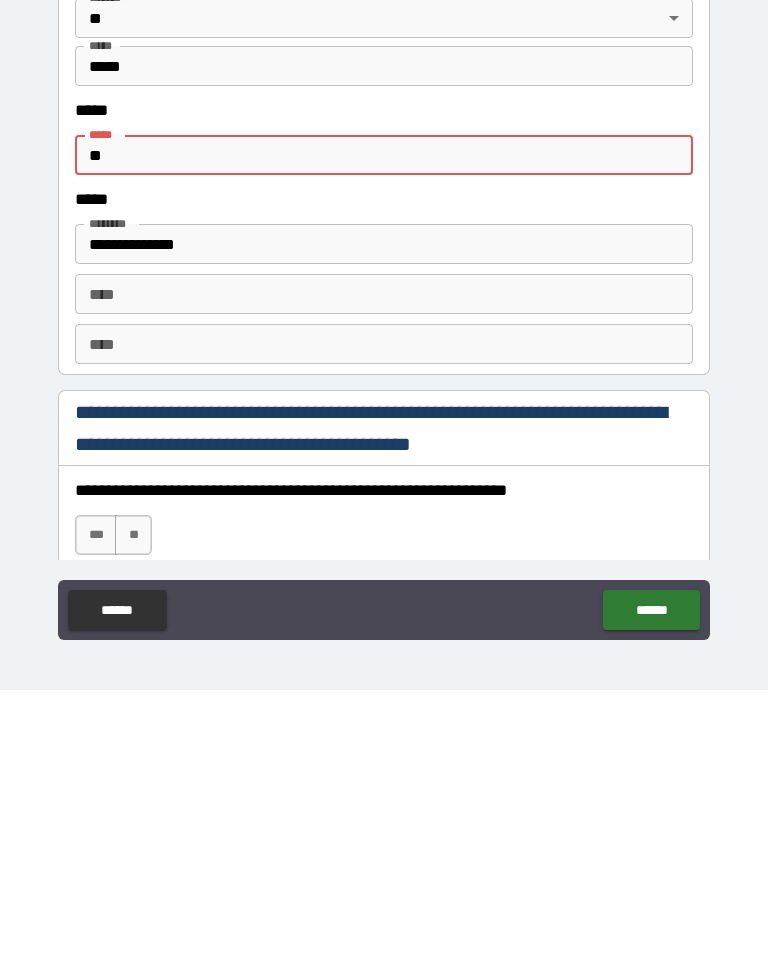type on "*" 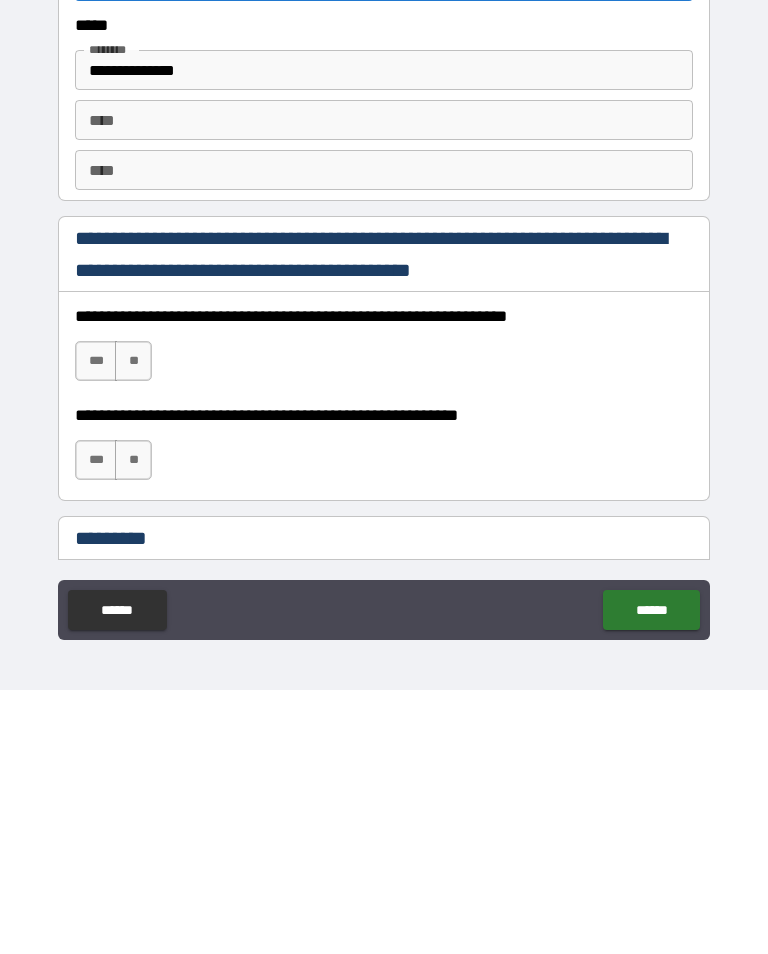 scroll, scrollTop: 2604, scrollLeft: 0, axis: vertical 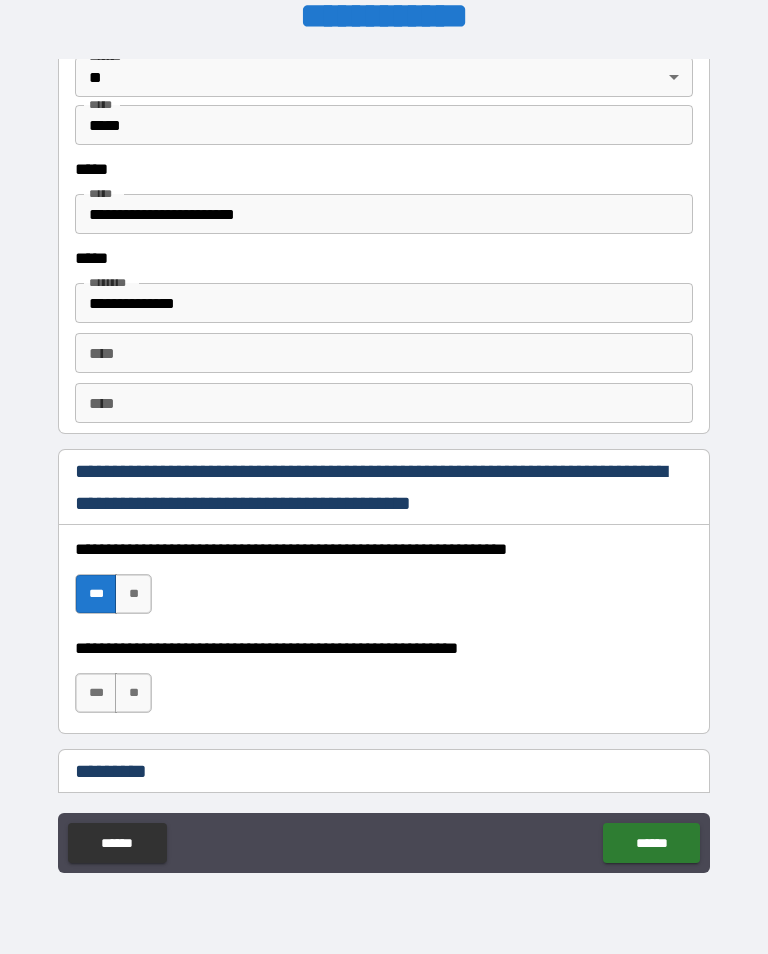 click on "***" at bounding box center [96, 693] 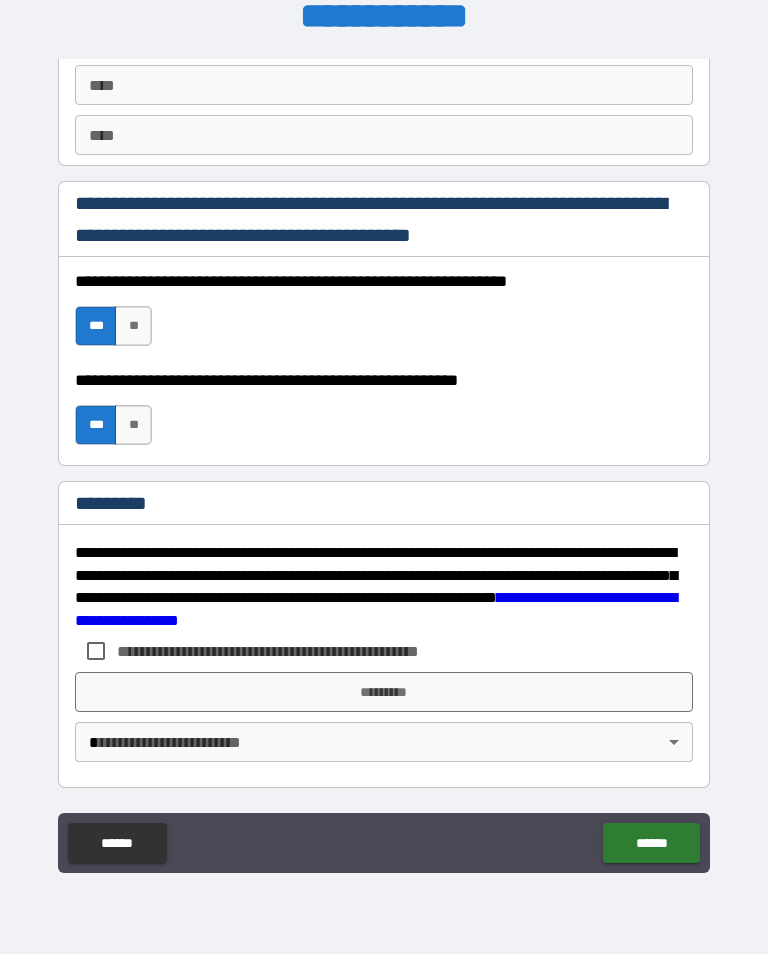 scroll, scrollTop: 2872, scrollLeft: 0, axis: vertical 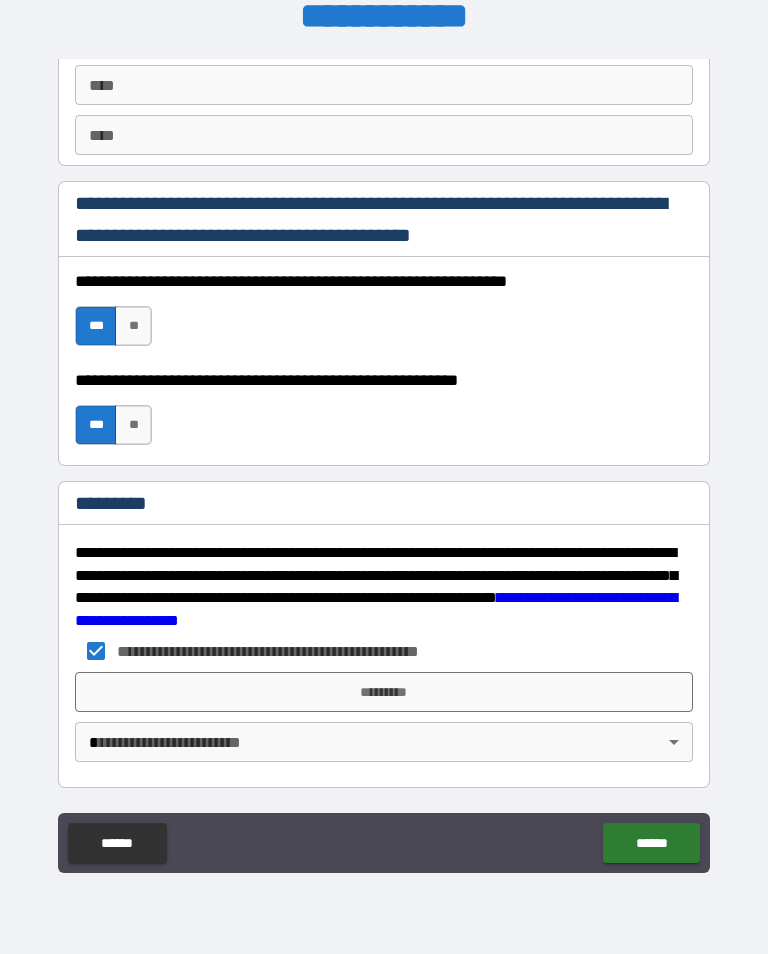 click on "**********" at bounding box center (384, 461) 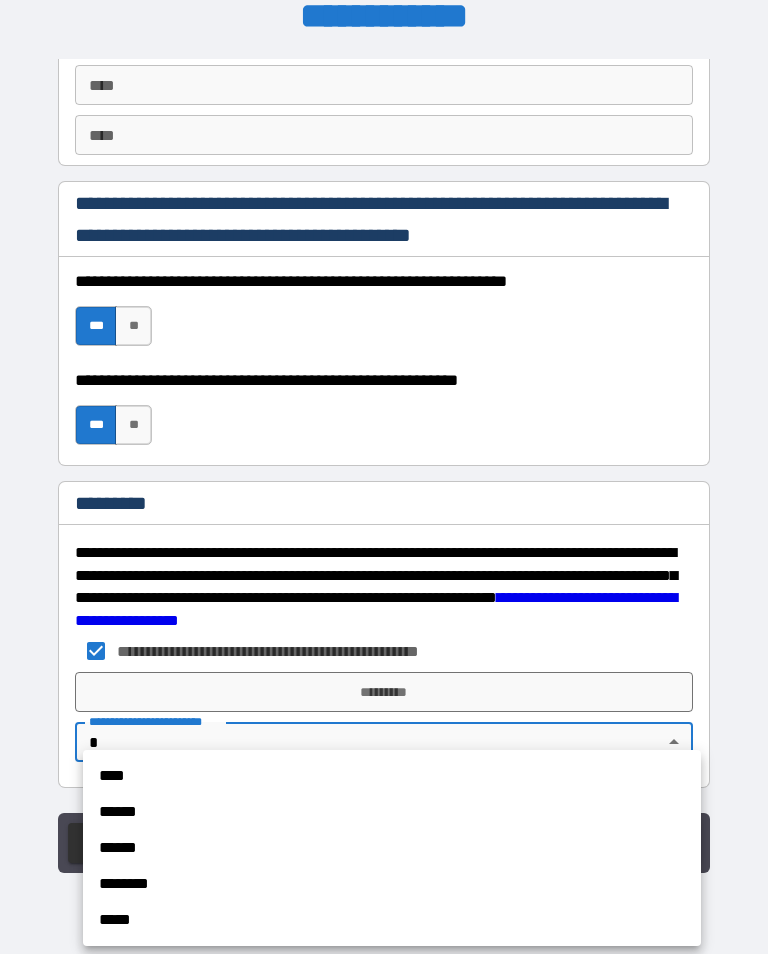 click on "****" at bounding box center [392, 776] 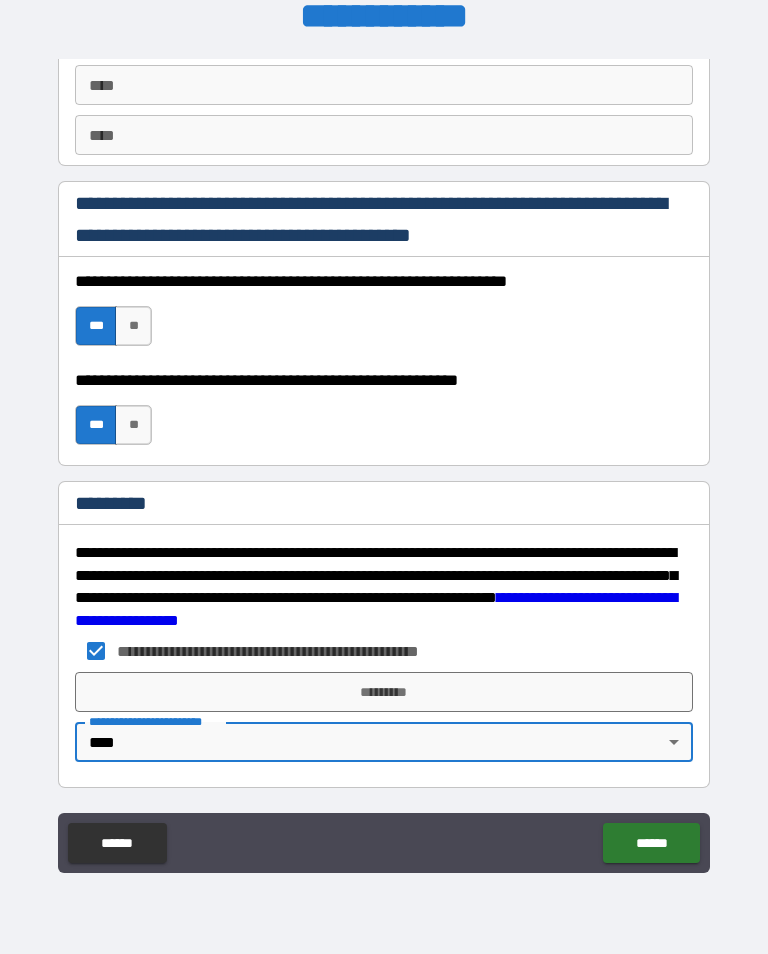 click on "*********" at bounding box center [384, 692] 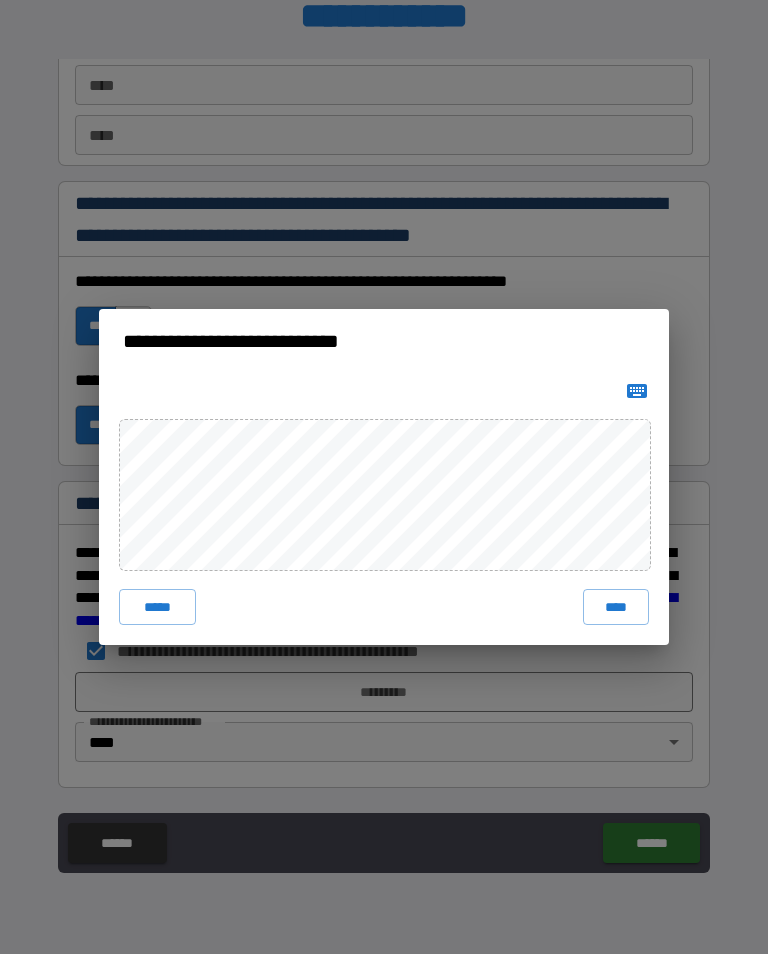 click on "****" at bounding box center (616, 607) 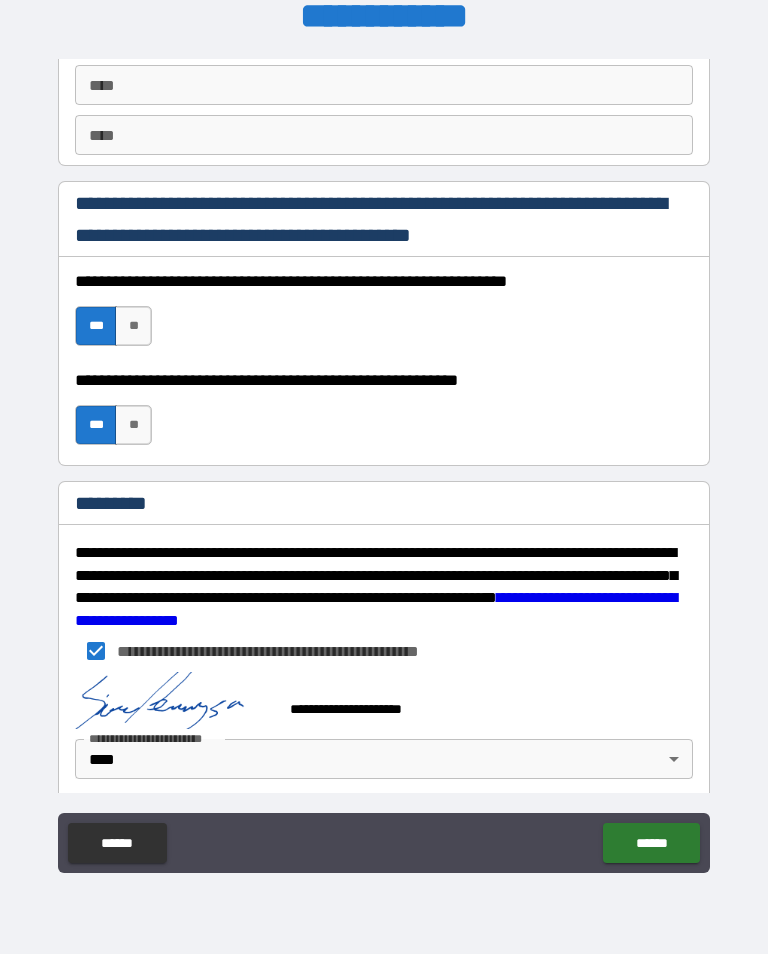 click on "******" at bounding box center (651, 843) 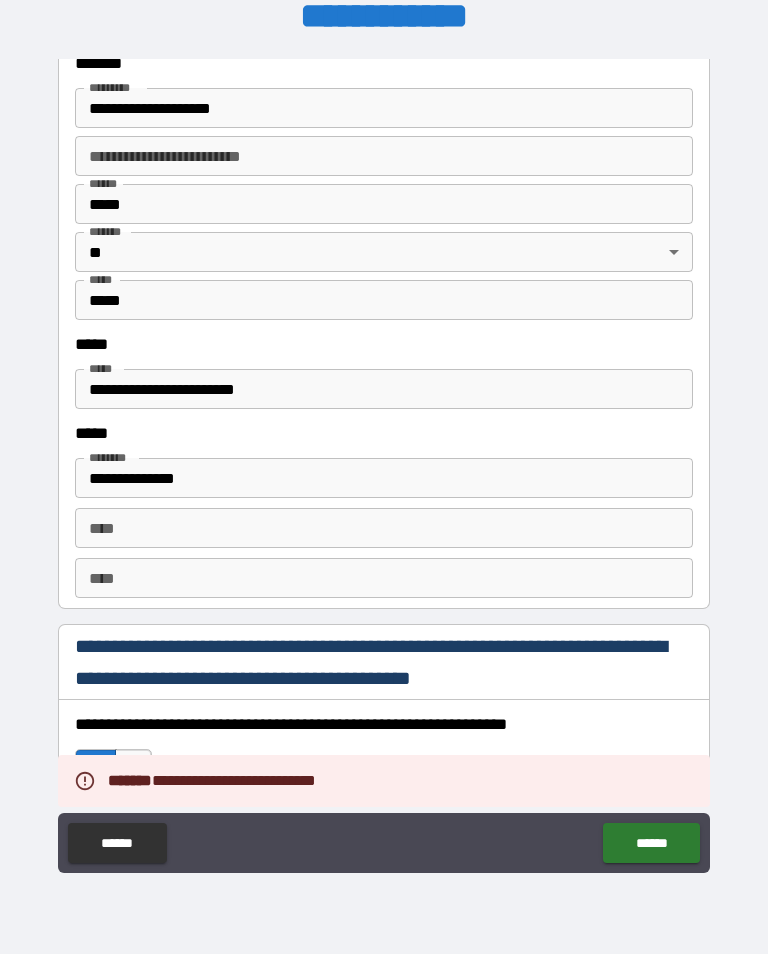 scroll, scrollTop: 2437, scrollLeft: 0, axis: vertical 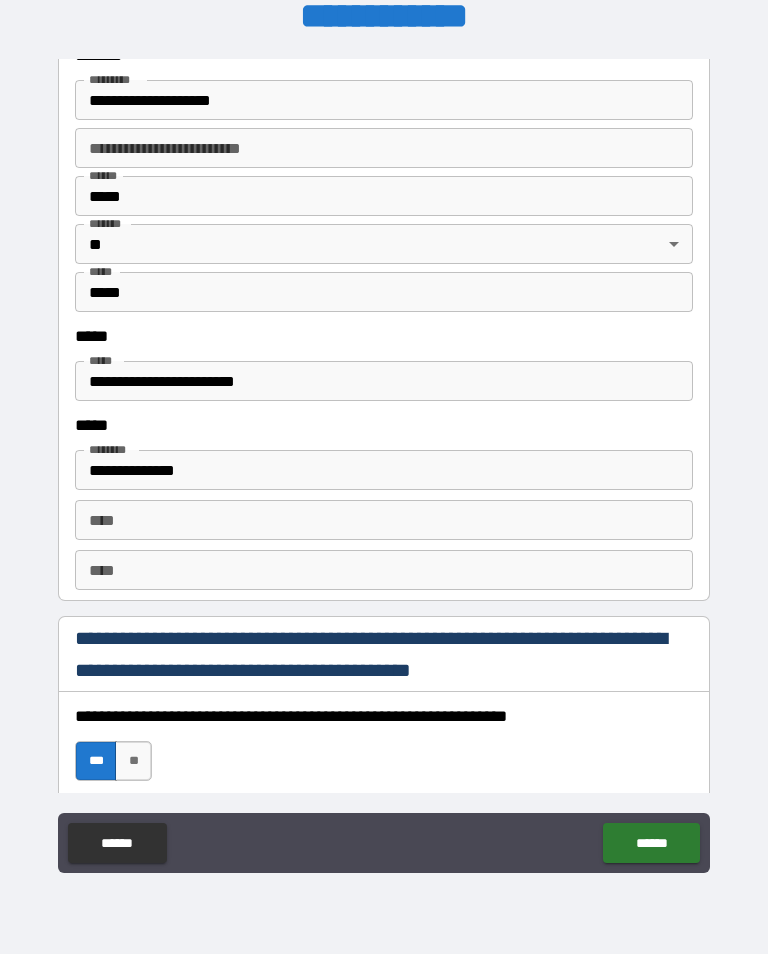 click on "**********" at bounding box center (384, 381) 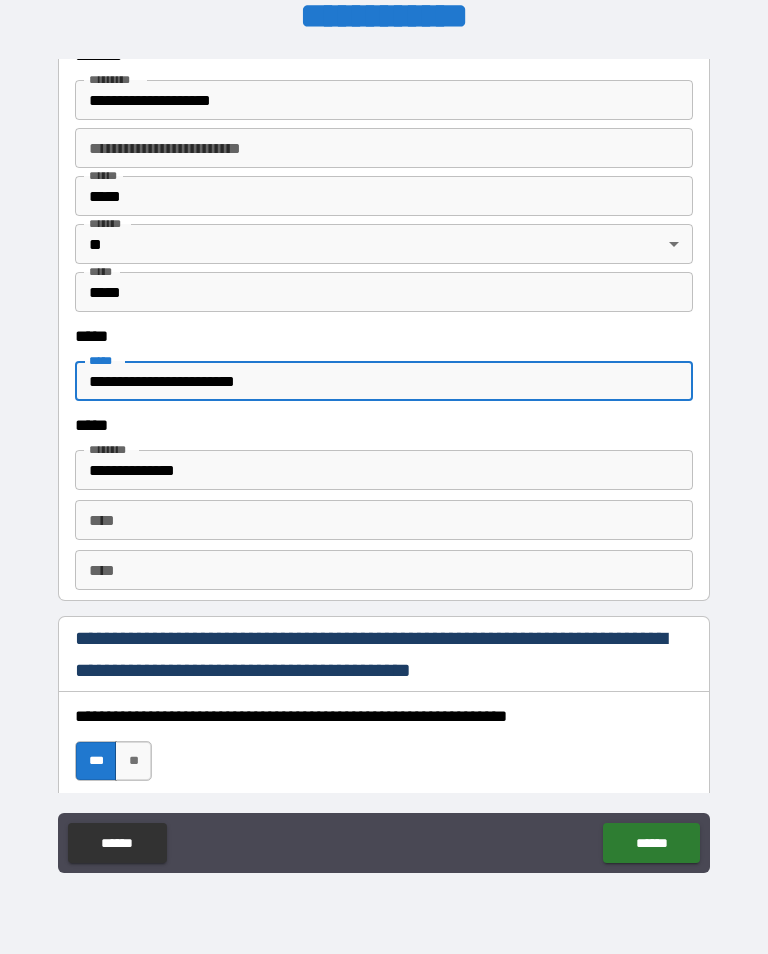 click on "**********" at bounding box center (384, 381) 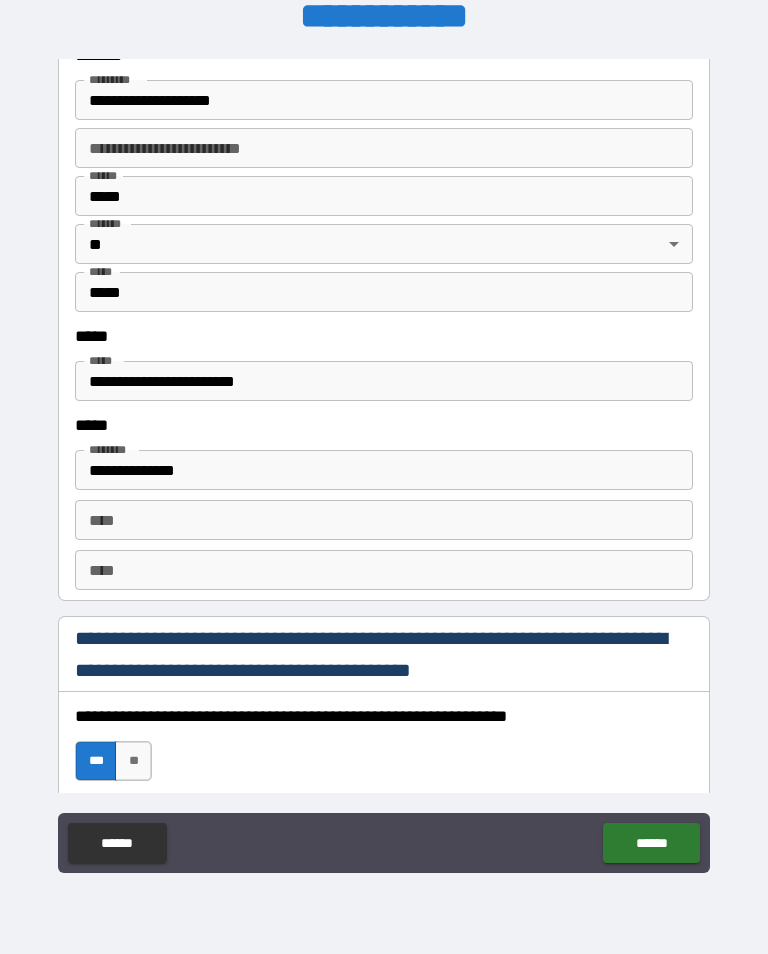 click on "******" at bounding box center (651, 843) 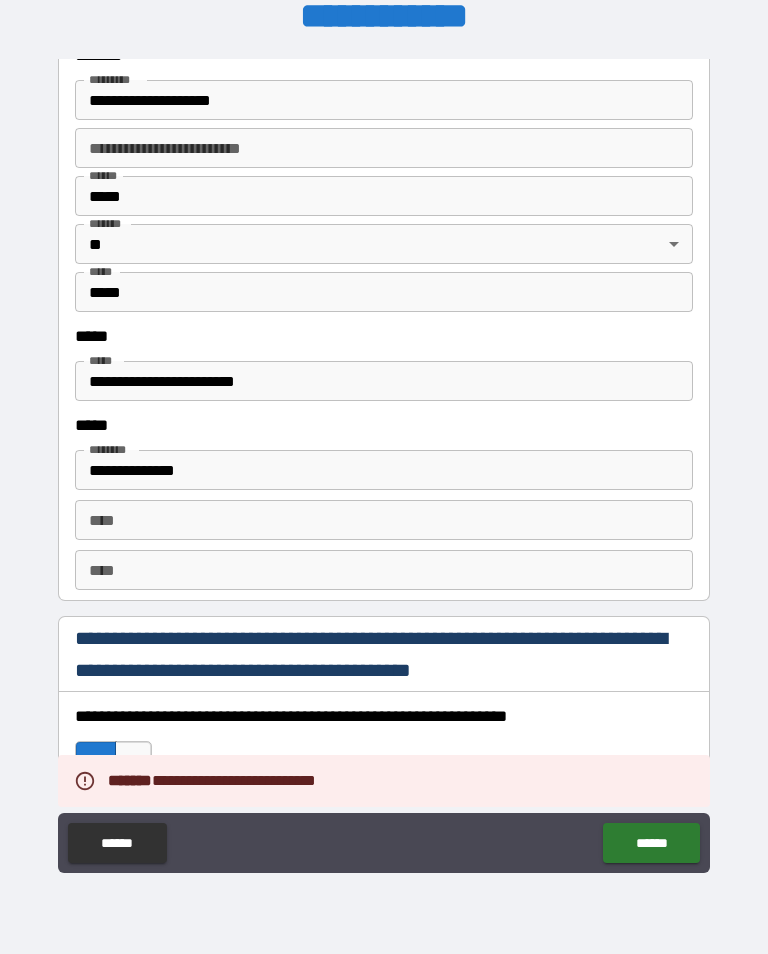 click on "**********" at bounding box center [384, 381] 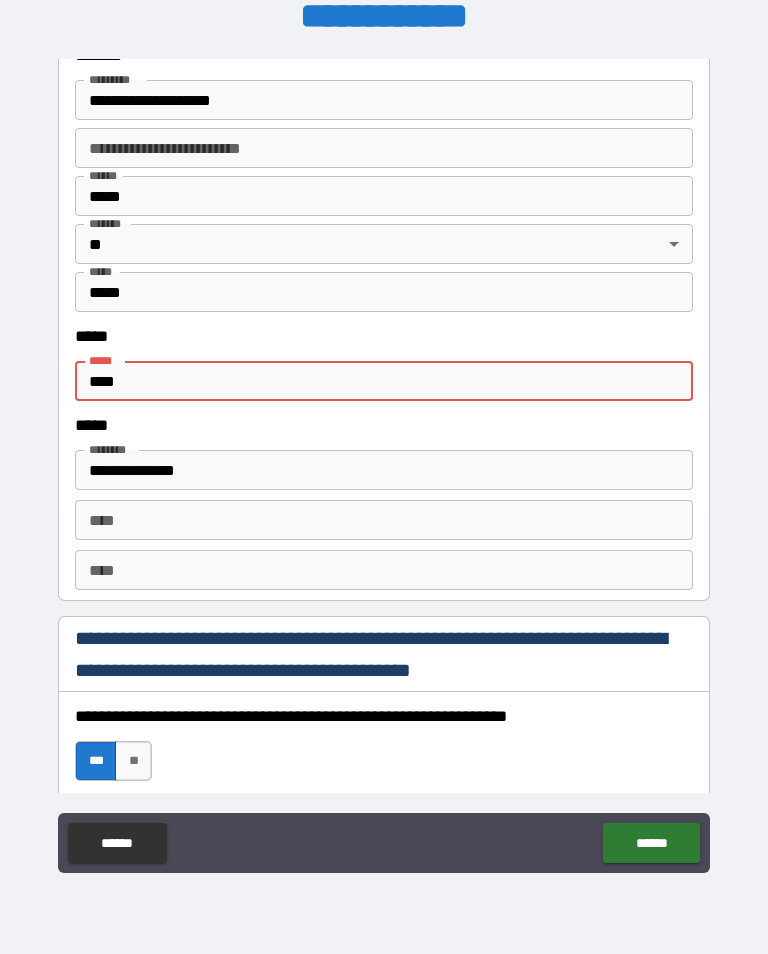 type on "***" 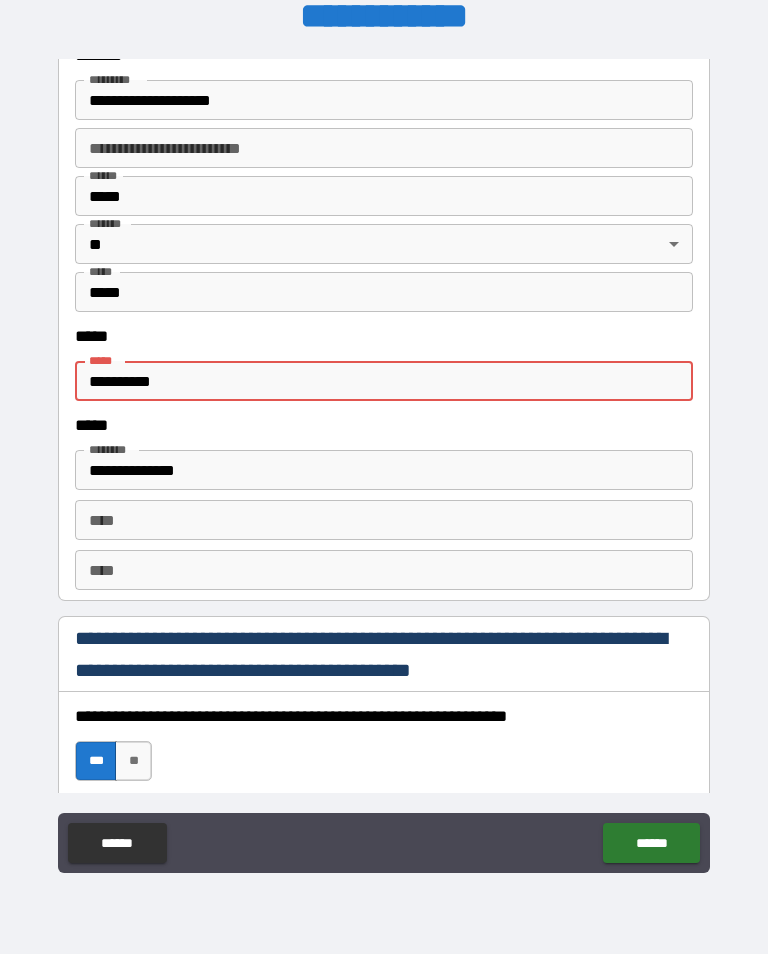 click on "**********" at bounding box center (384, 464) 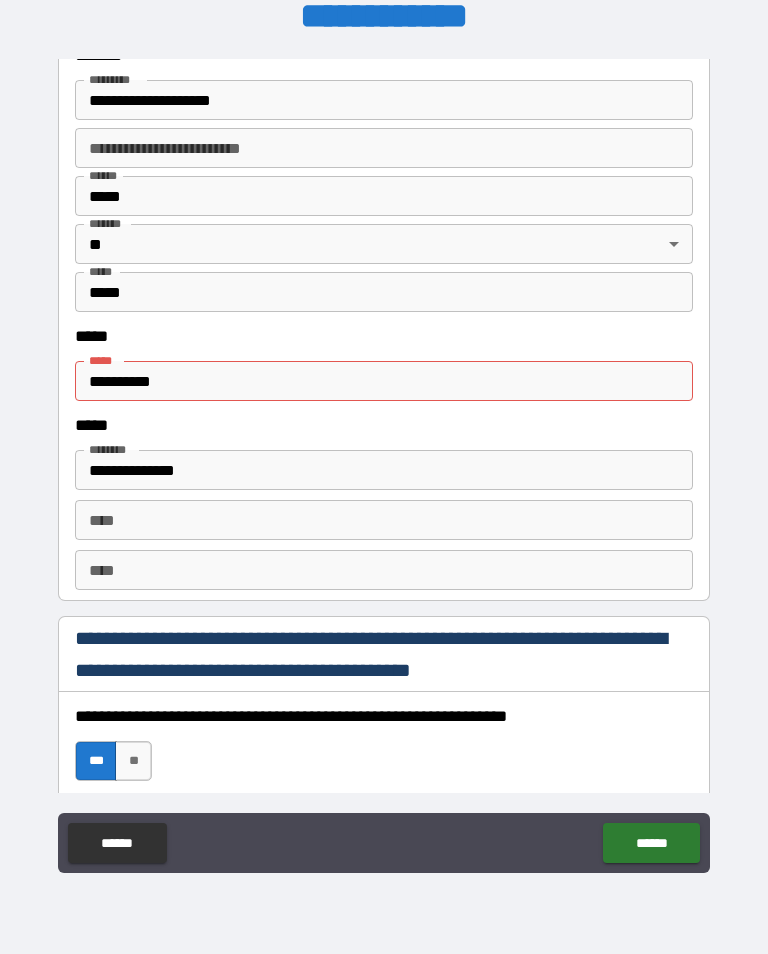 click on "******" at bounding box center (651, 843) 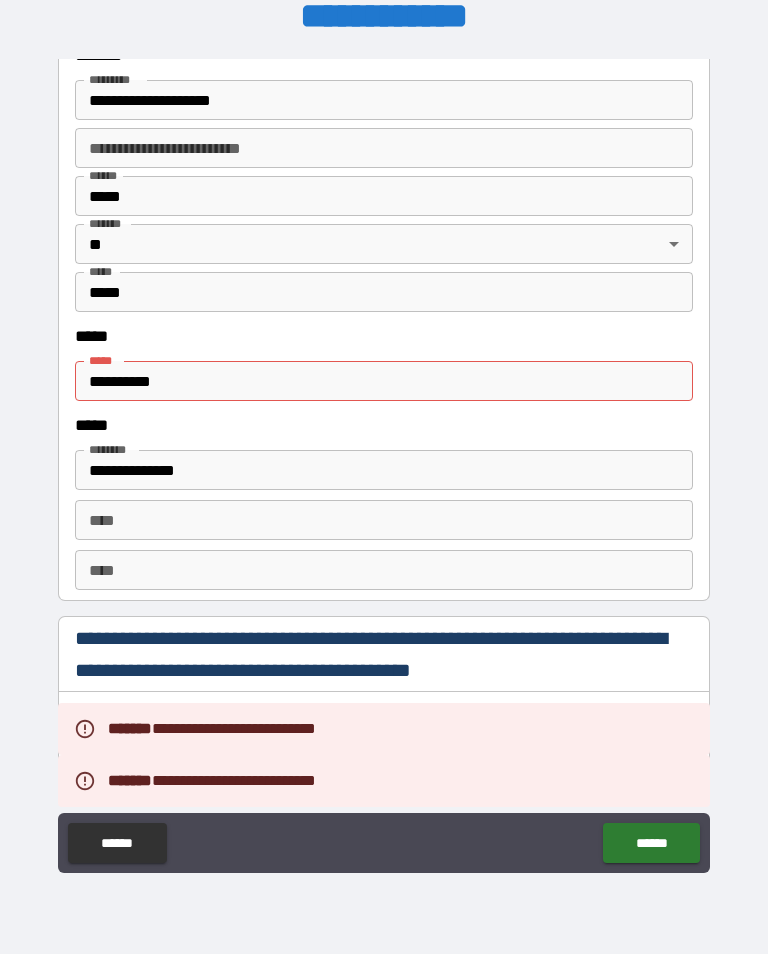 click on "**********" at bounding box center [384, 381] 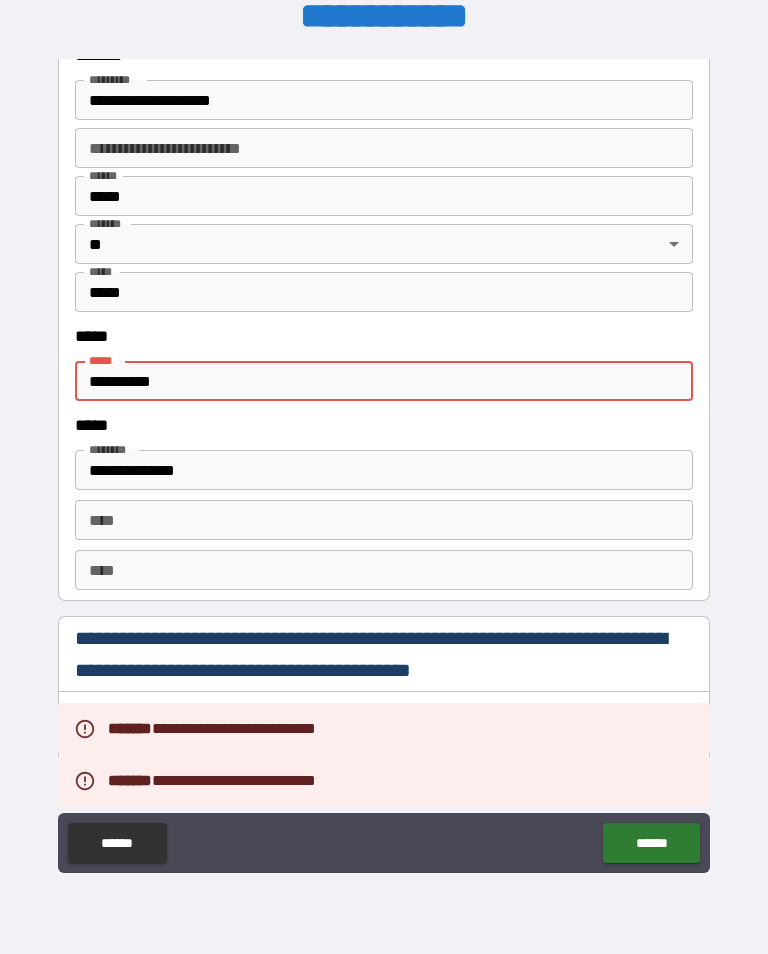 click on "**********" at bounding box center (384, 381) 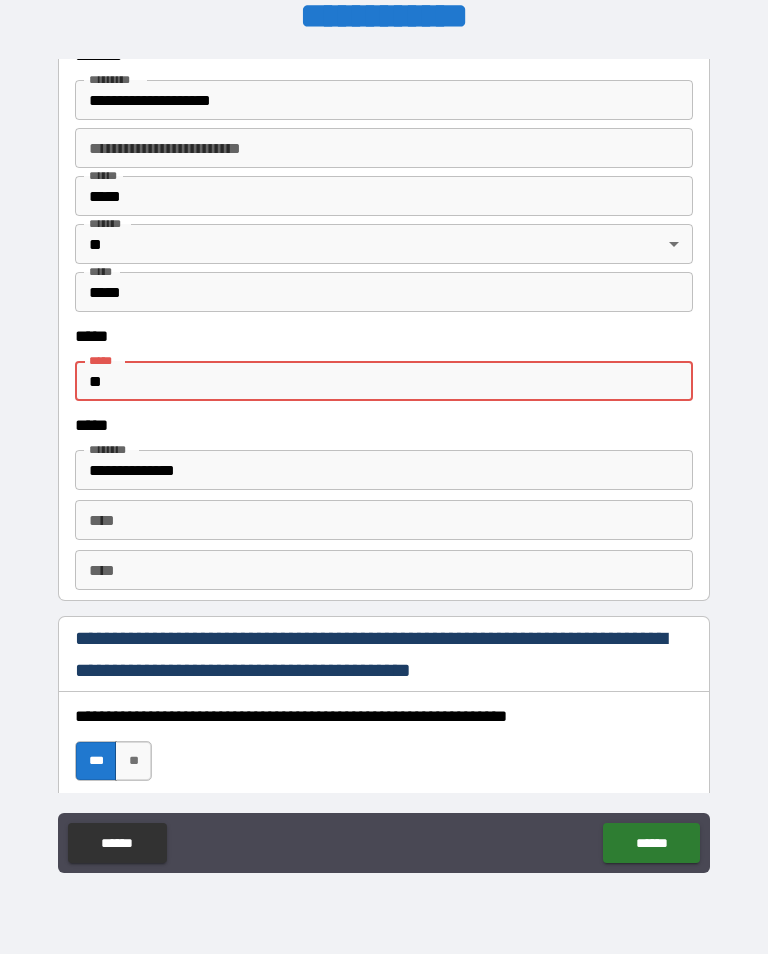 type on "*" 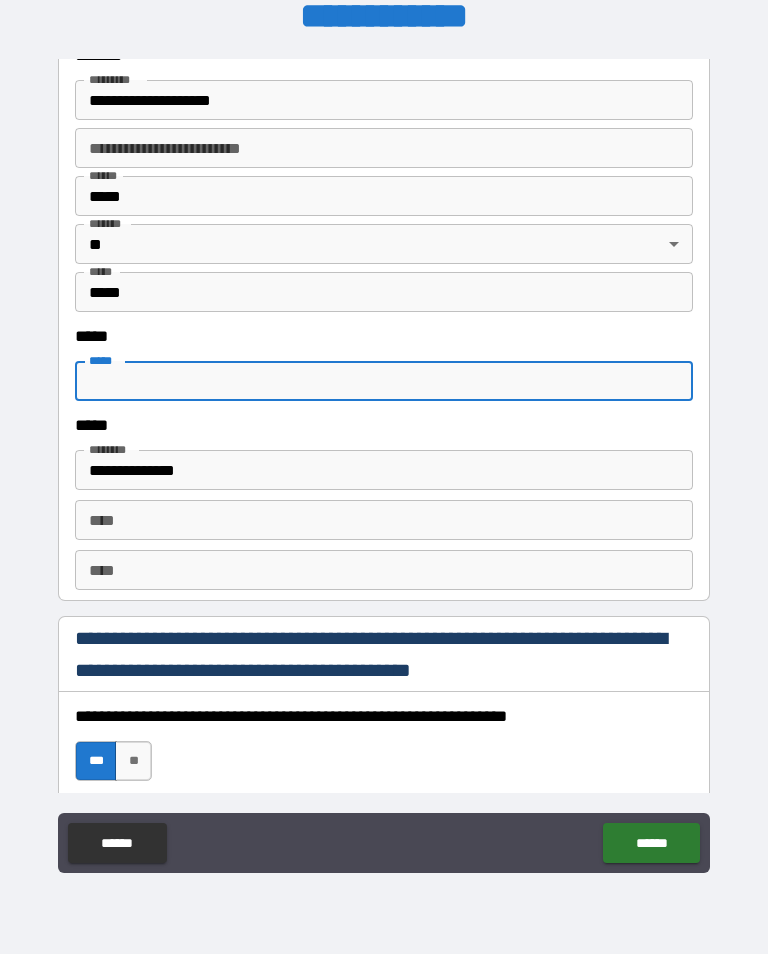 click on "**********" at bounding box center (384, 464) 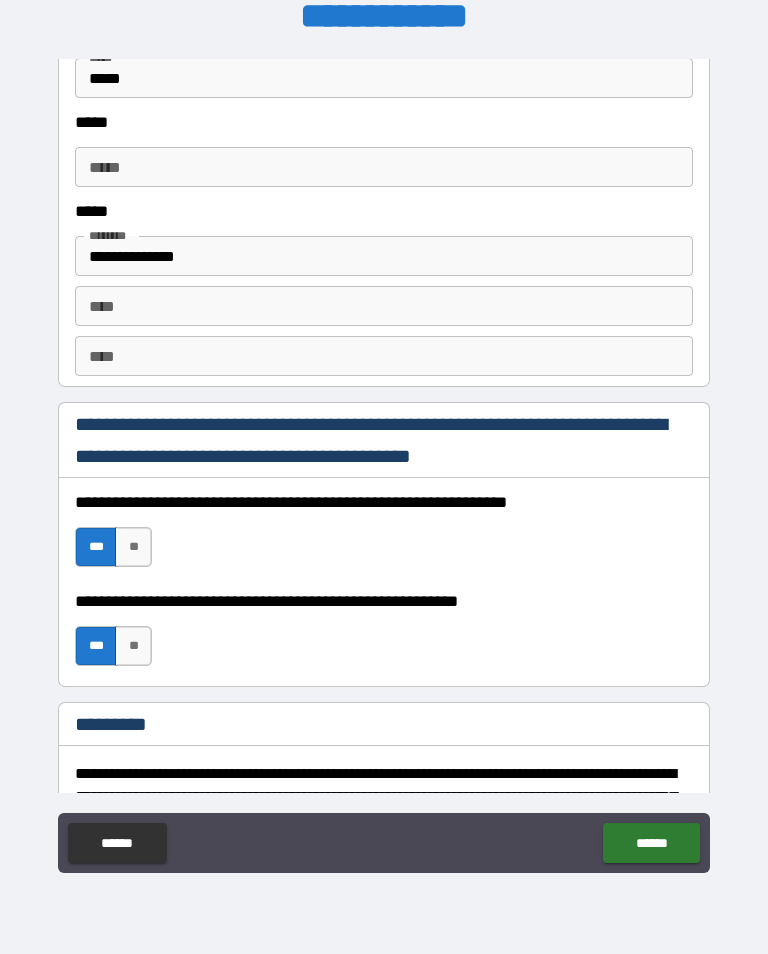 scroll, scrollTop: 2659, scrollLeft: 0, axis: vertical 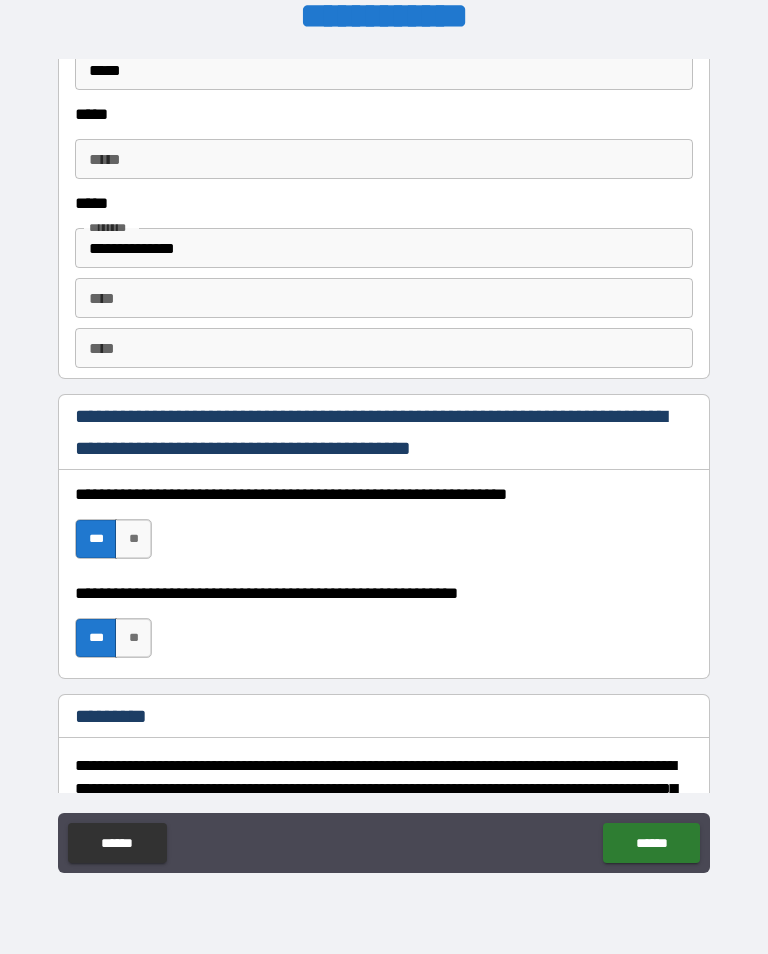 click on "******" at bounding box center (651, 843) 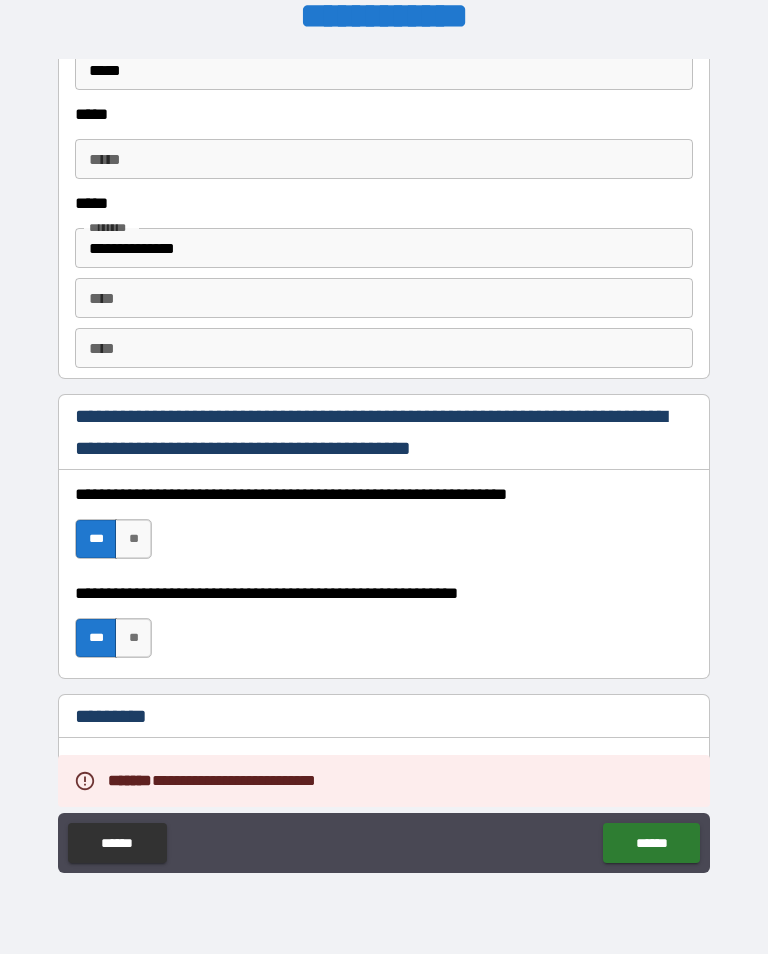 click on "**" at bounding box center [133, 638] 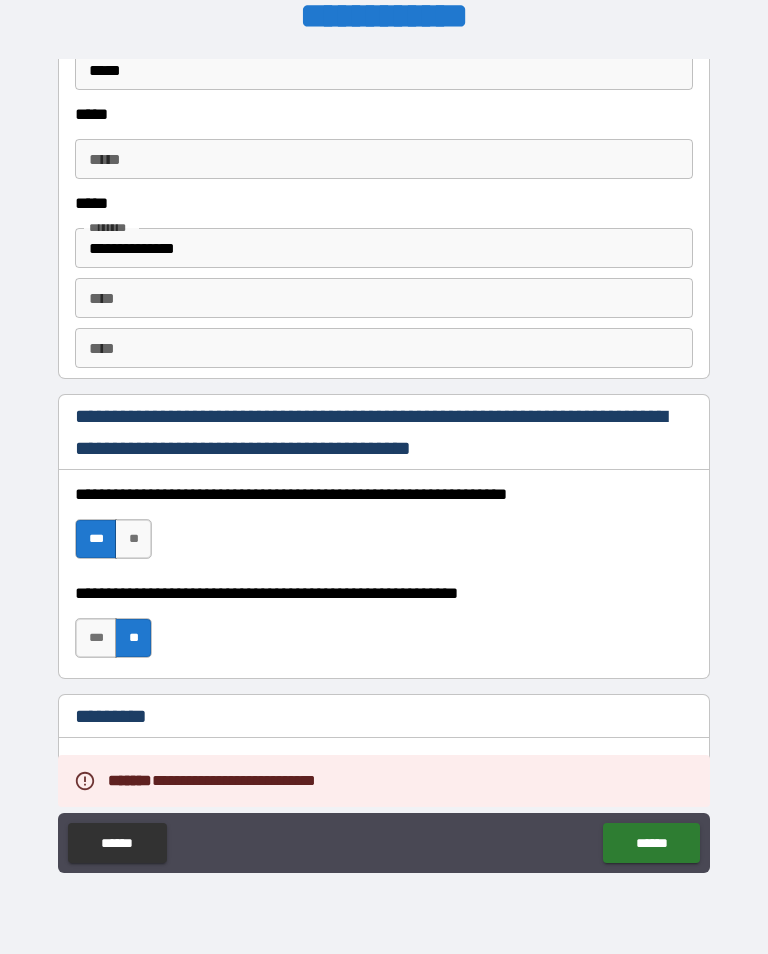 click on "******" at bounding box center (651, 843) 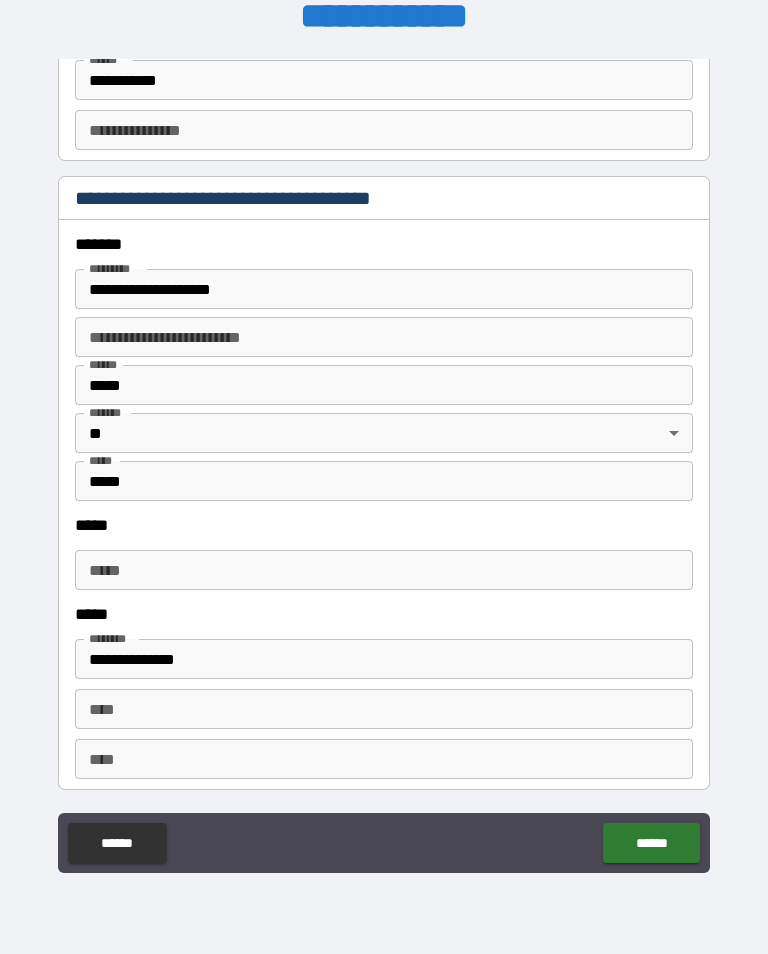 scroll, scrollTop: 2247, scrollLeft: 0, axis: vertical 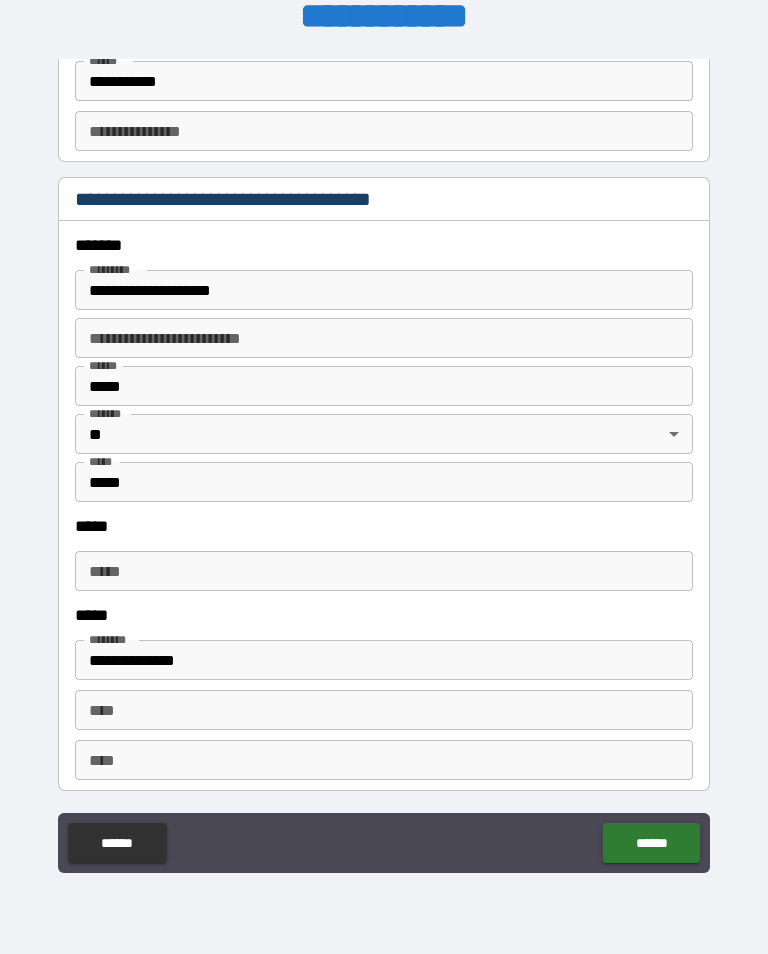 click on "*****" at bounding box center [384, 571] 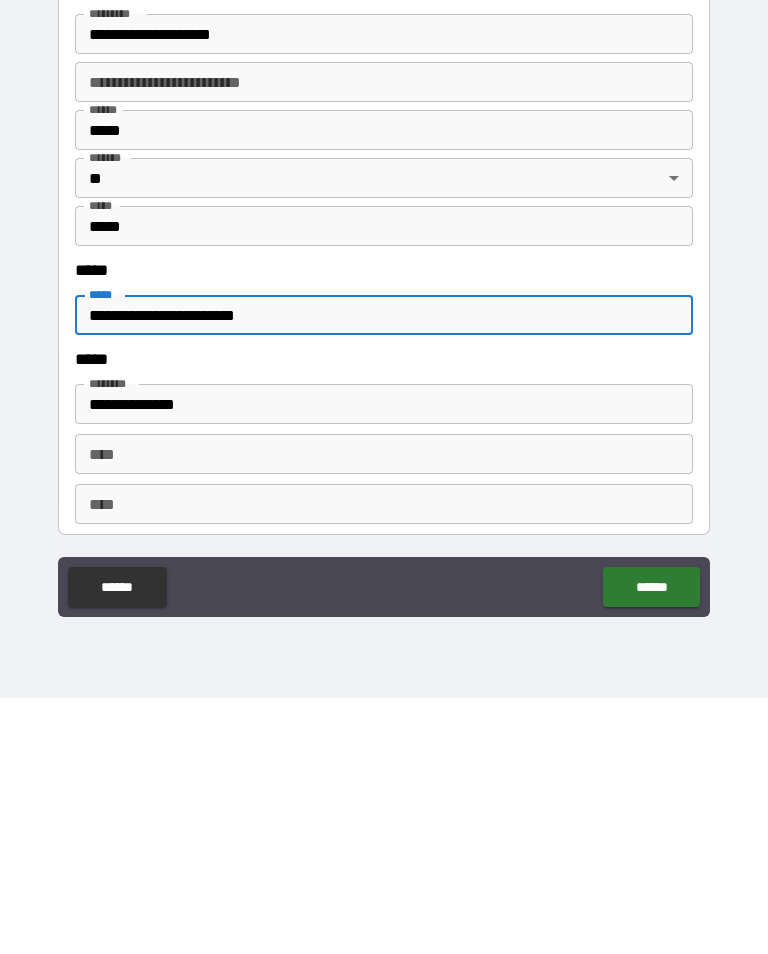 type on "**********" 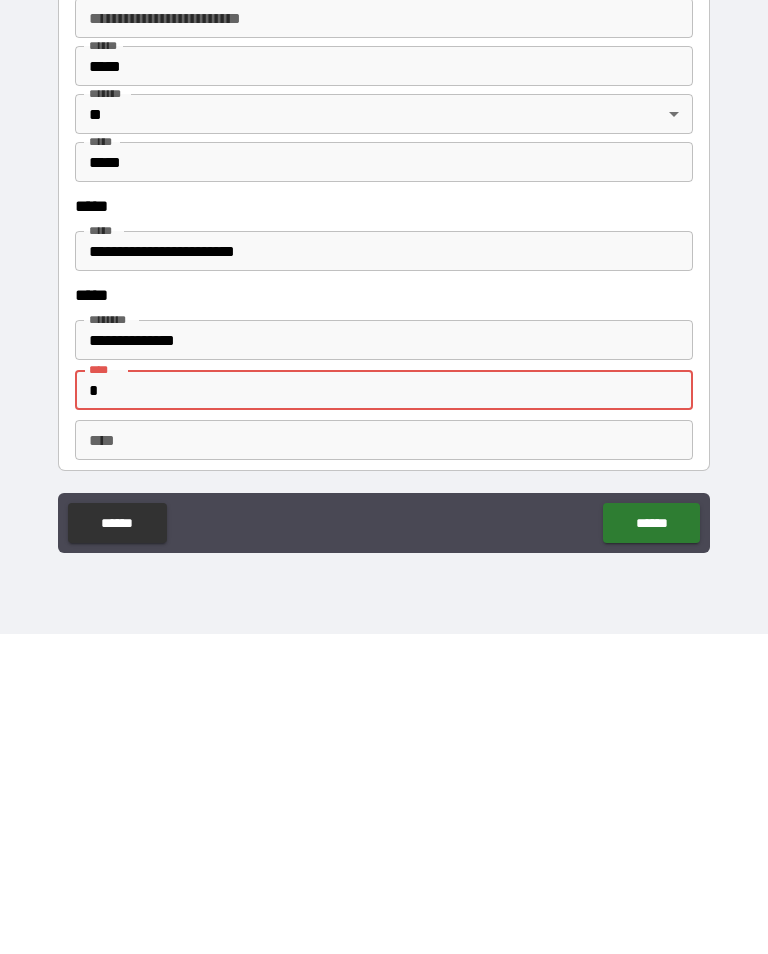 click on "******" at bounding box center (651, 843) 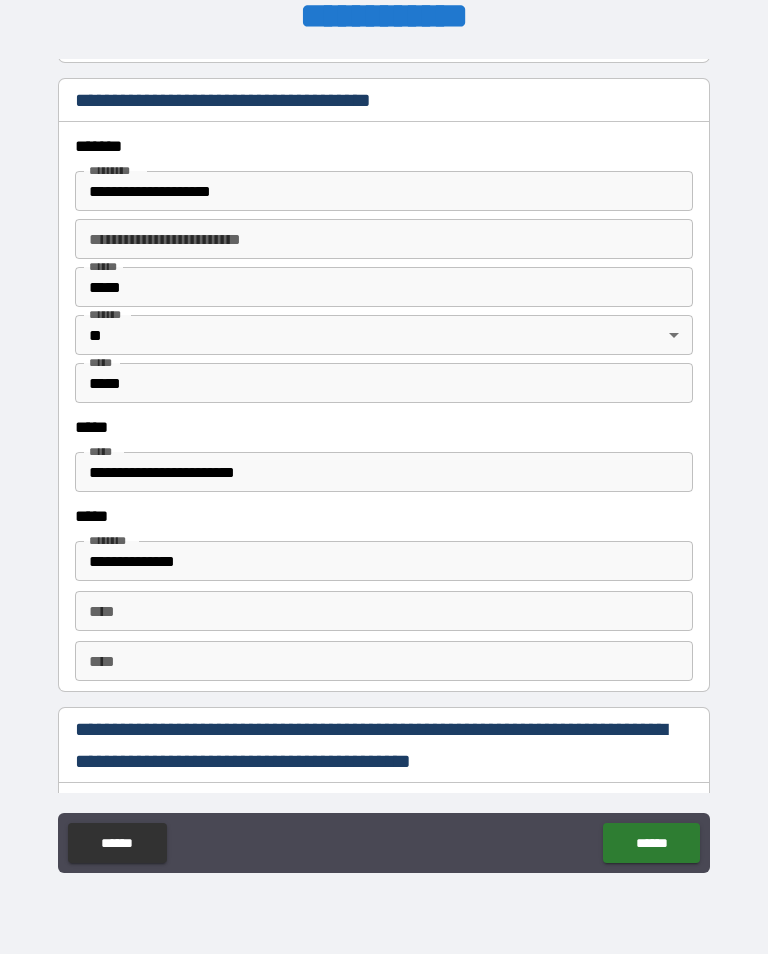 scroll, scrollTop: 2348, scrollLeft: 0, axis: vertical 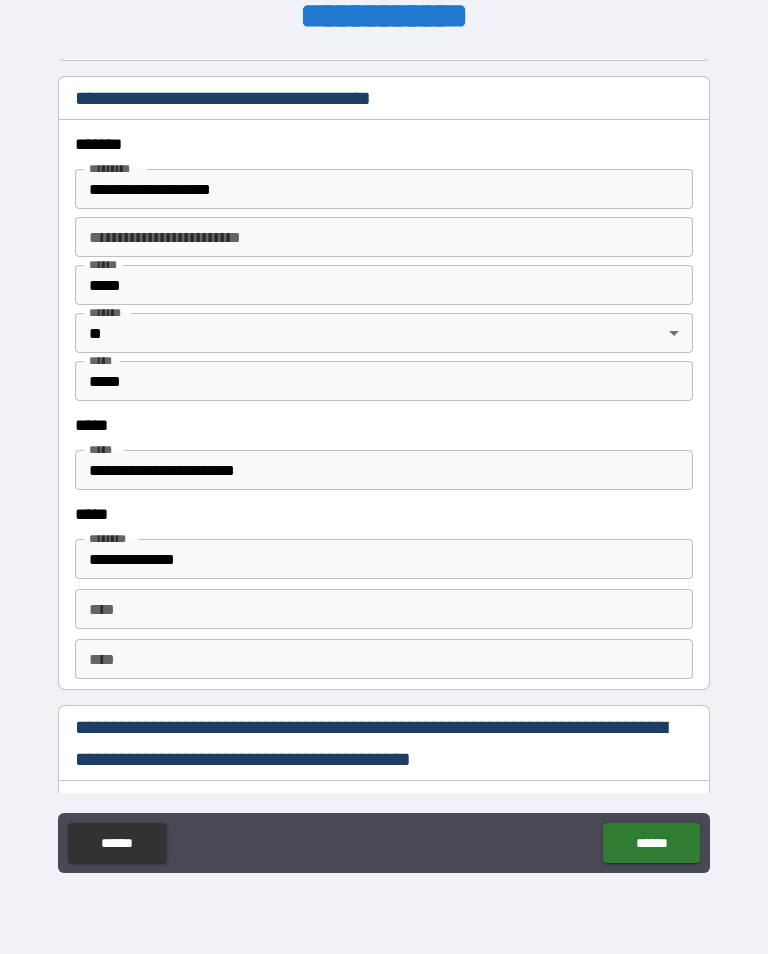 click on "**********" at bounding box center (384, 470) 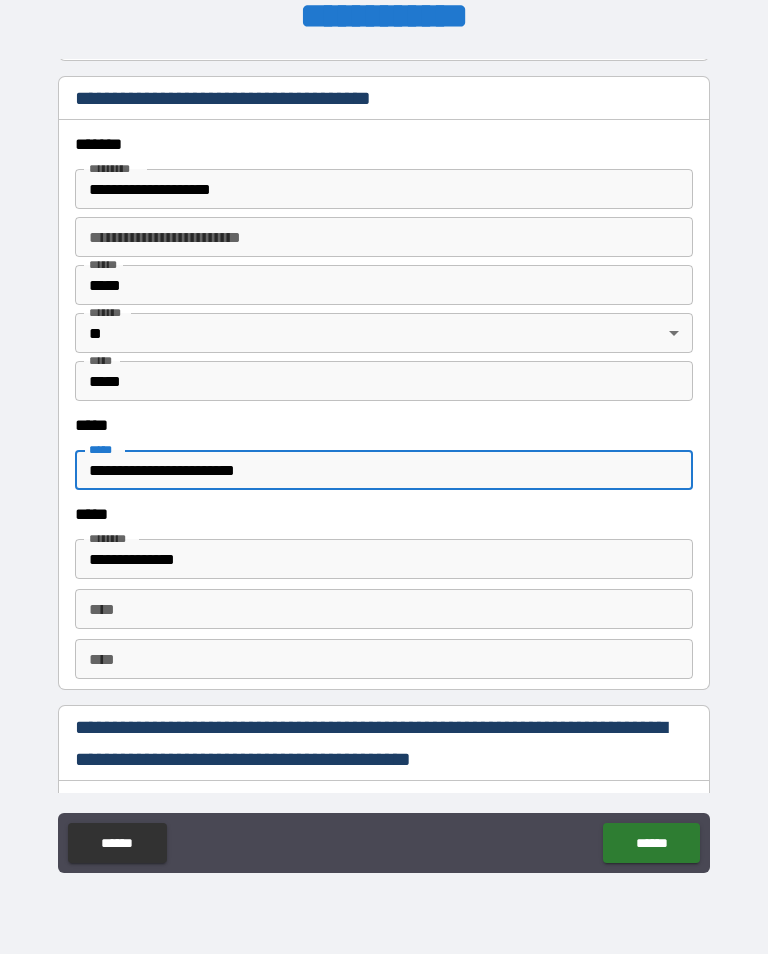 click on "**********" at bounding box center (384, 470) 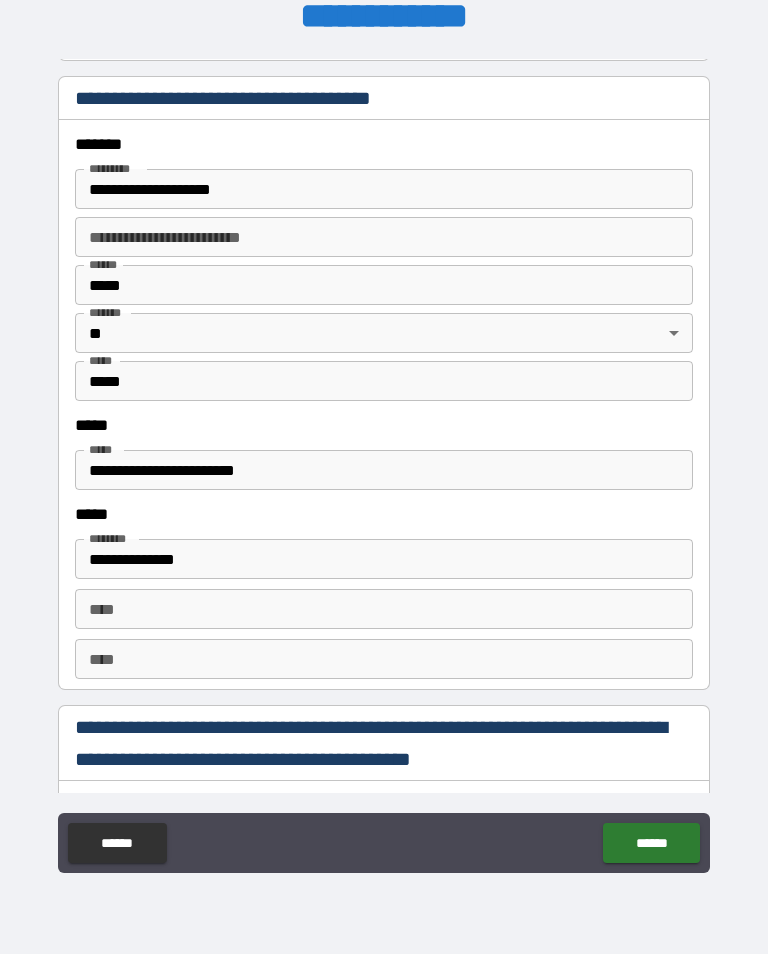 click on "******" at bounding box center [651, 843] 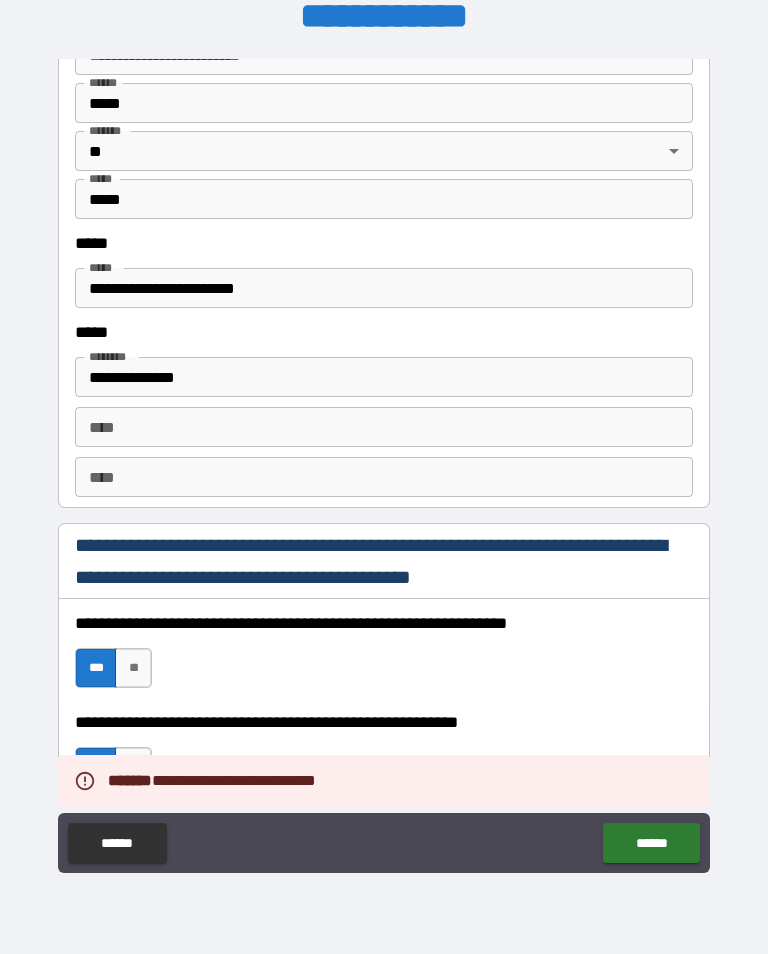 scroll, scrollTop: 2529, scrollLeft: 0, axis: vertical 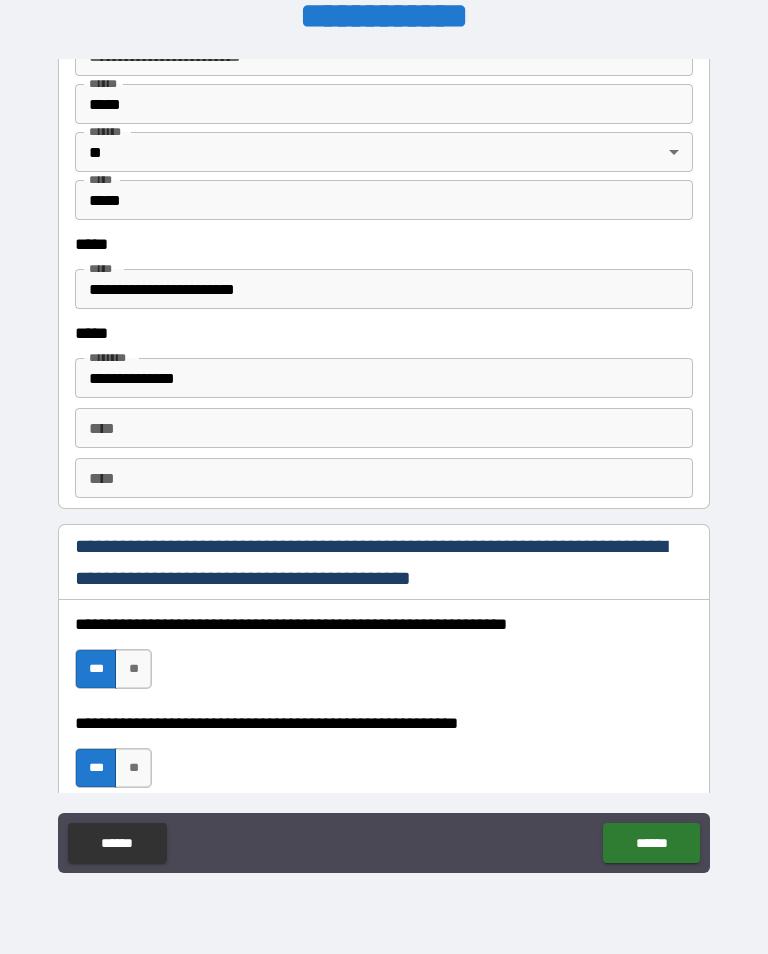 click on "**********" at bounding box center (384, 289) 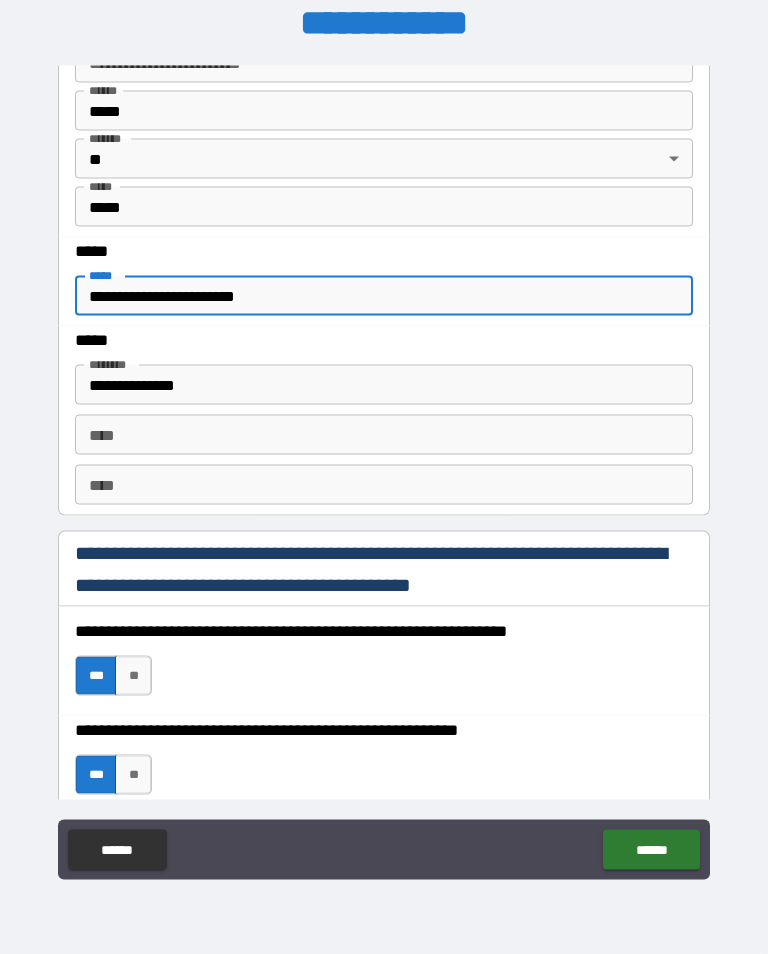 scroll, scrollTop: 0, scrollLeft: 0, axis: both 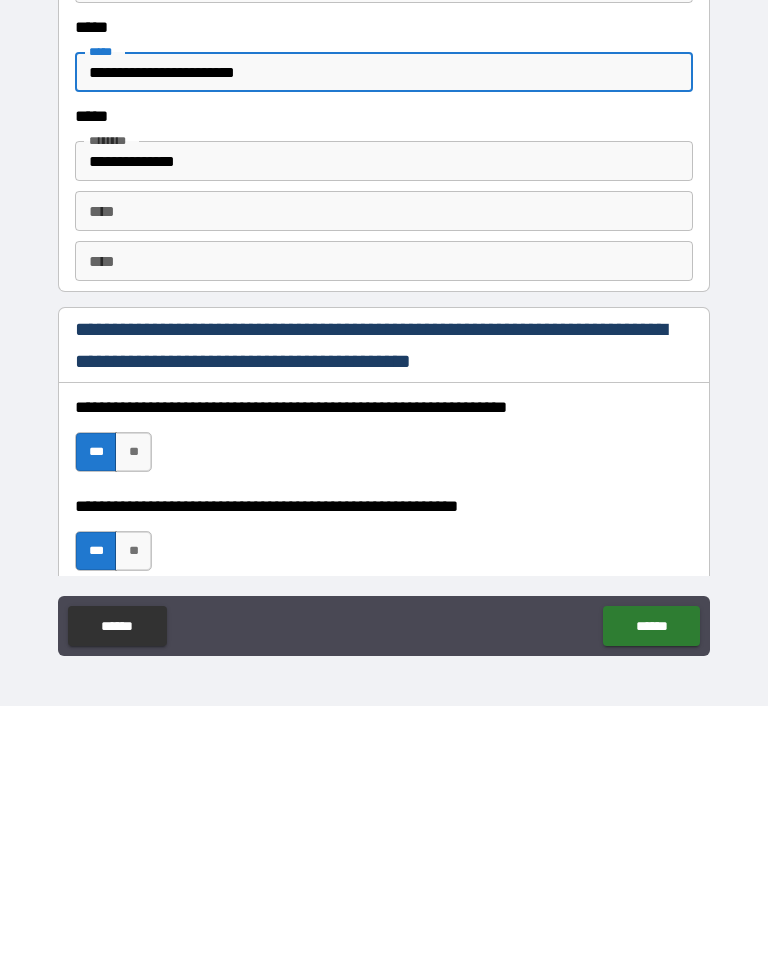 click on "******" at bounding box center (651, 874) 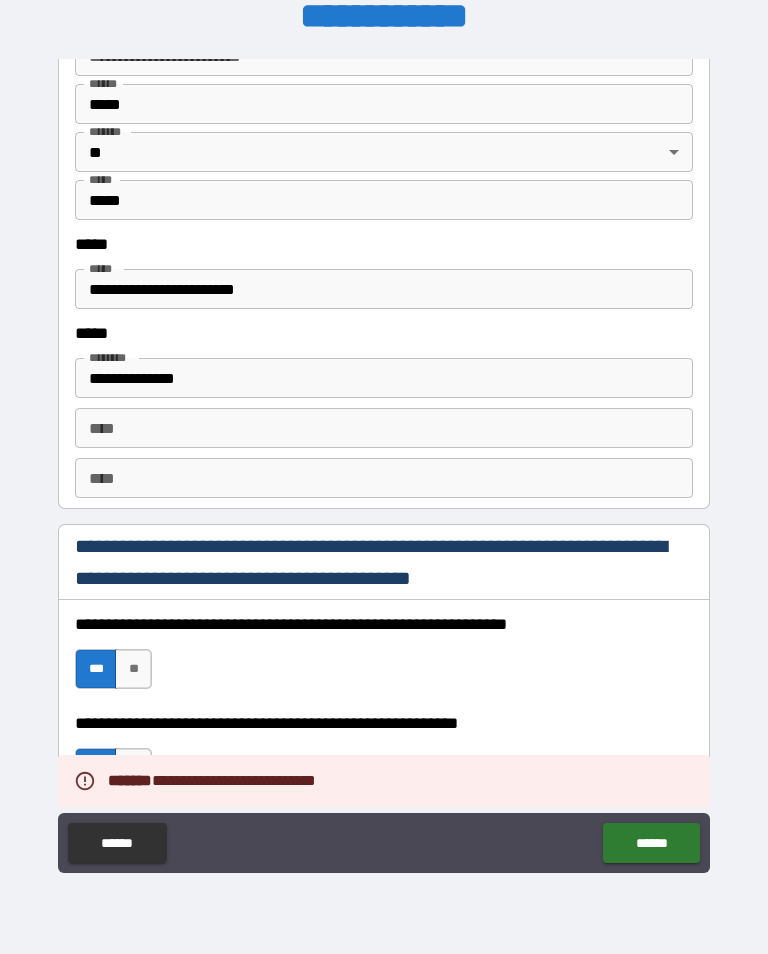 click on "**********" at bounding box center (384, 289) 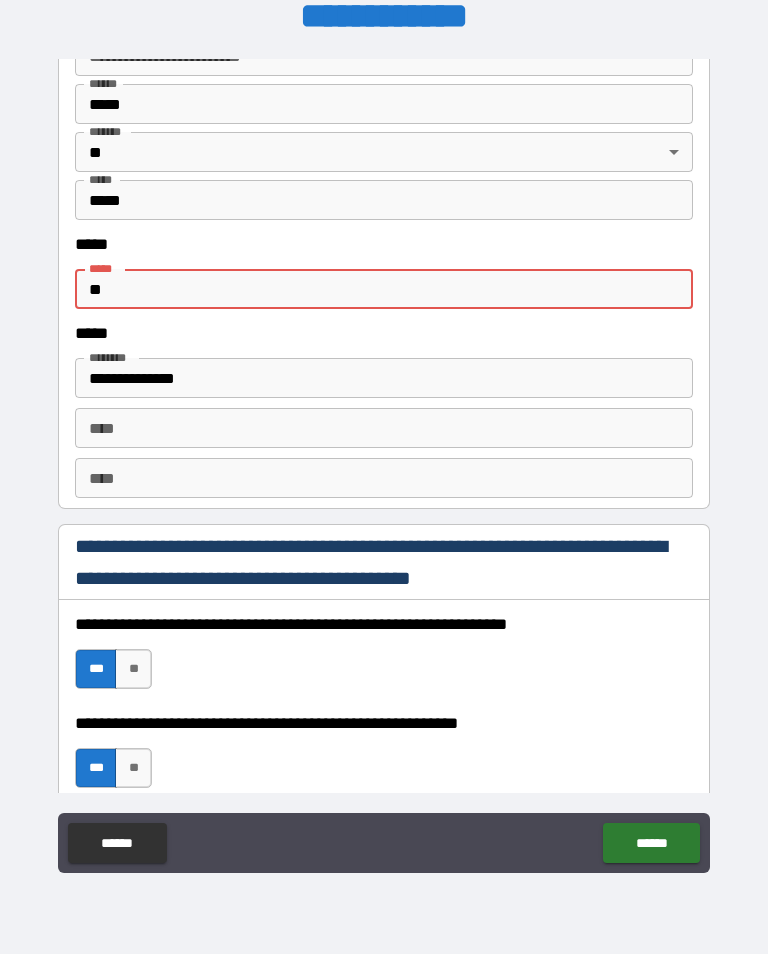 type on "*" 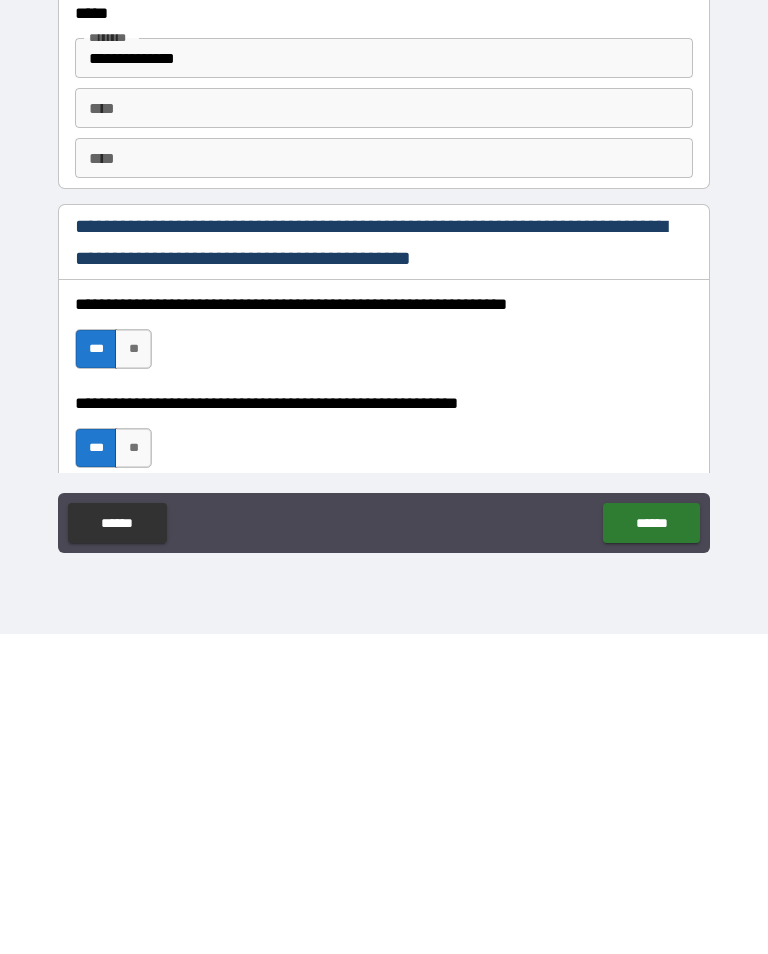 click on "******" at bounding box center [651, 843] 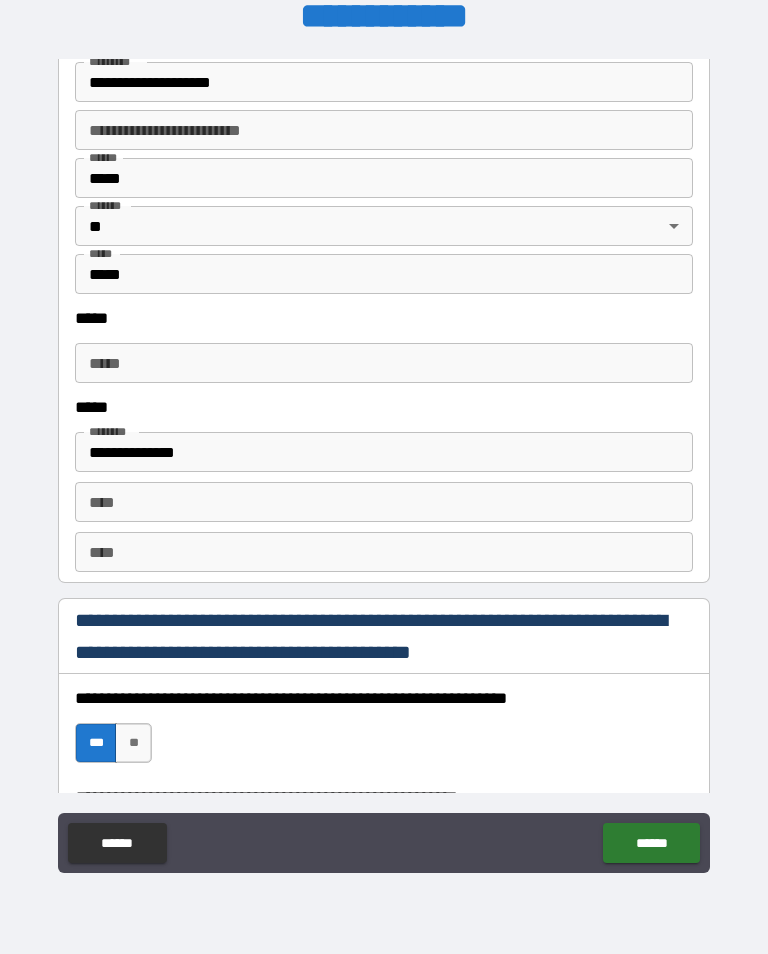 scroll, scrollTop: 2453, scrollLeft: 0, axis: vertical 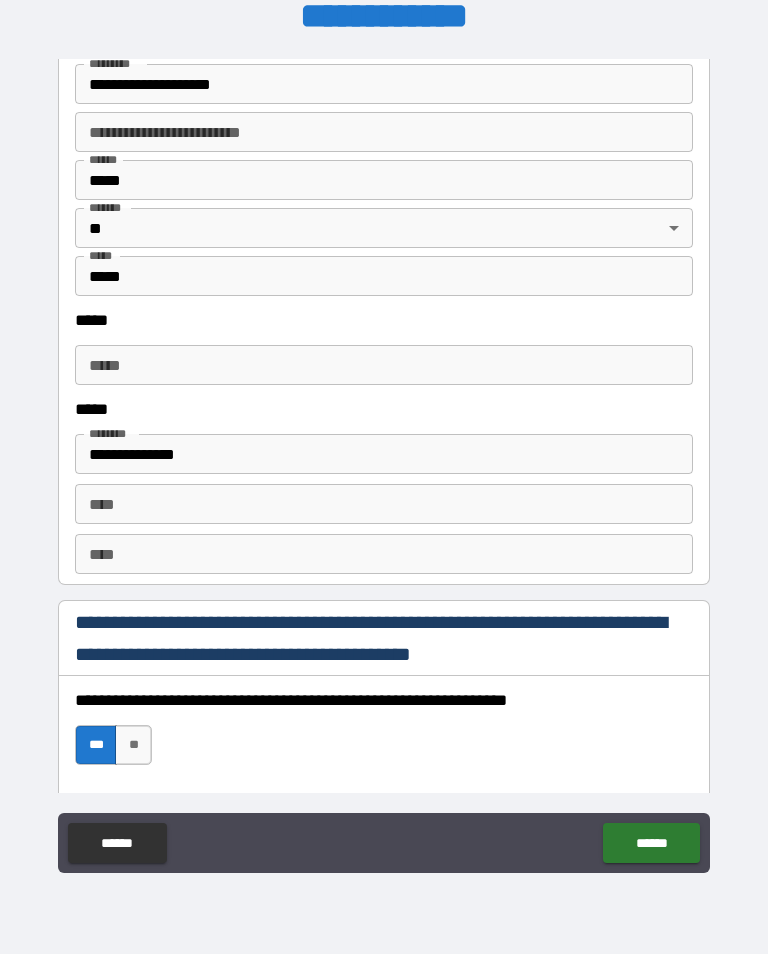 click on "*****" at bounding box center [384, 365] 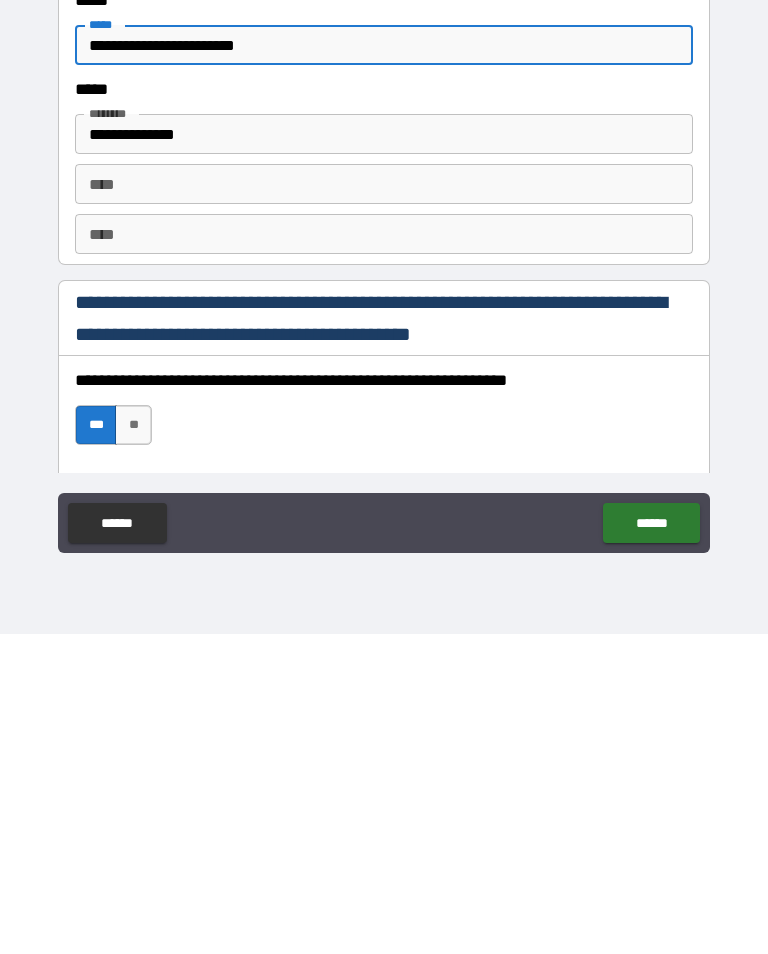 click on "******" at bounding box center (651, 843) 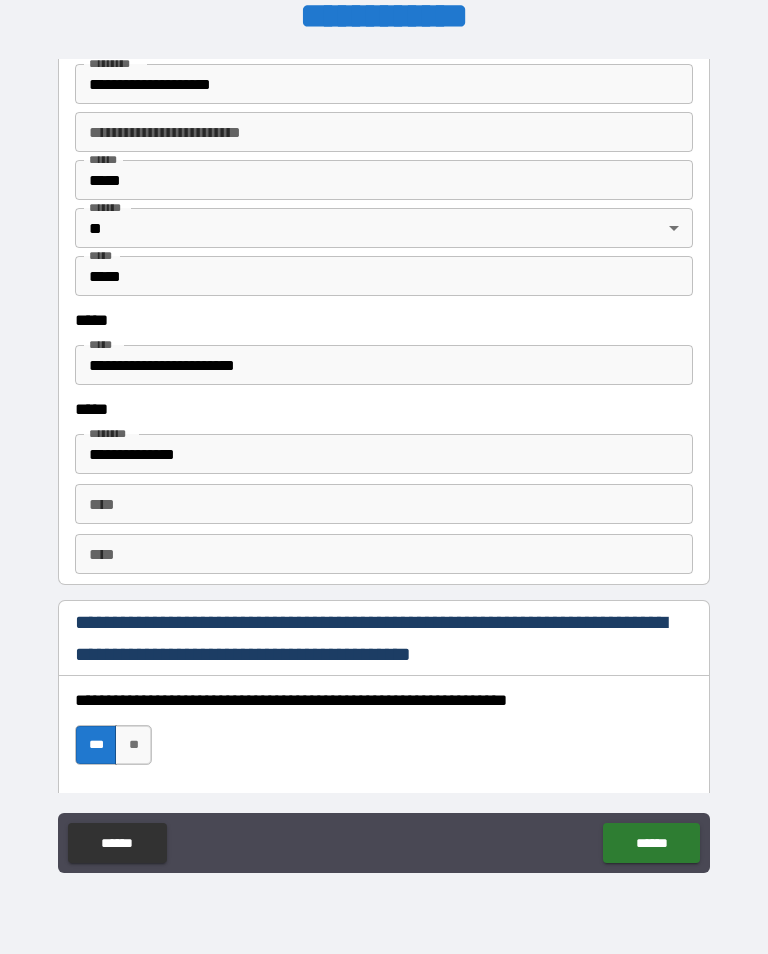click on "**********" at bounding box center [384, 365] 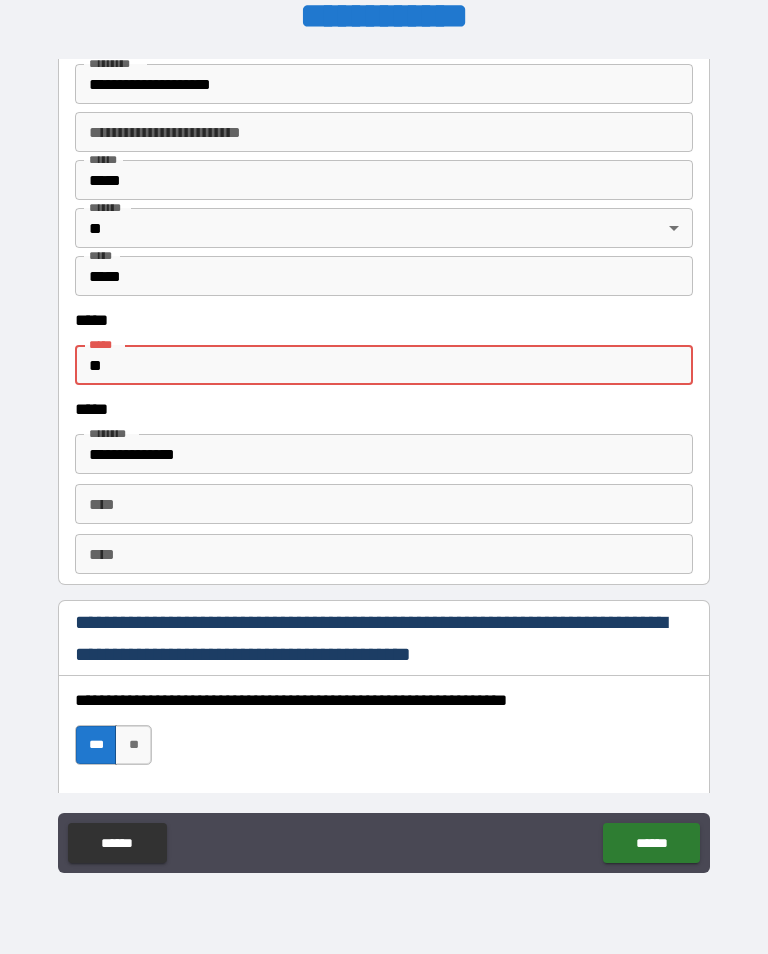 type on "*" 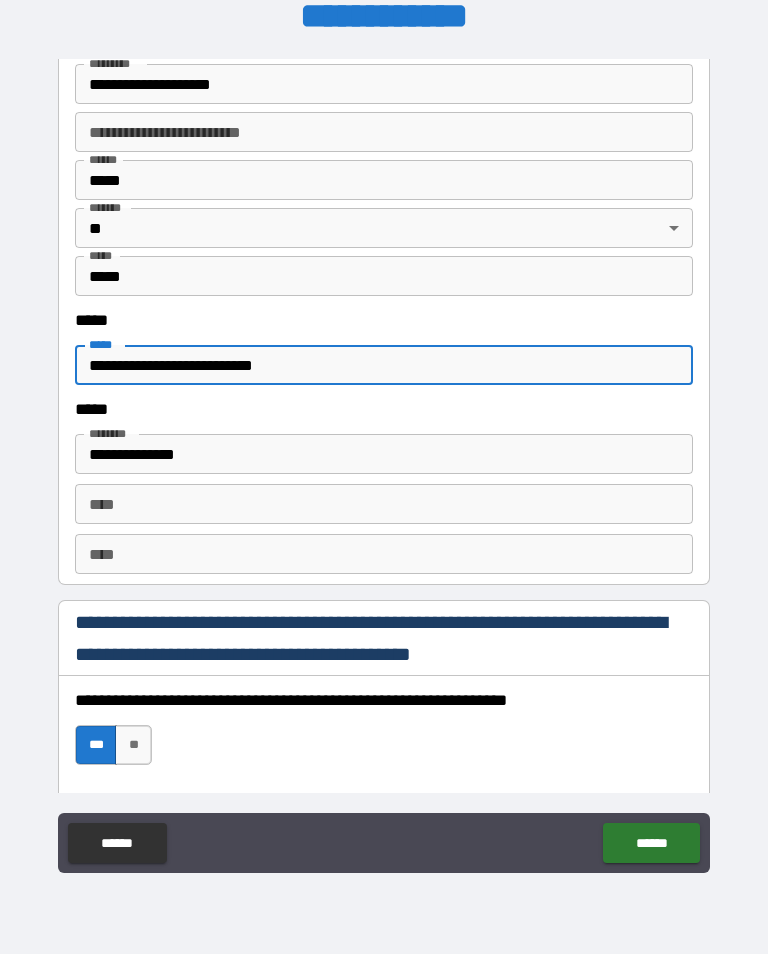click on "**********" at bounding box center (384, 464) 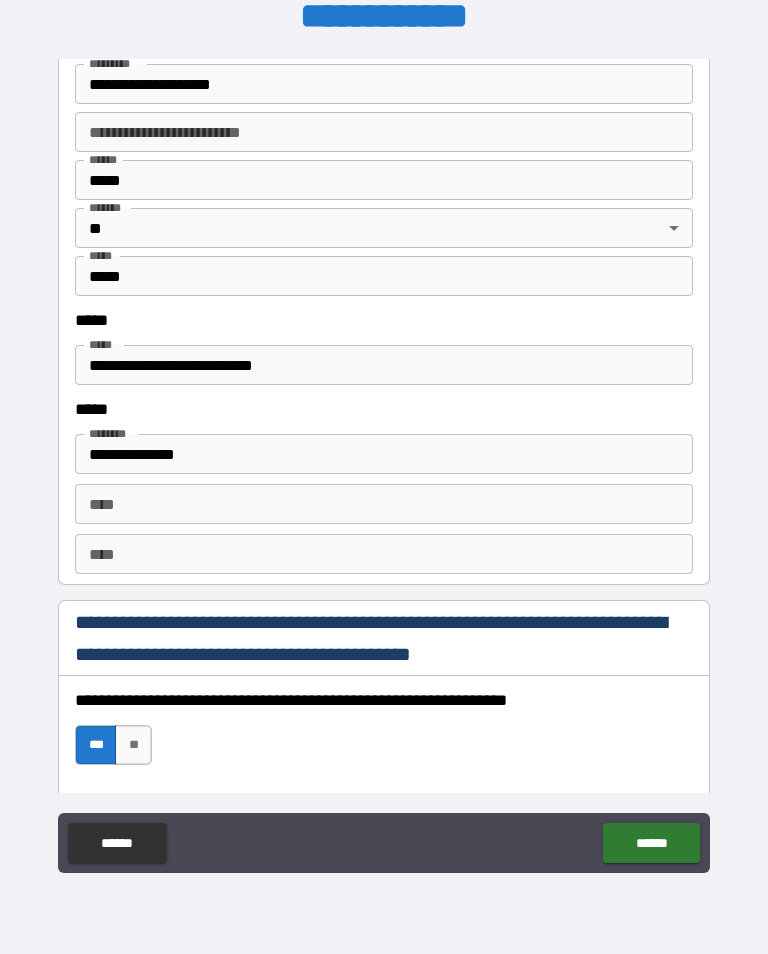 click on "******" at bounding box center [651, 843] 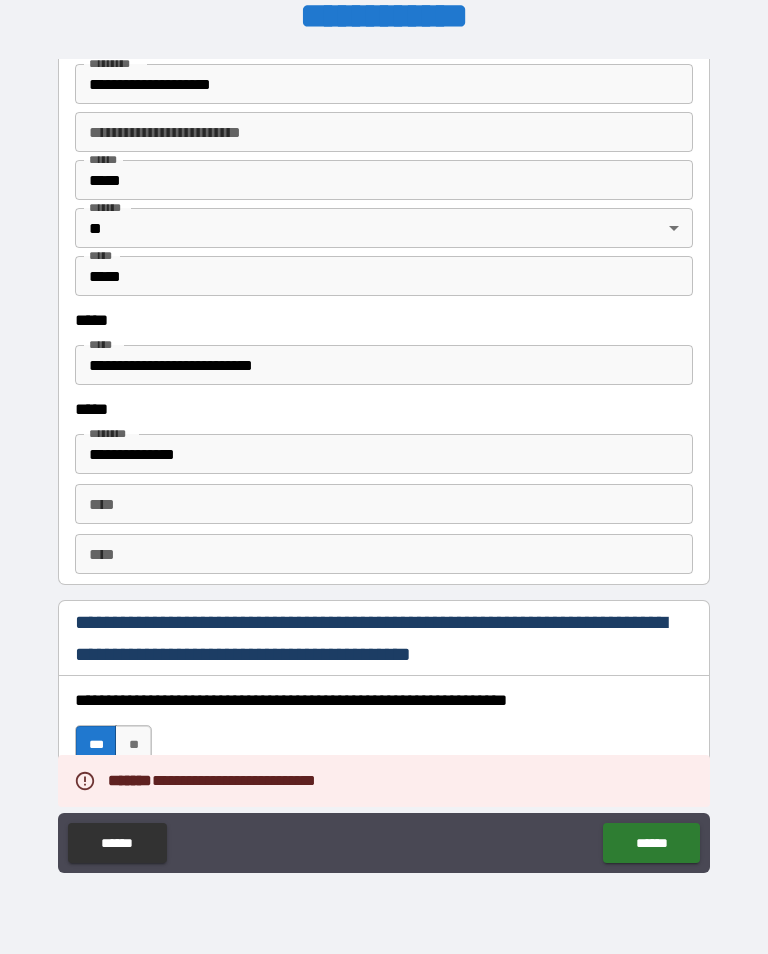 click on "**********" at bounding box center (384, 365) 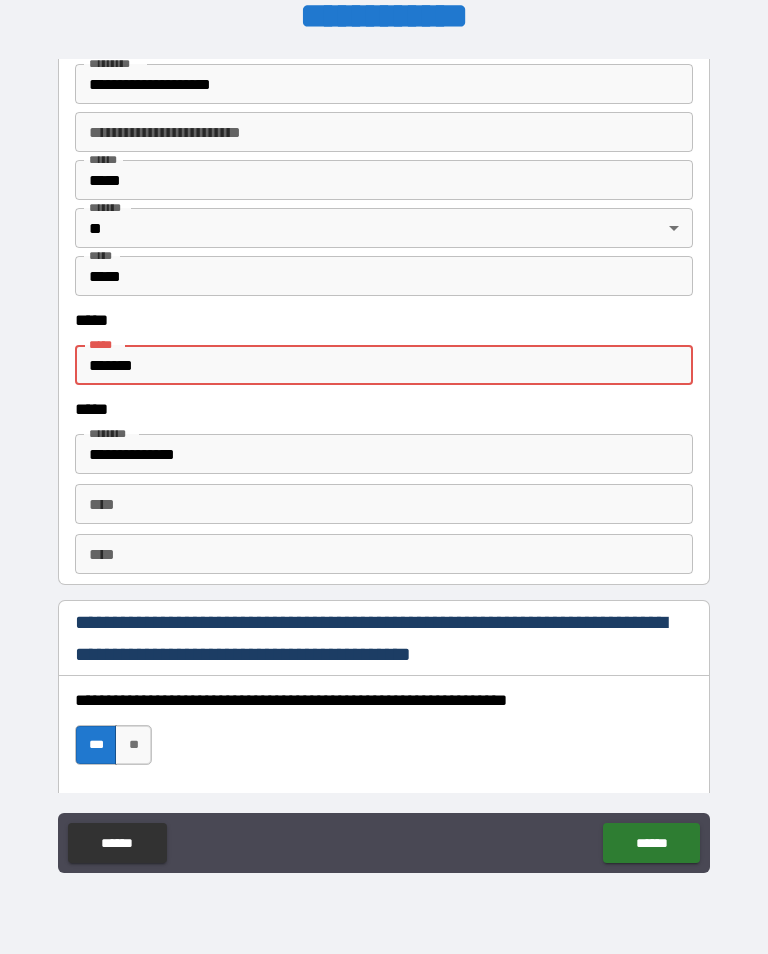 type on "******" 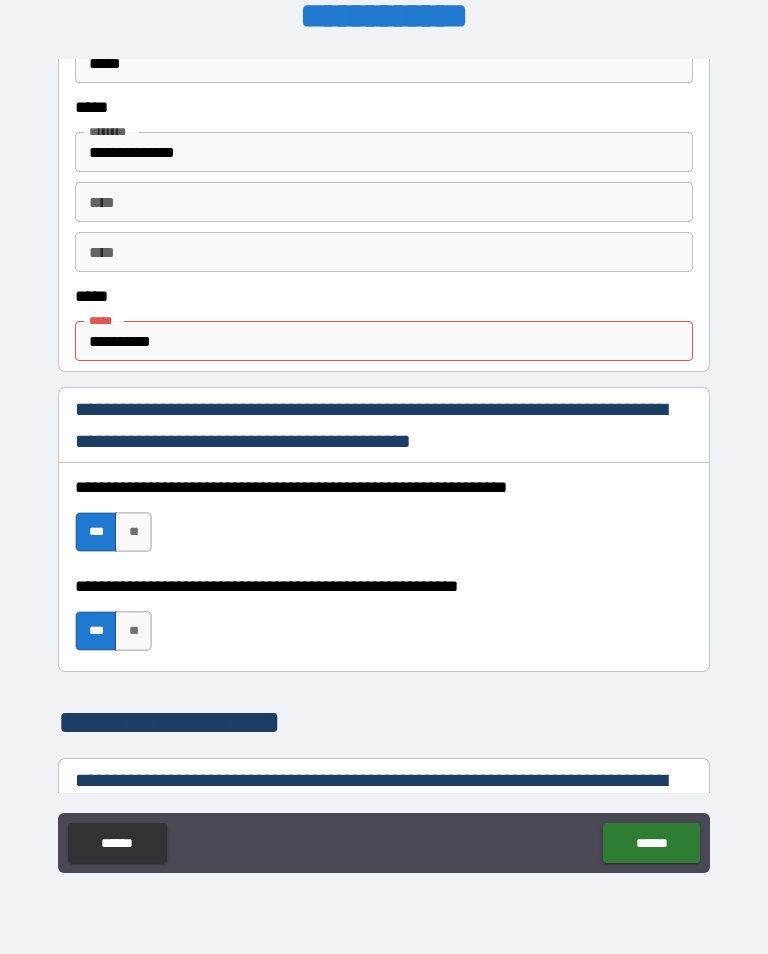 scroll, scrollTop: 1026, scrollLeft: 0, axis: vertical 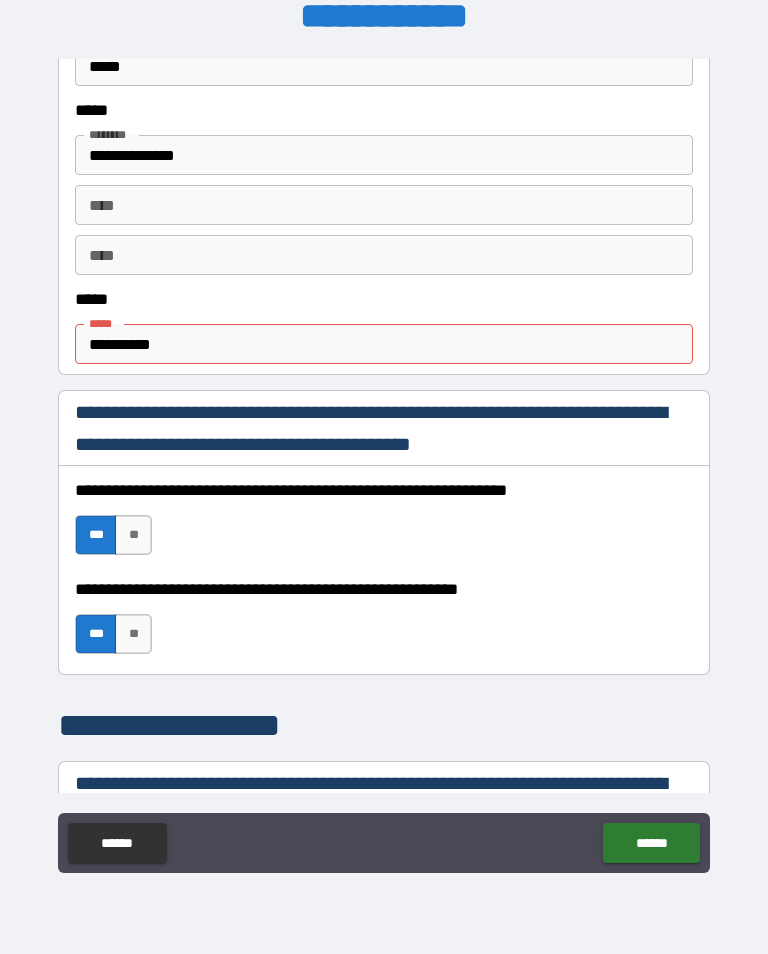 type 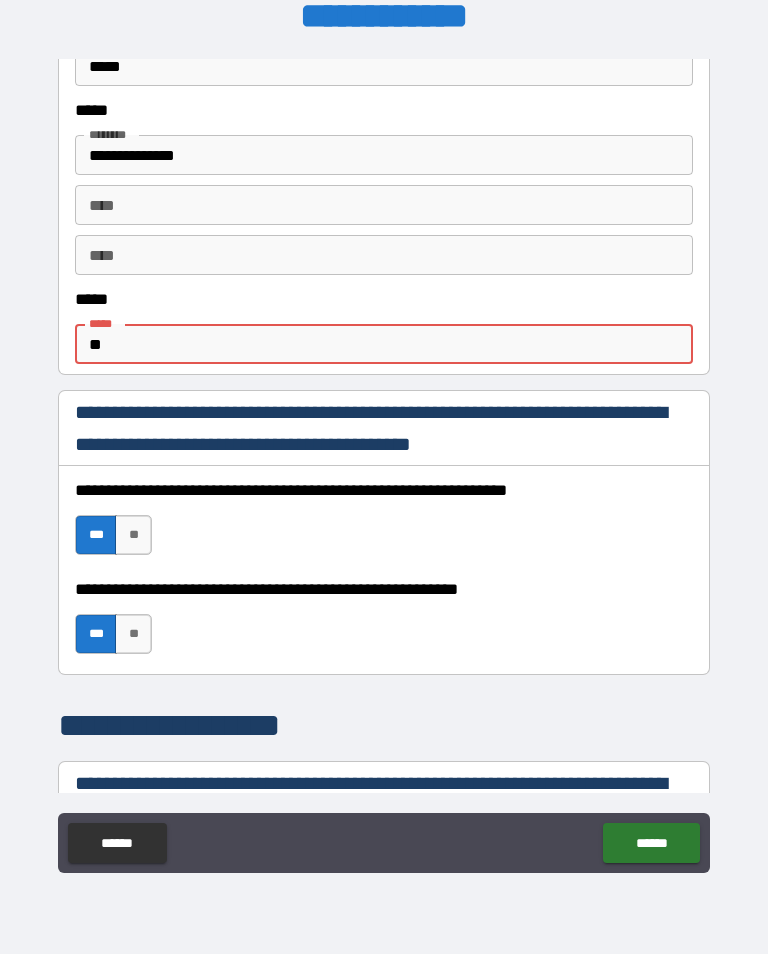 type on "*" 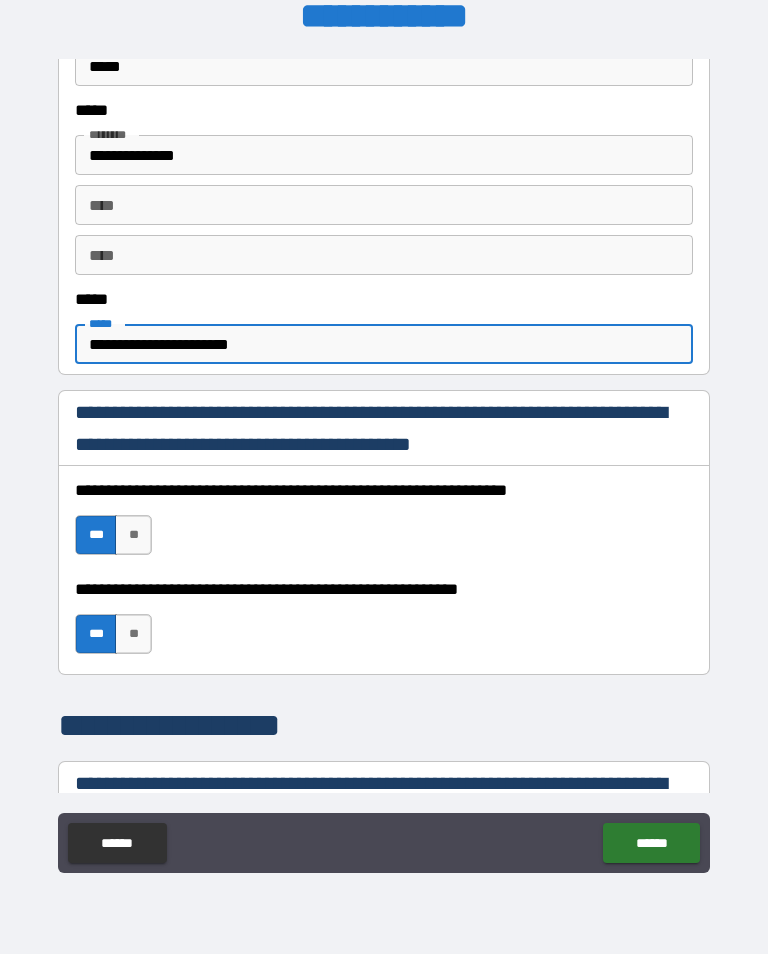 type on "**********" 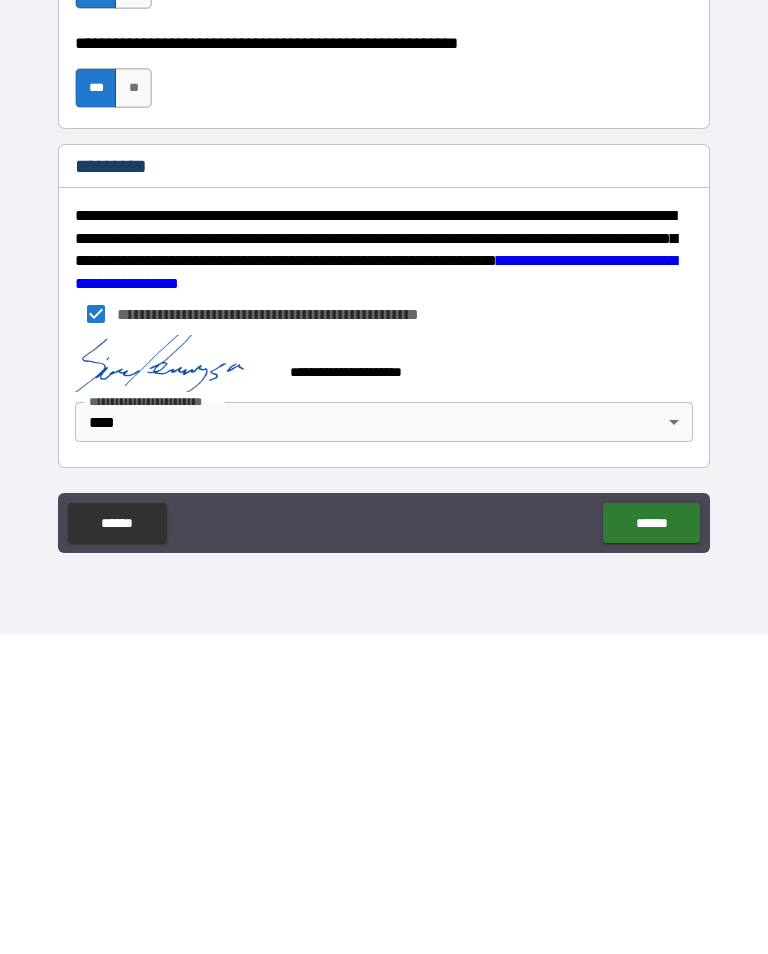 scroll, scrollTop: 2889, scrollLeft: 0, axis: vertical 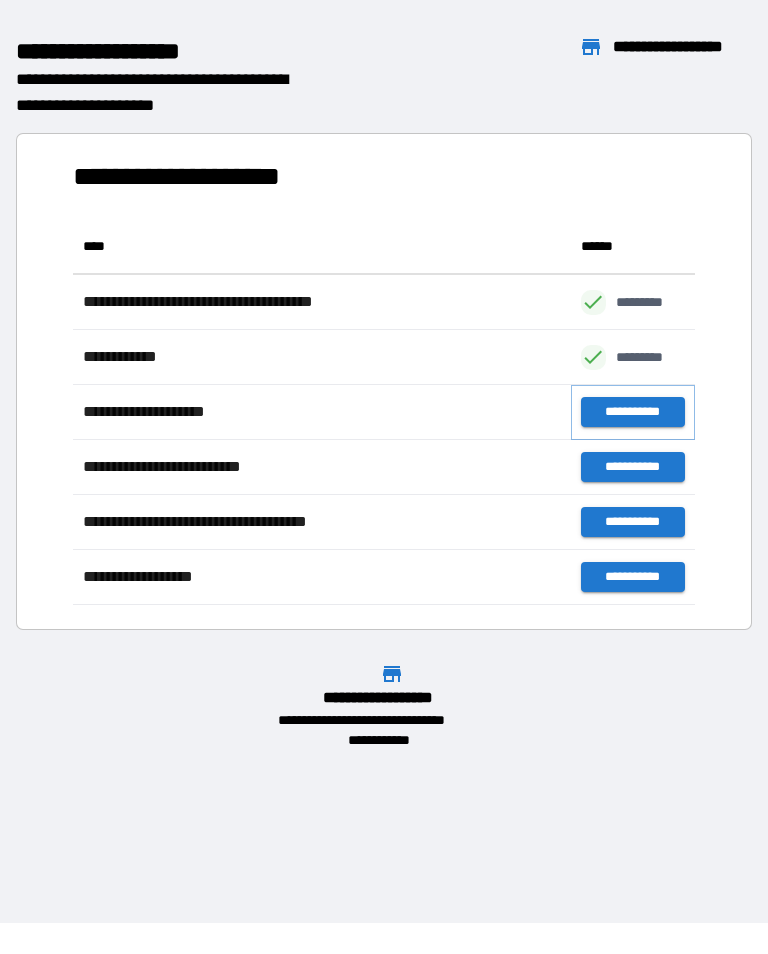 click on "**********" at bounding box center (633, 412) 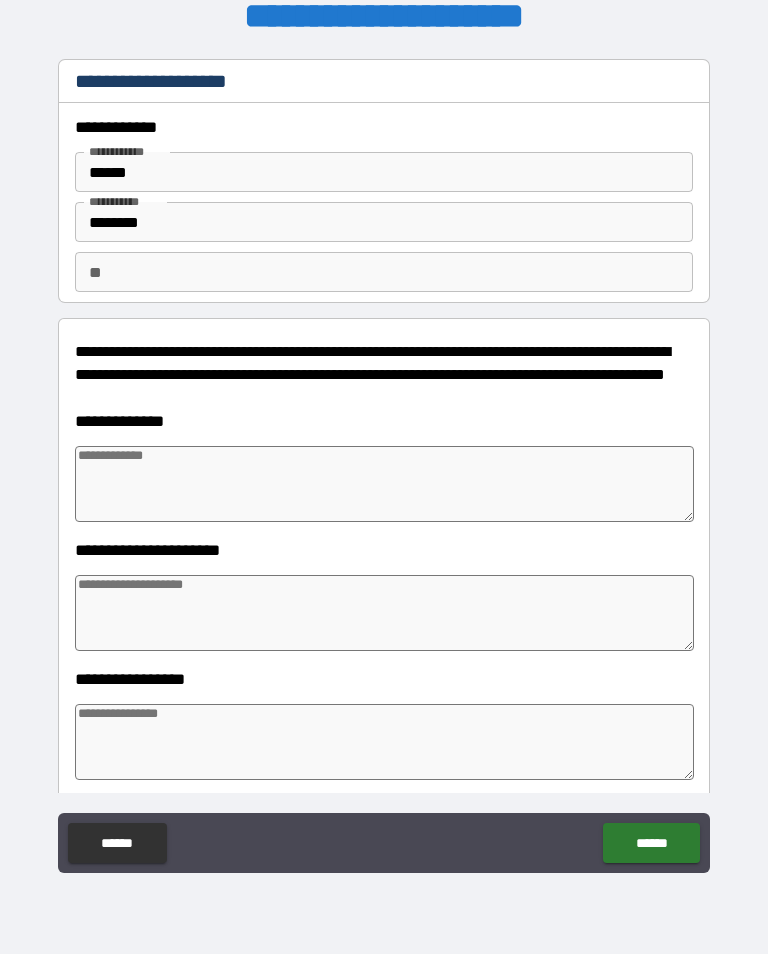 type on "*" 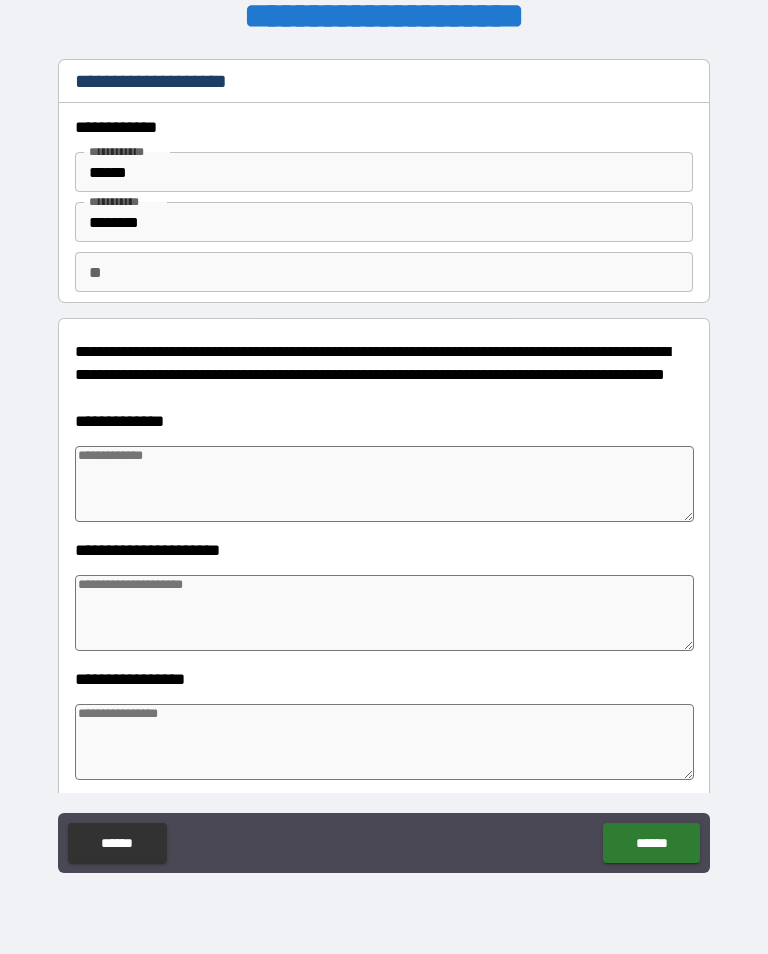 type on "*" 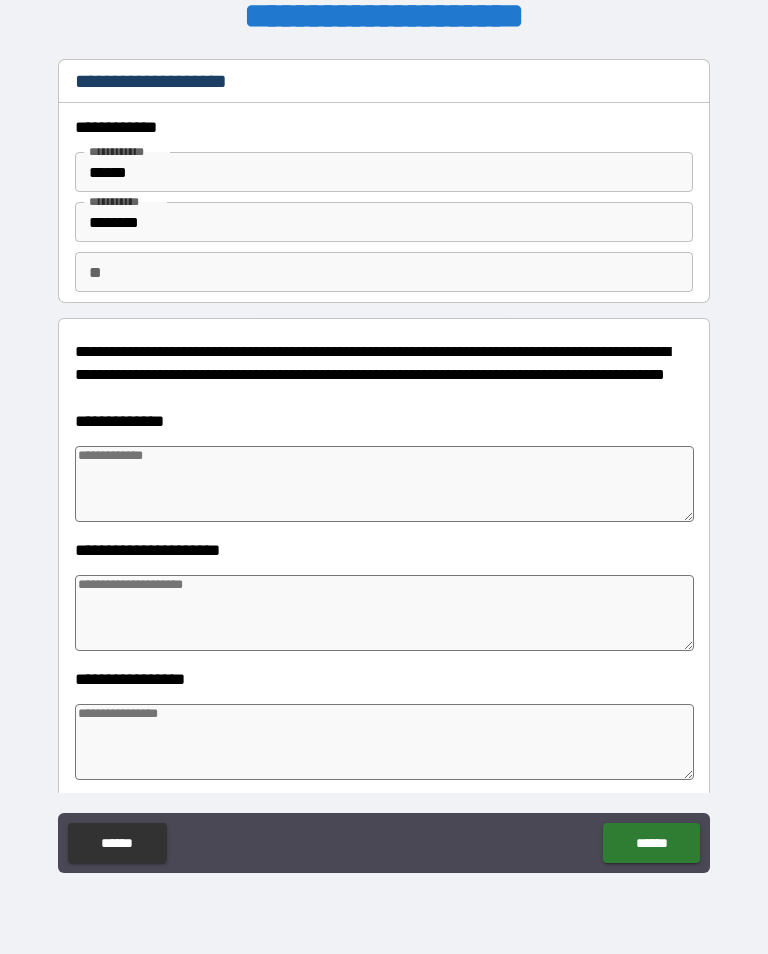 type on "*" 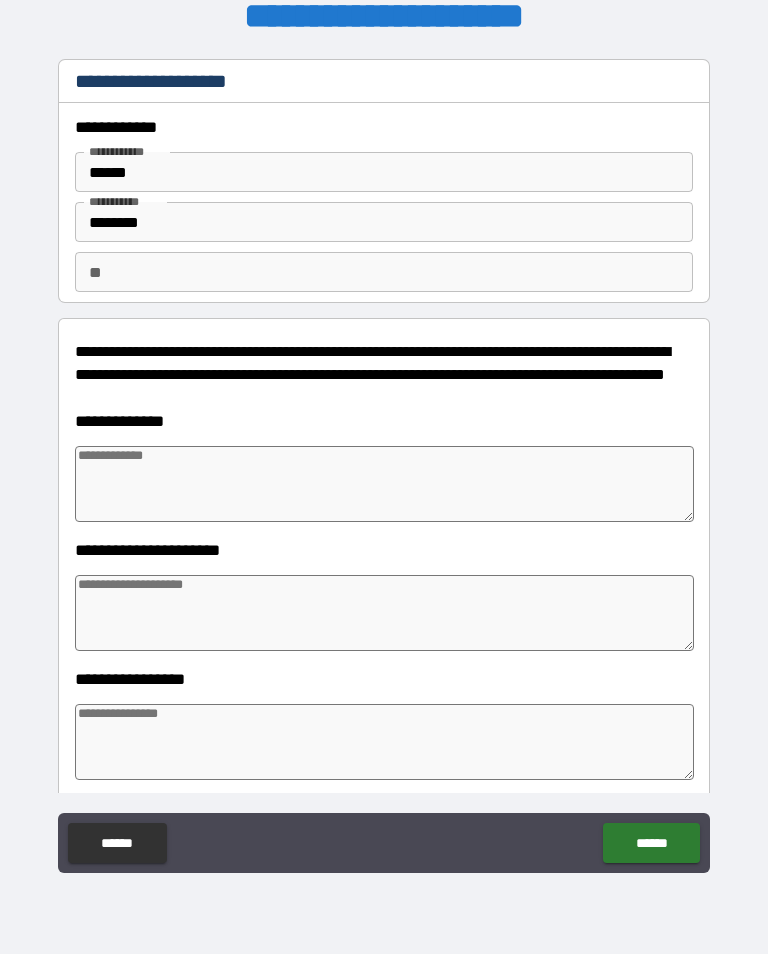 type on "*" 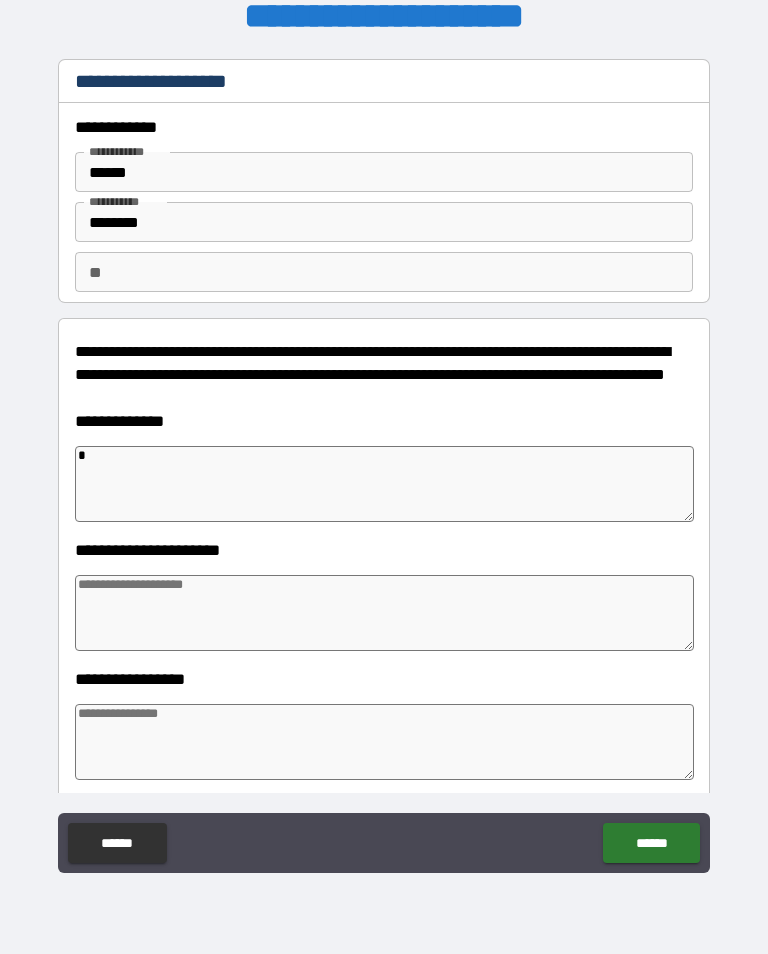 type on "**" 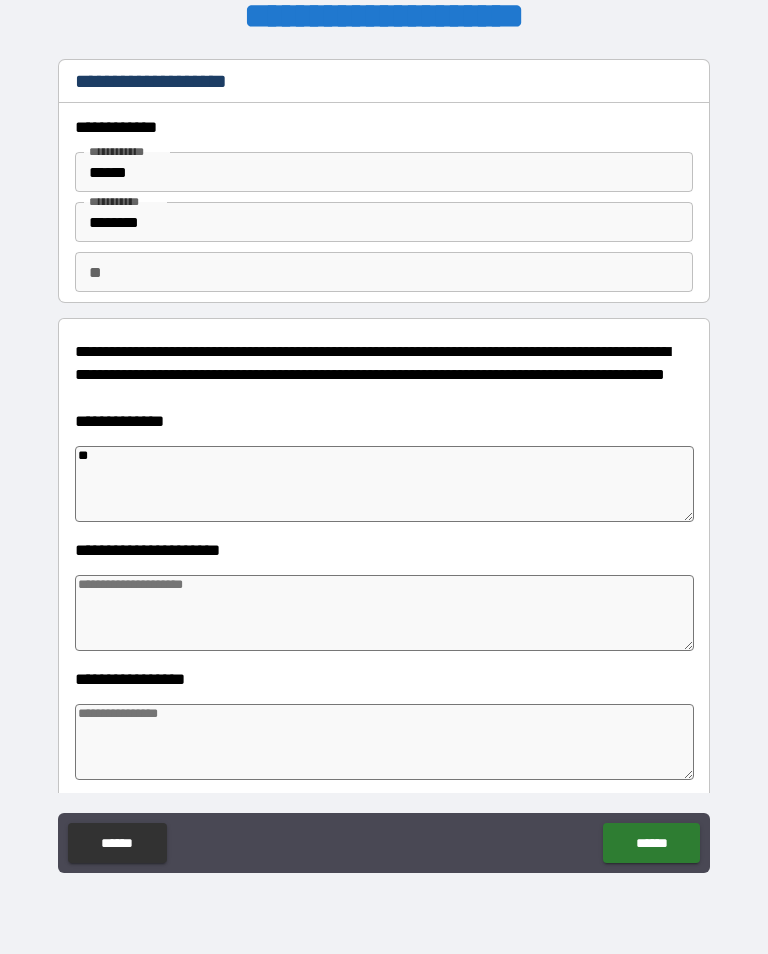 type on "*" 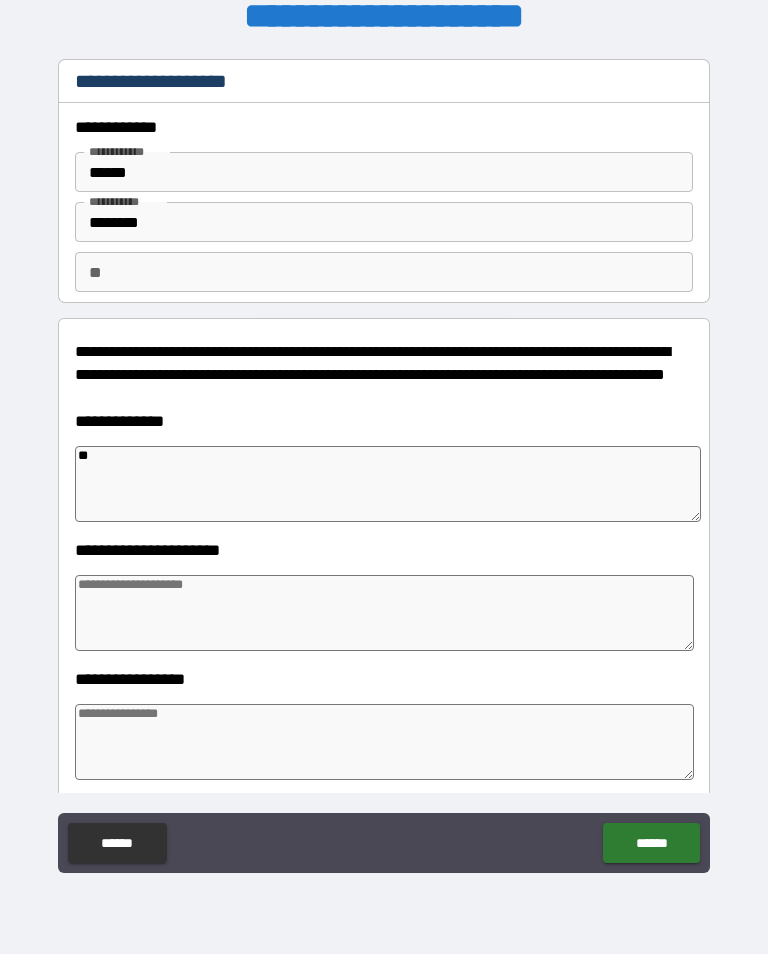 type on "*" 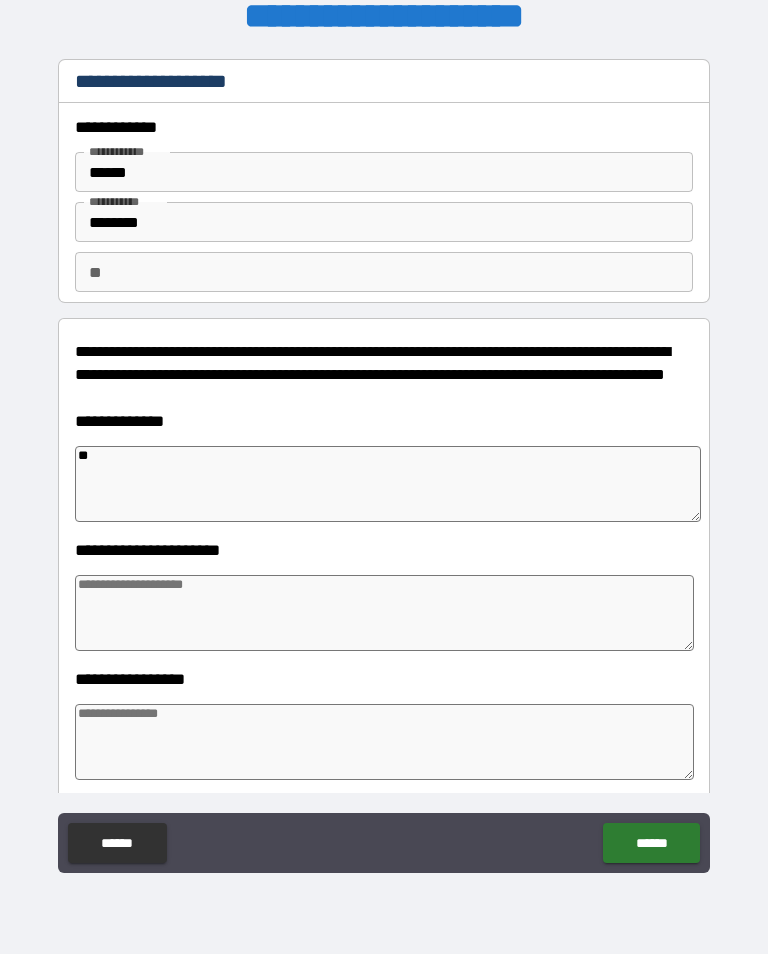 type on "*" 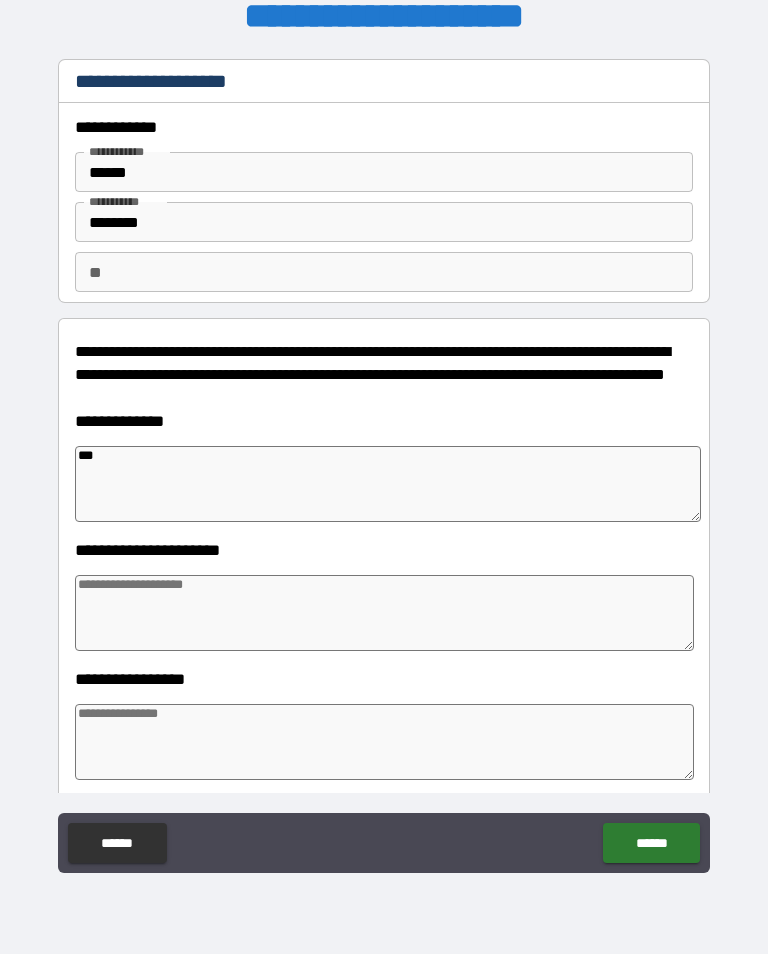 type on "*" 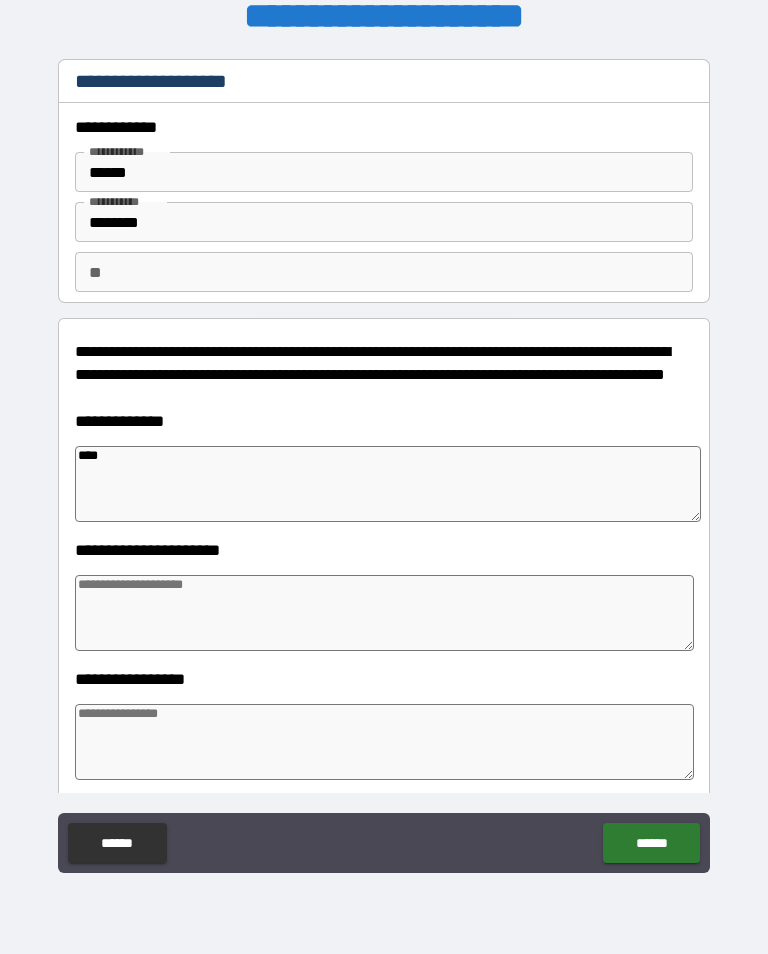 type on "*" 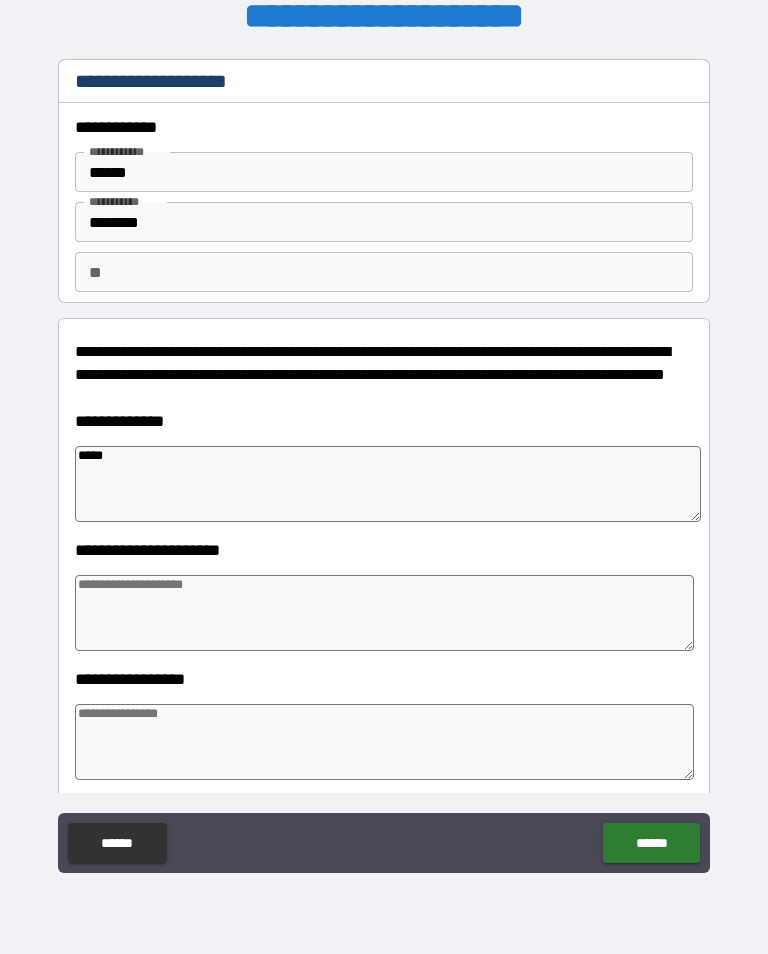type on "*" 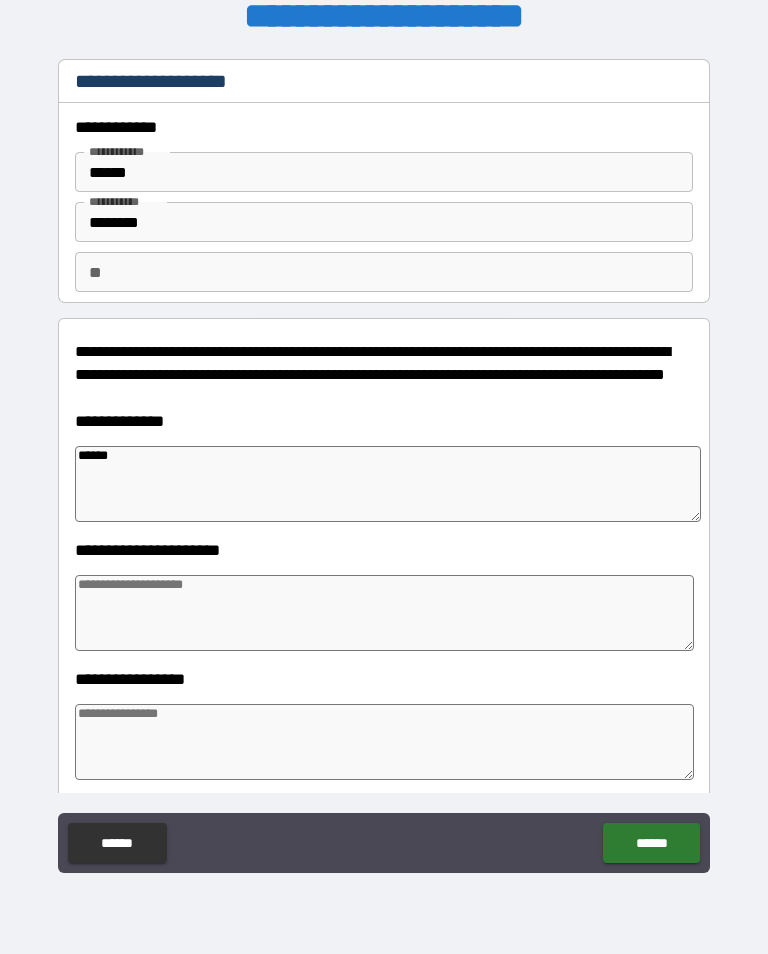 type on "*" 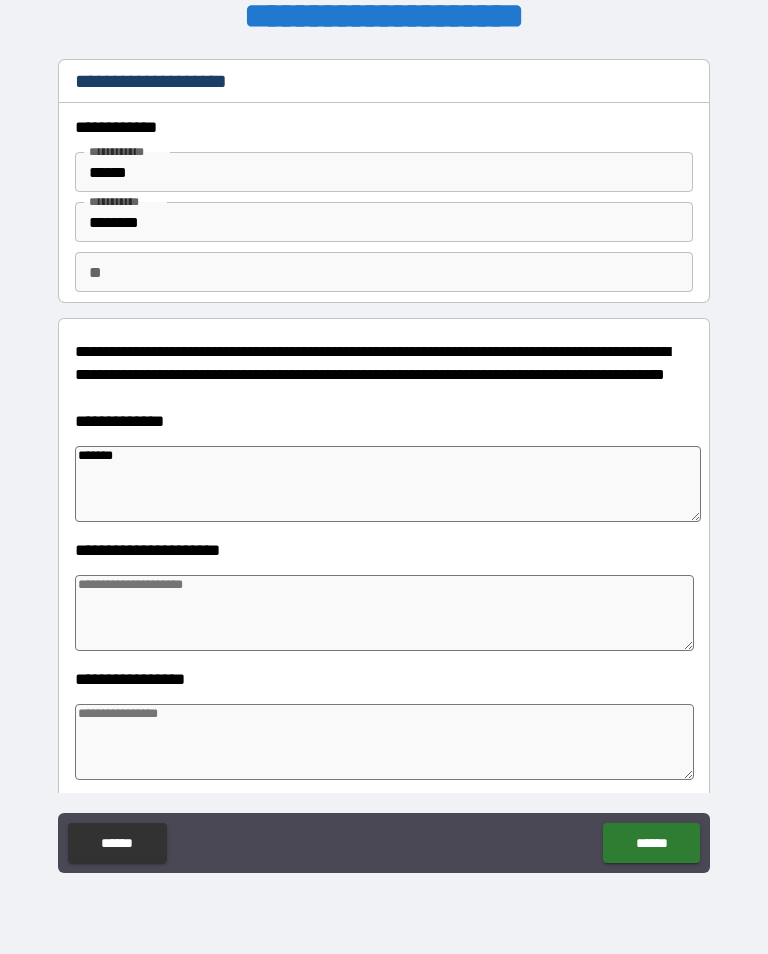 type on "*" 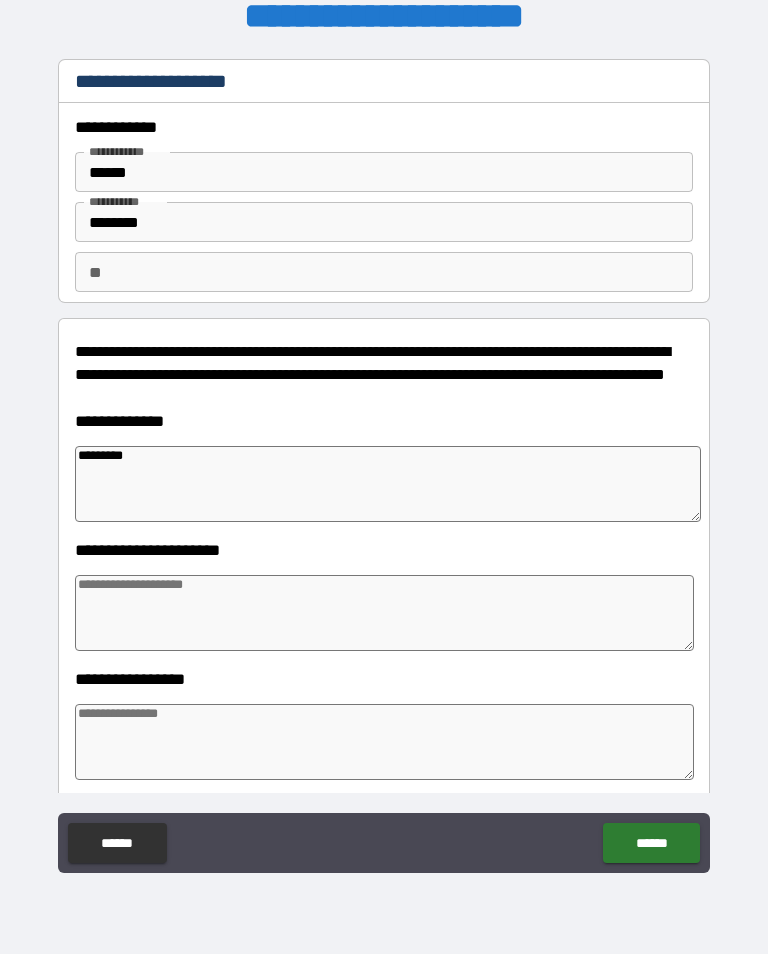 type on "*********" 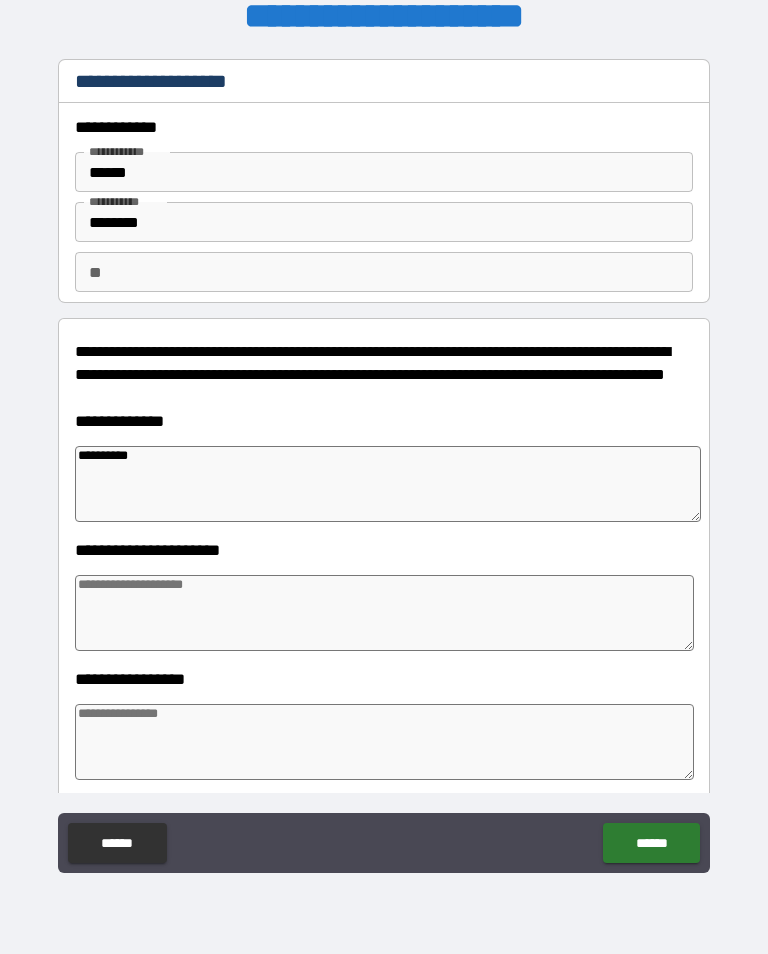 type on "*" 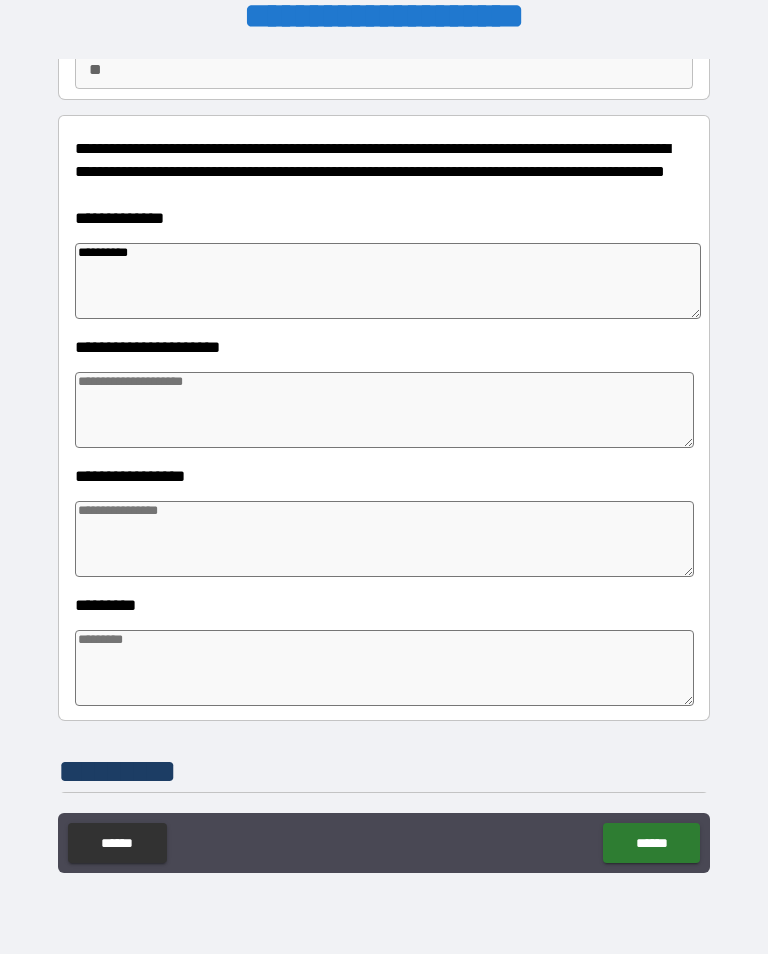 scroll, scrollTop: 205, scrollLeft: 0, axis: vertical 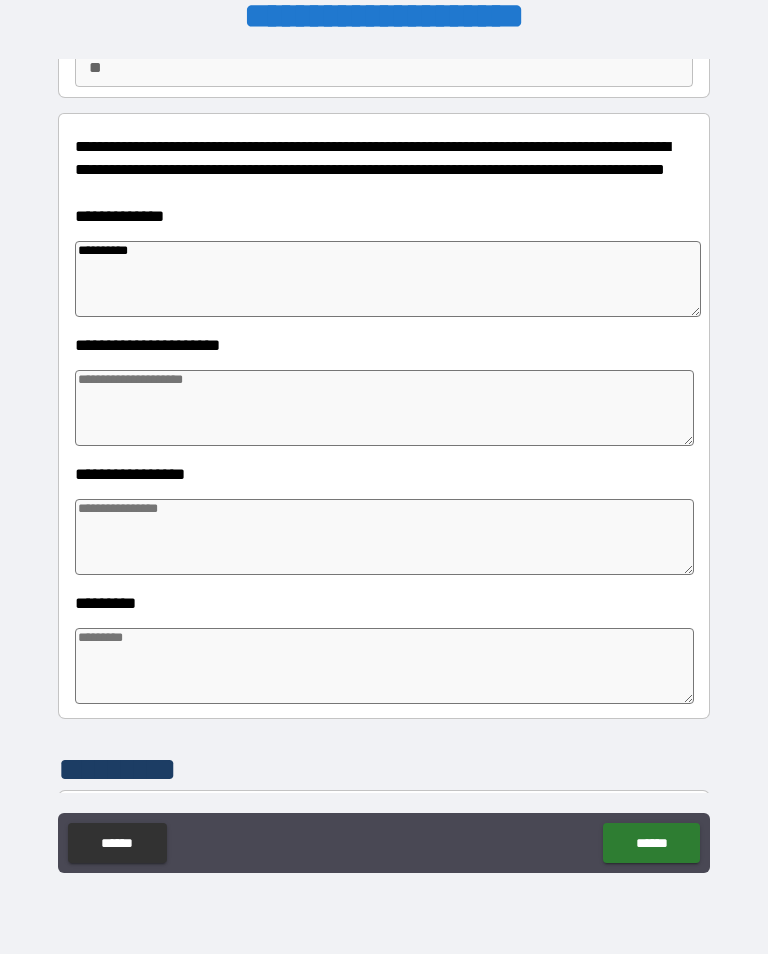 type on "*********" 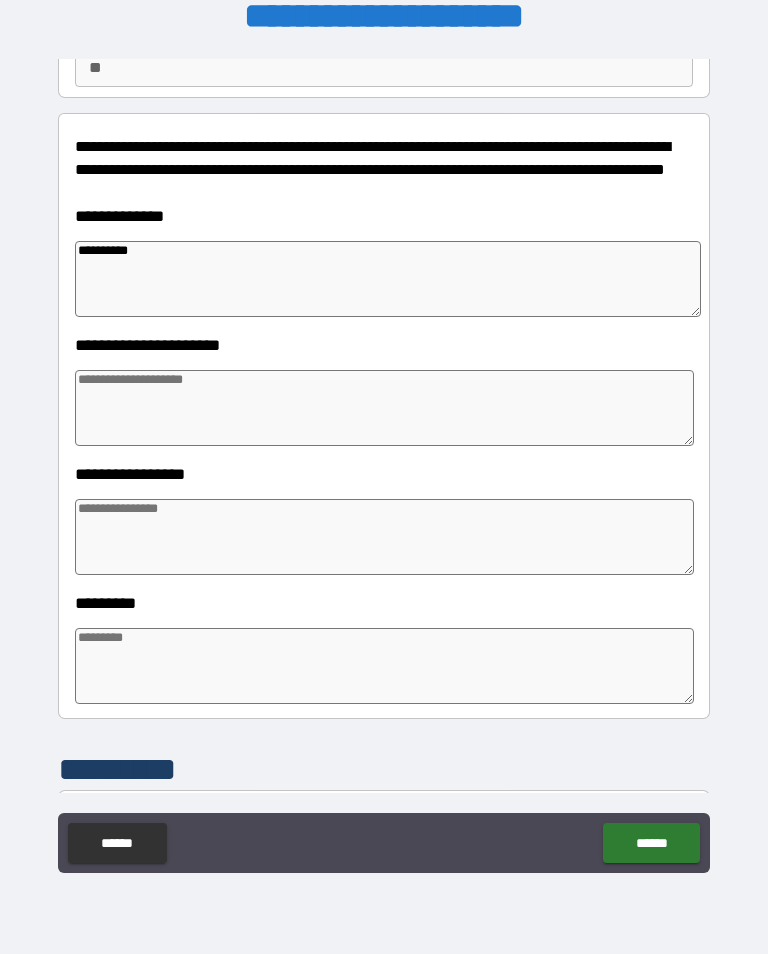 type on "*" 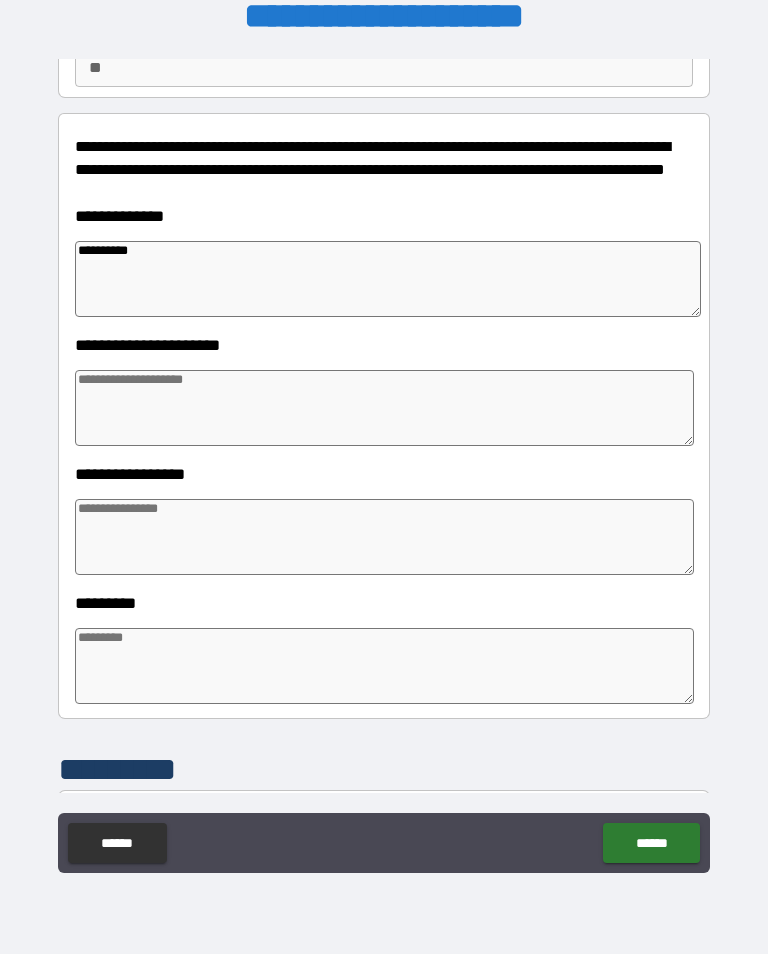 type on "*" 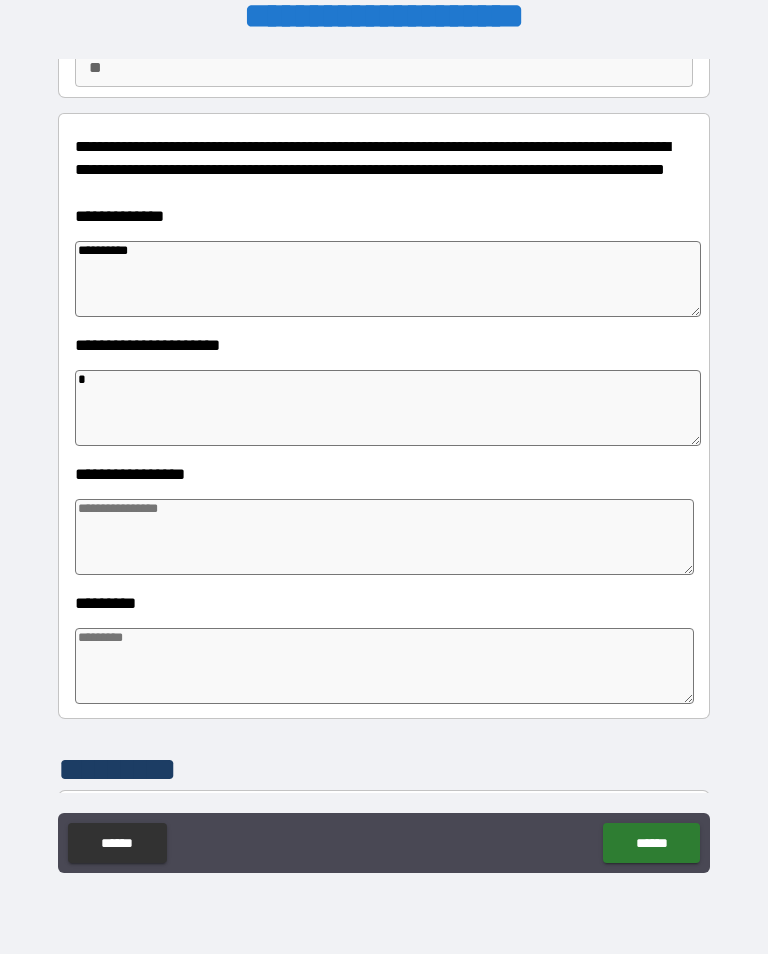 type on "*" 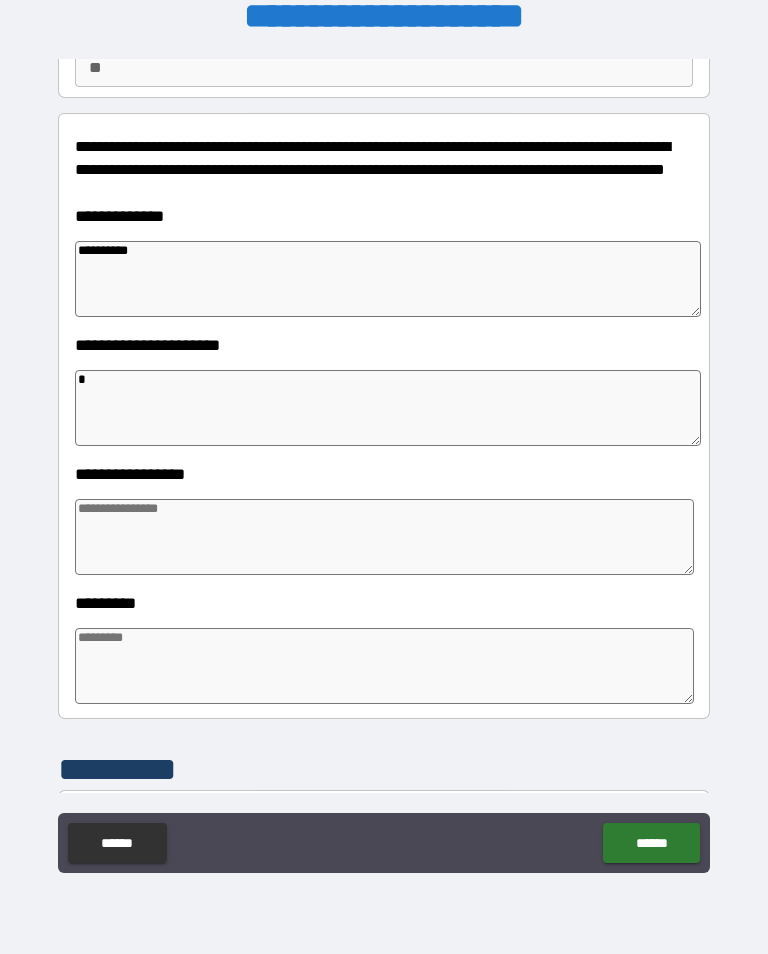 type on "*" 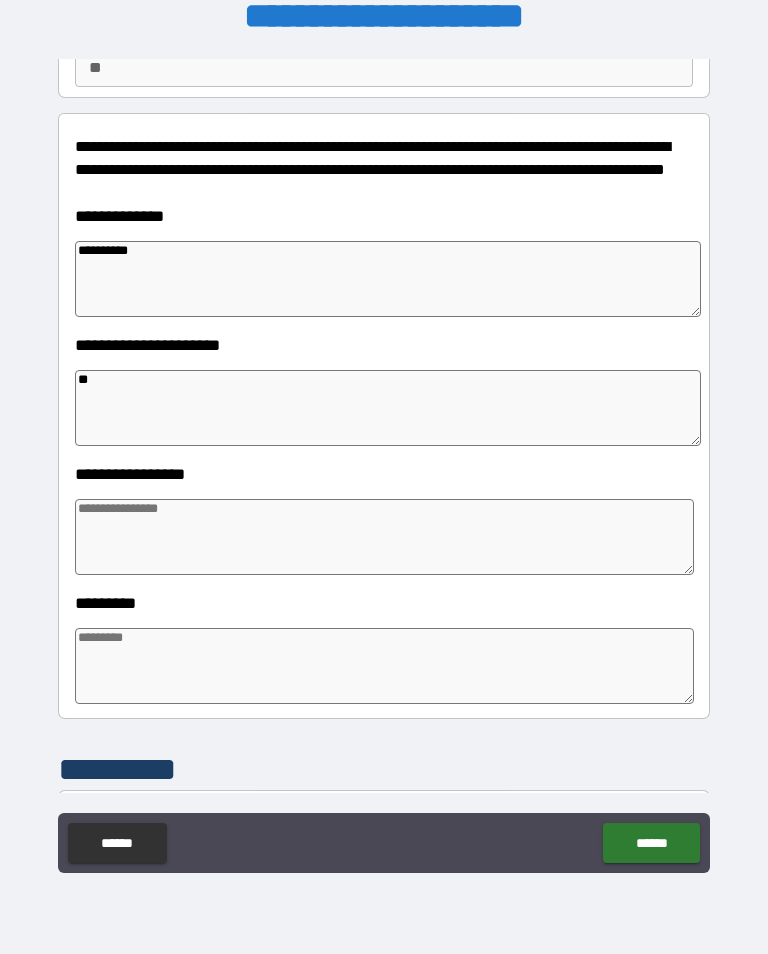 type on "*" 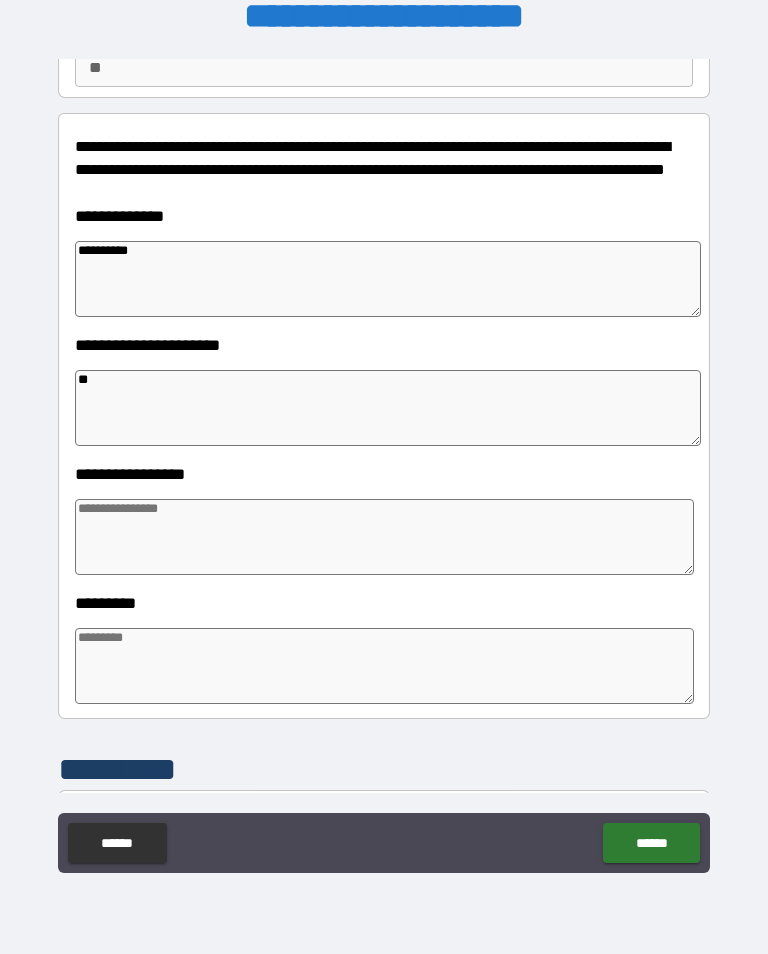 type on "*" 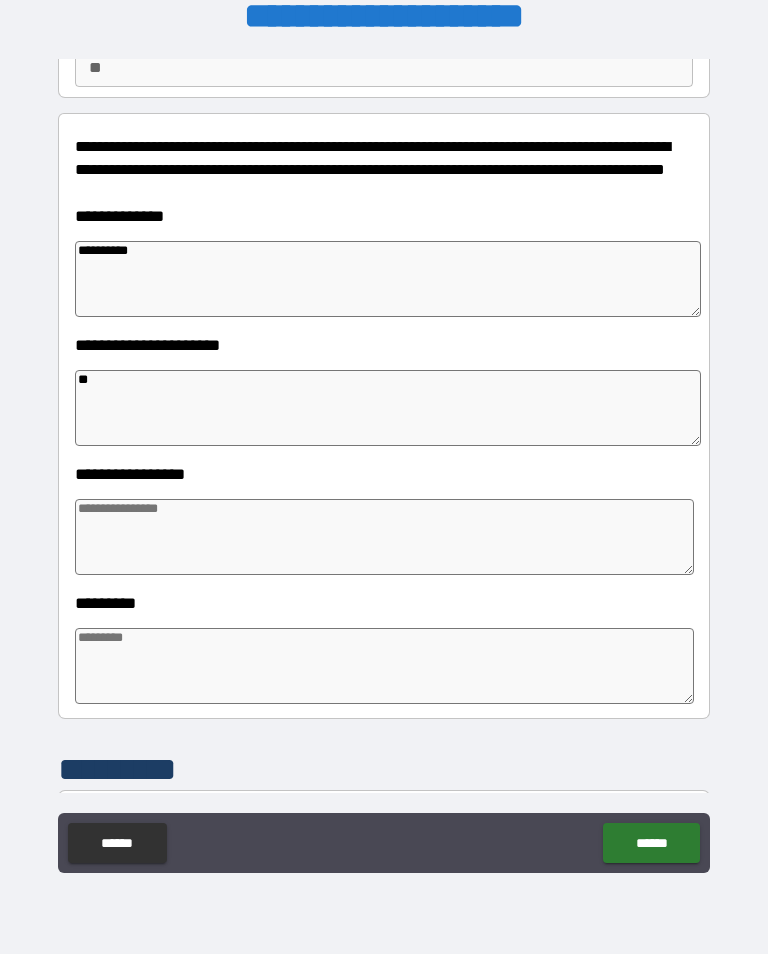 type on "*" 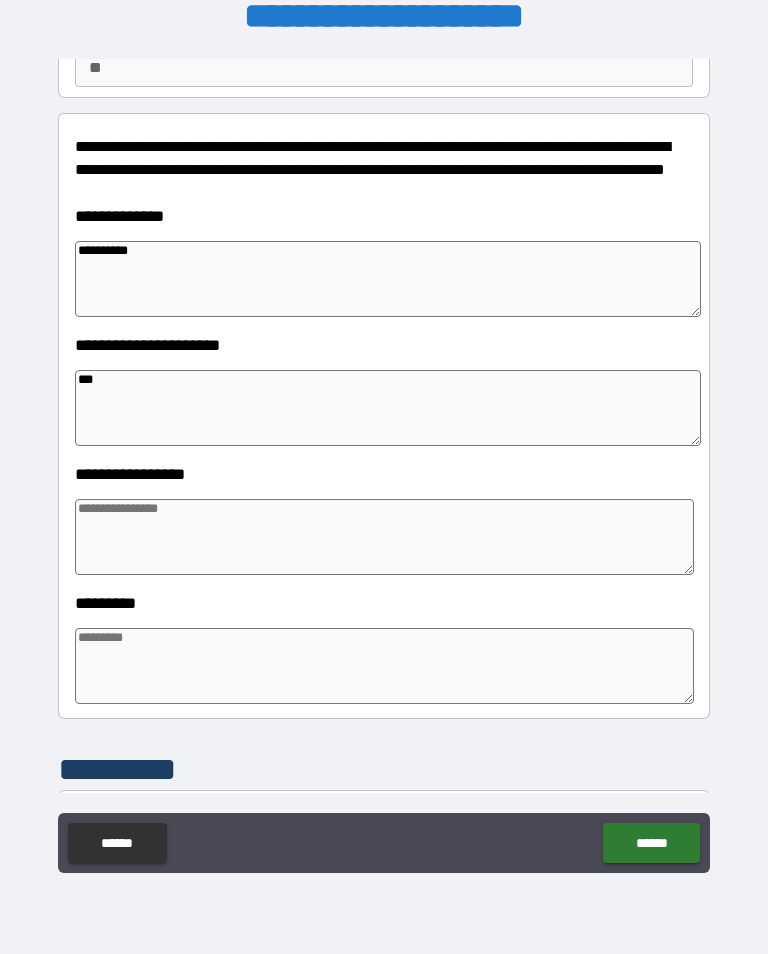 type on "*" 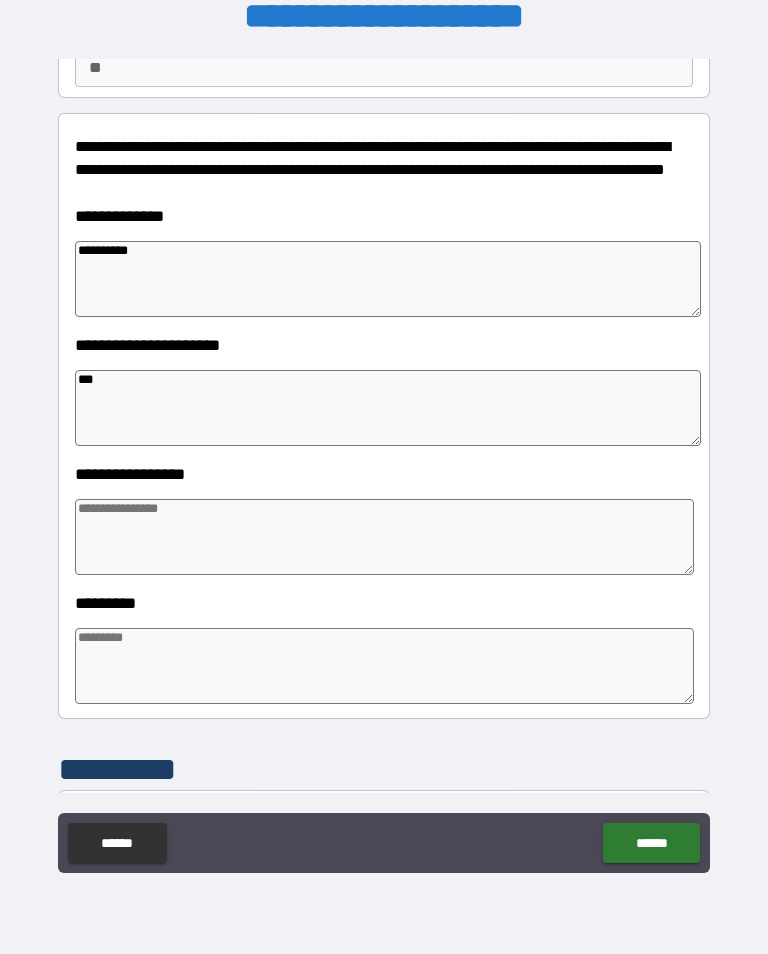 type on "*" 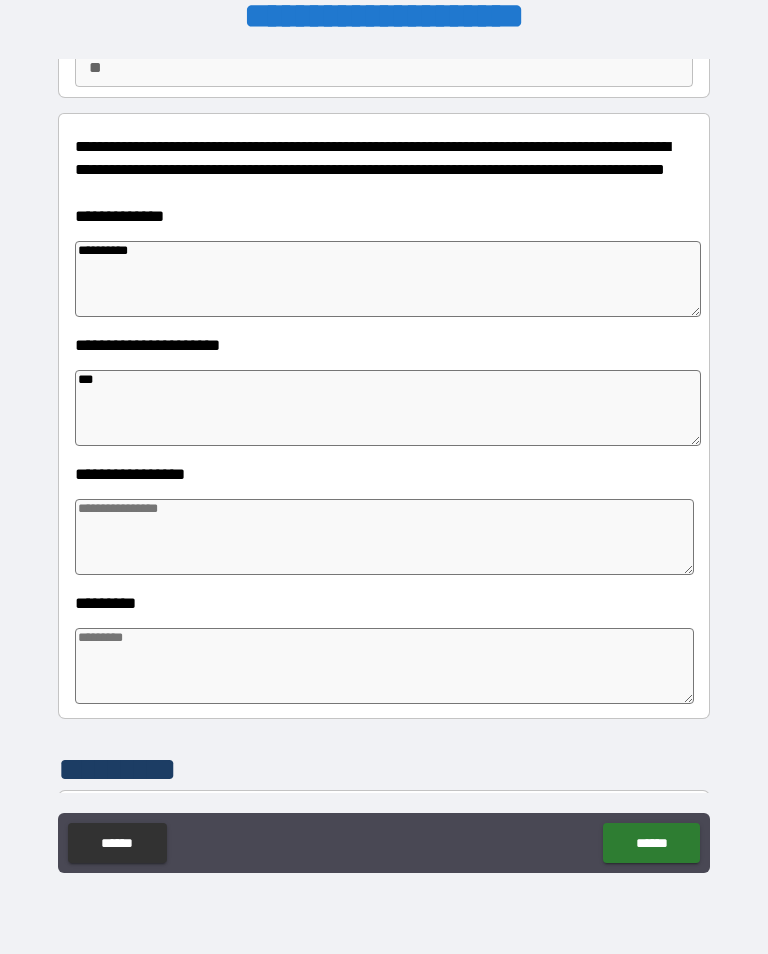 type on "*" 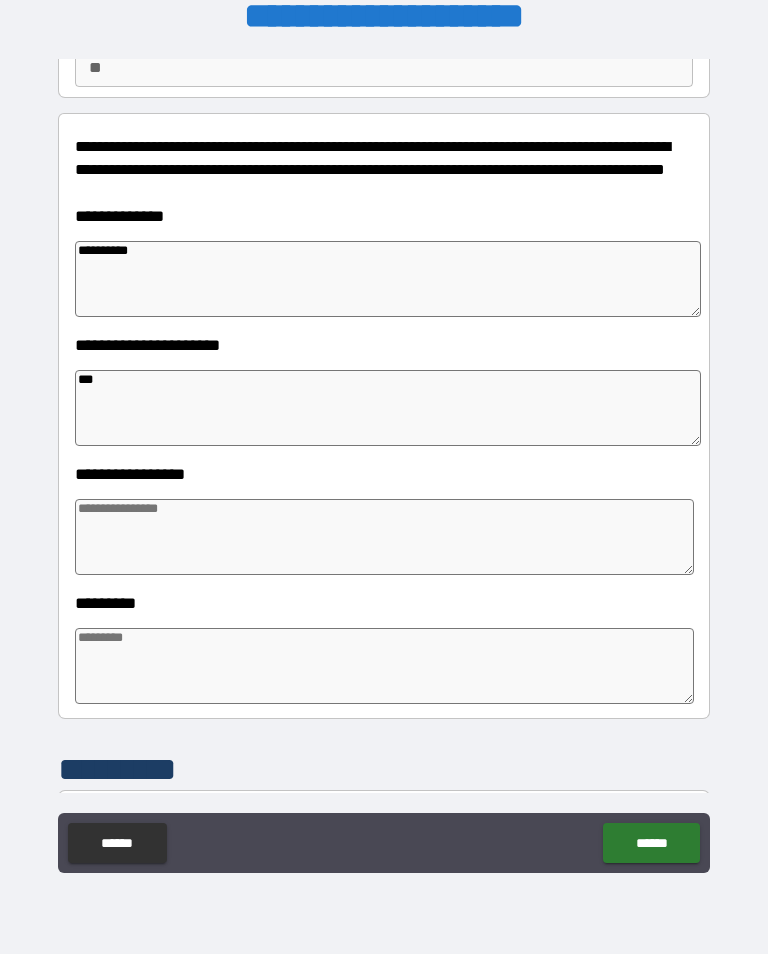 type on "***" 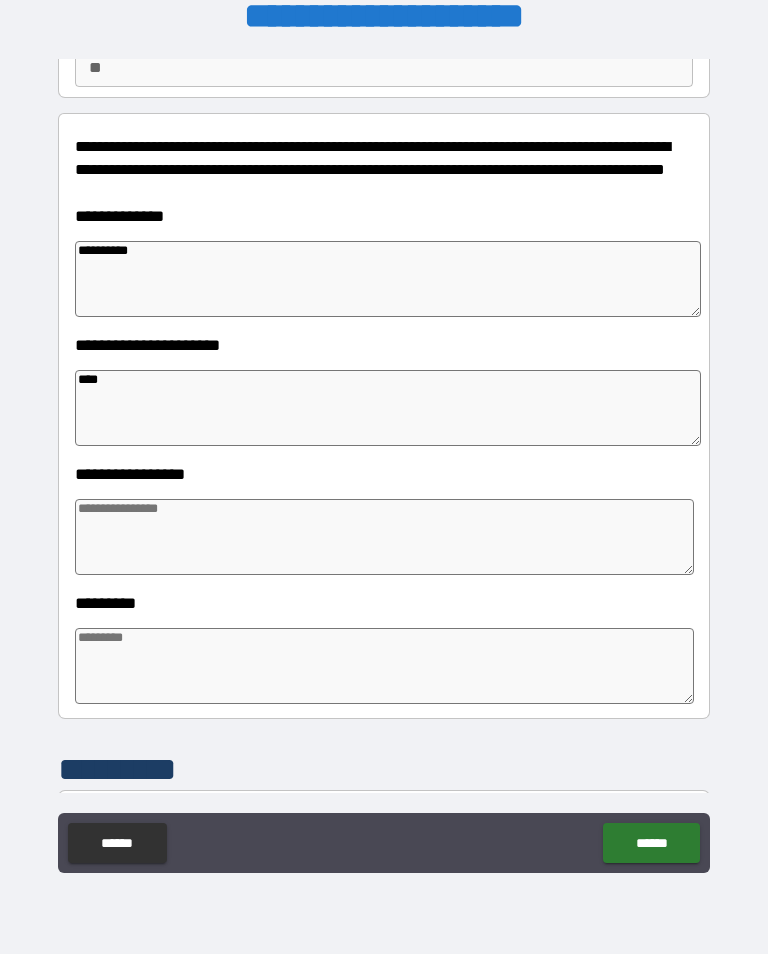 type on "*" 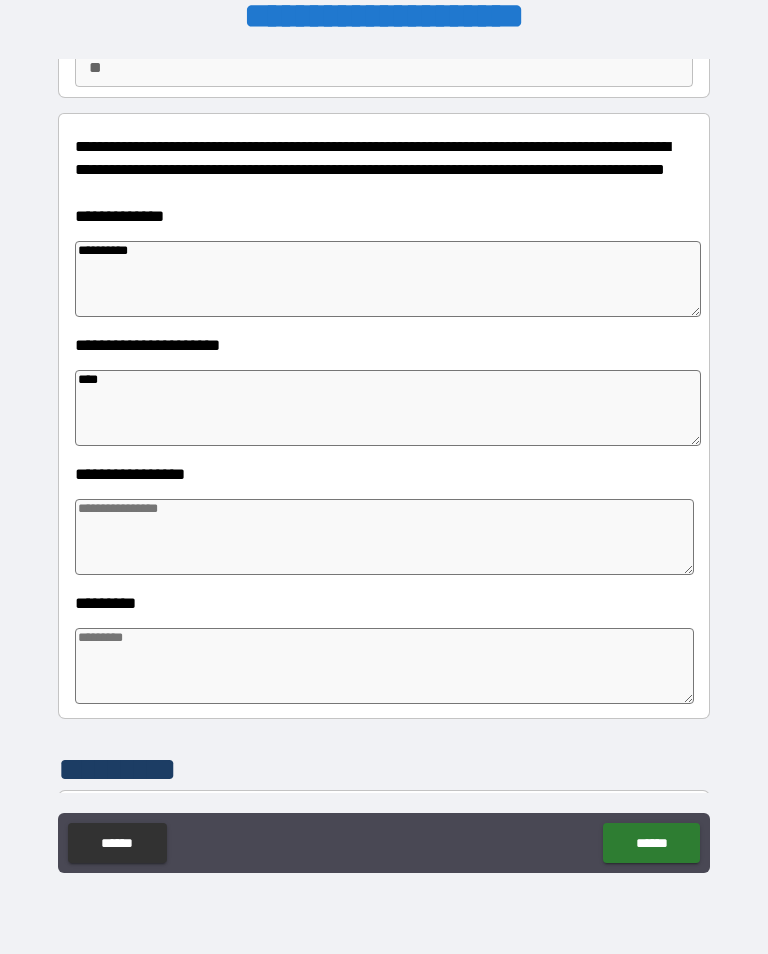 type on "*" 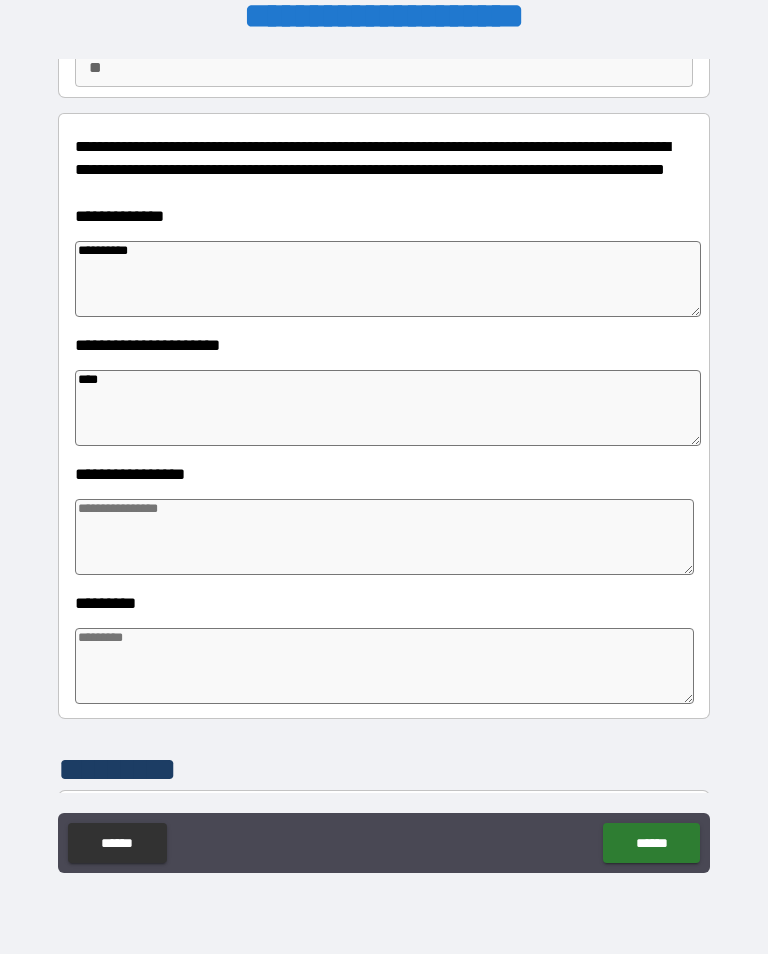 type on "*****" 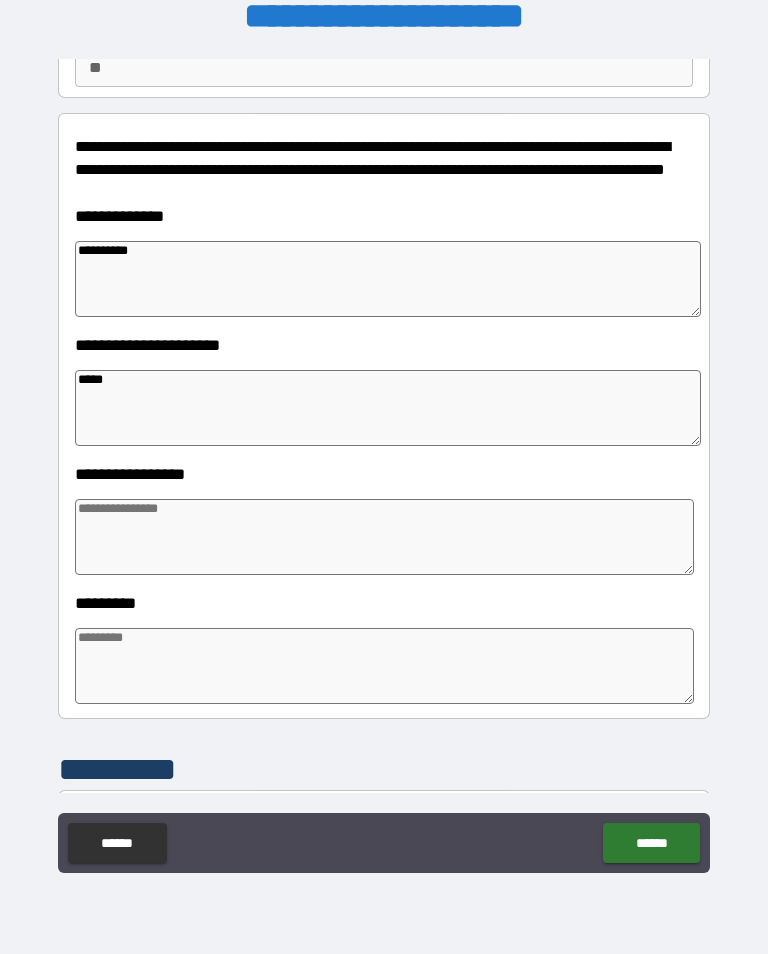 type on "*" 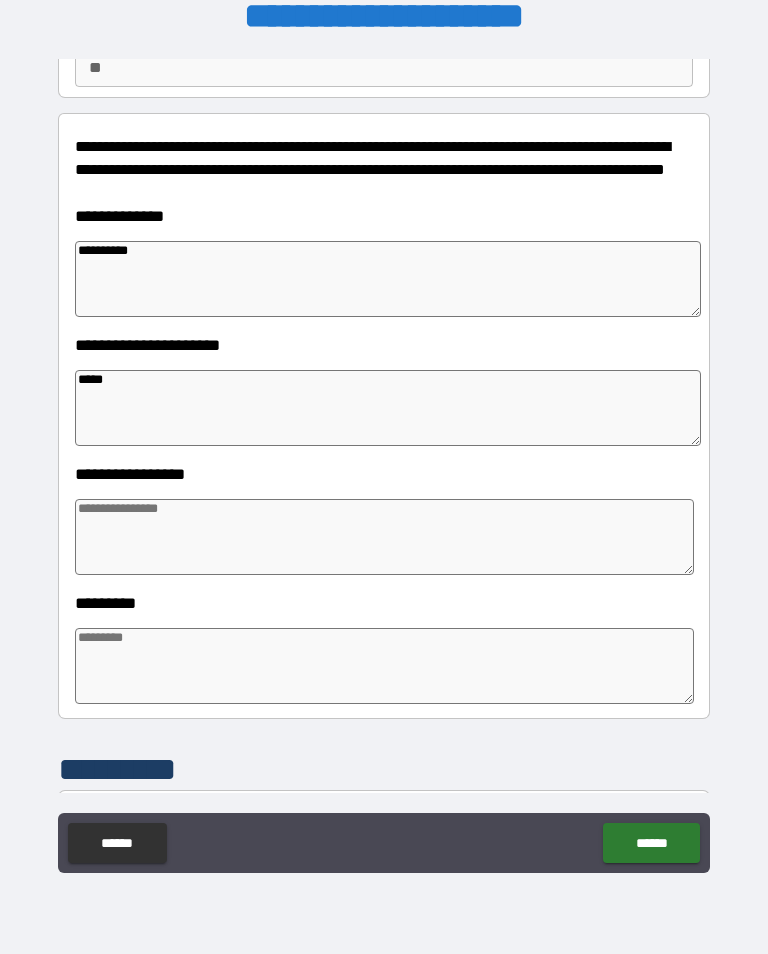 type on "*" 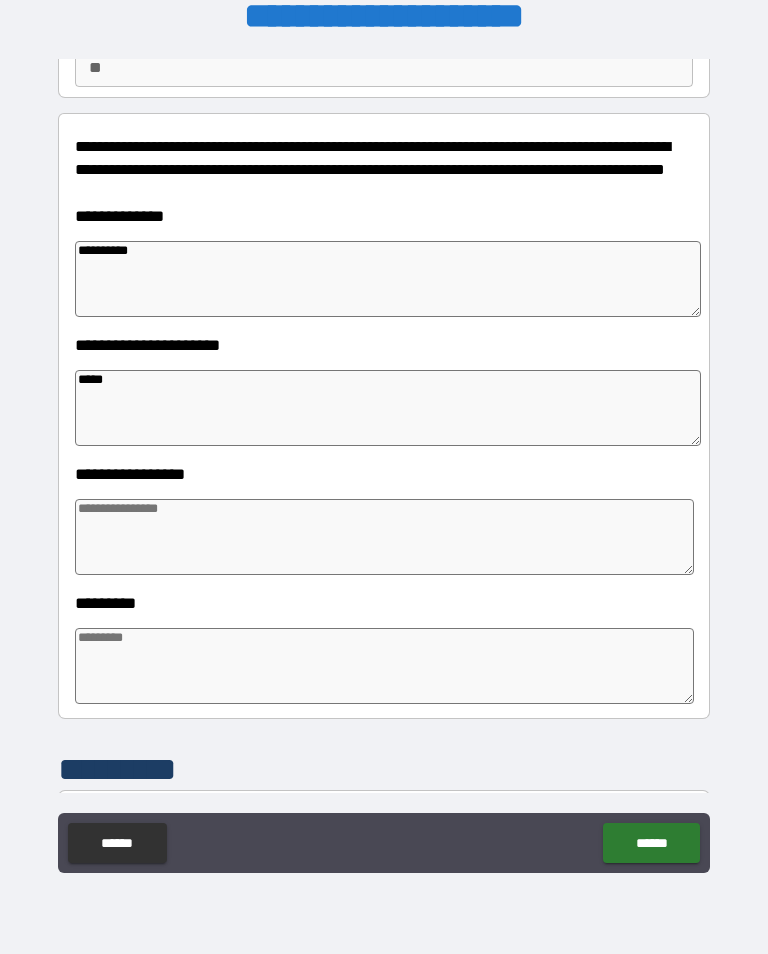 type on "*" 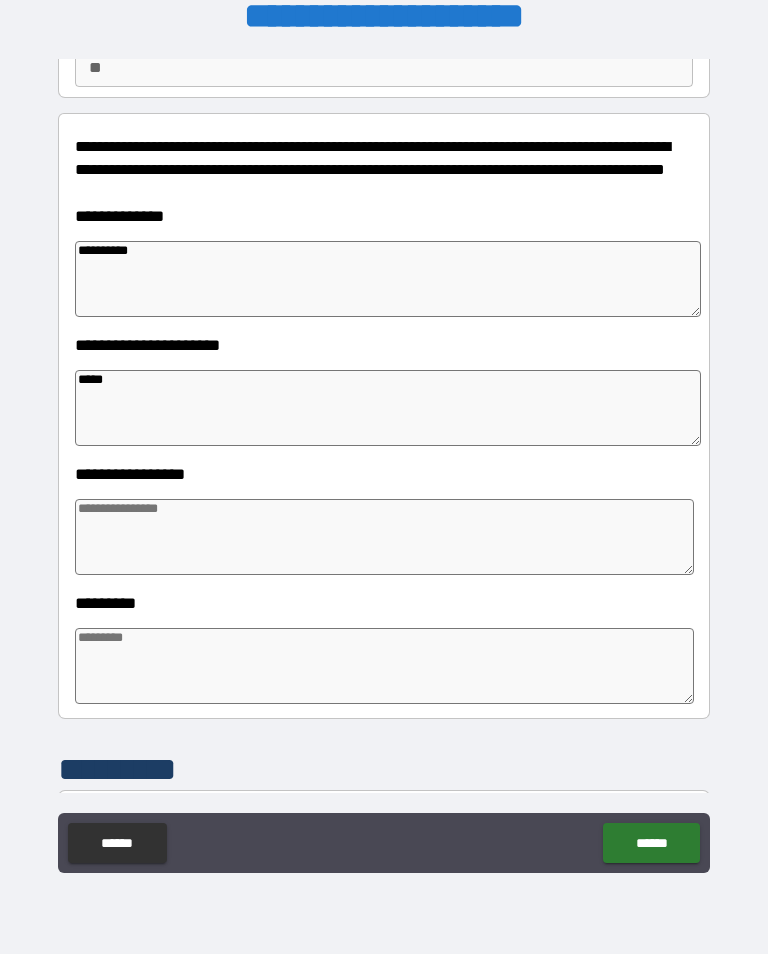 type on "******" 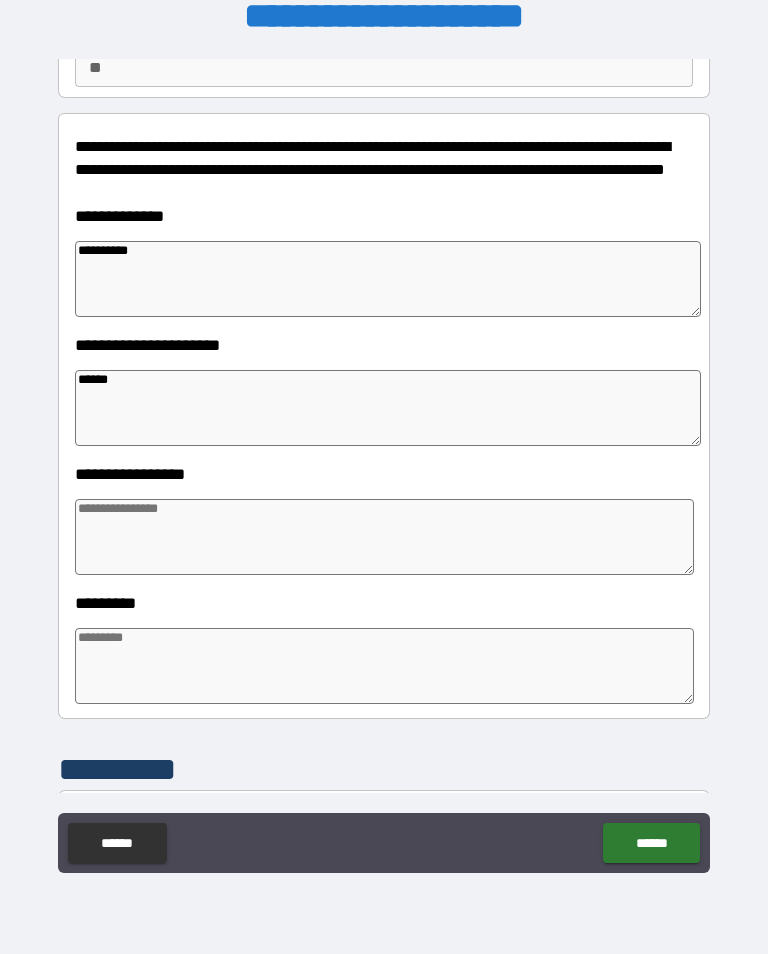 type on "*" 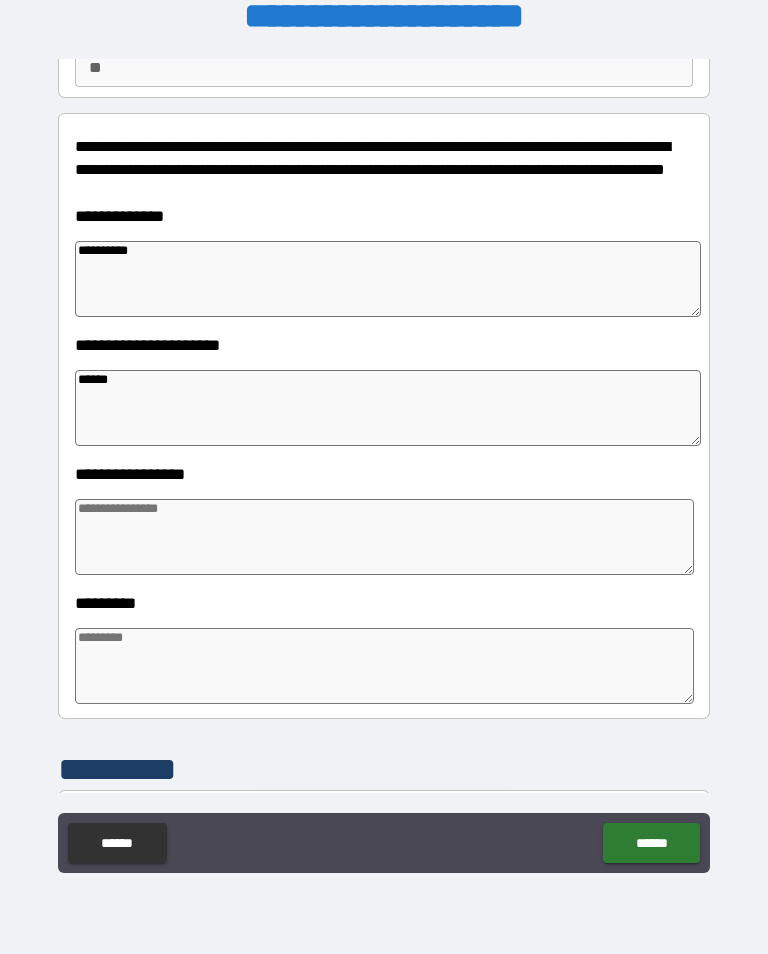 type on "*" 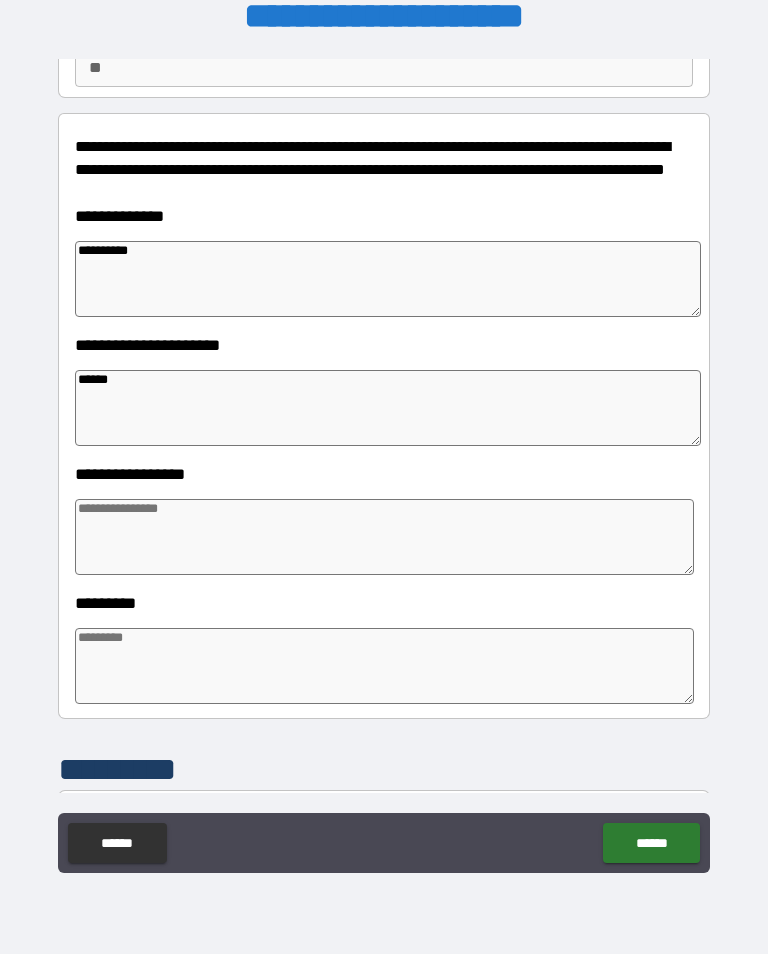 type on "*" 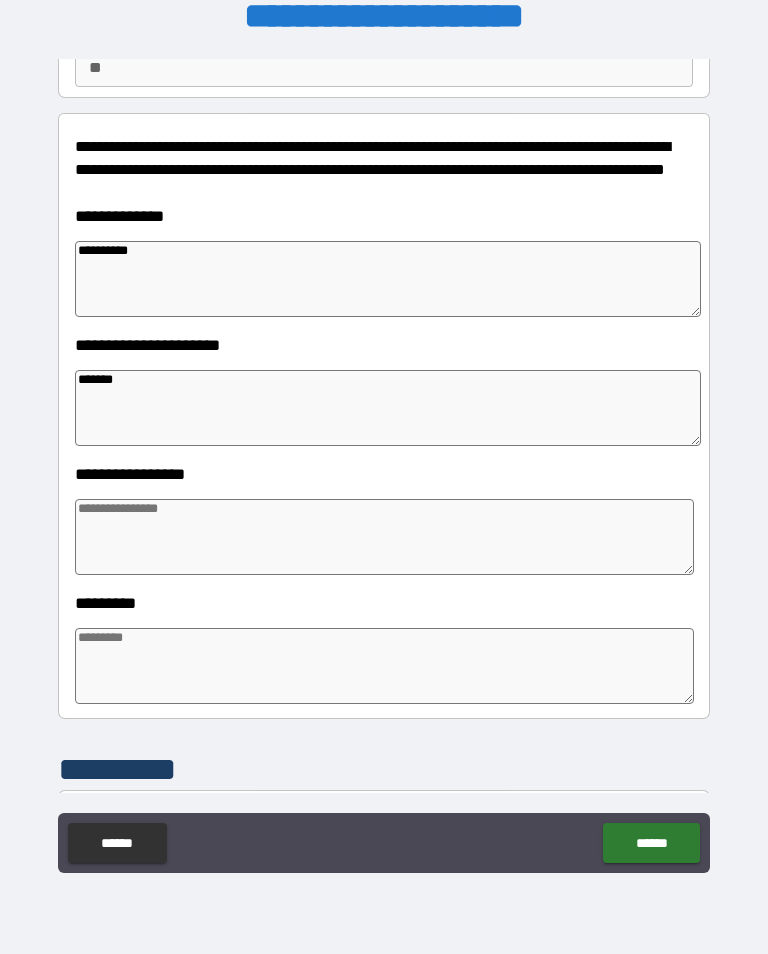 type on "*" 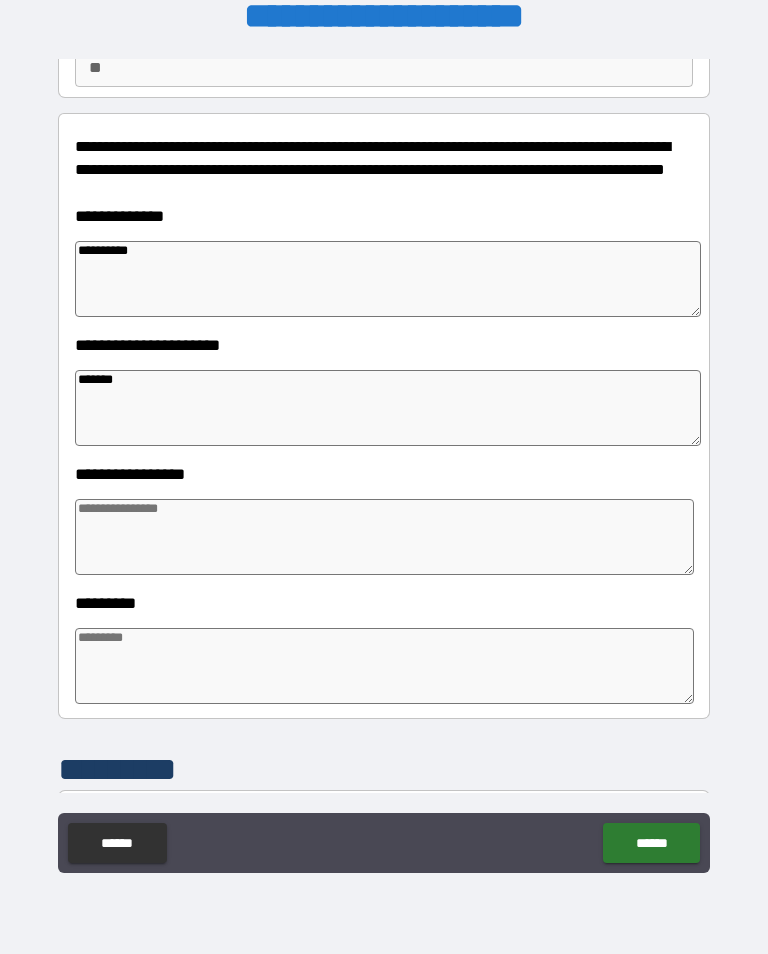 type on "*******" 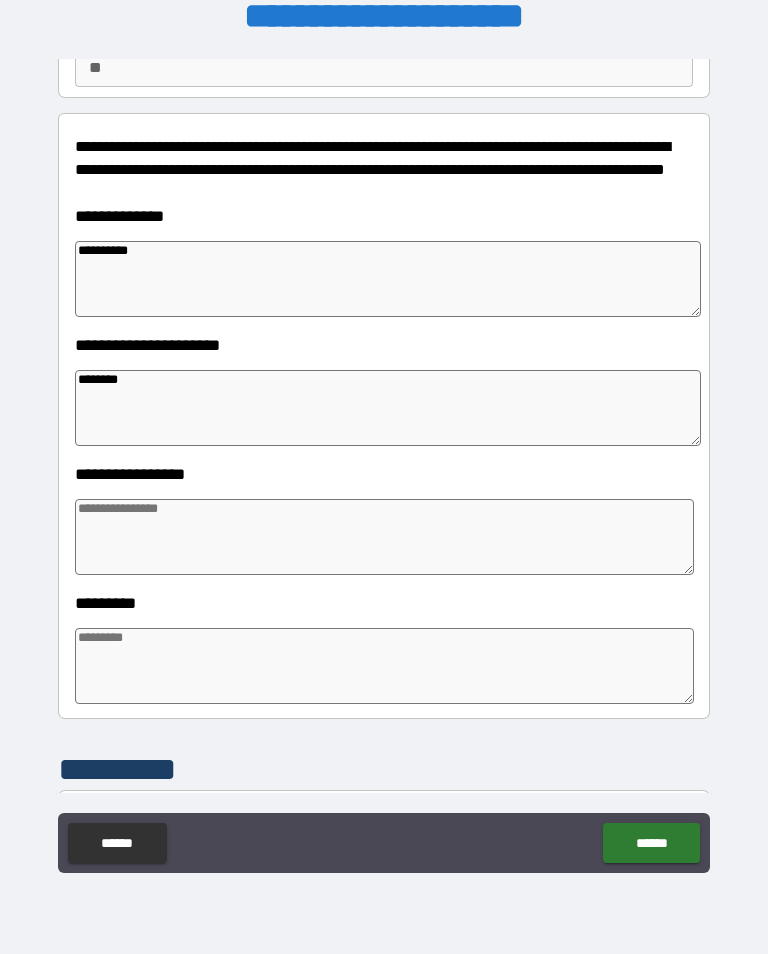 type on "*" 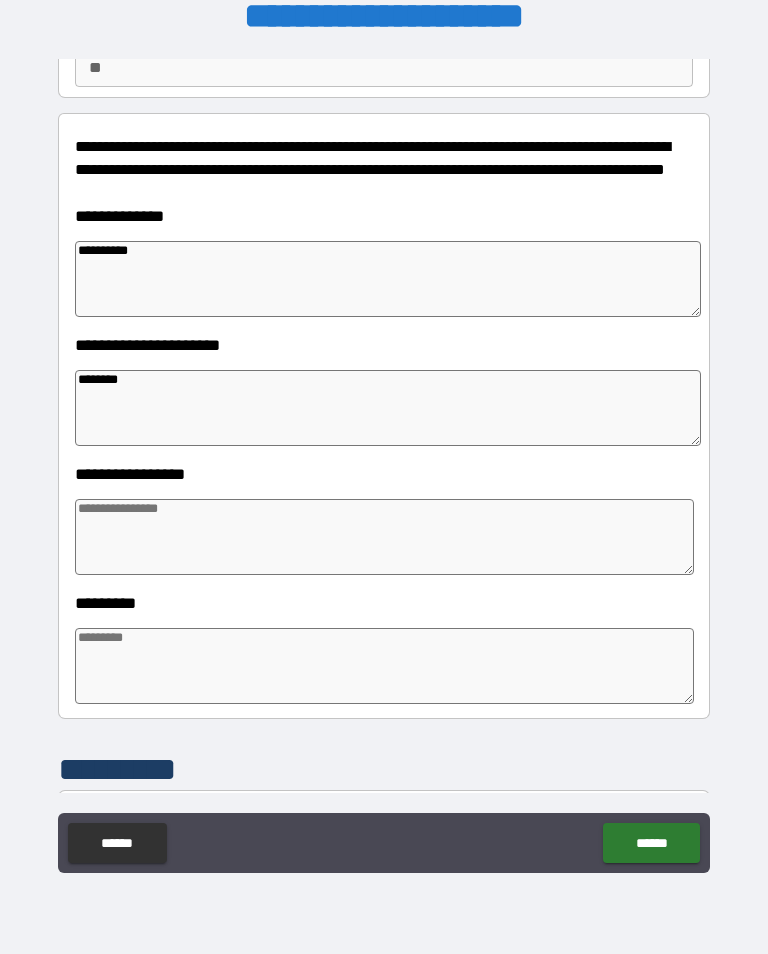 type on "*" 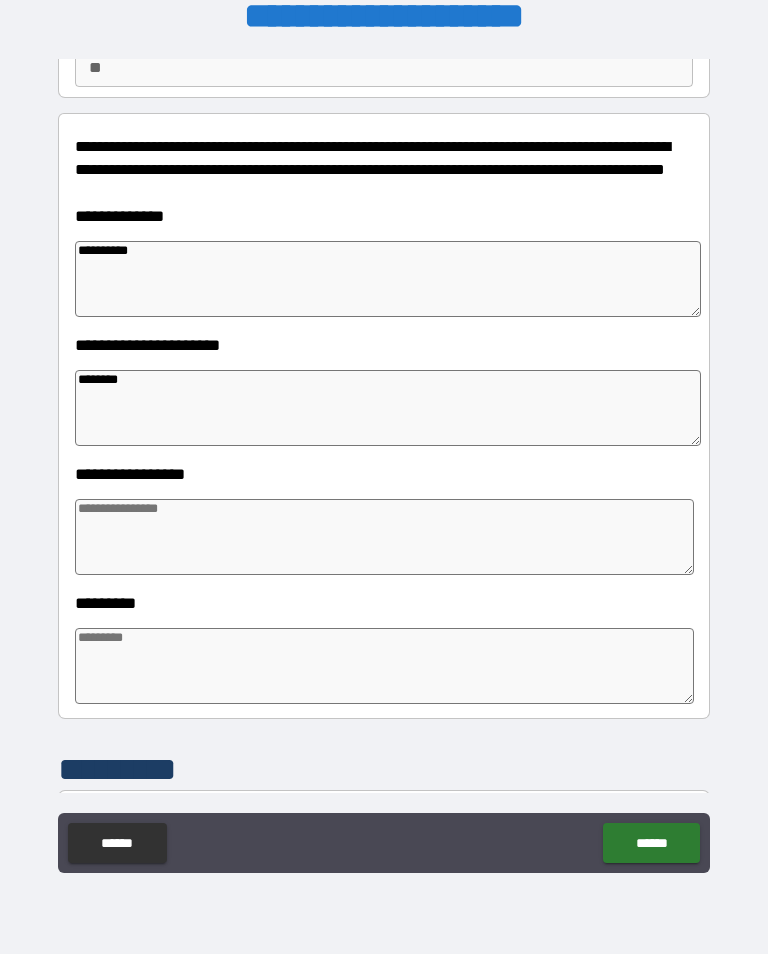 type on "*" 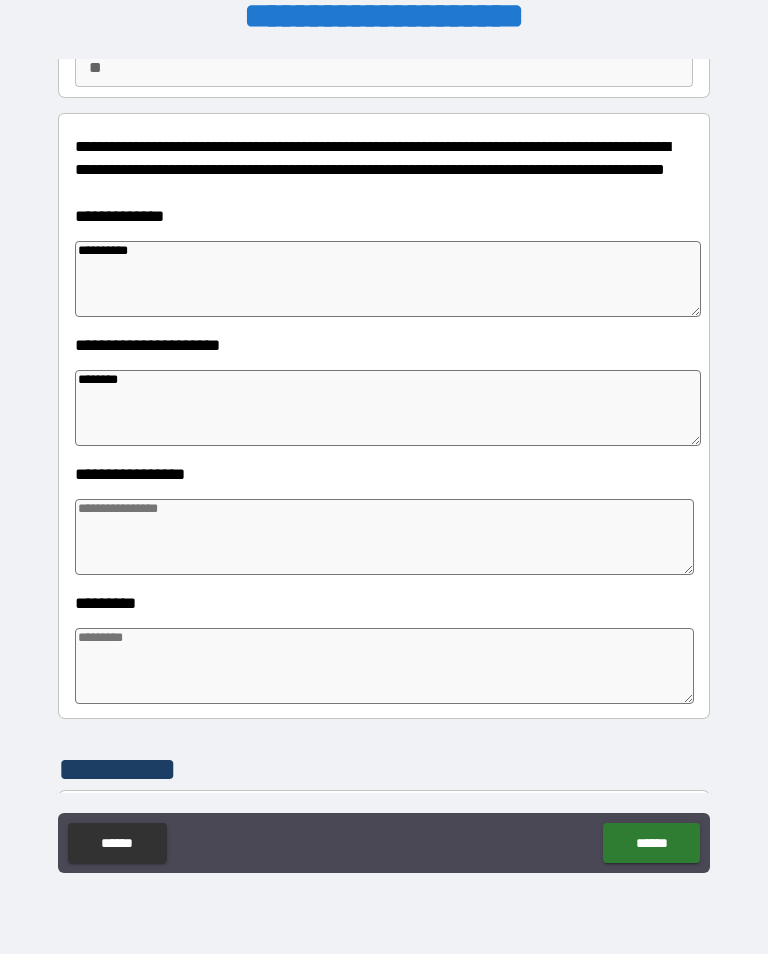 type on "*" 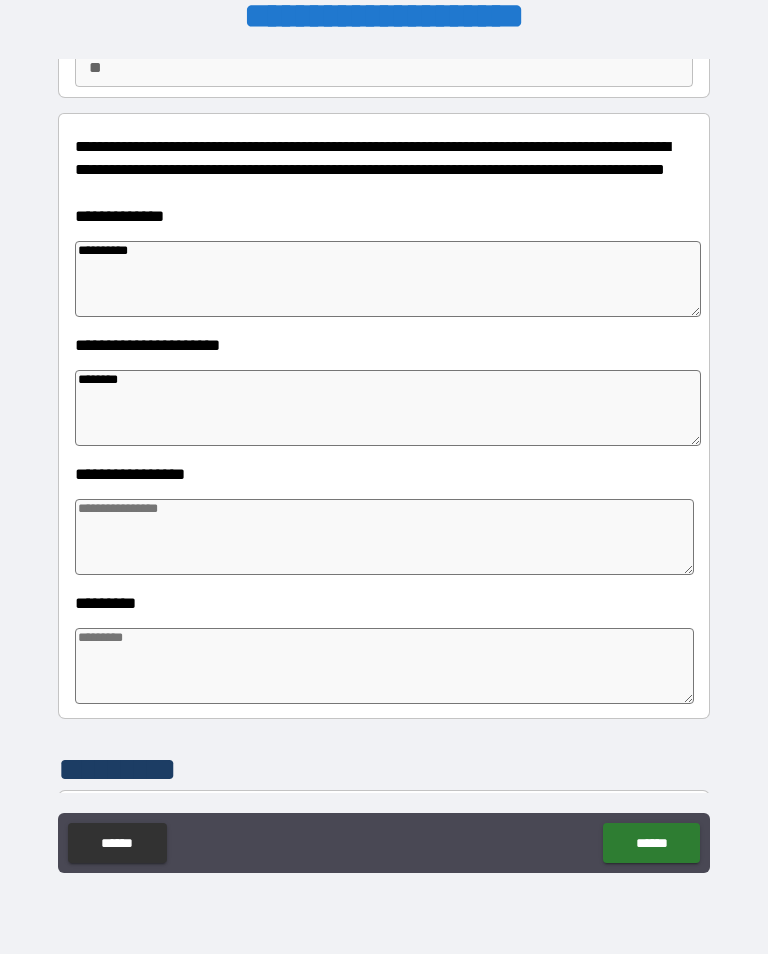 type on "*********" 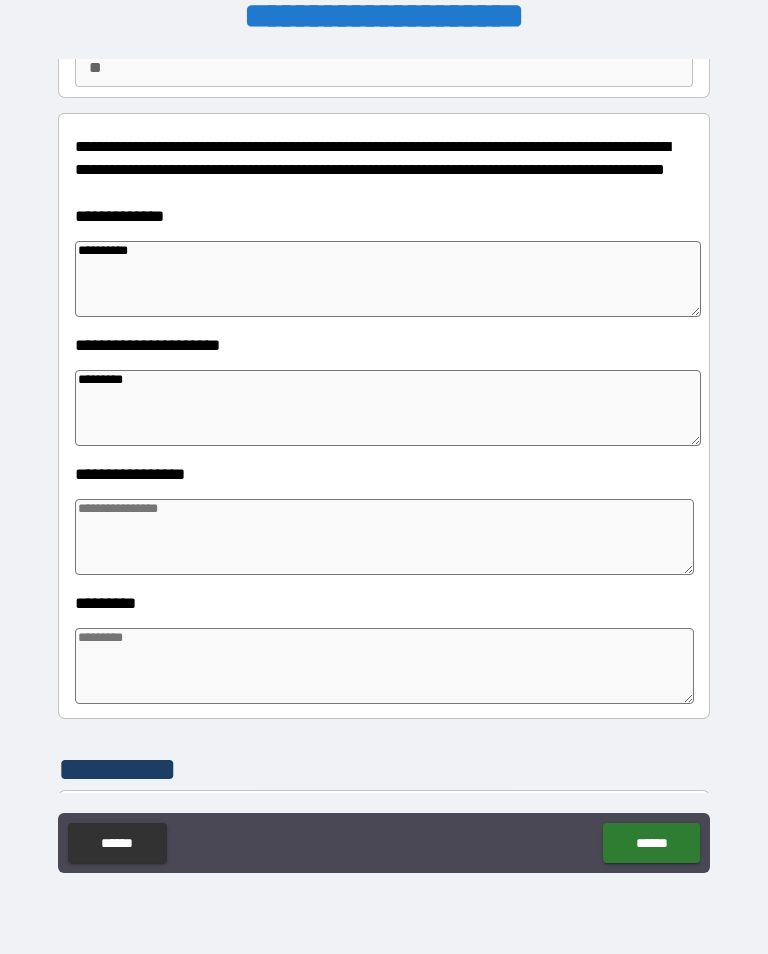 type on "*" 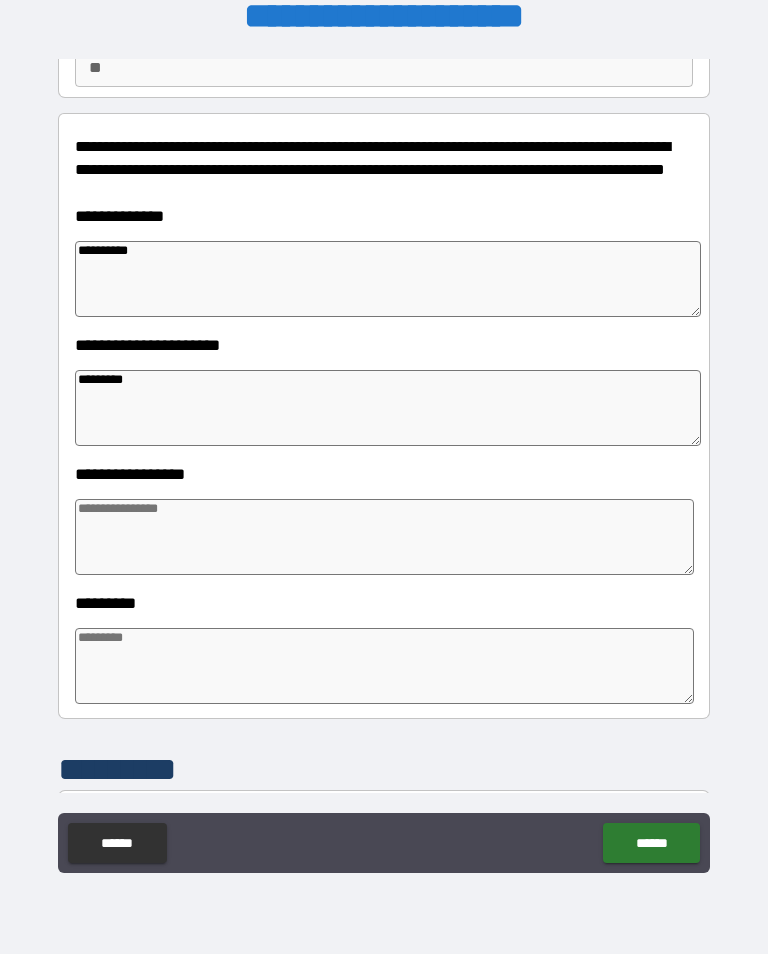 type on "**********" 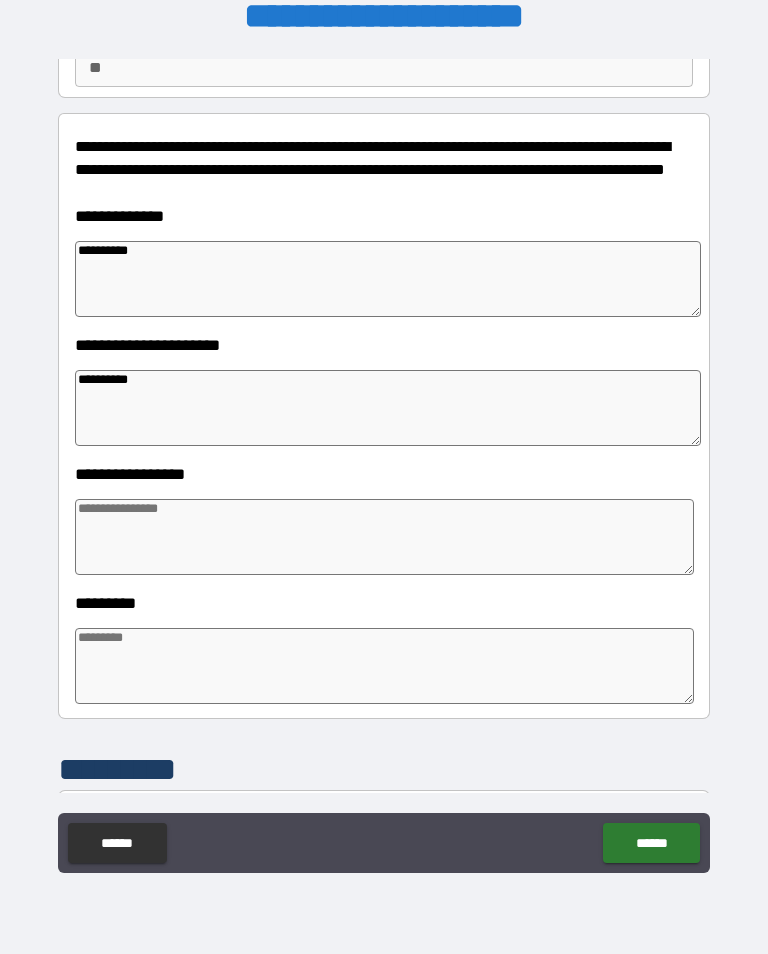 type on "*" 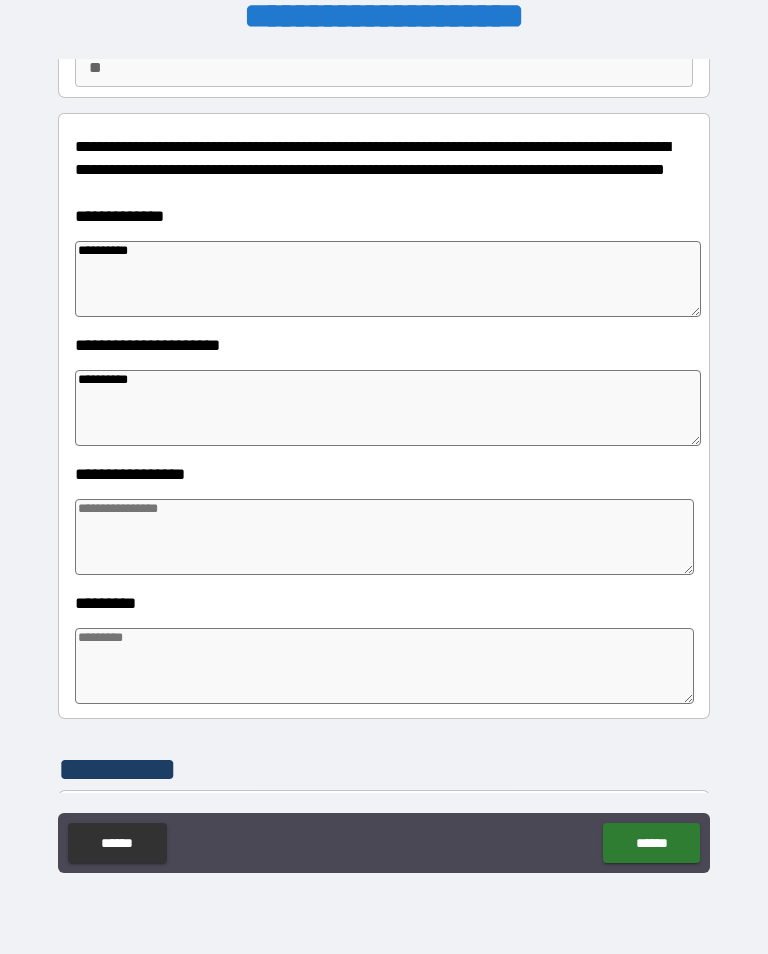 type on "*" 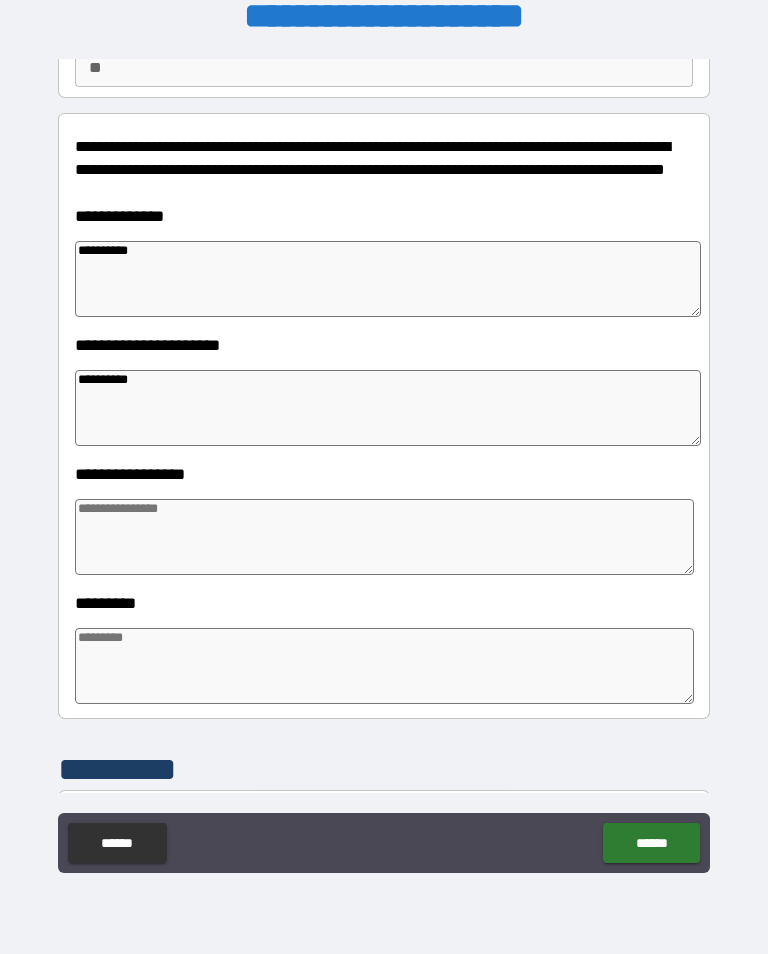 type on "*" 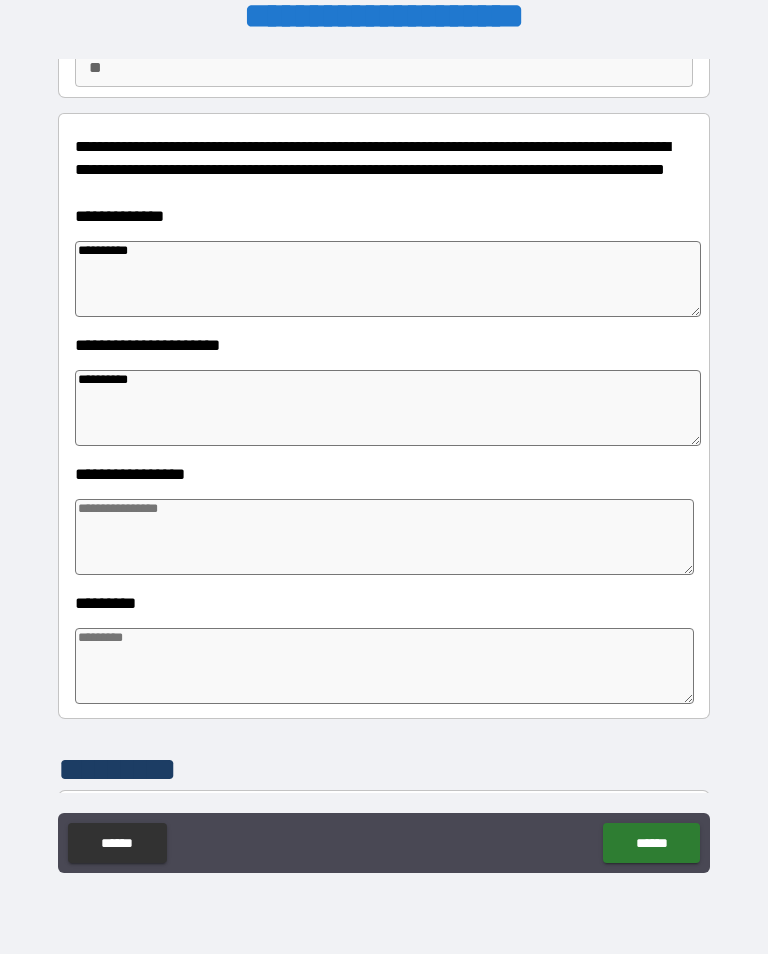 type on "**********" 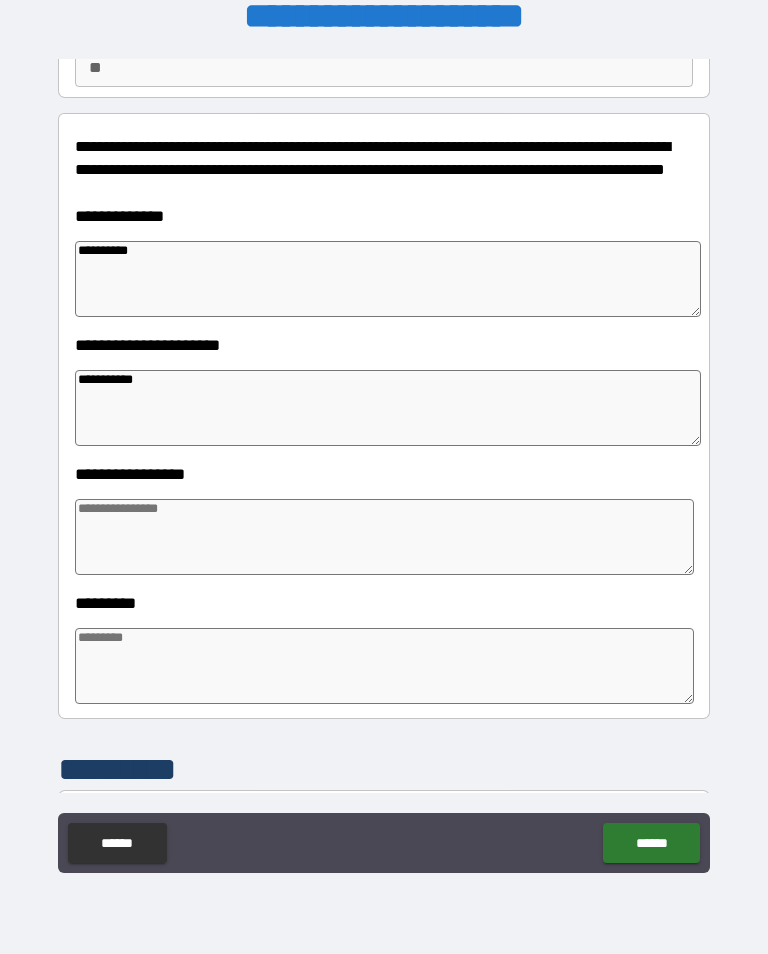 type on "*" 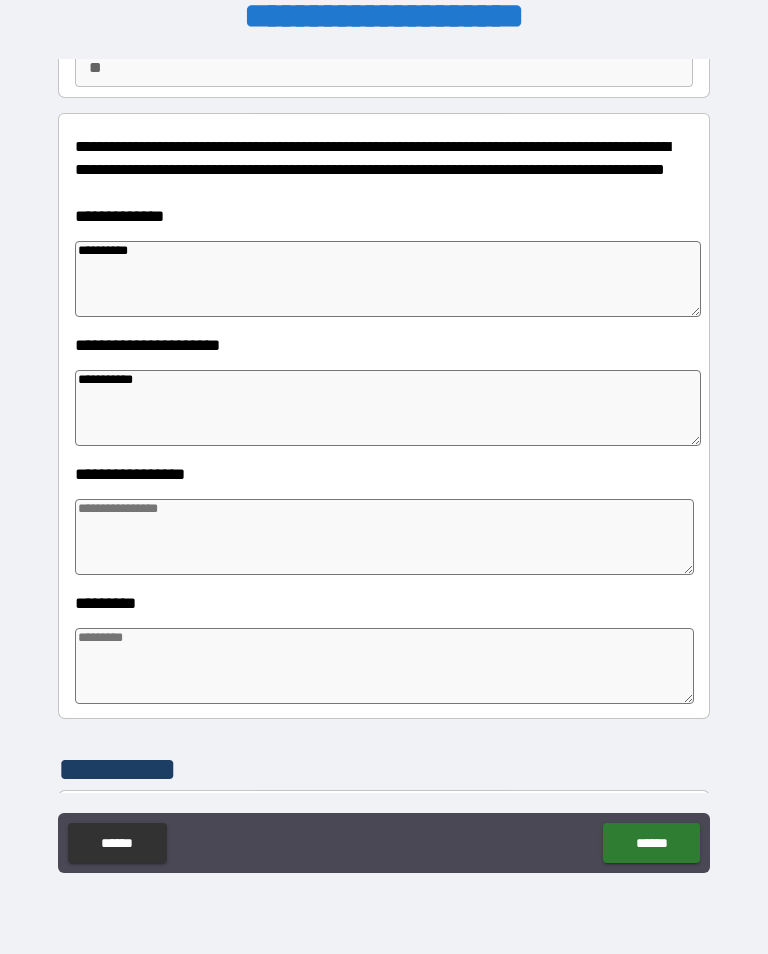 type on "*" 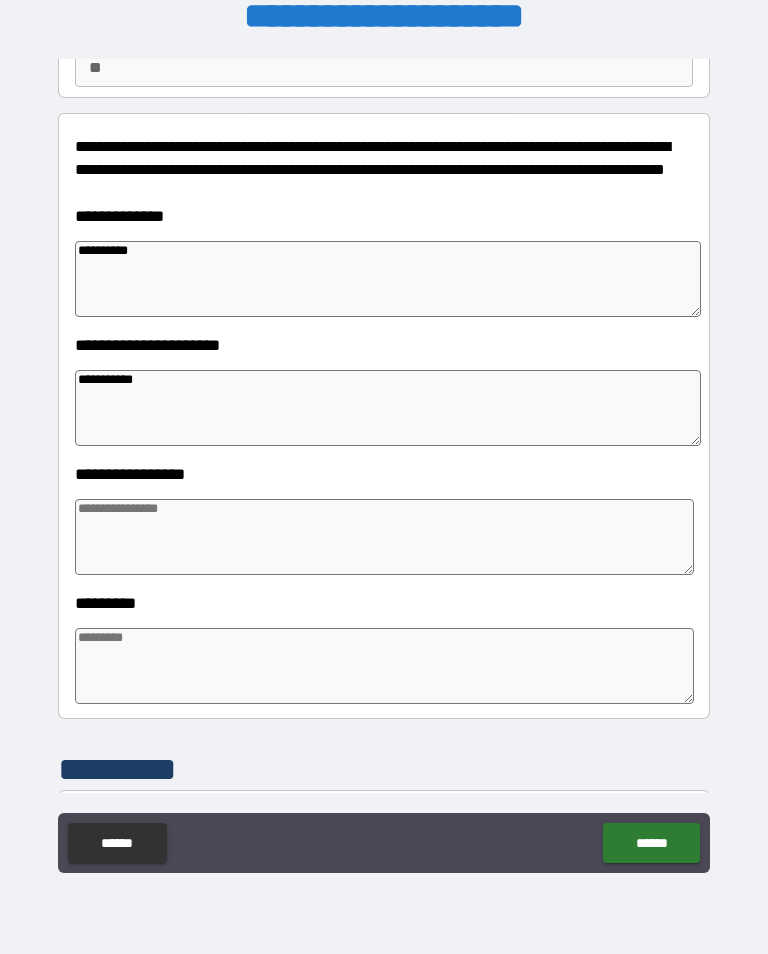type on "*" 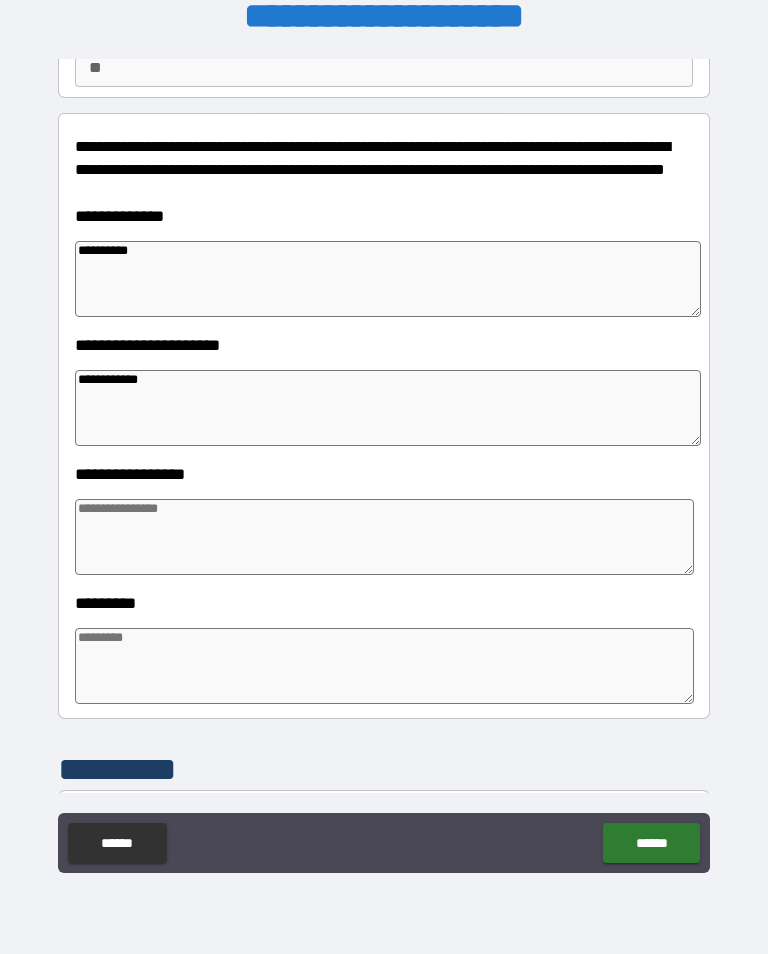 type on "*" 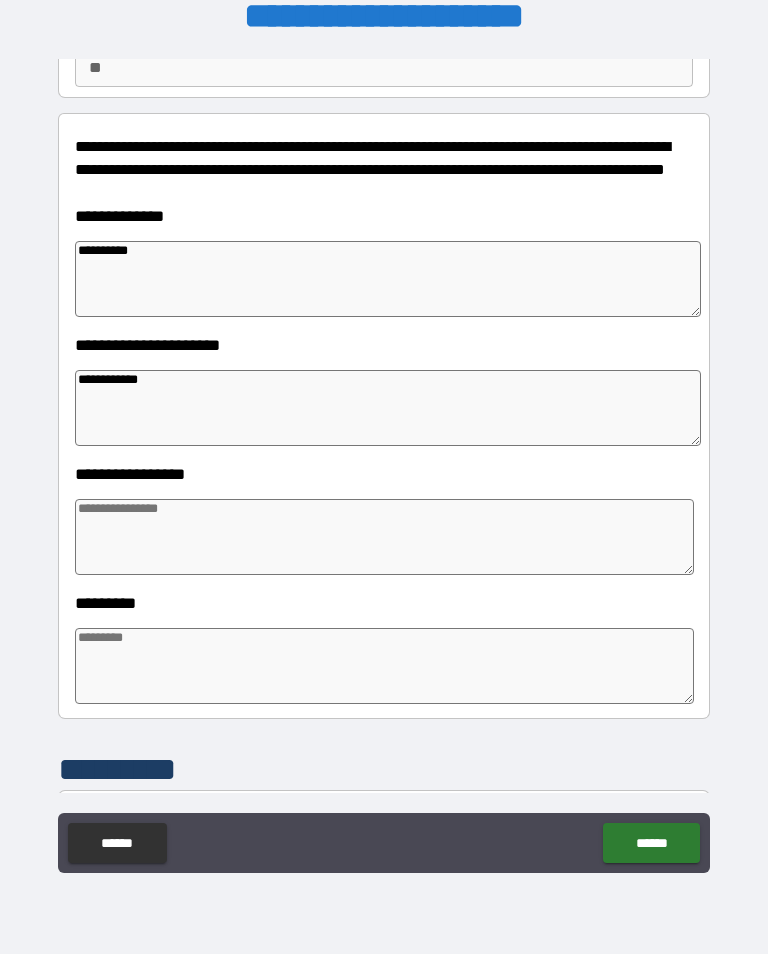 type on "*" 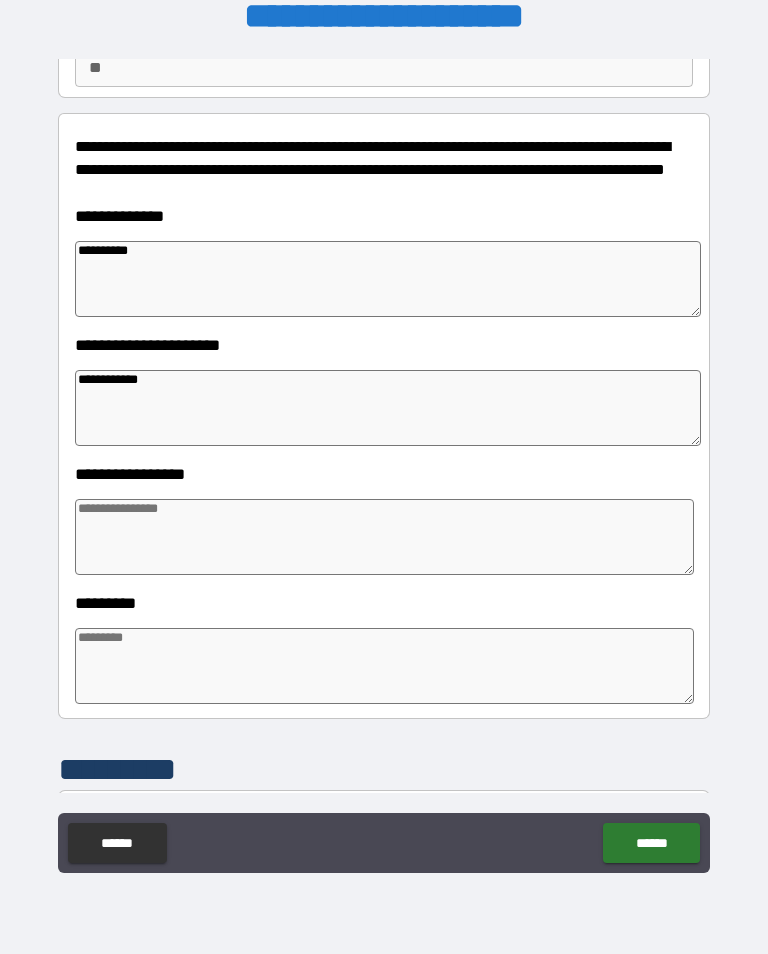 type on "*" 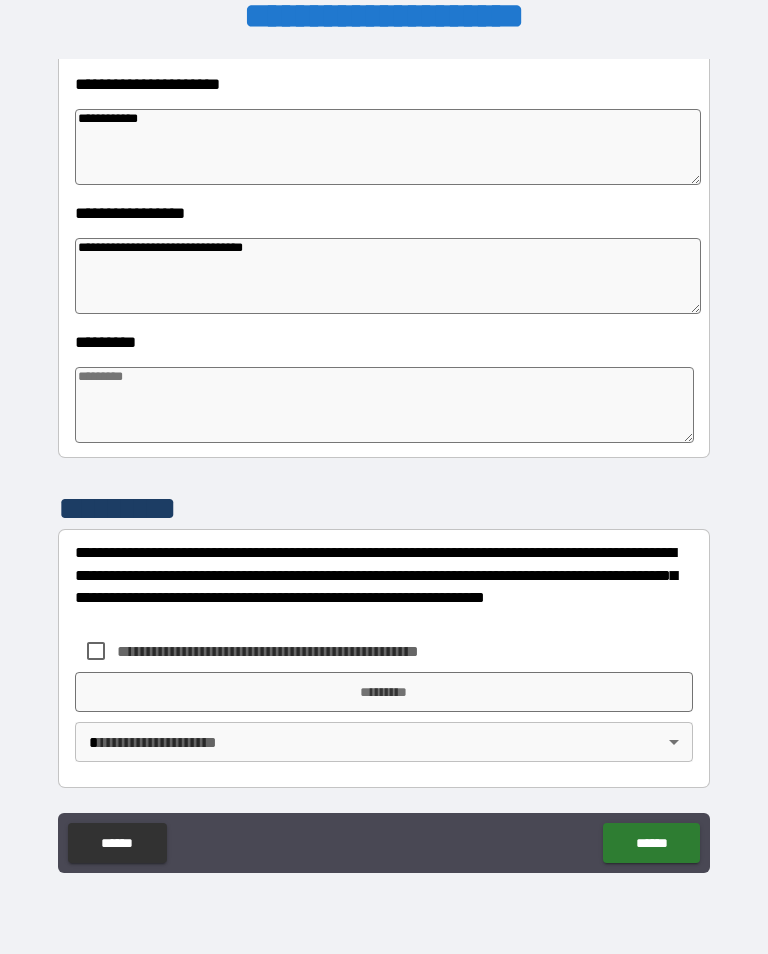 scroll, scrollTop: 466, scrollLeft: 0, axis: vertical 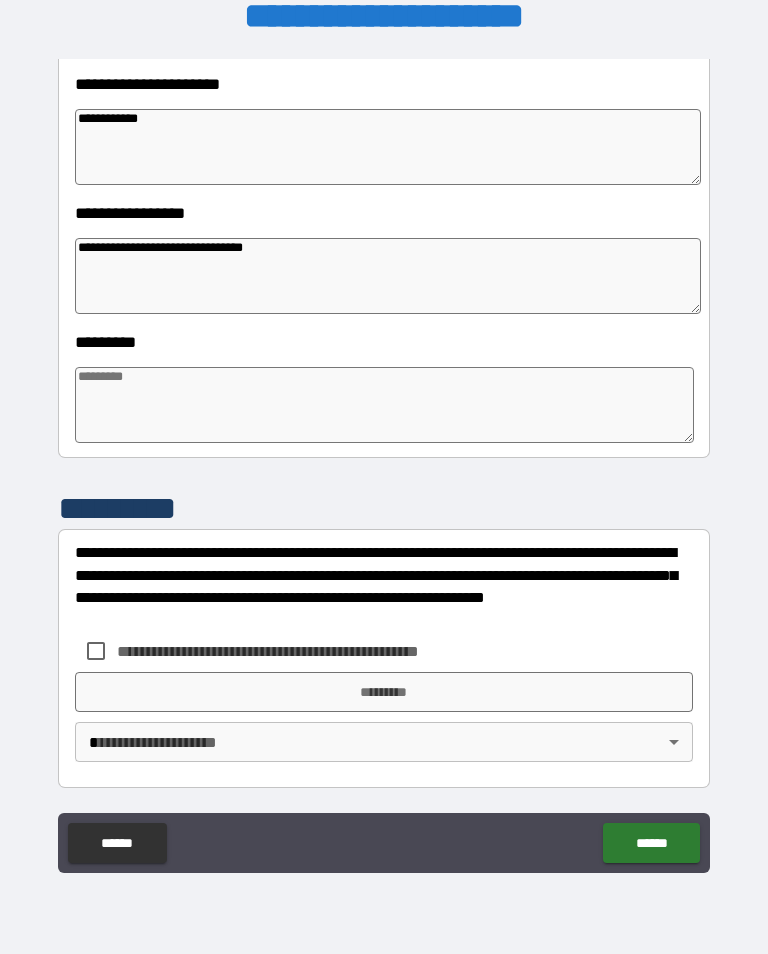 click at bounding box center (384, 405) 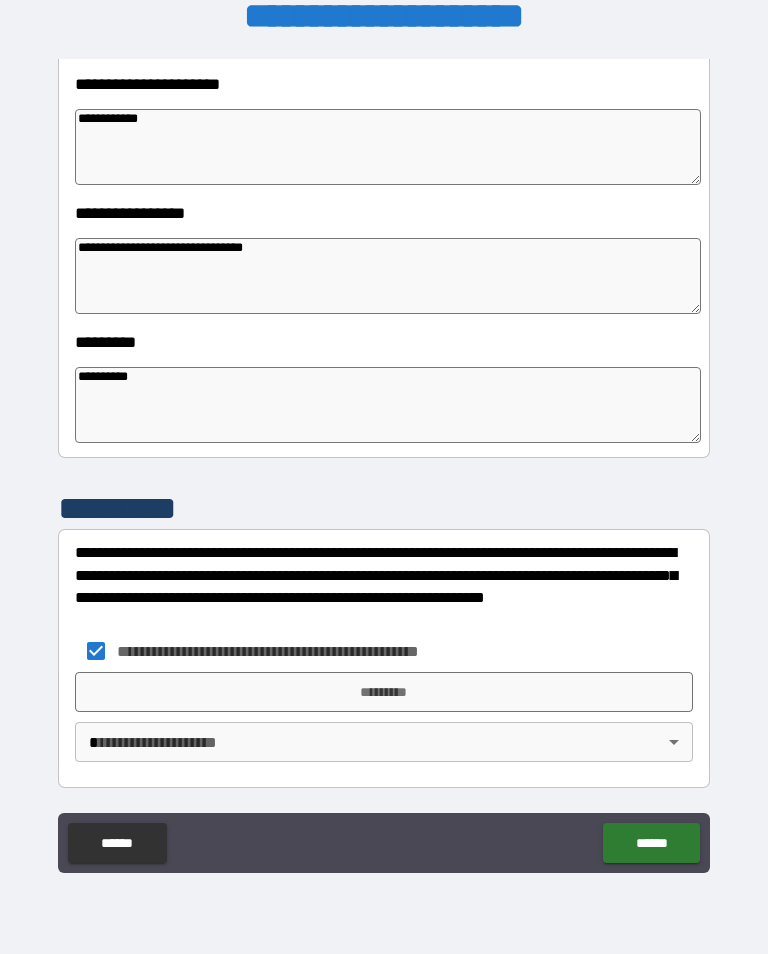 click on "**********" at bounding box center (384, 461) 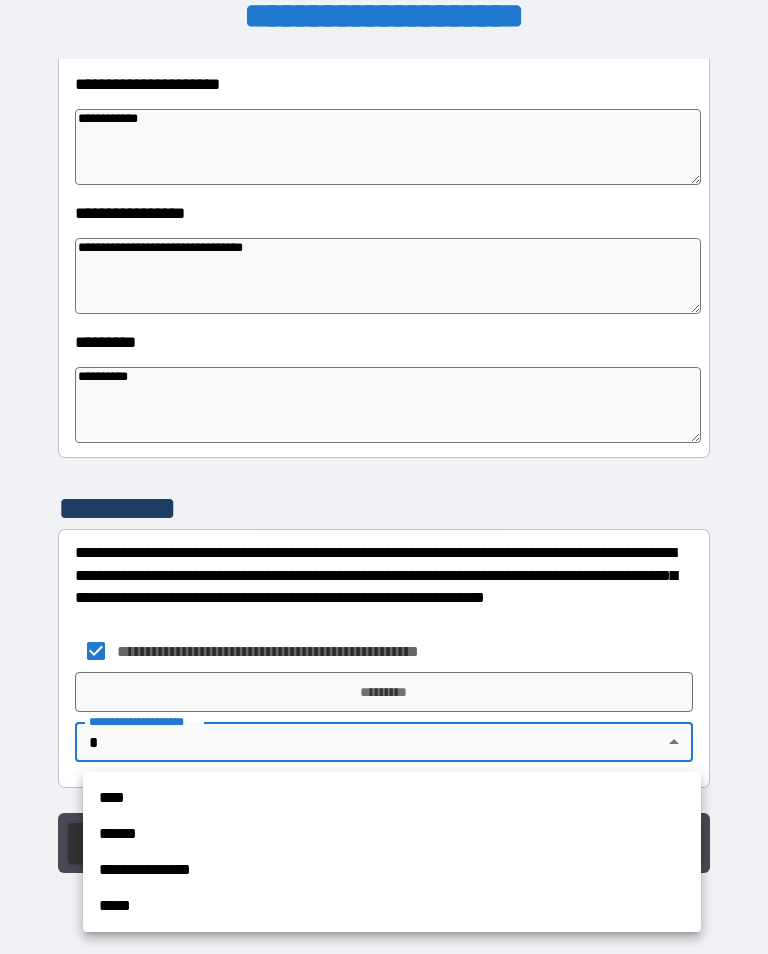 click on "****" at bounding box center [392, 798] 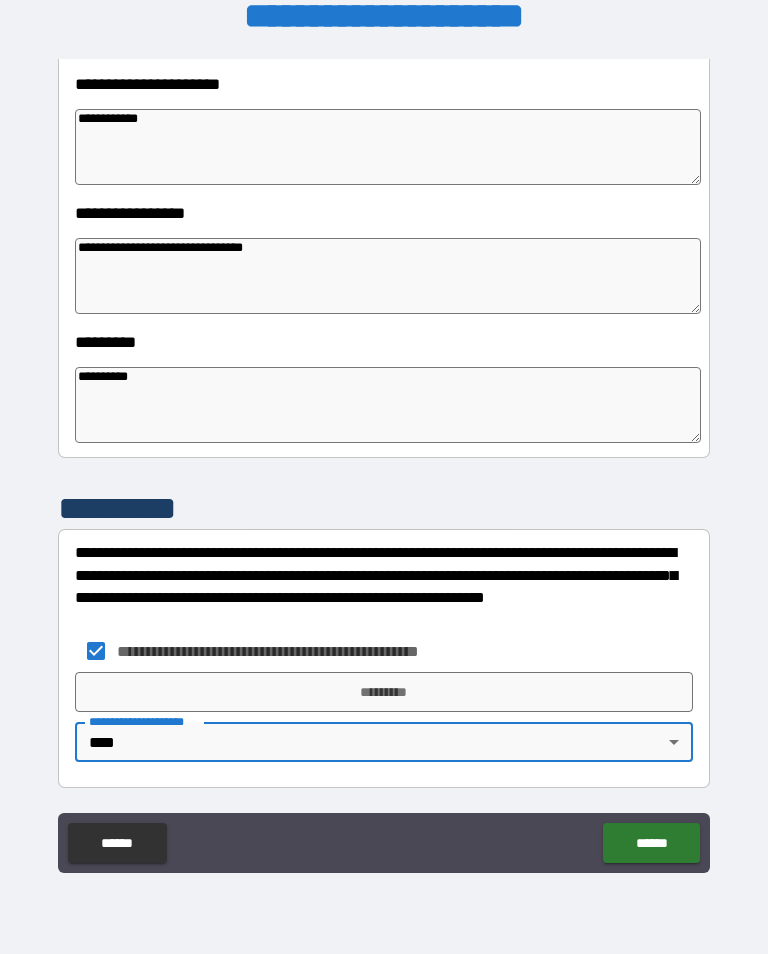 click on "*********" at bounding box center (384, 692) 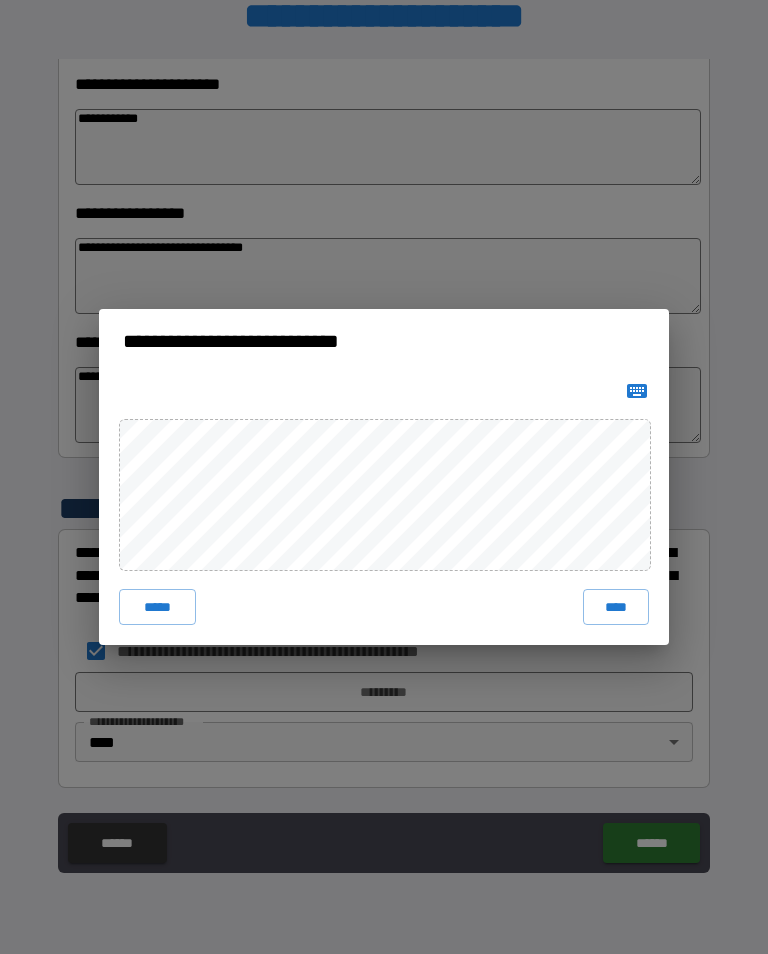 click on "****" at bounding box center (616, 607) 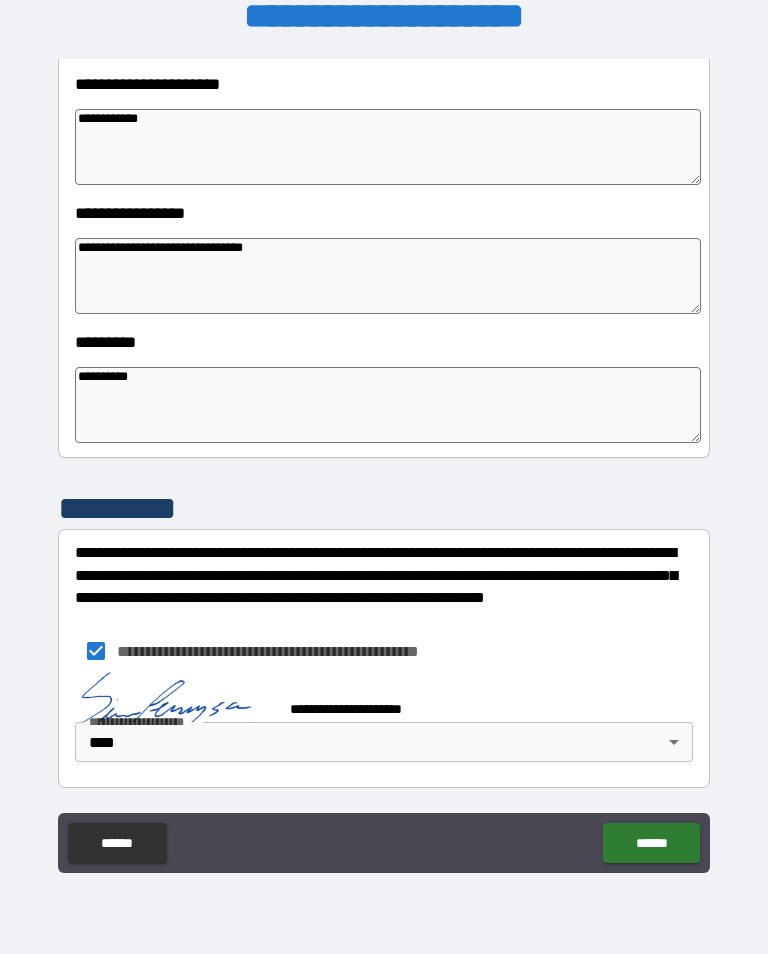 scroll, scrollTop: 456, scrollLeft: 0, axis: vertical 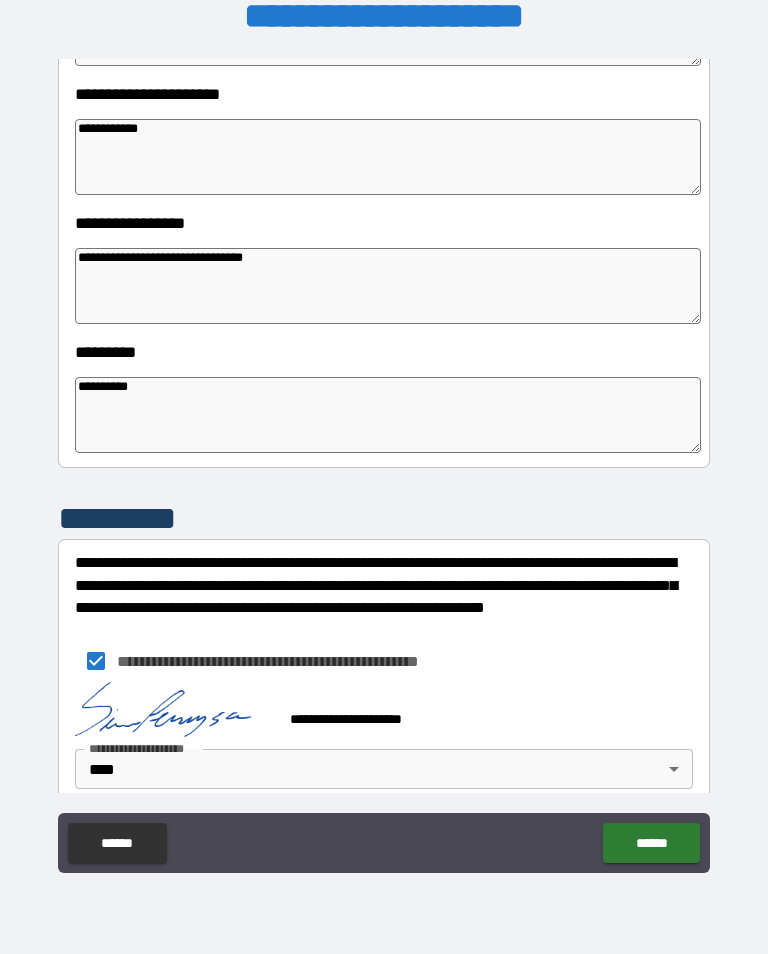 click on "******" at bounding box center [651, 843] 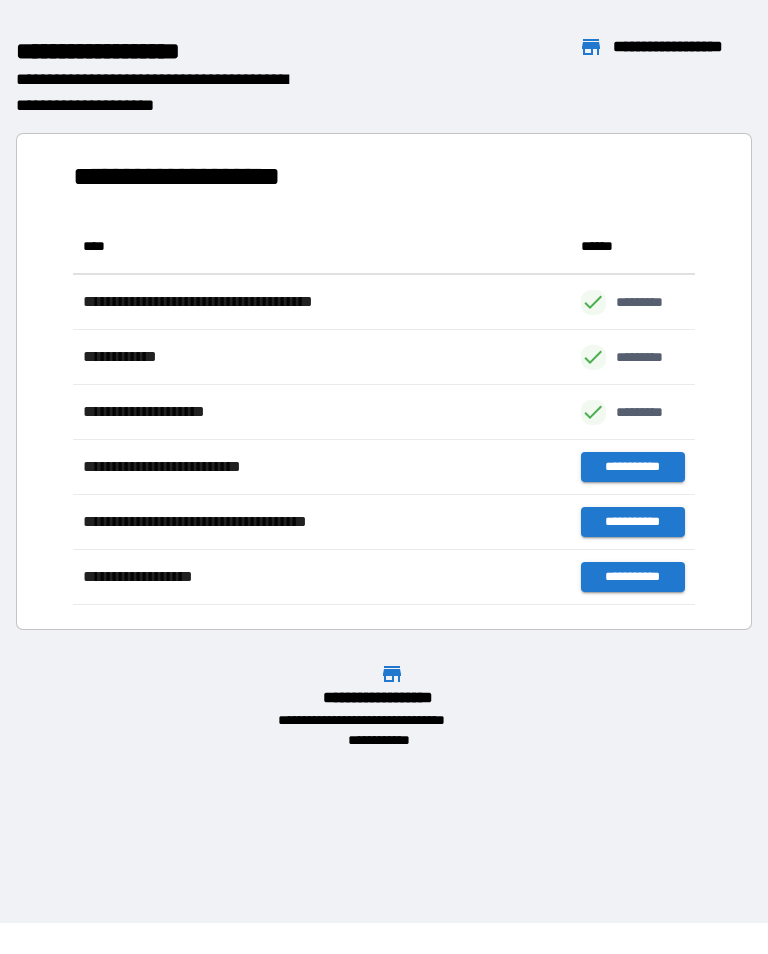 scroll, scrollTop: 1, scrollLeft: 1, axis: both 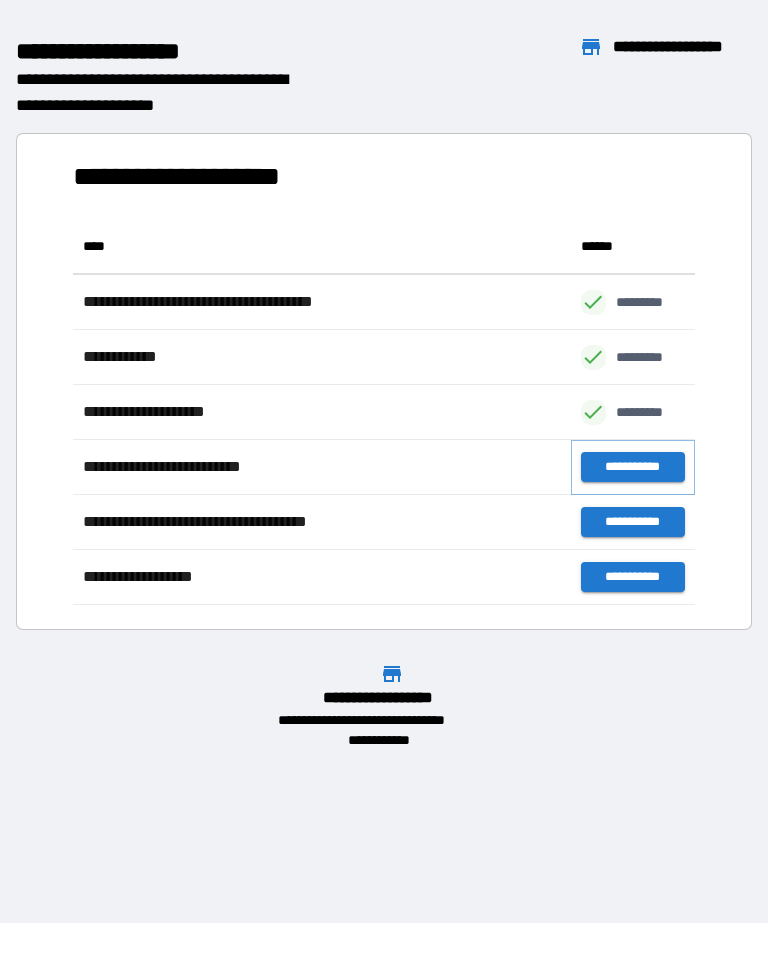 click on "**********" at bounding box center (633, 467) 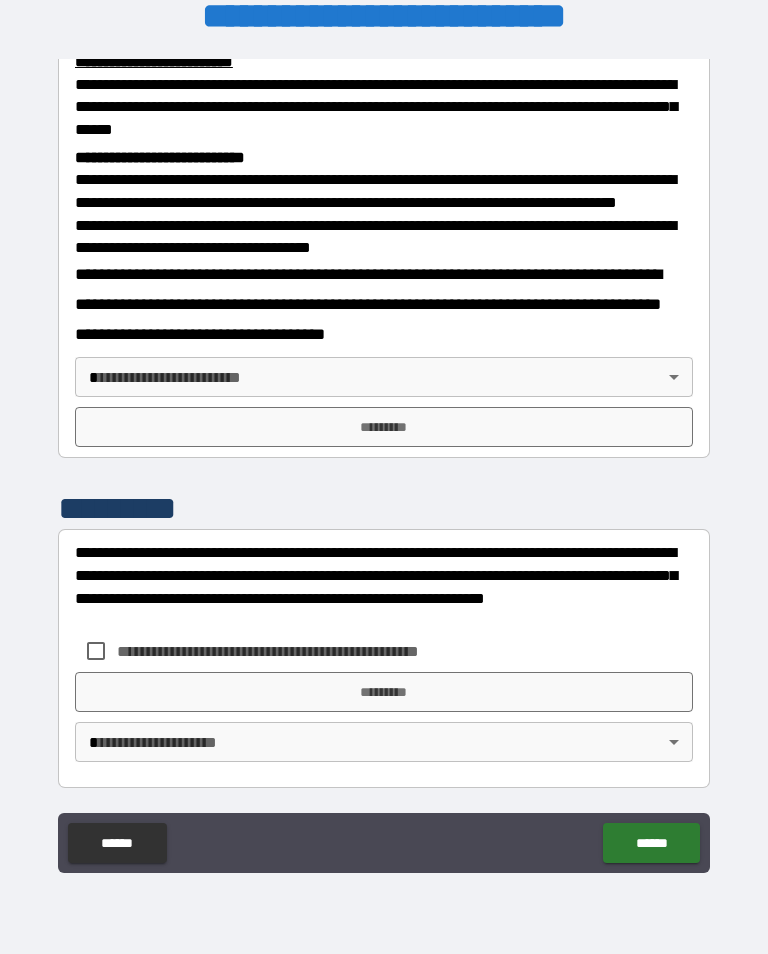 scroll, scrollTop: 734, scrollLeft: 0, axis: vertical 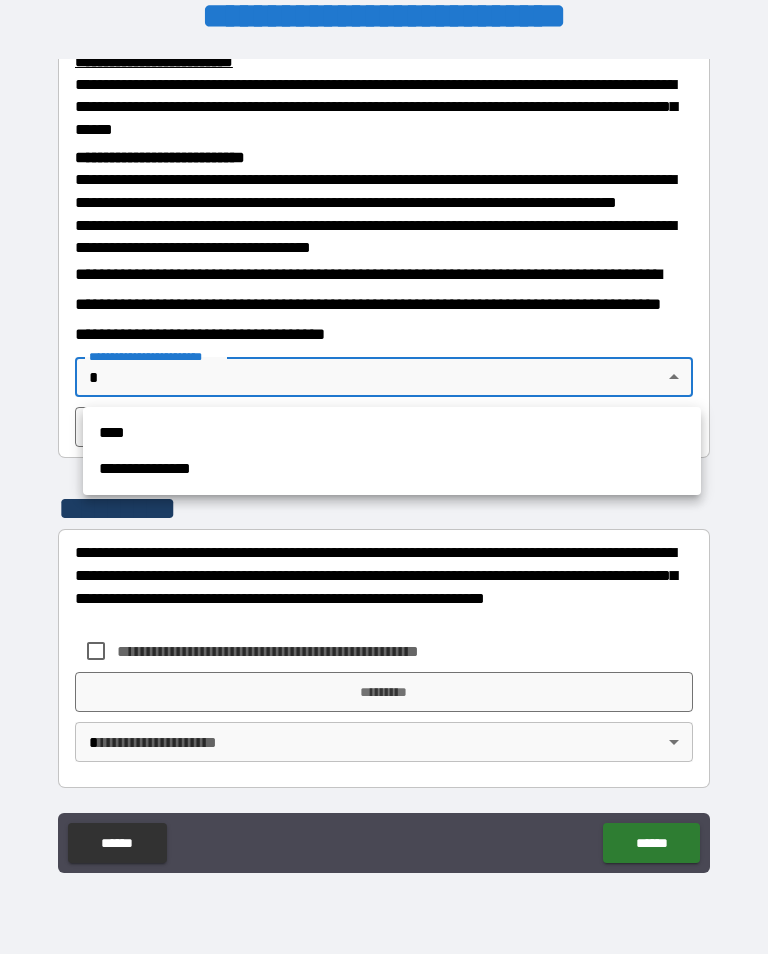click on "****" at bounding box center (392, 433) 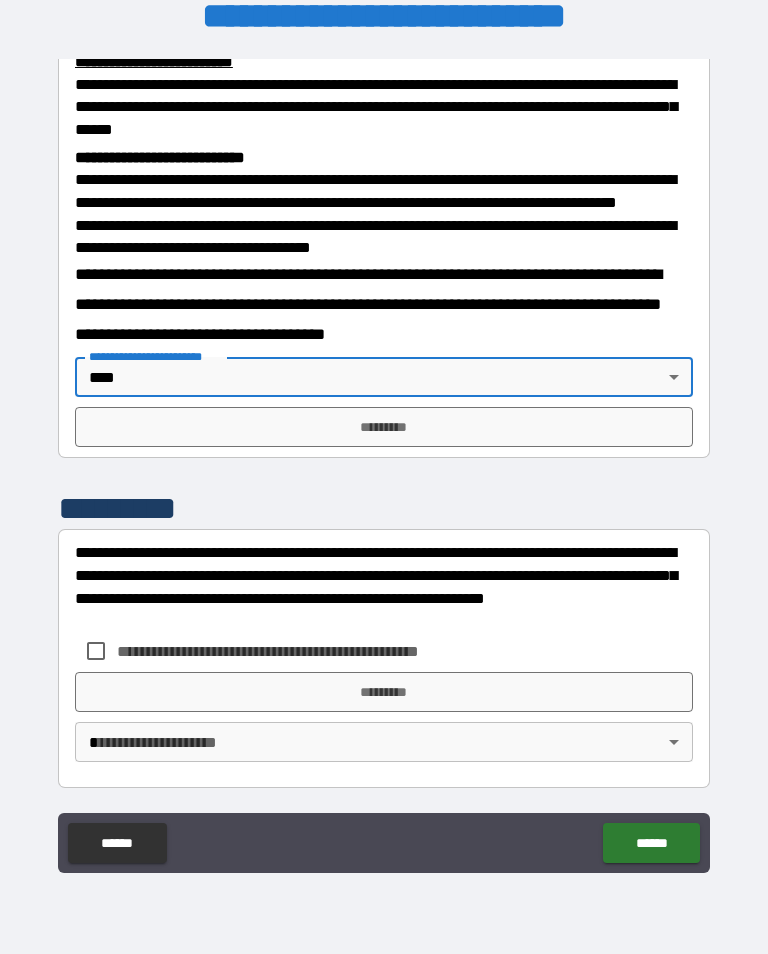 click on "*********" at bounding box center (384, 427) 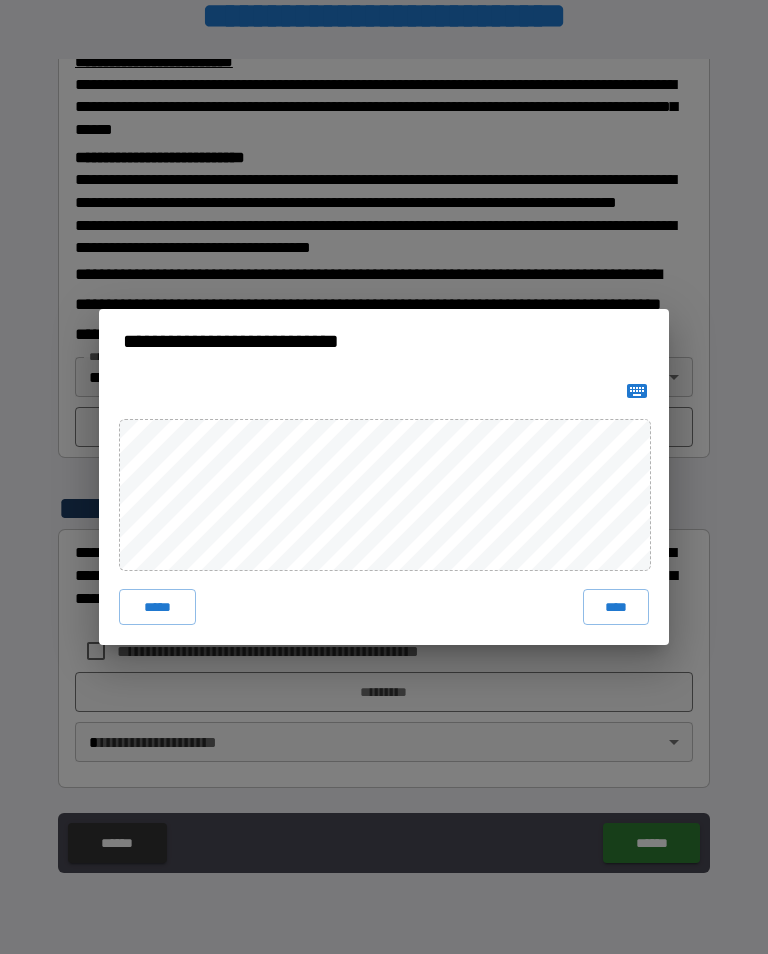 click on "****" at bounding box center (616, 607) 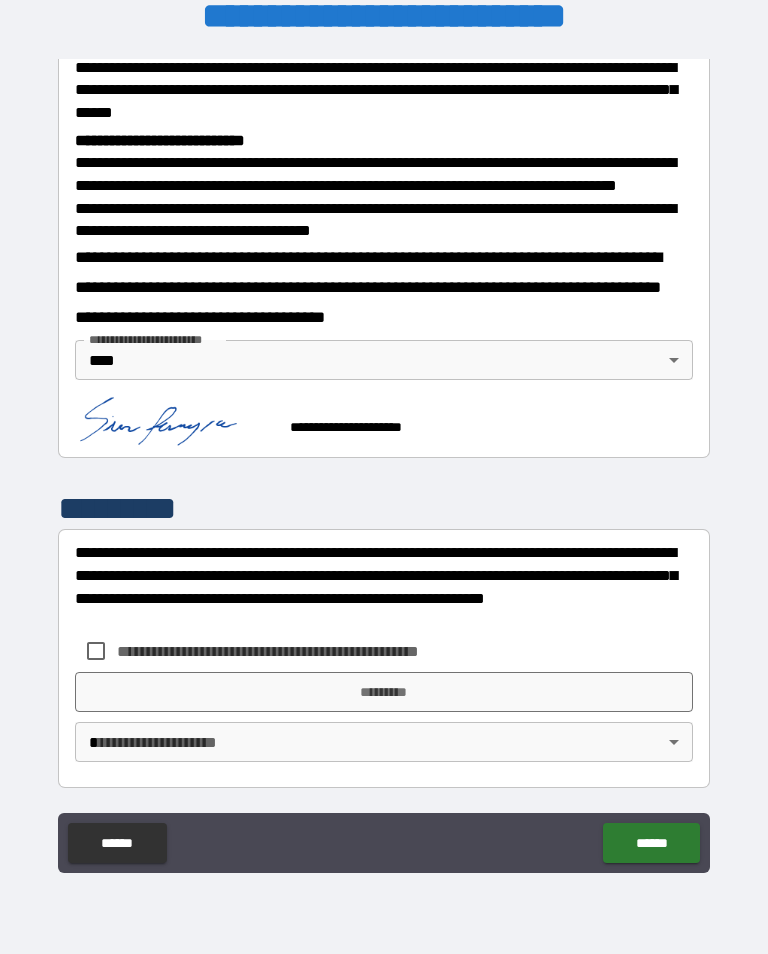scroll, scrollTop: 751, scrollLeft: 0, axis: vertical 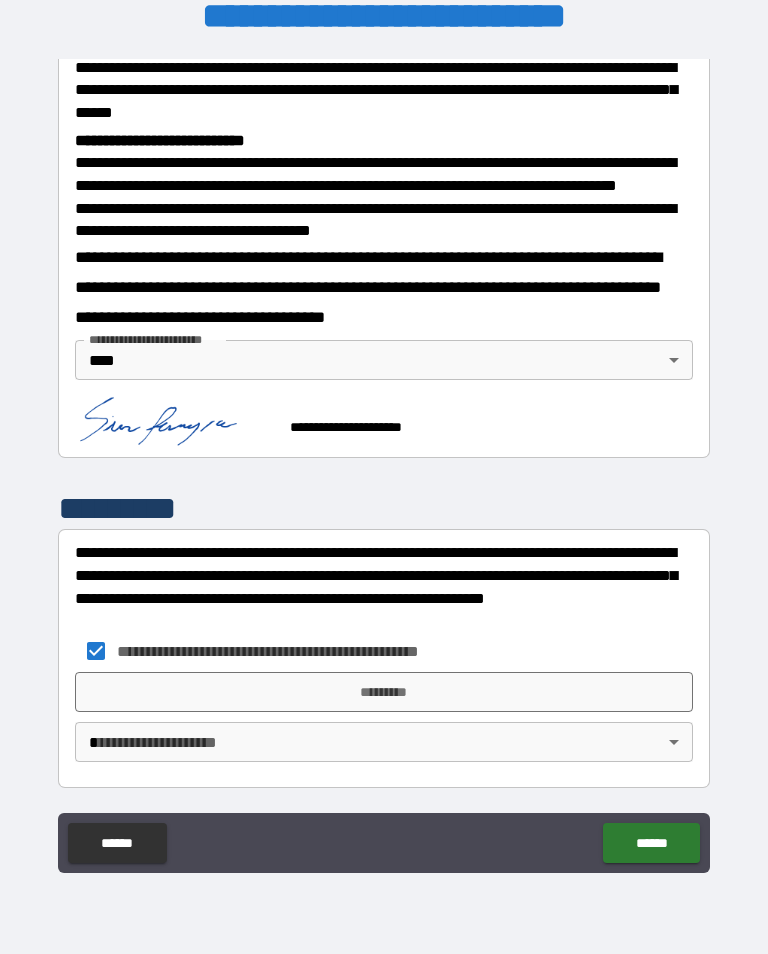 click on "*********" at bounding box center (384, 692) 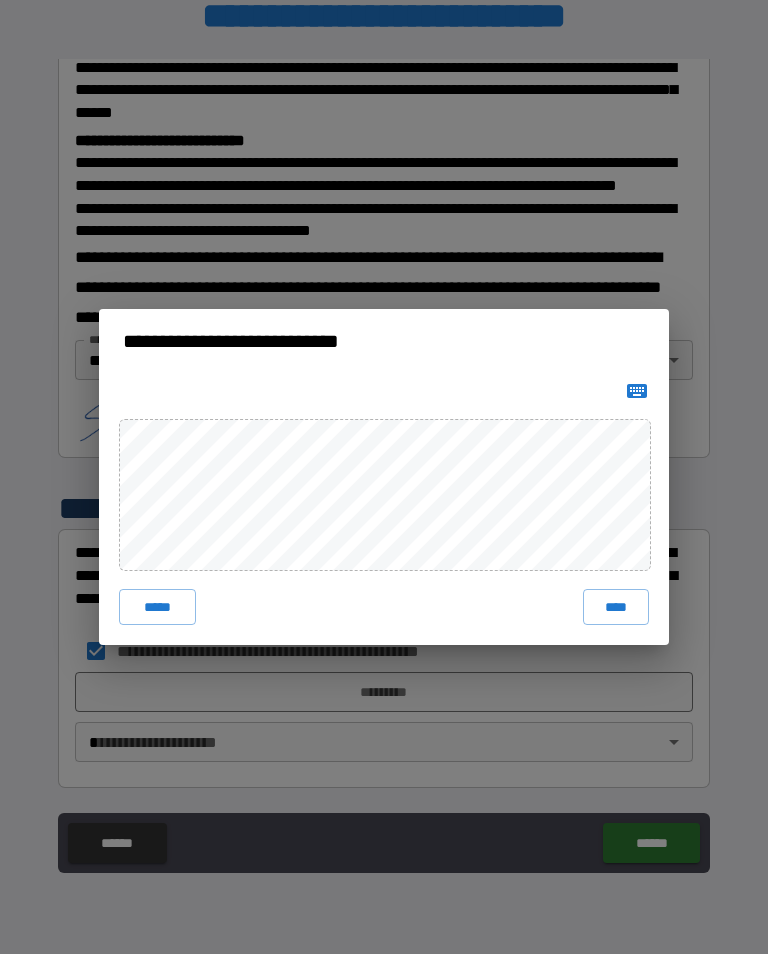 click on "****" at bounding box center [616, 607] 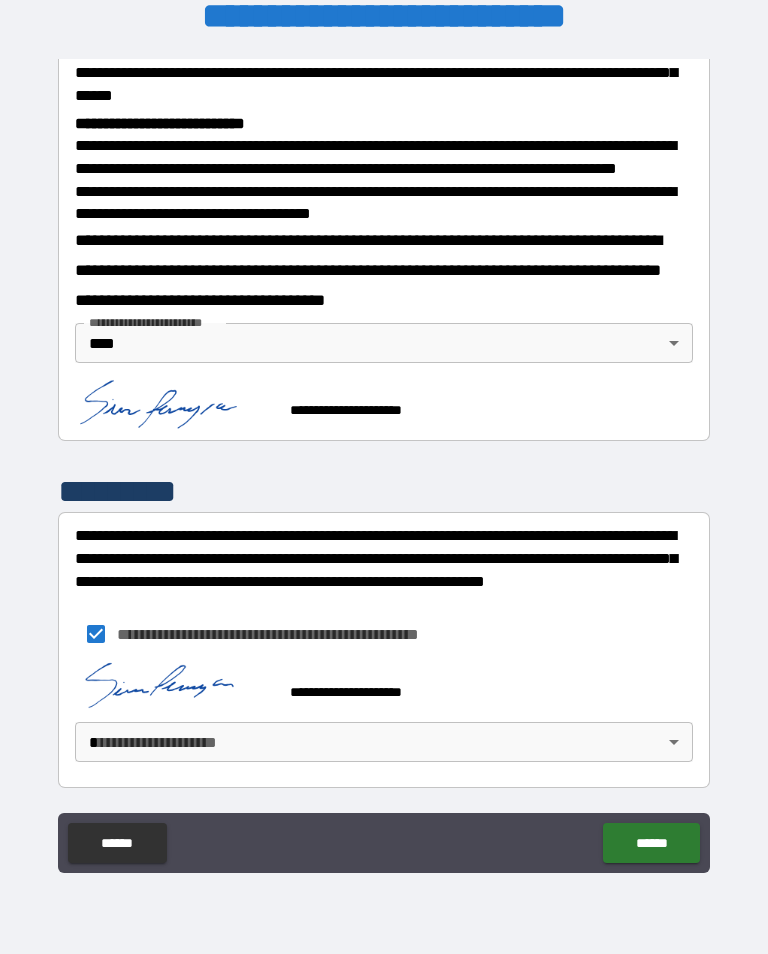 click on "**********" at bounding box center (384, 461) 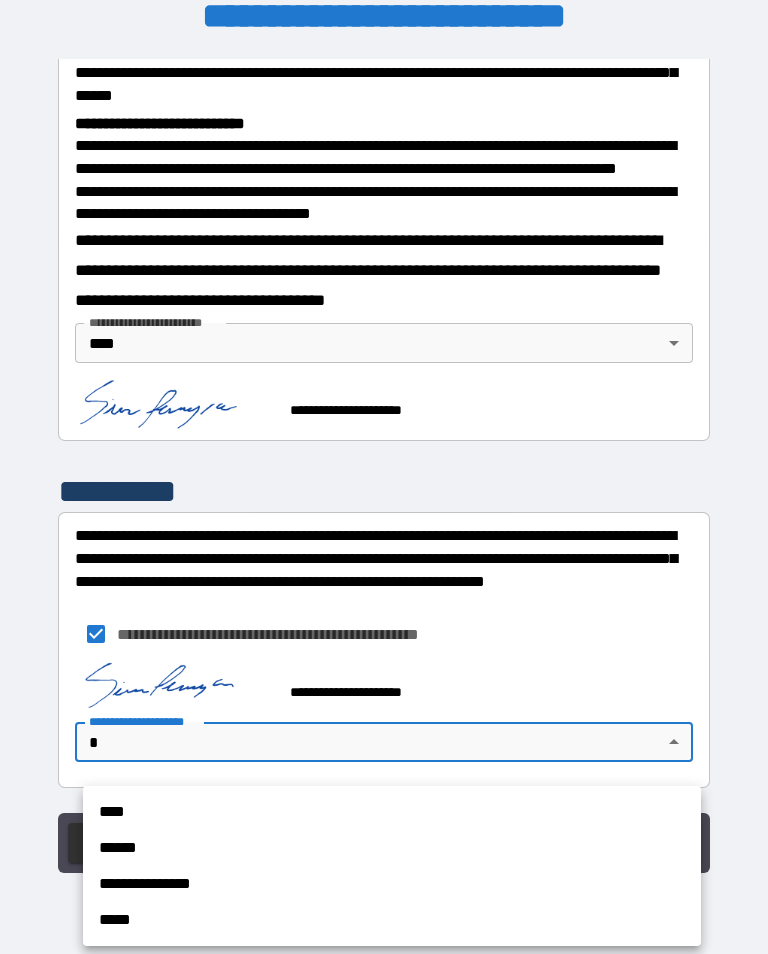 click on "****" at bounding box center (392, 812) 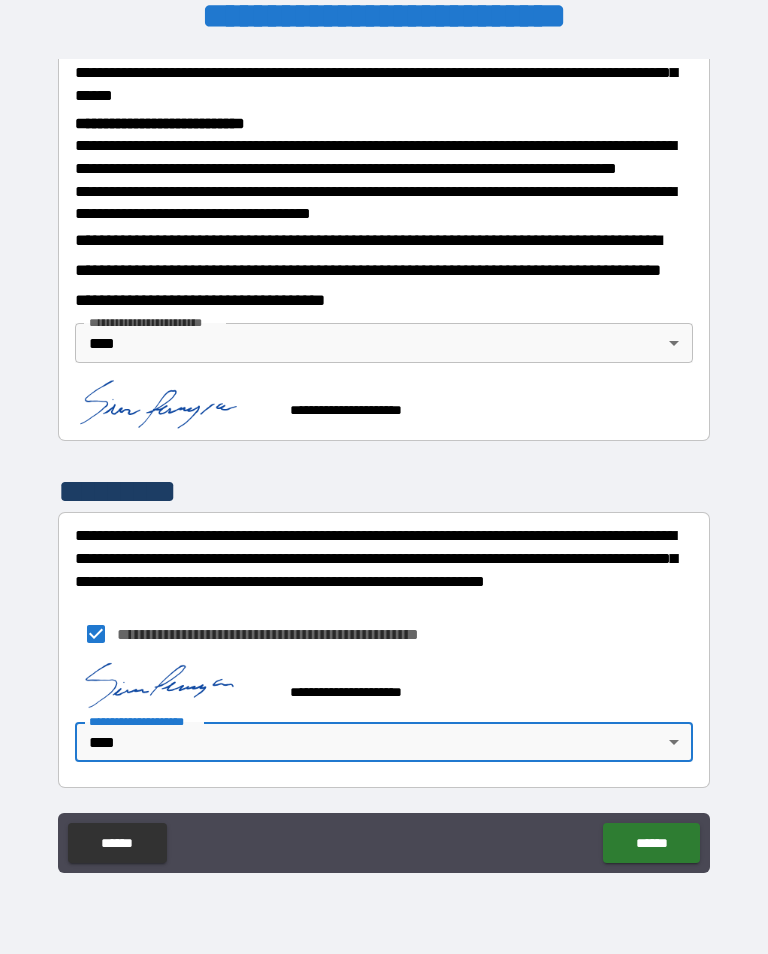 click on "******" at bounding box center [651, 843] 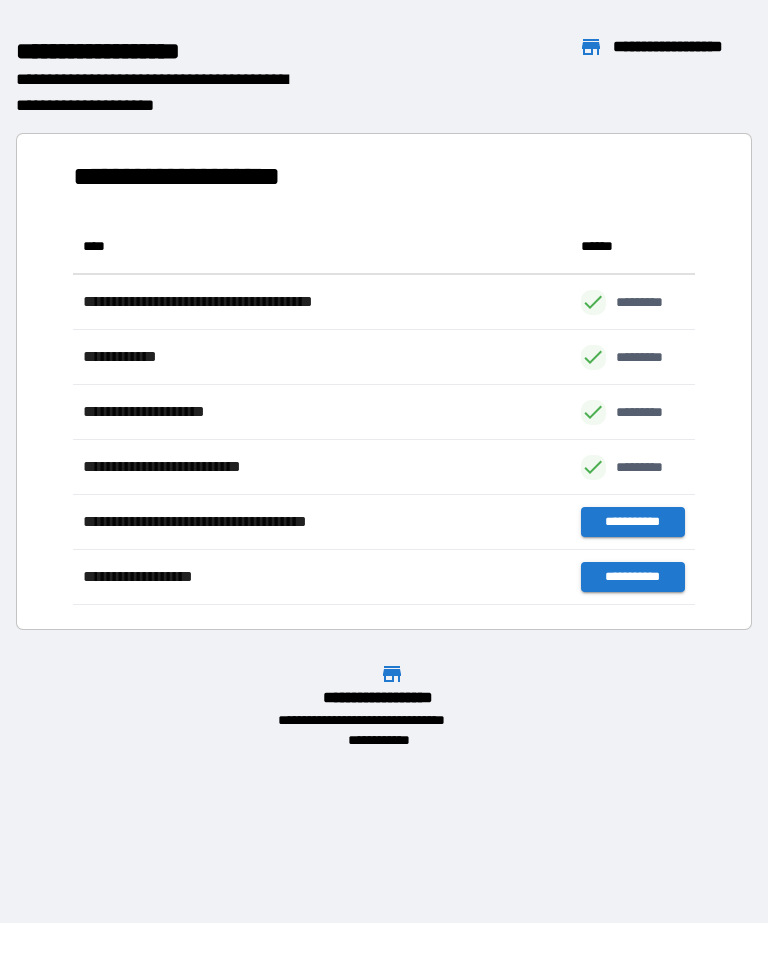 scroll, scrollTop: 386, scrollLeft: 622, axis: both 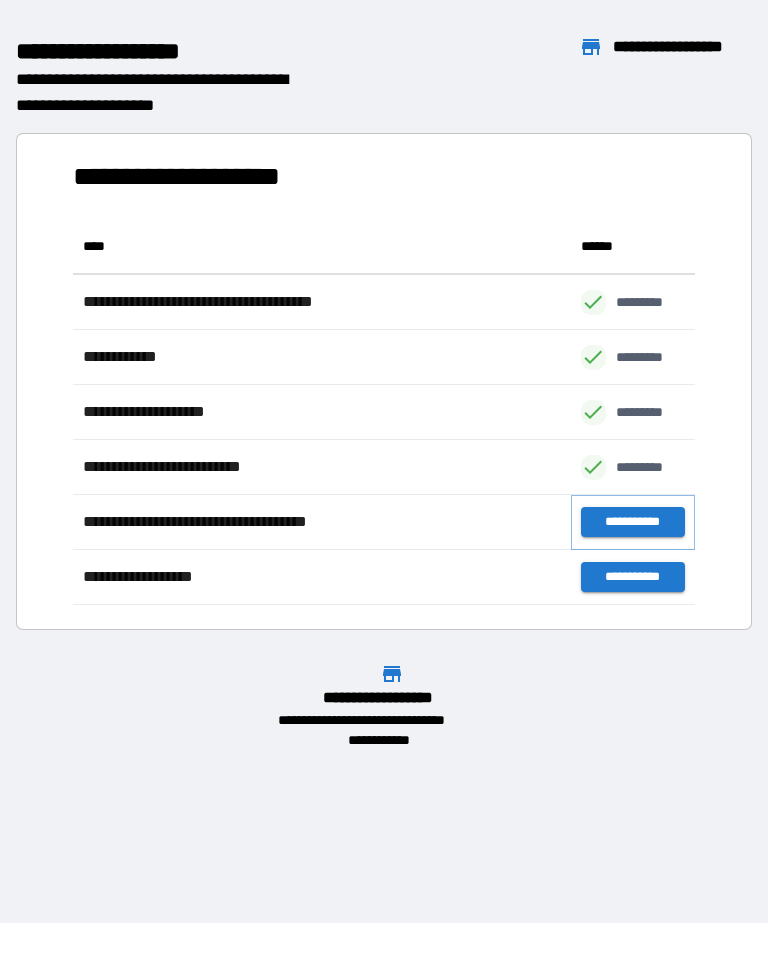 click on "**********" at bounding box center (633, 522) 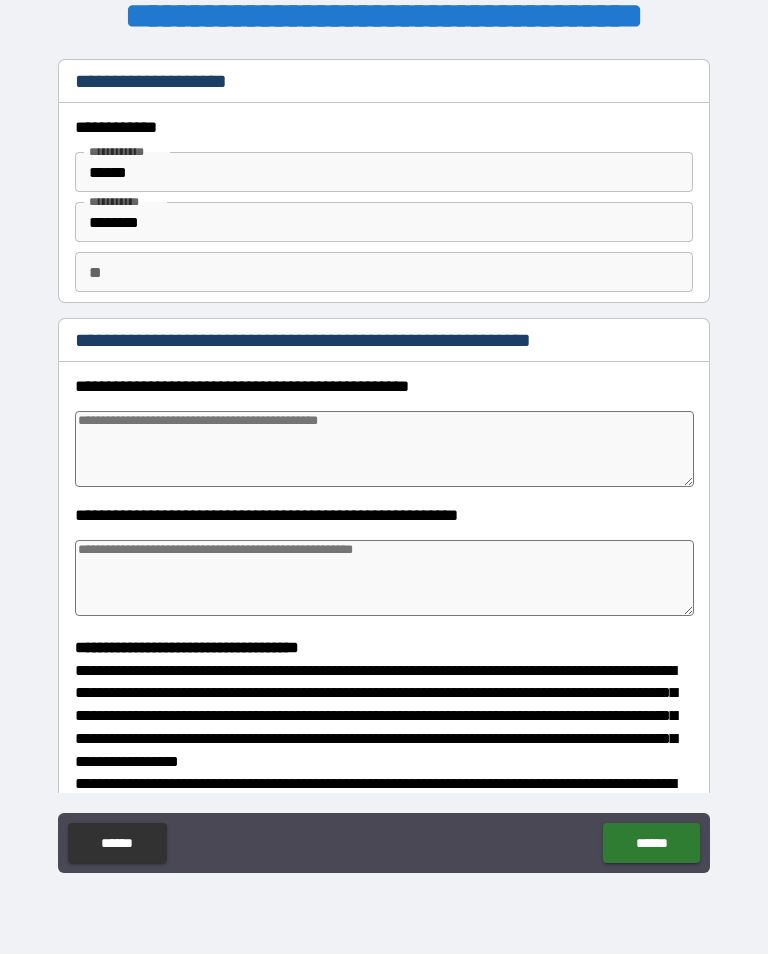 click at bounding box center (384, 449) 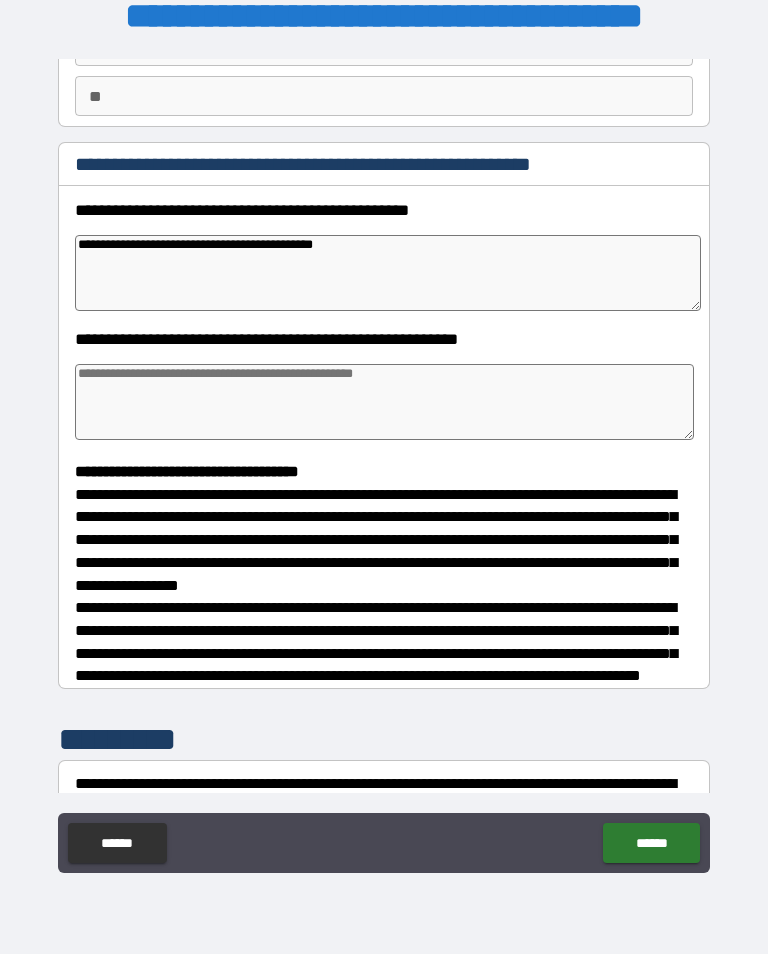 scroll, scrollTop: 176, scrollLeft: 0, axis: vertical 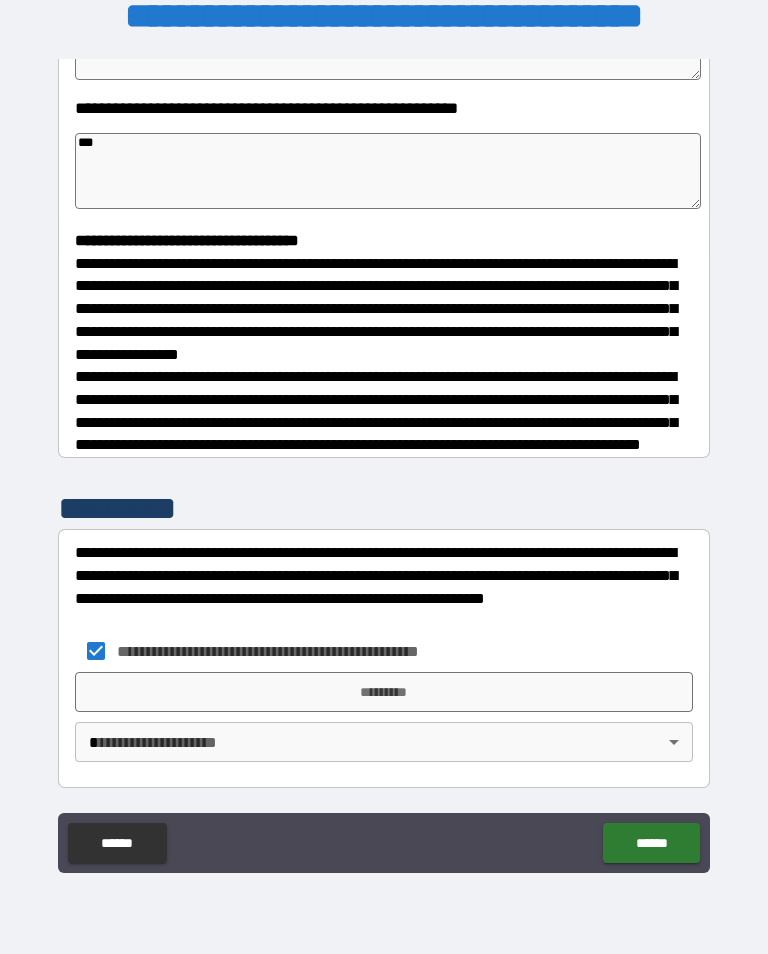 click on "*********" at bounding box center (384, 692) 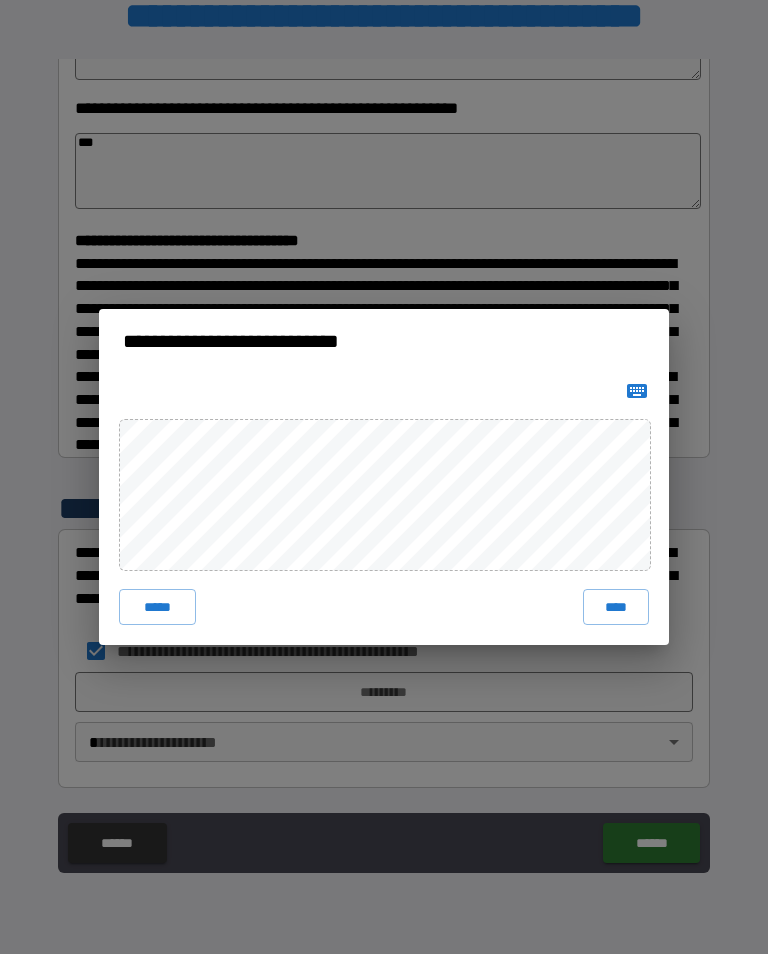 click on "****" at bounding box center [616, 607] 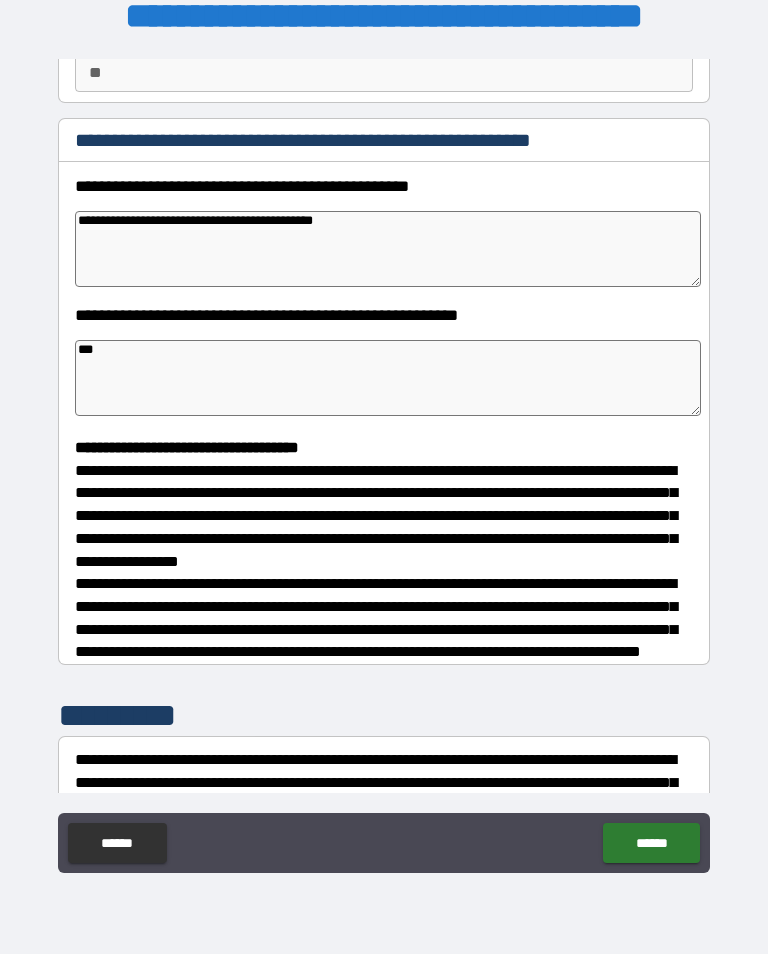scroll, scrollTop: 121, scrollLeft: 0, axis: vertical 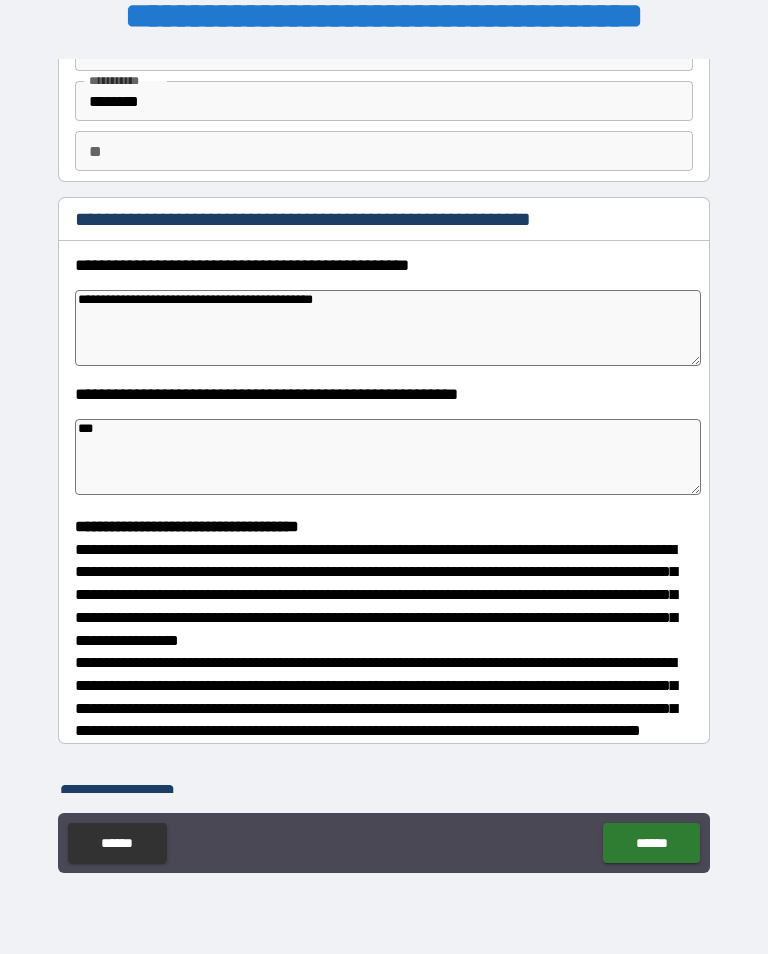 click on "**********" at bounding box center (388, 328) 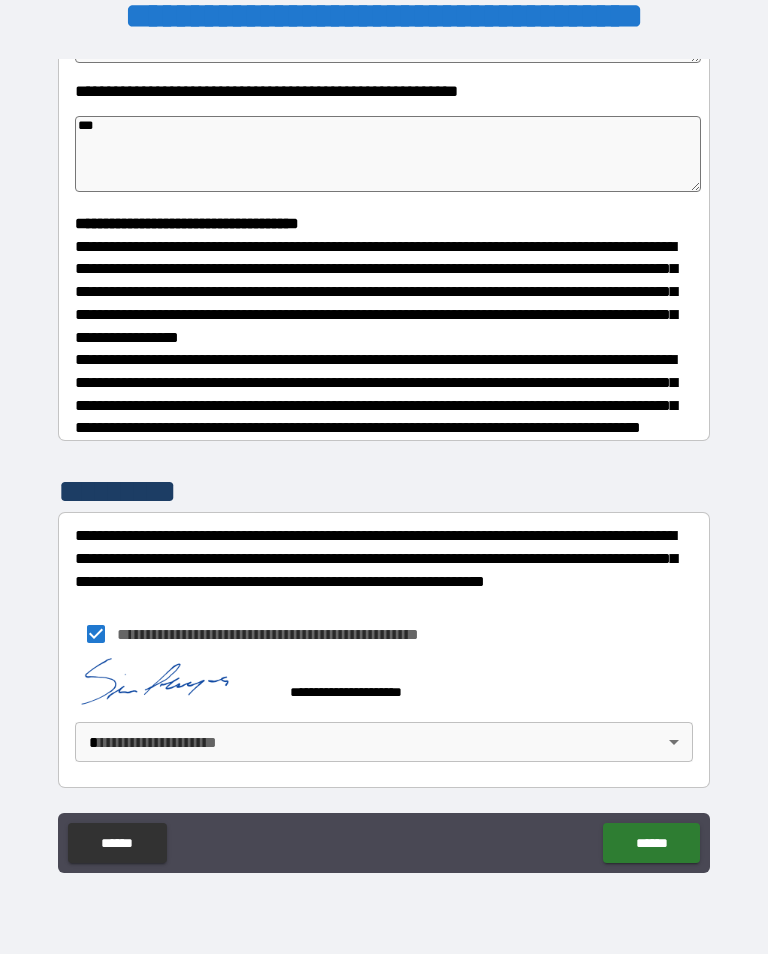 scroll, scrollTop: 439, scrollLeft: 0, axis: vertical 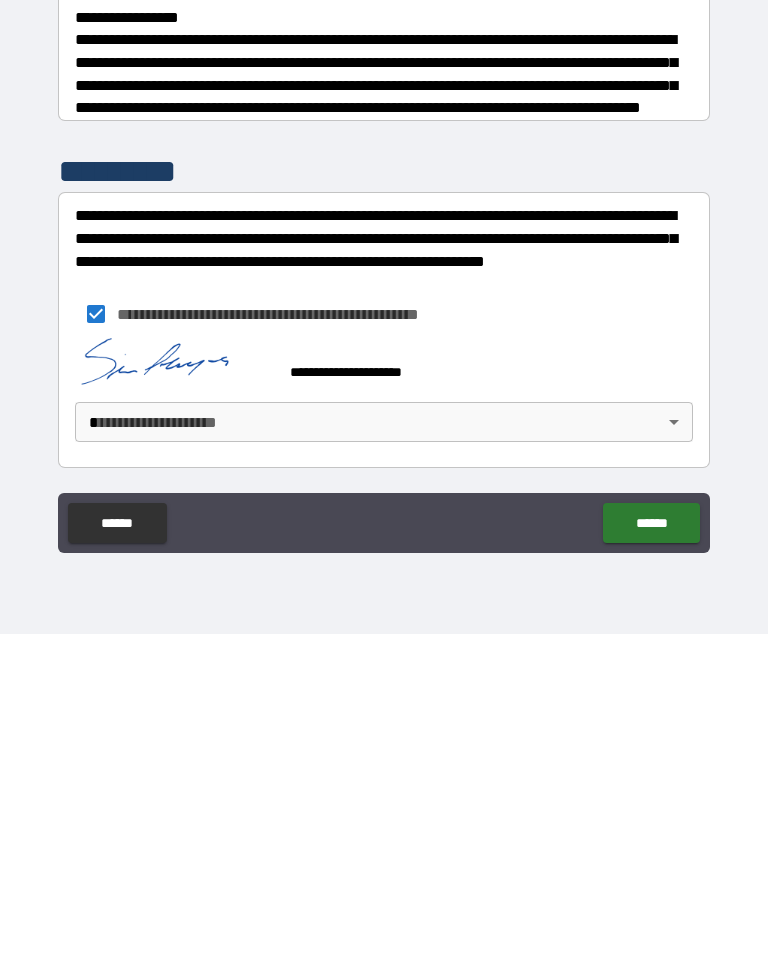 click on "**********" at bounding box center [384, 461] 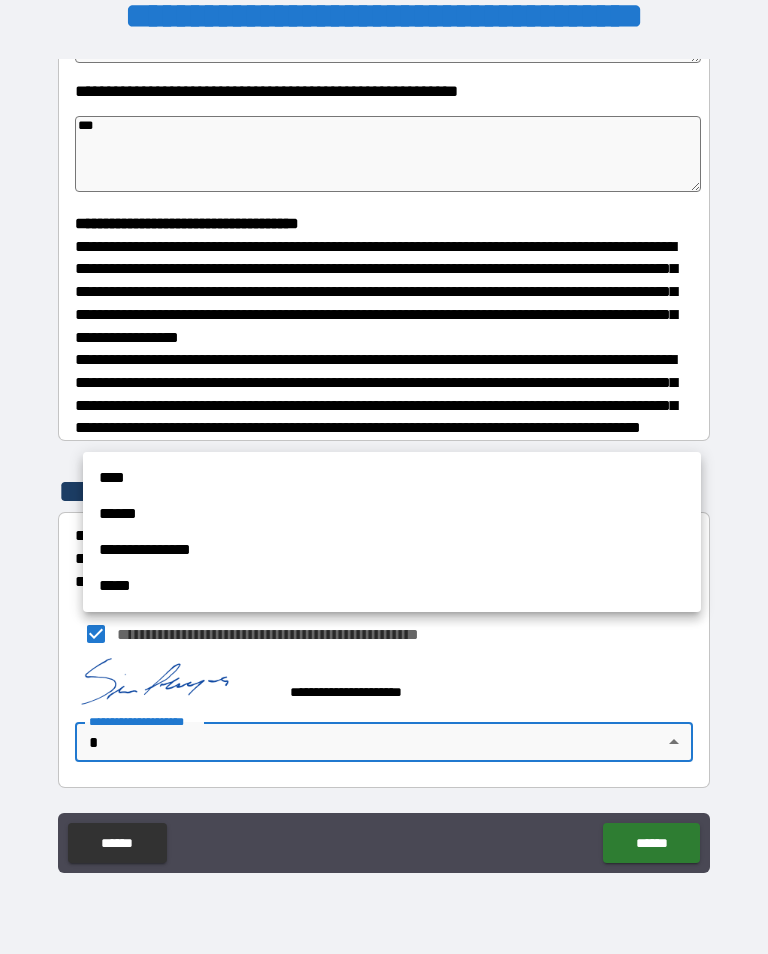 click on "****" at bounding box center (392, 478) 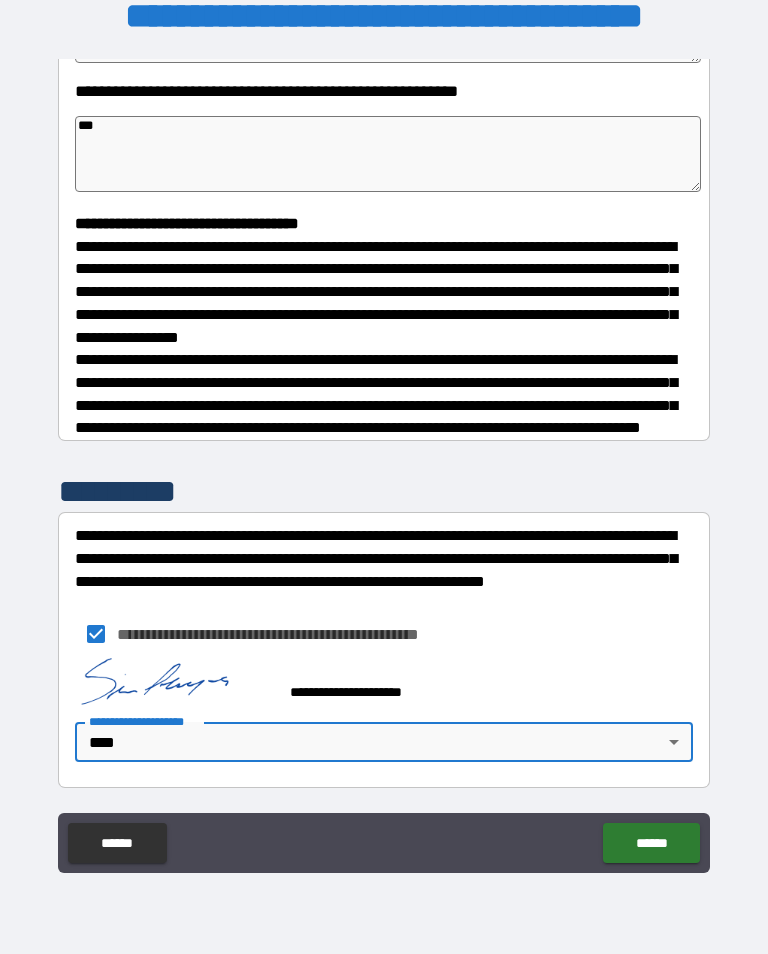 click on "******" at bounding box center (651, 843) 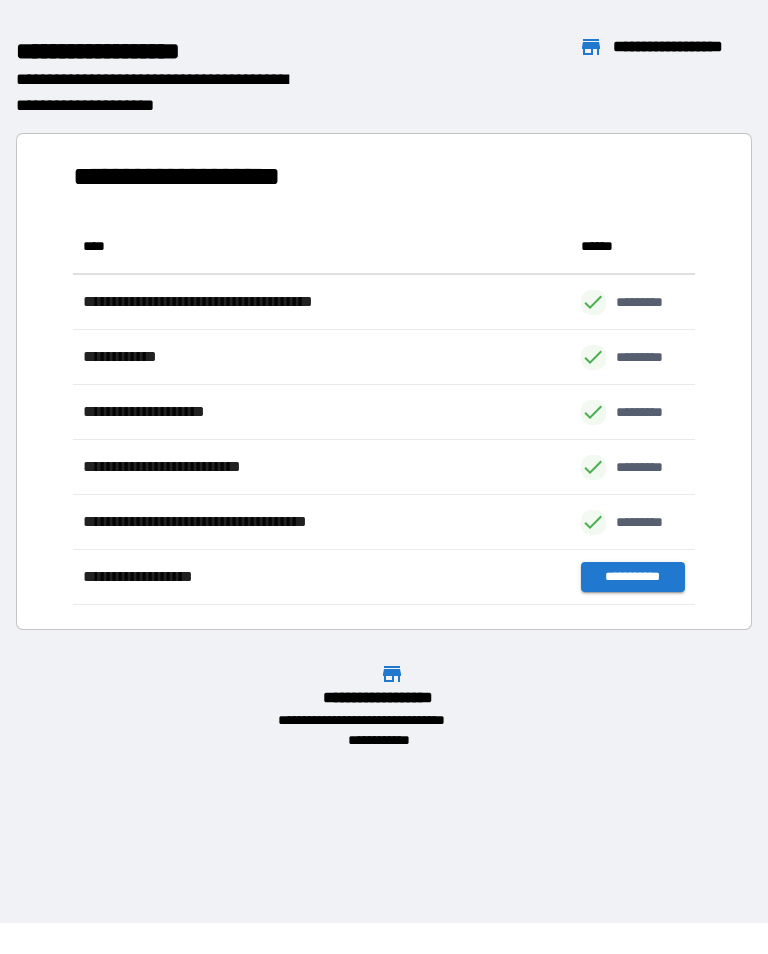 scroll, scrollTop: 386, scrollLeft: 622, axis: both 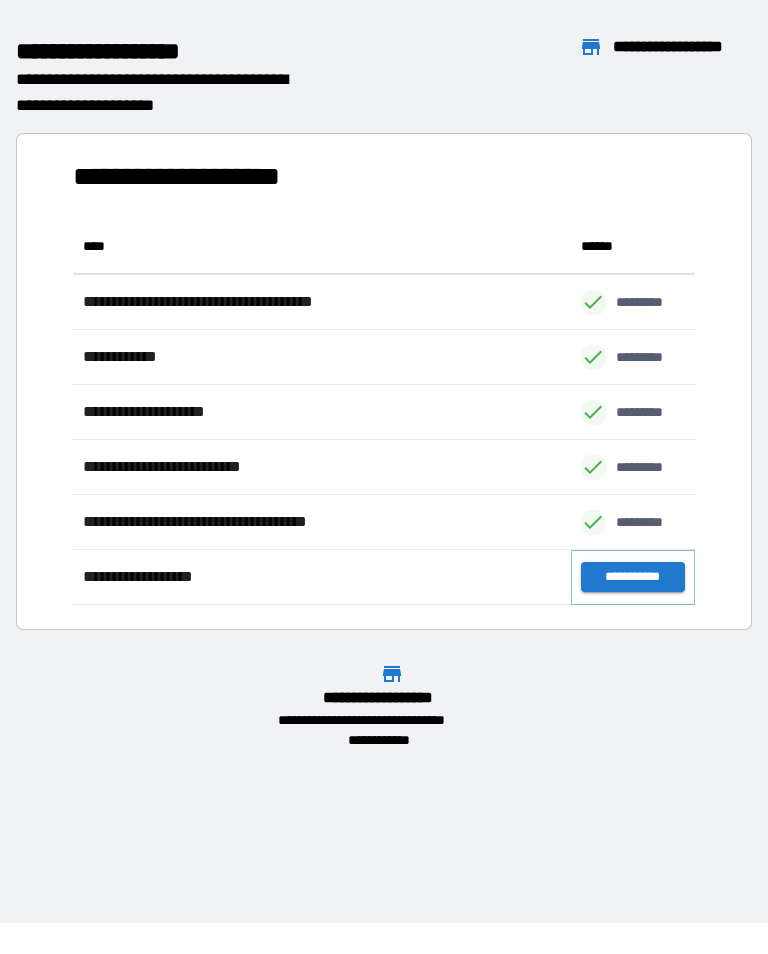 click on "**********" at bounding box center (633, 577) 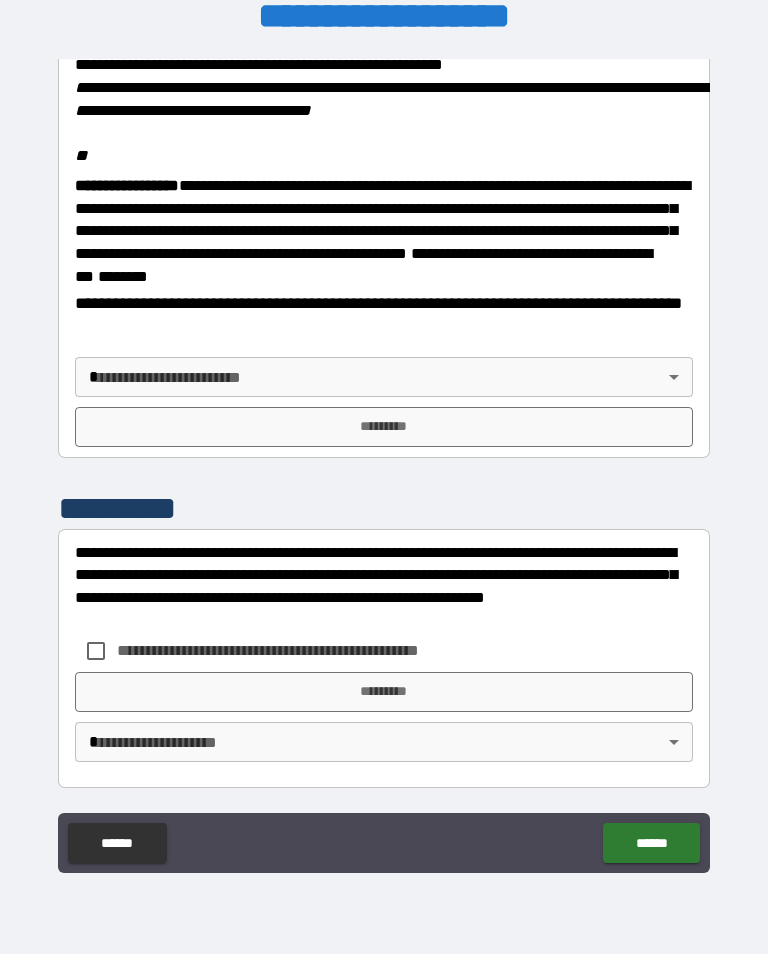 scroll, scrollTop: 2448, scrollLeft: 0, axis: vertical 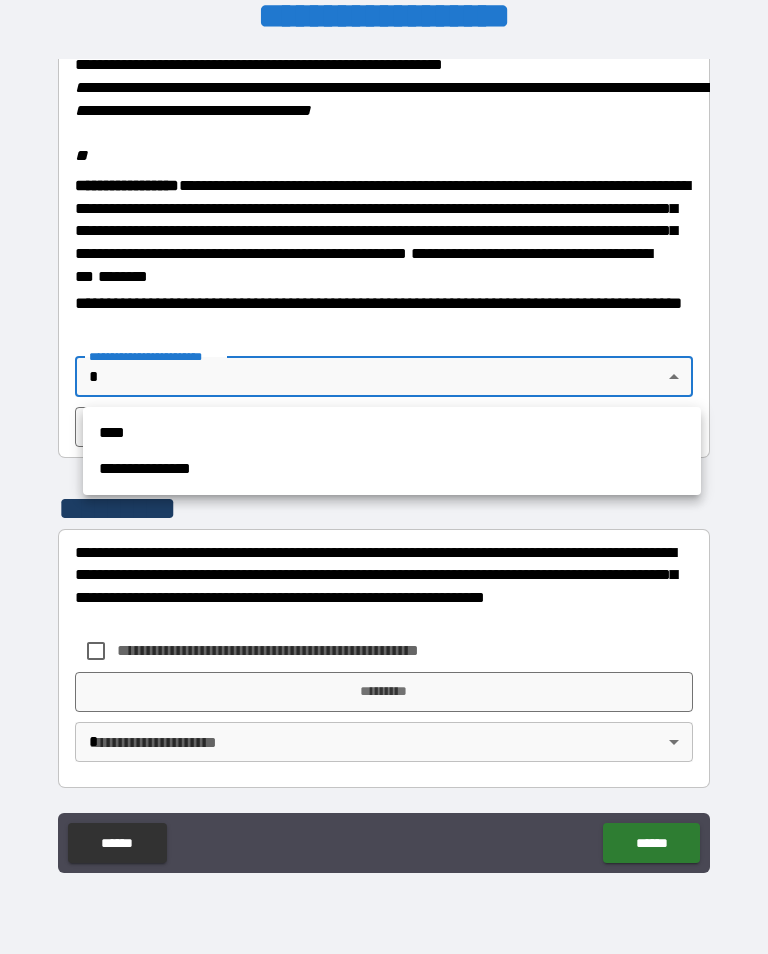 click on "****" at bounding box center [392, 433] 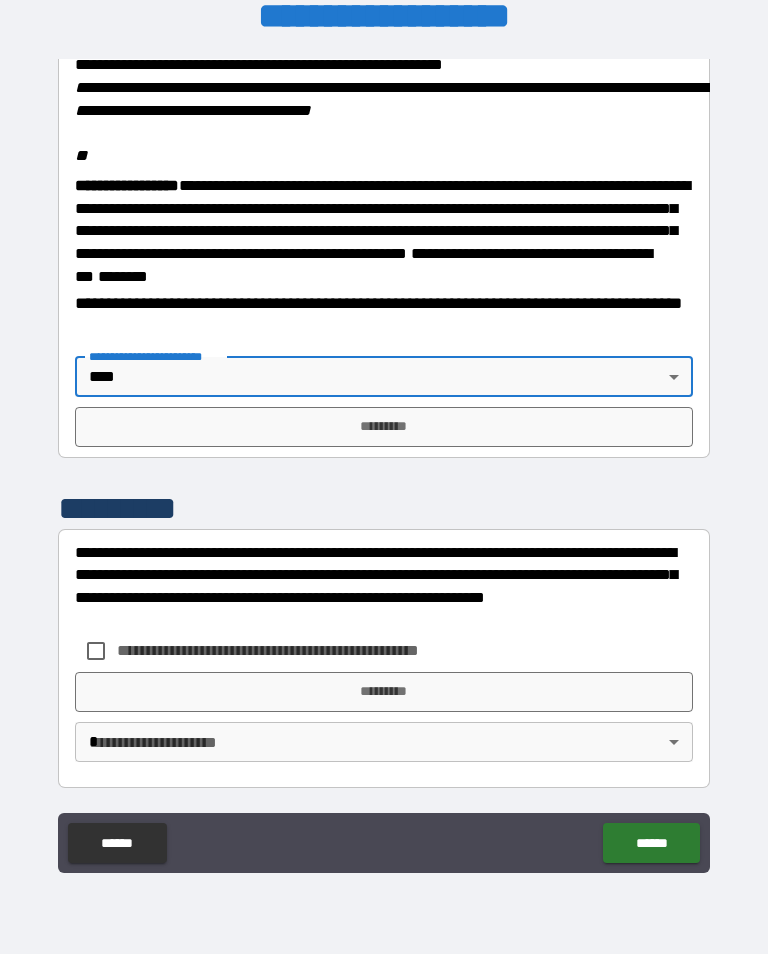 click on "*********" at bounding box center (384, 427) 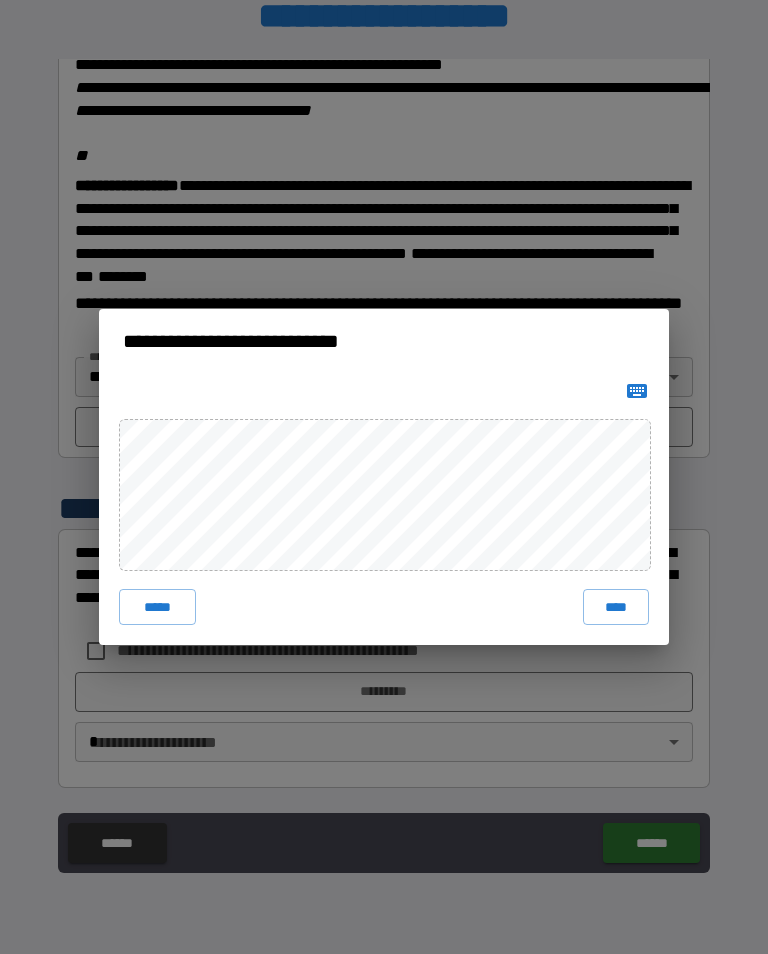 click on "****" at bounding box center (616, 607) 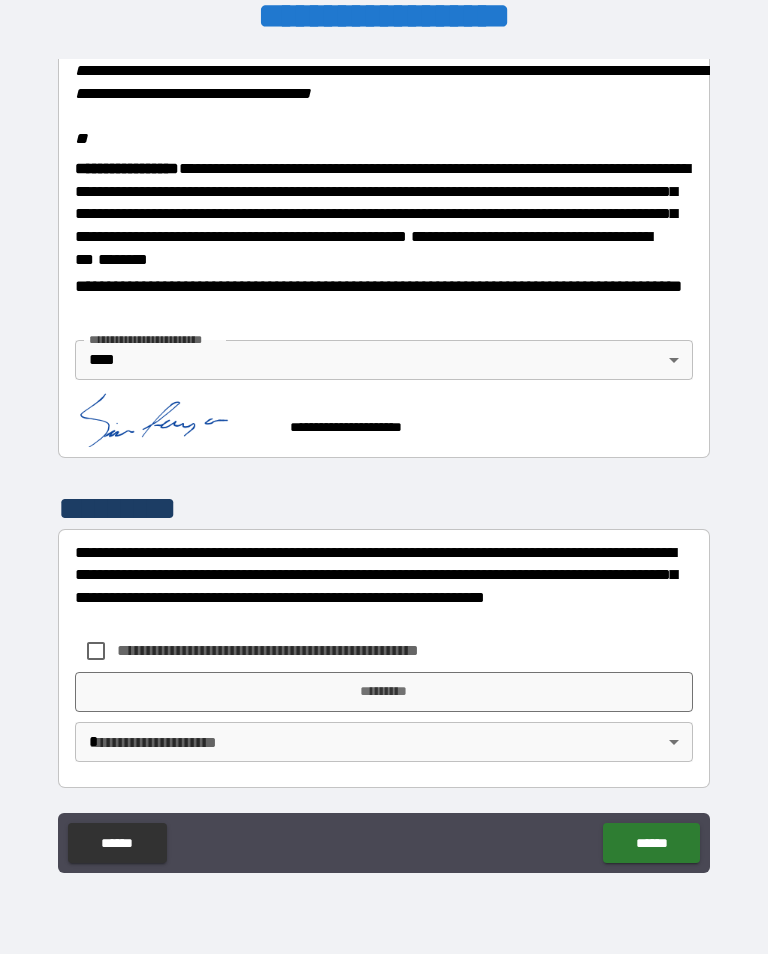 scroll, scrollTop: 2438, scrollLeft: 0, axis: vertical 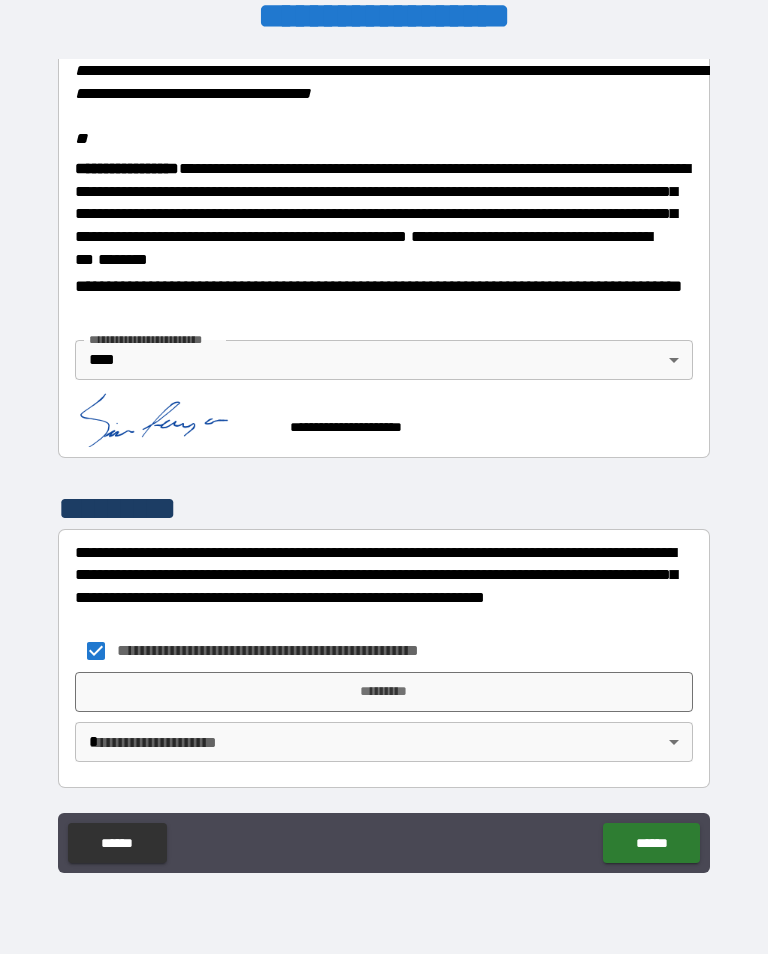click on "*********" at bounding box center (384, 692) 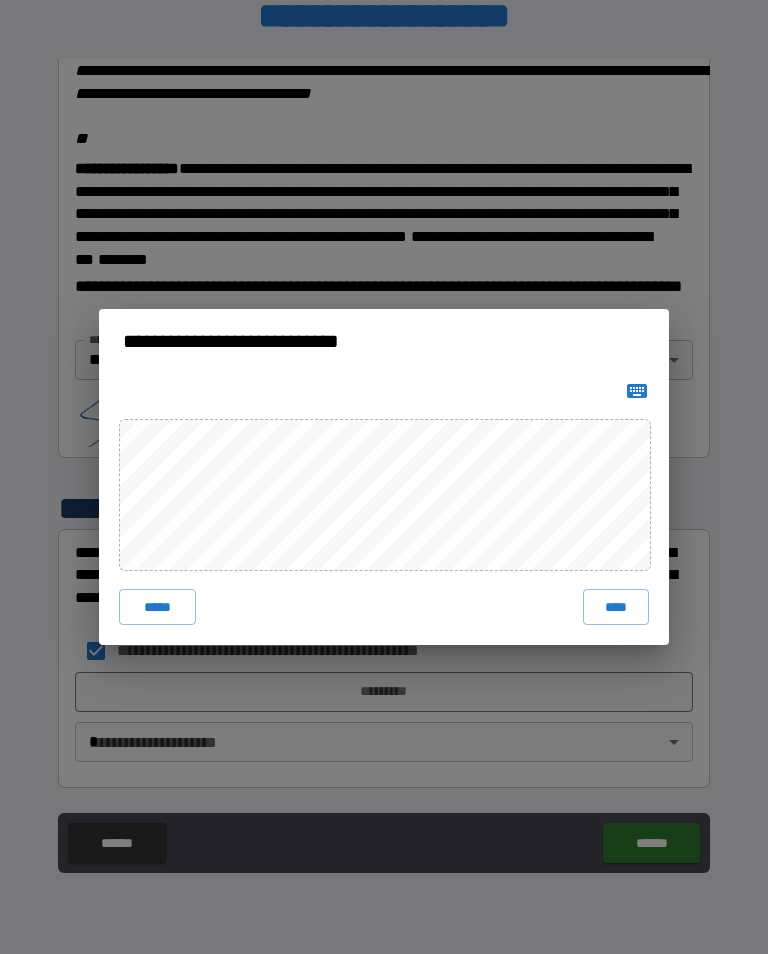 click on "****" at bounding box center (616, 607) 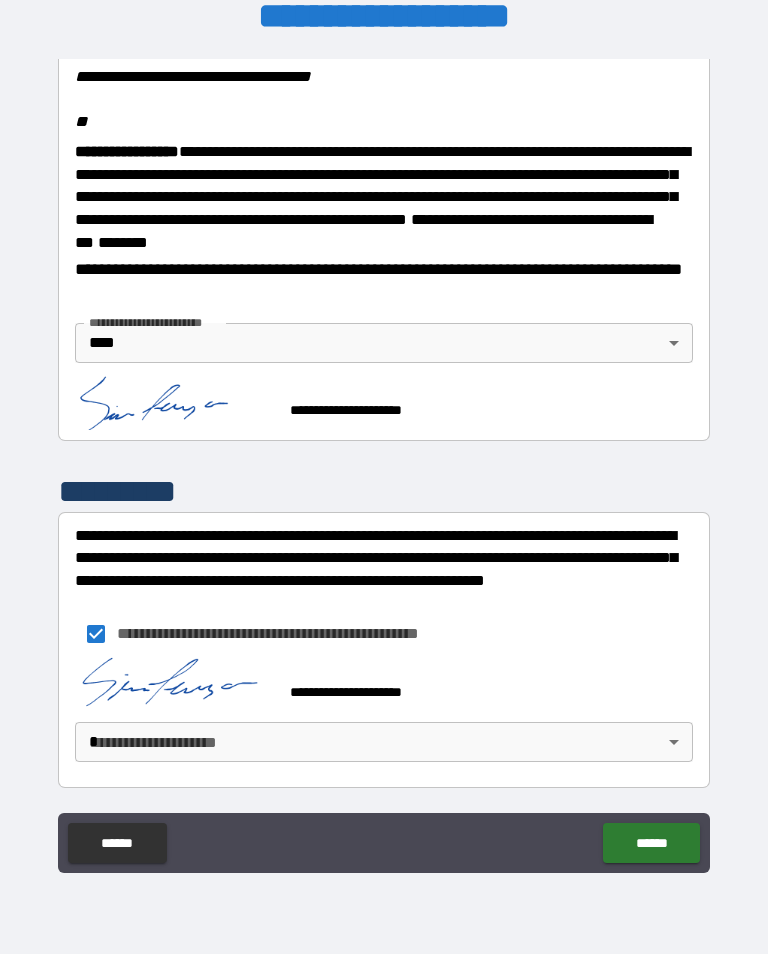 click on "**********" at bounding box center [384, 461] 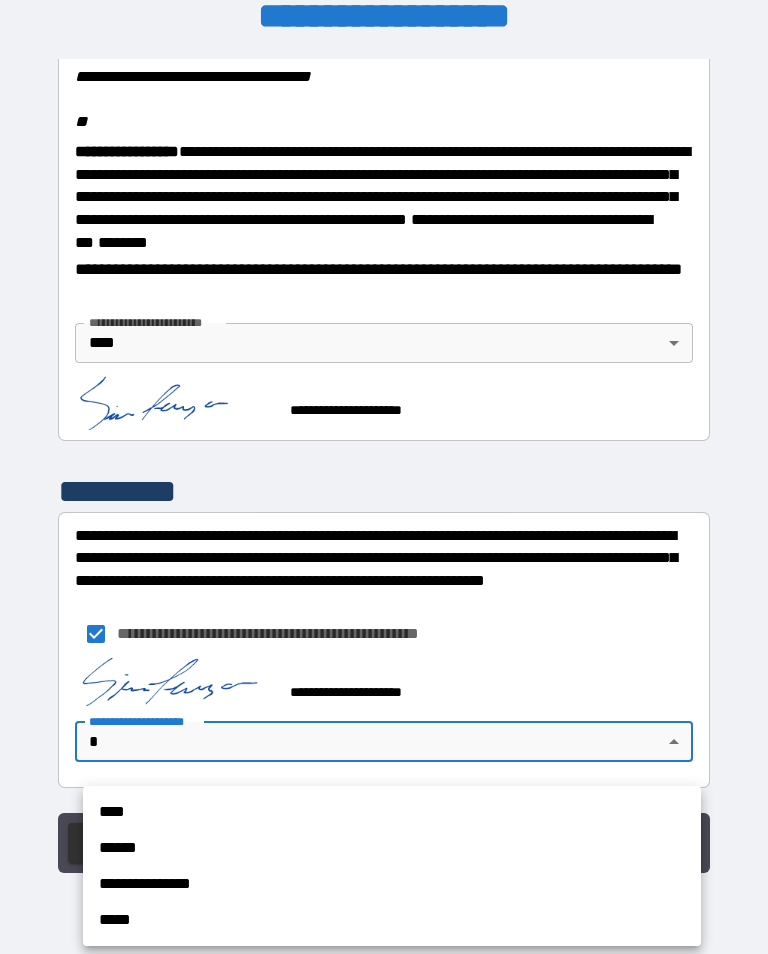 click on "****" at bounding box center [392, 812] 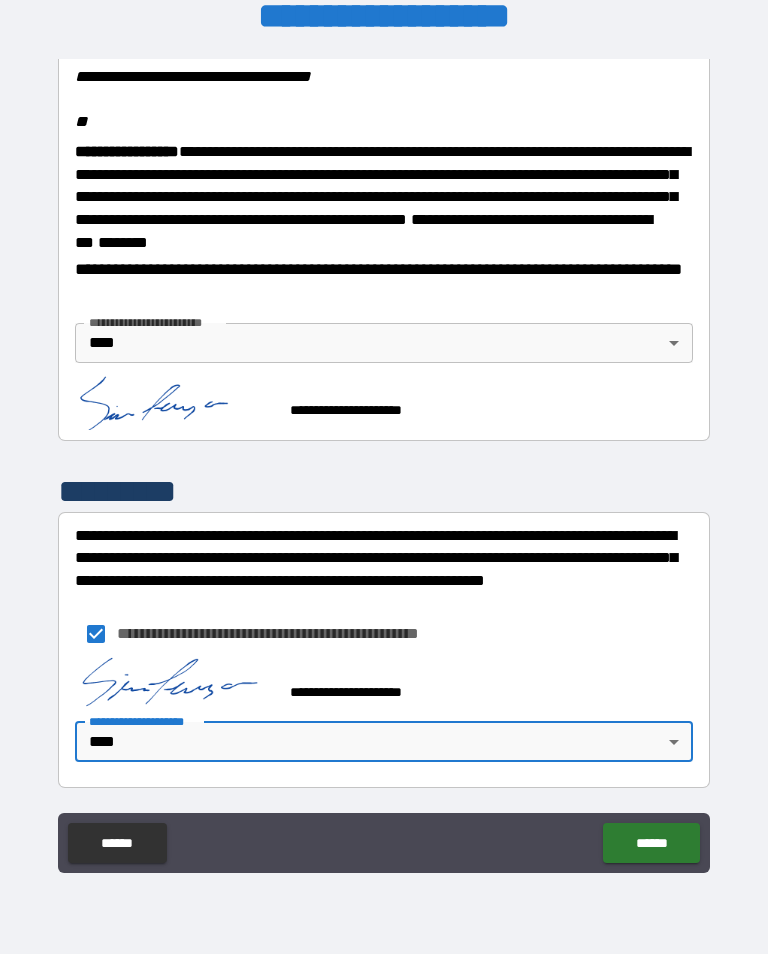 click on "******" at bounding box center [651, 843] 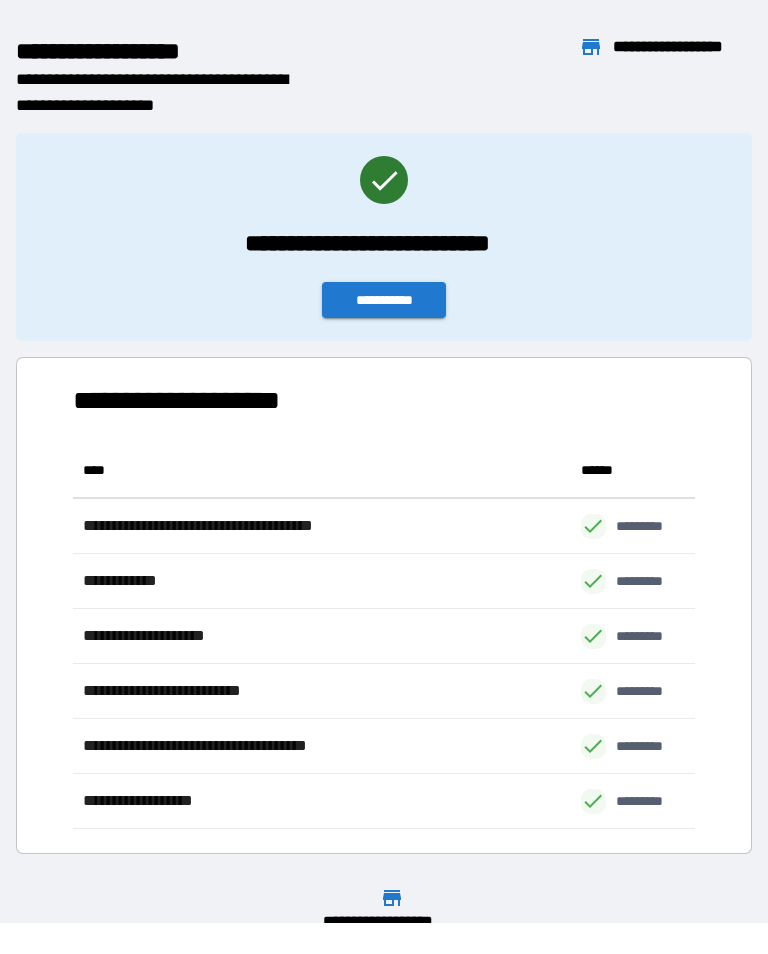 scroll, scrollTop: 1, scrollLeft: 1, axis: both 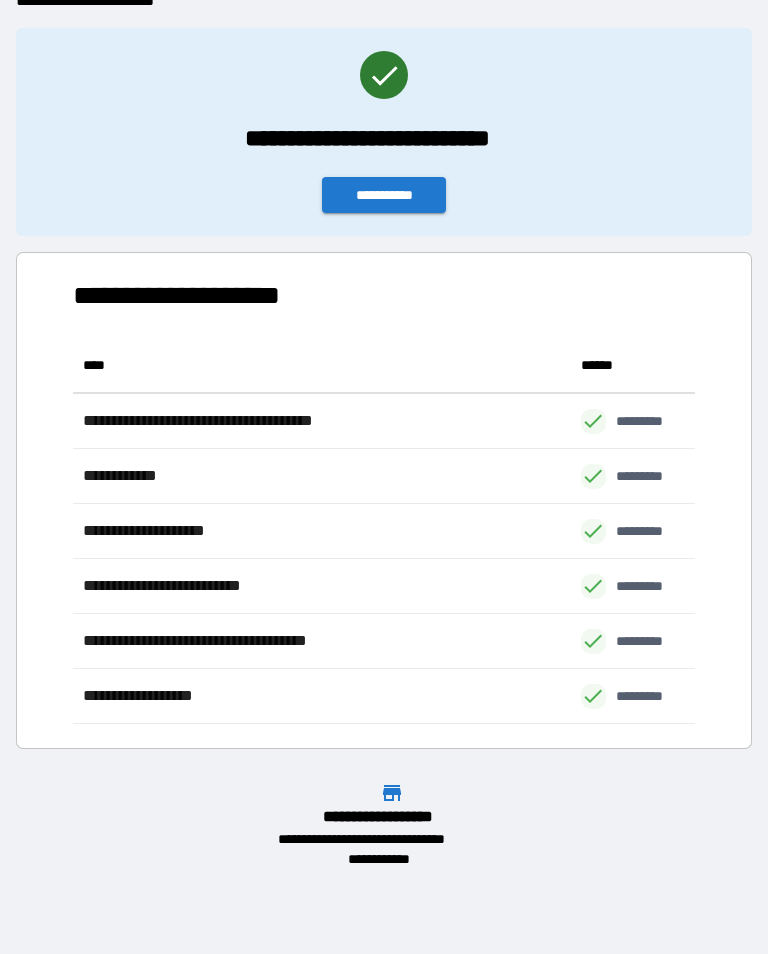click on "**********" at bounding box center [384, 195] 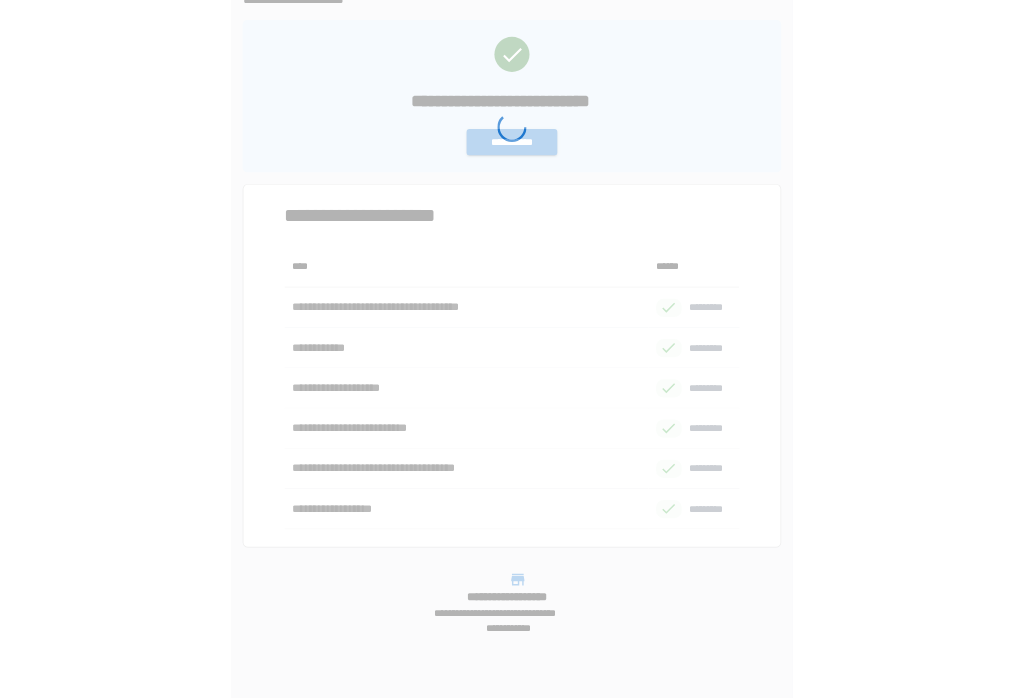 scroll, scrollTop: 0, scrollLeft: 0, axis: both 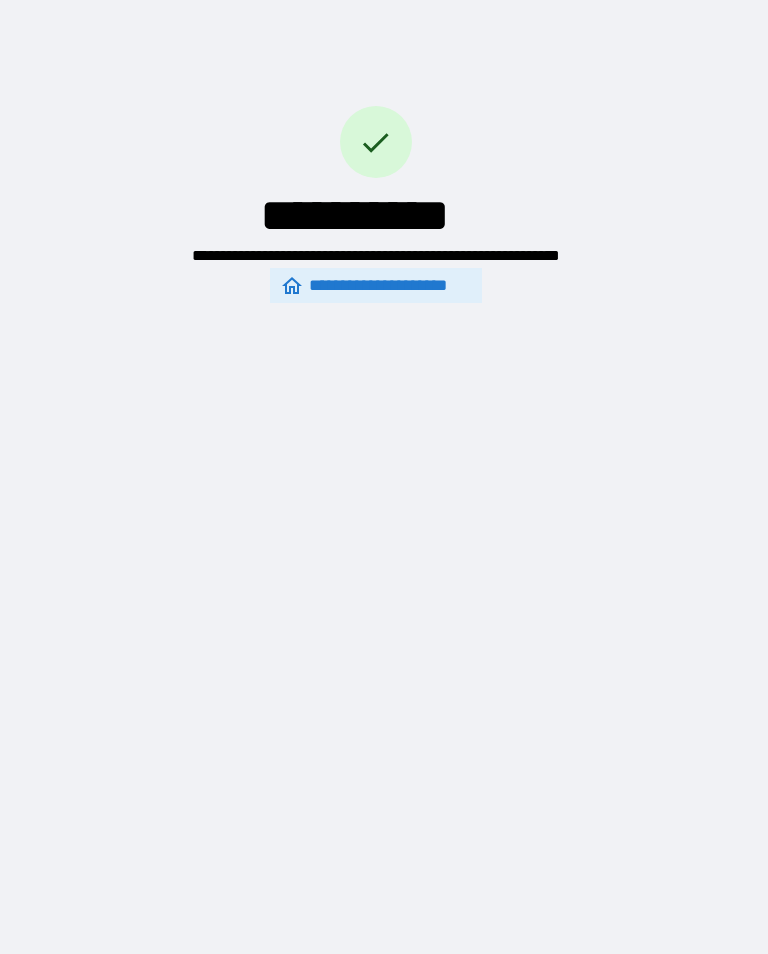 click on "**********" at bounding box center (376, 285) 